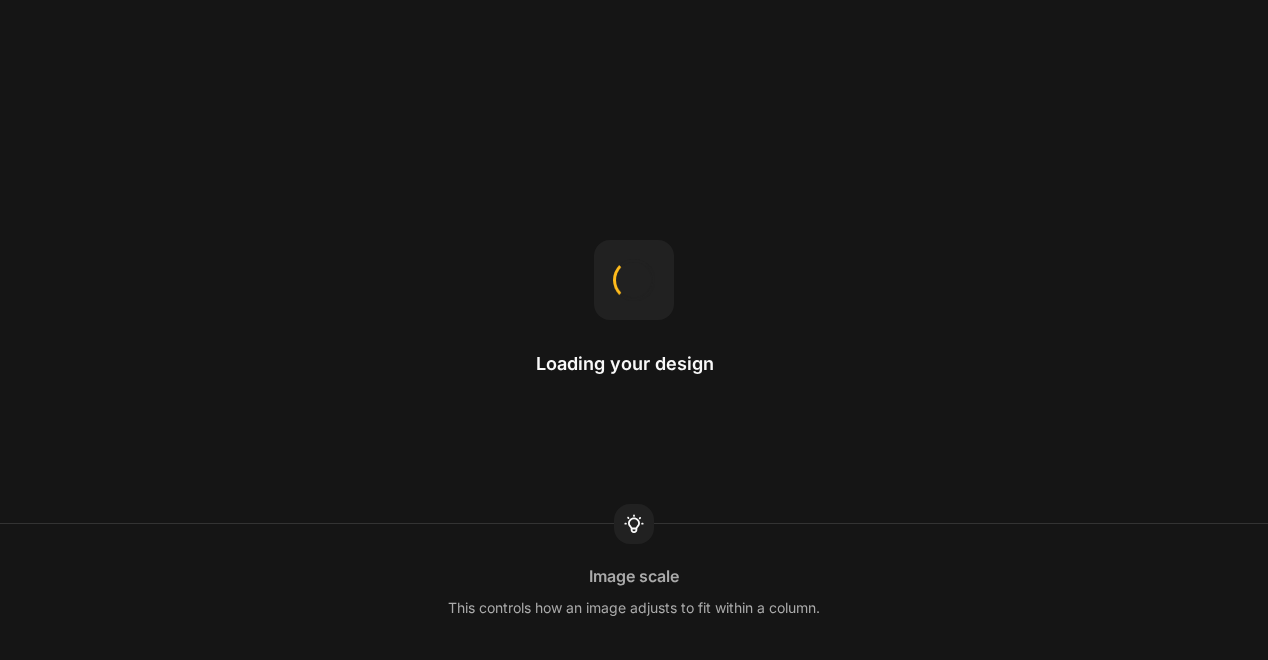 scroll, scrollTop: 0, scrollLeft: 0, axis: both 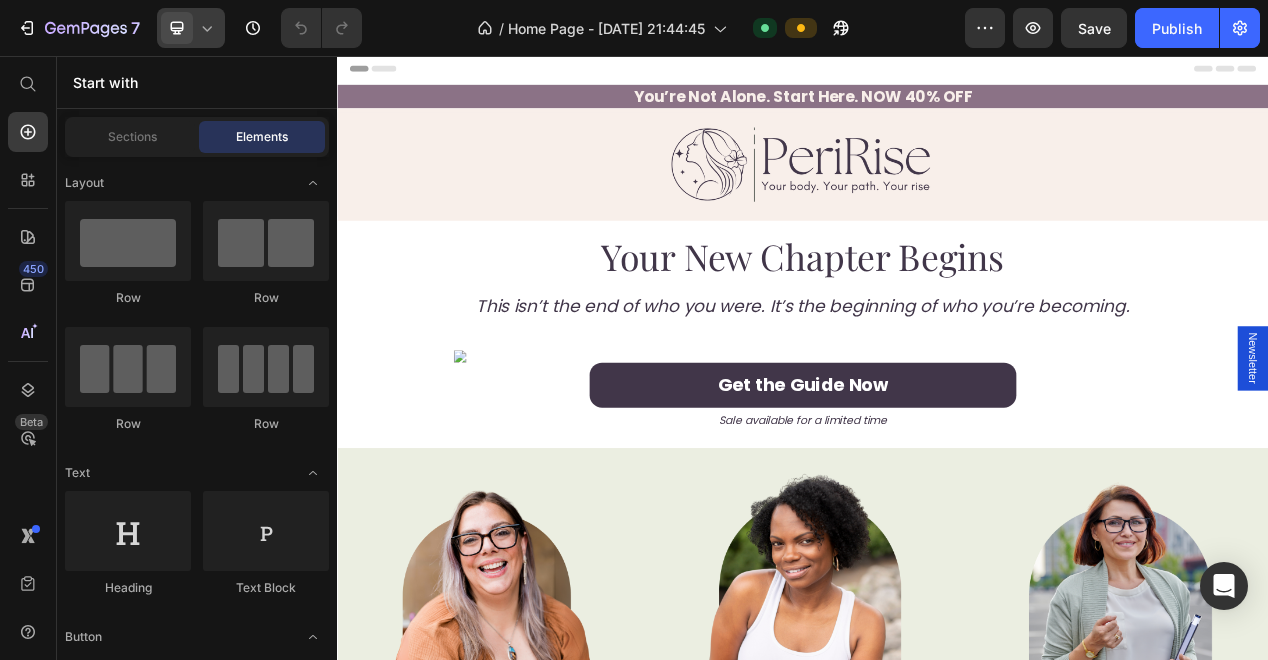 click 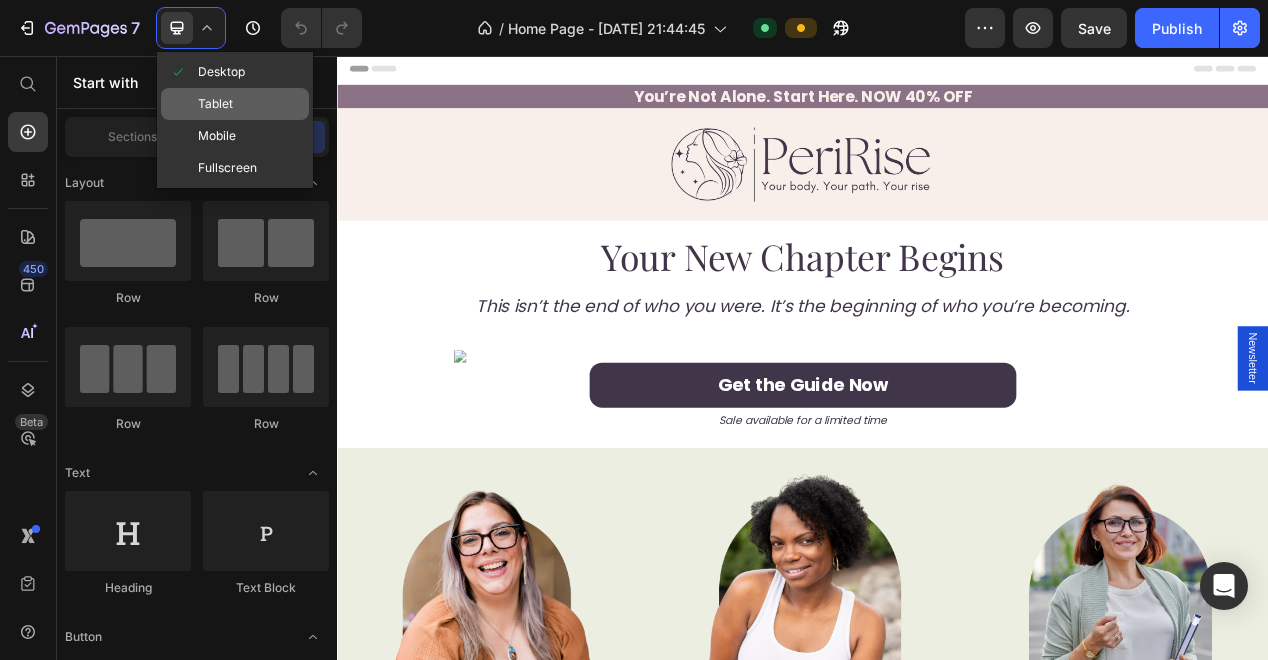 click on "Tablet" at bounding box center (215, 104) 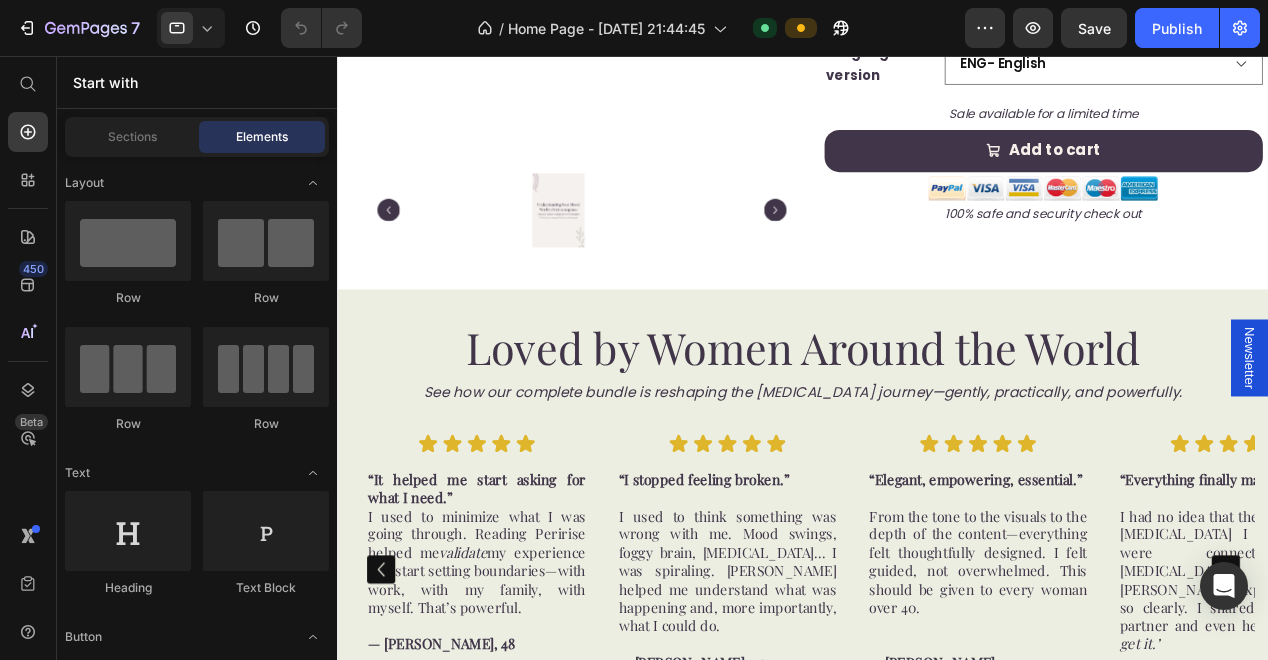 scroll, scrollTop: 6595, scrollLeft: 0, axis: vertical 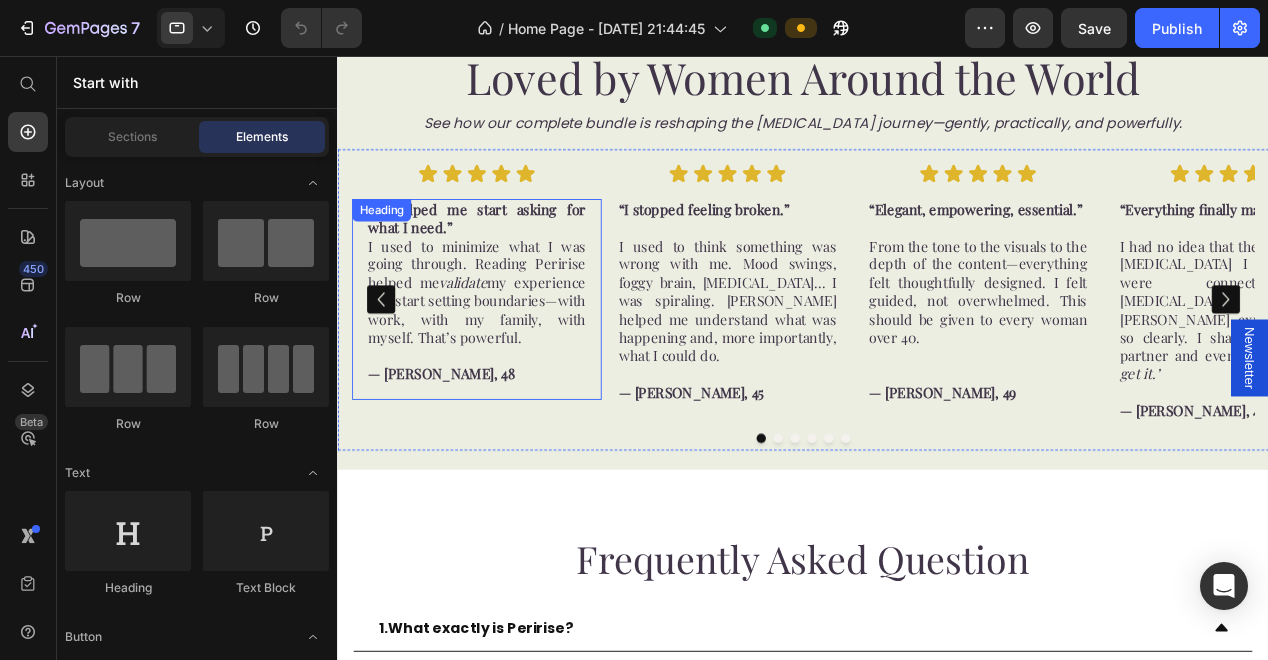click on "“It helped me start asking for what I need.”" at bounding box center (485, 230) 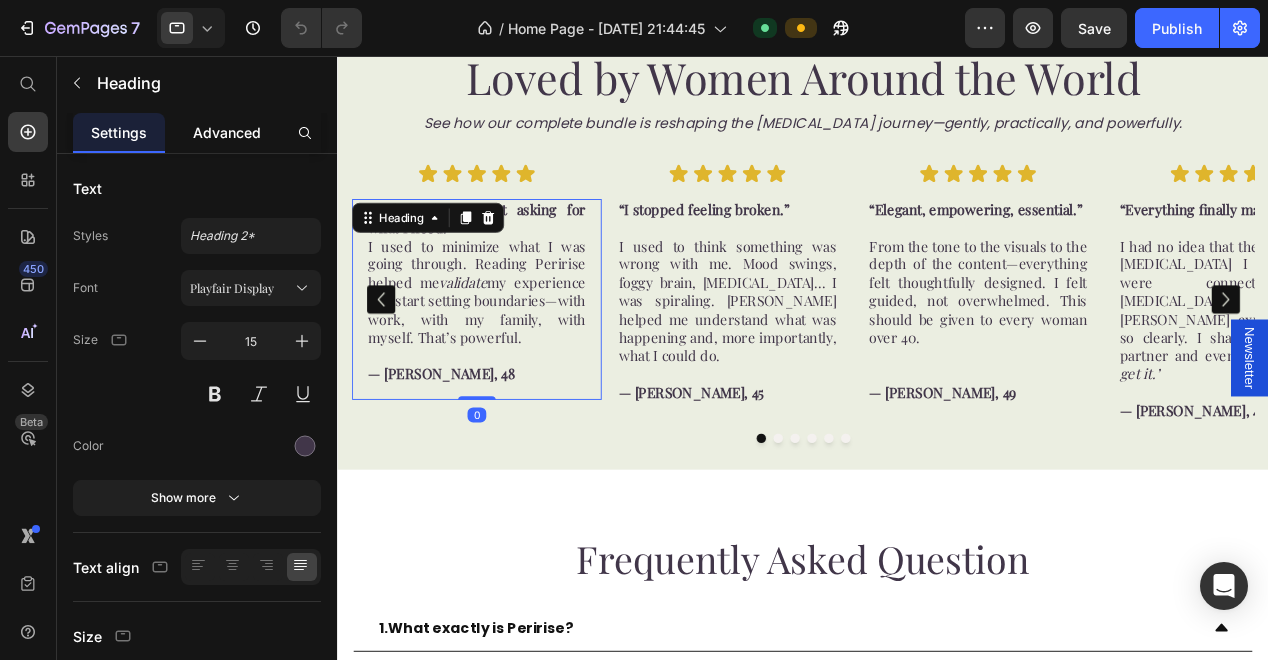 click on "Advanced" at bounding box center (227, 132) 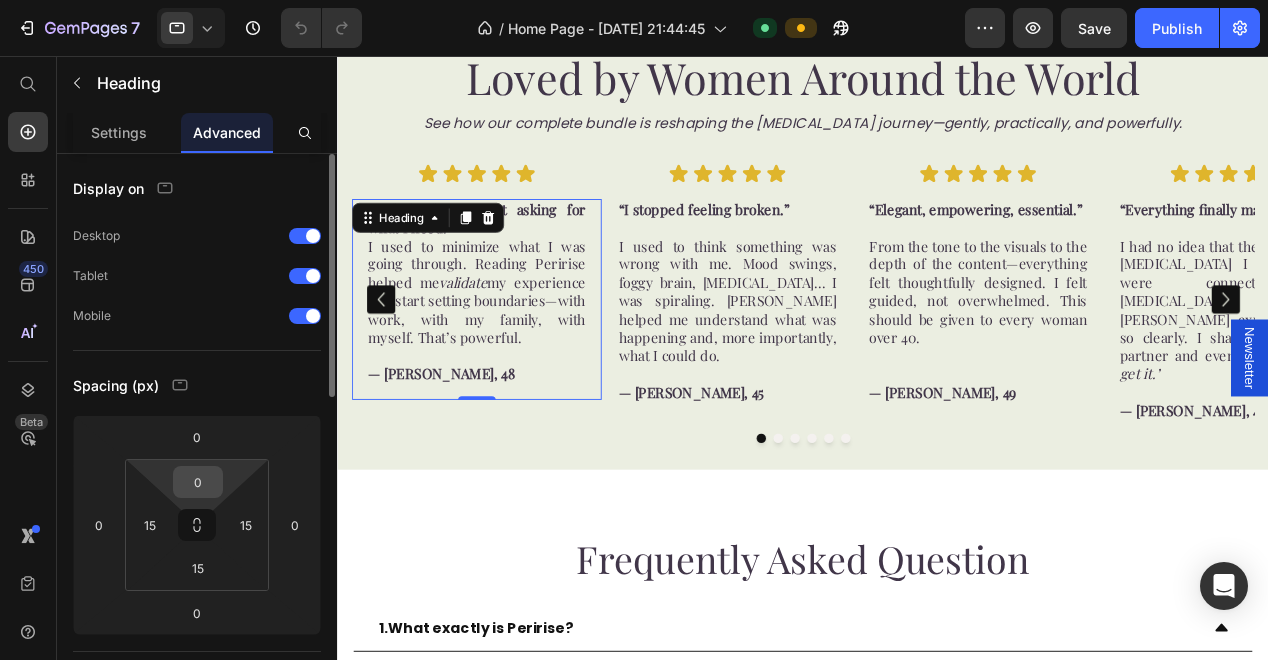 click on "0" at bounding box center (198, 482) 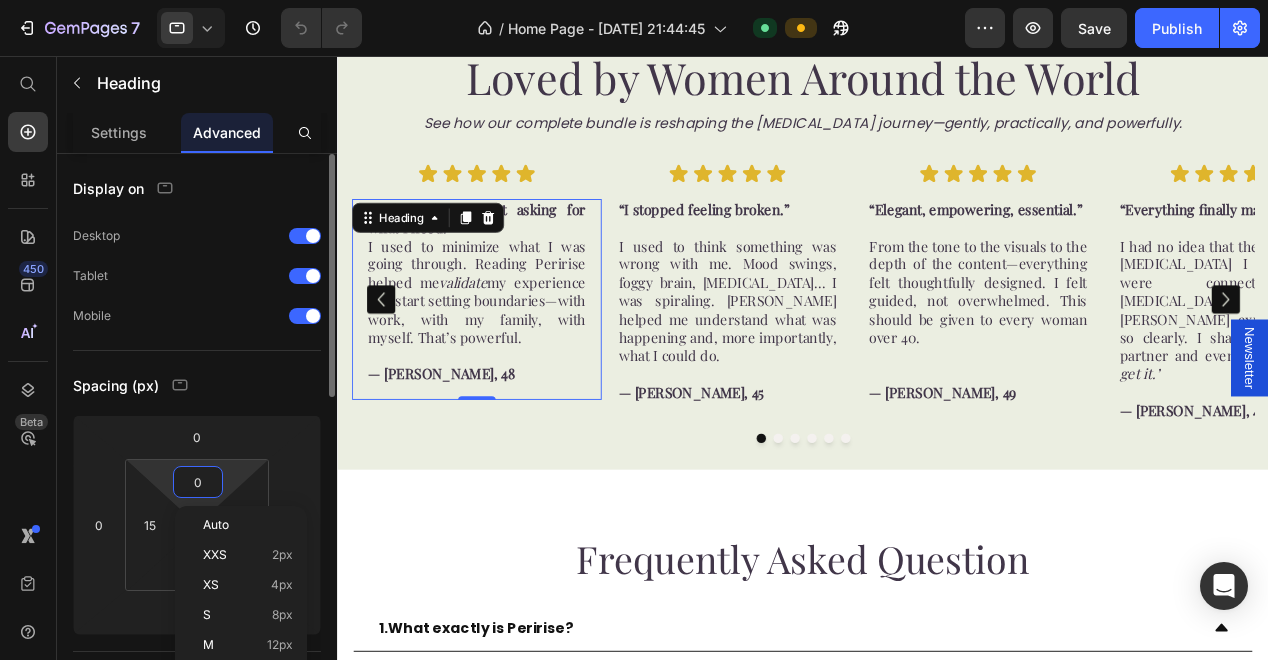 type on "5" 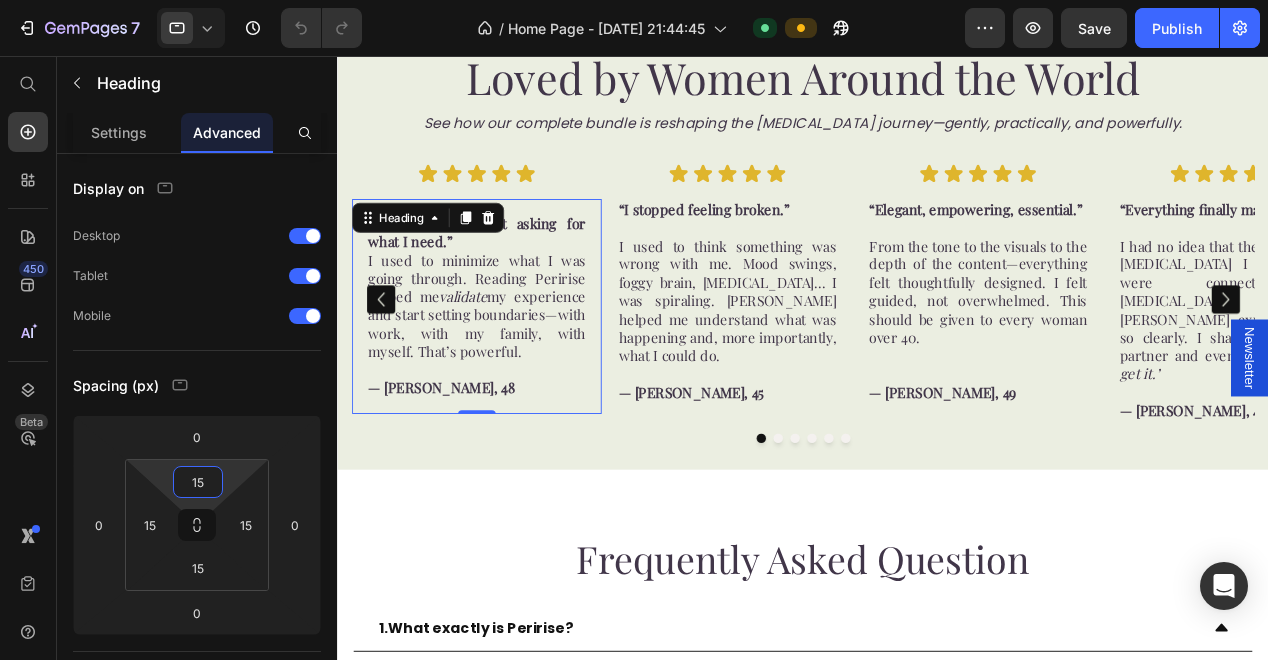 type on "15" 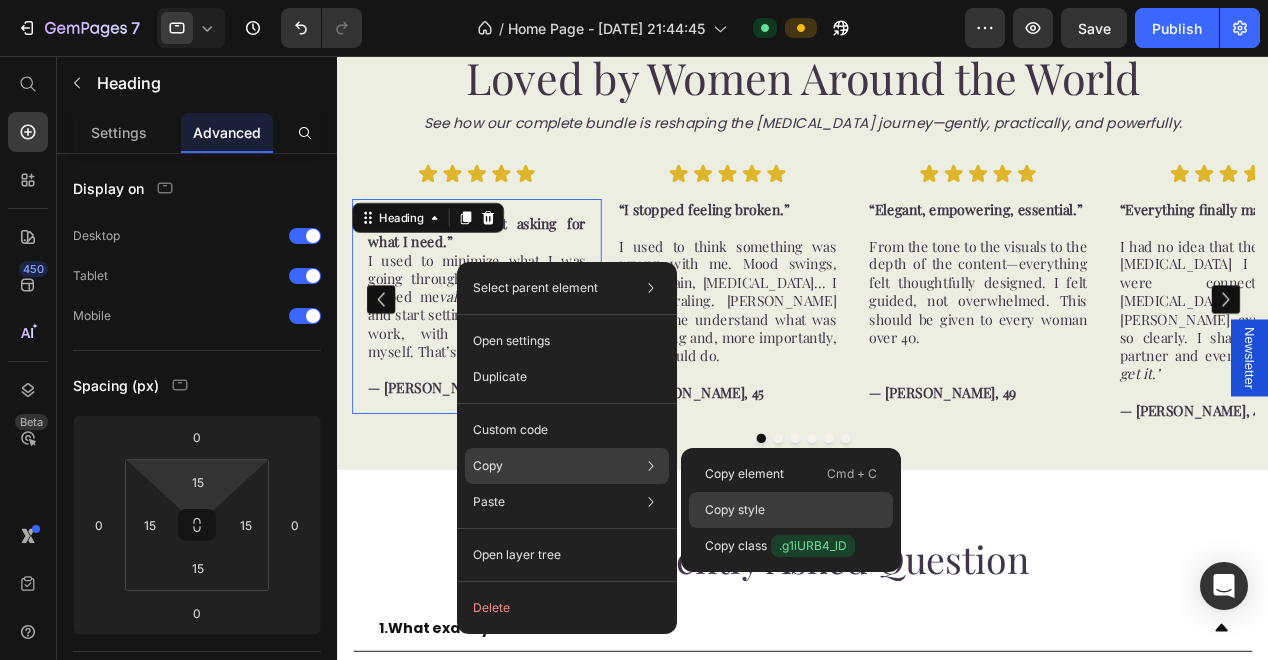 click on "Copy style" 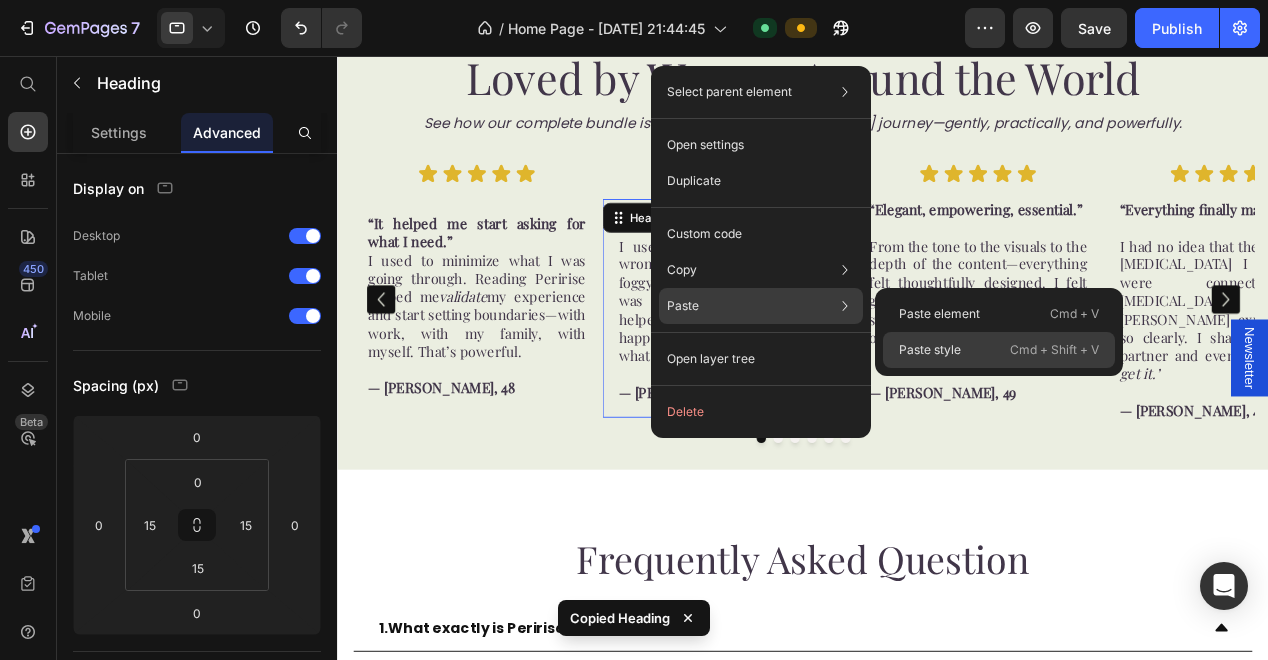 click on "Paste style" at bounding box center [930, 350] 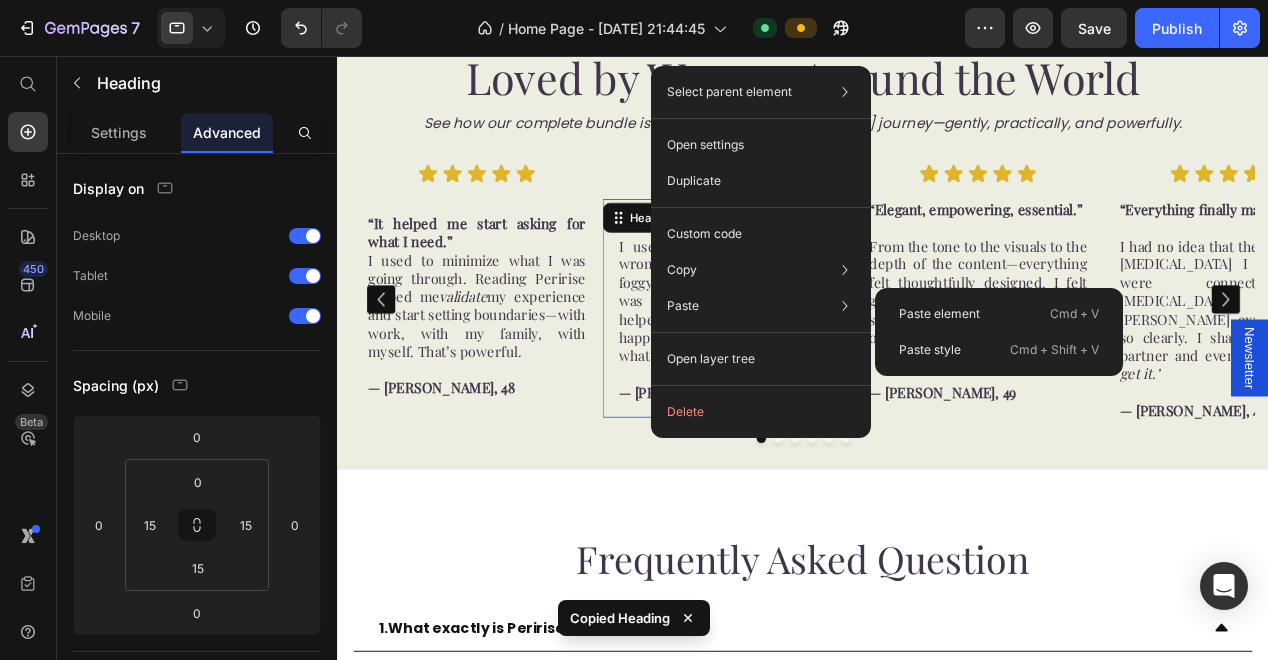 type on "15" 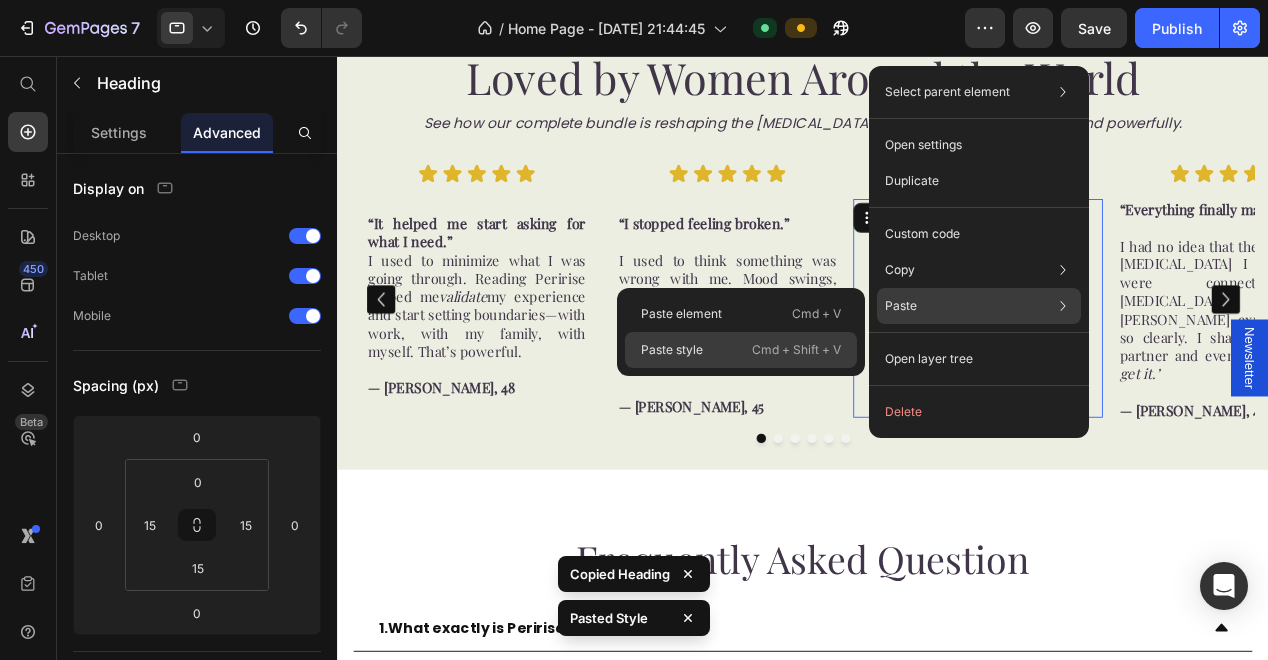 click on "Cmd + Shift + V" at bounding box center [796, 350] 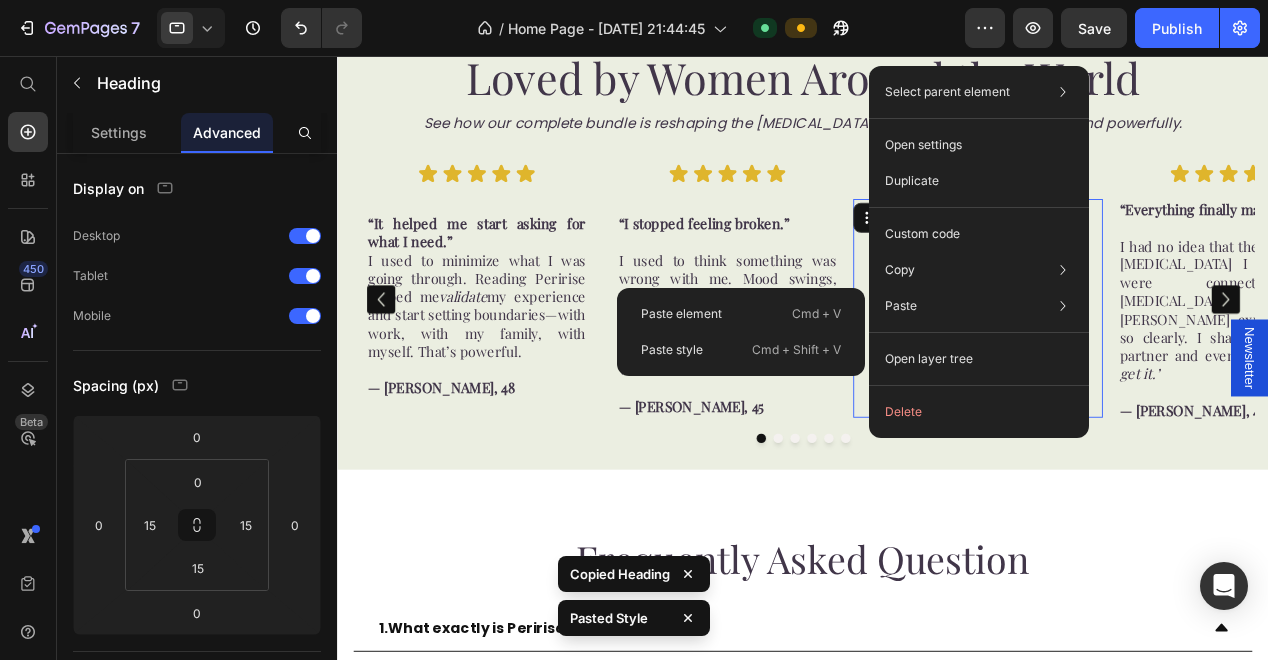 type on "15" 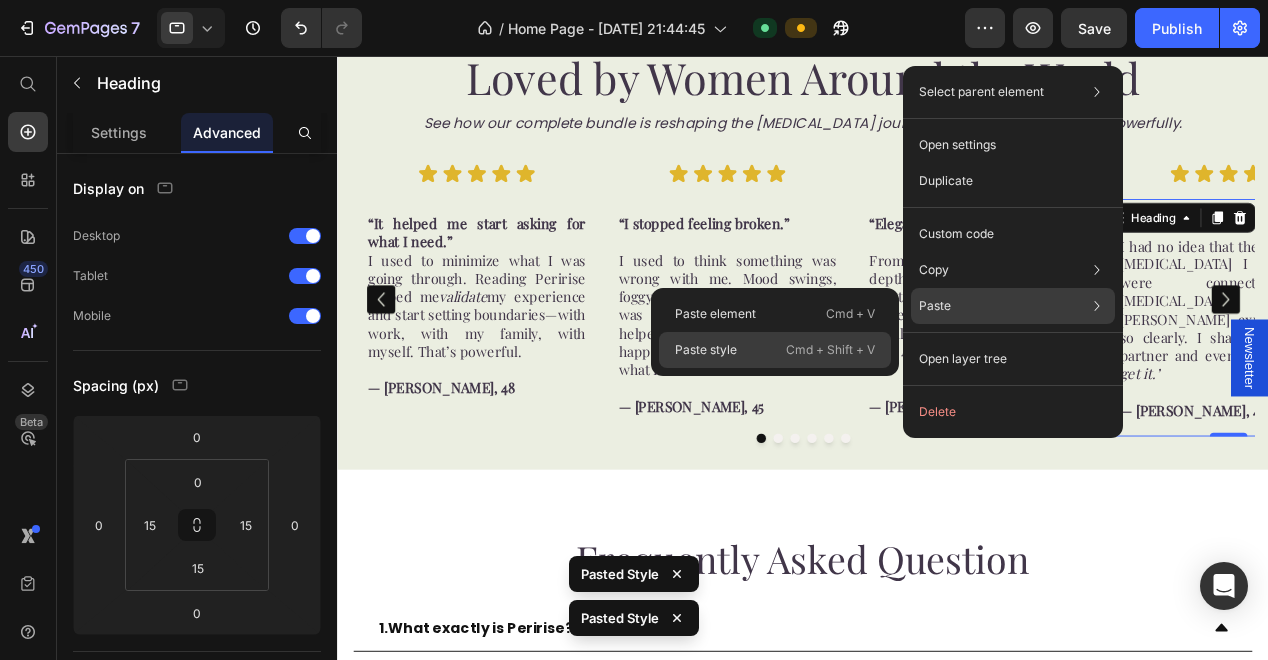 click on "Cmd + Shift + V" at bounding box center [830, 350] 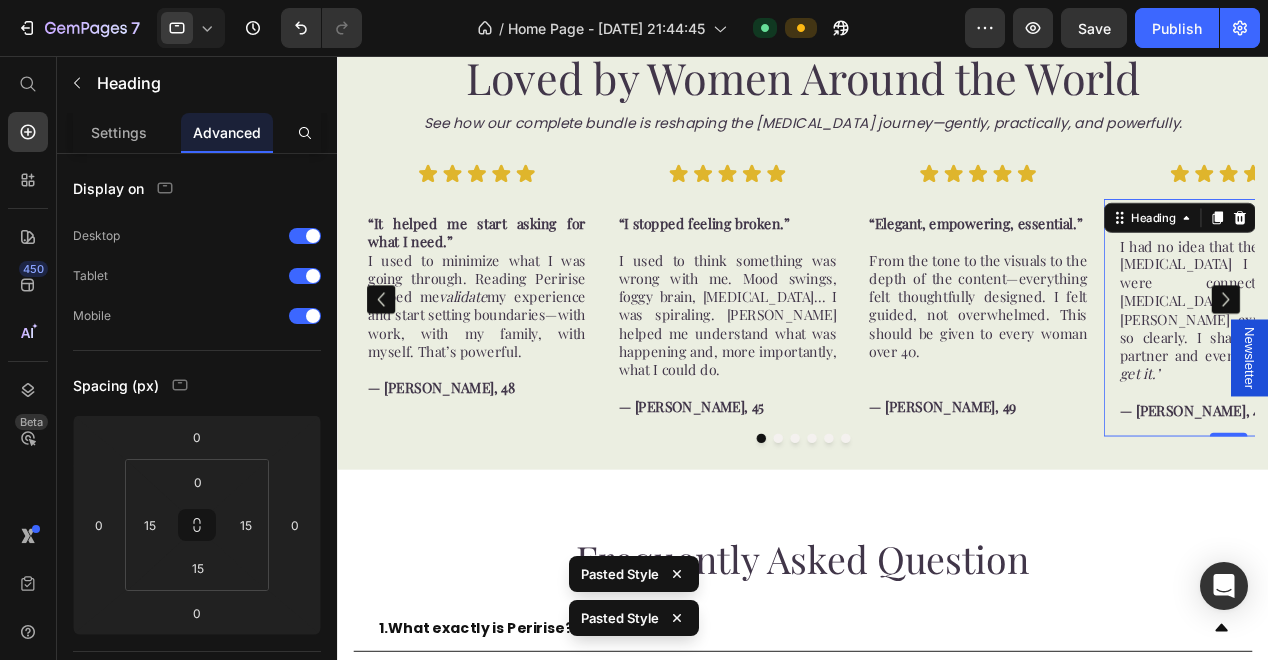 type on "15" 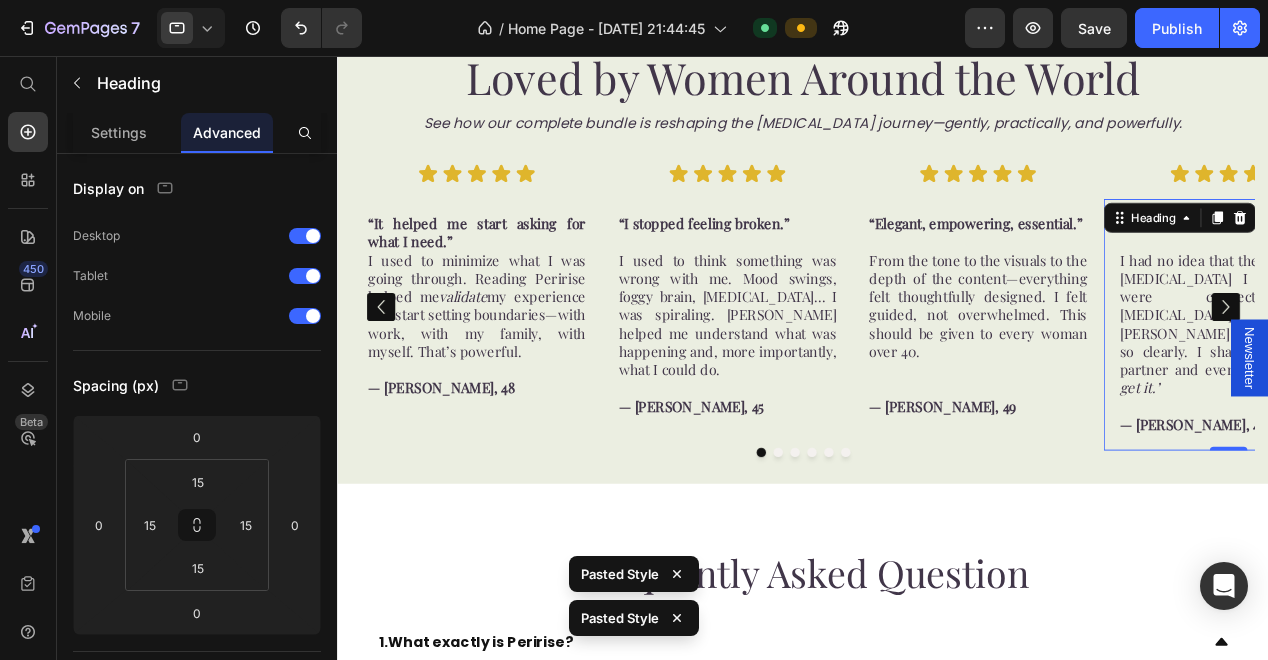 click 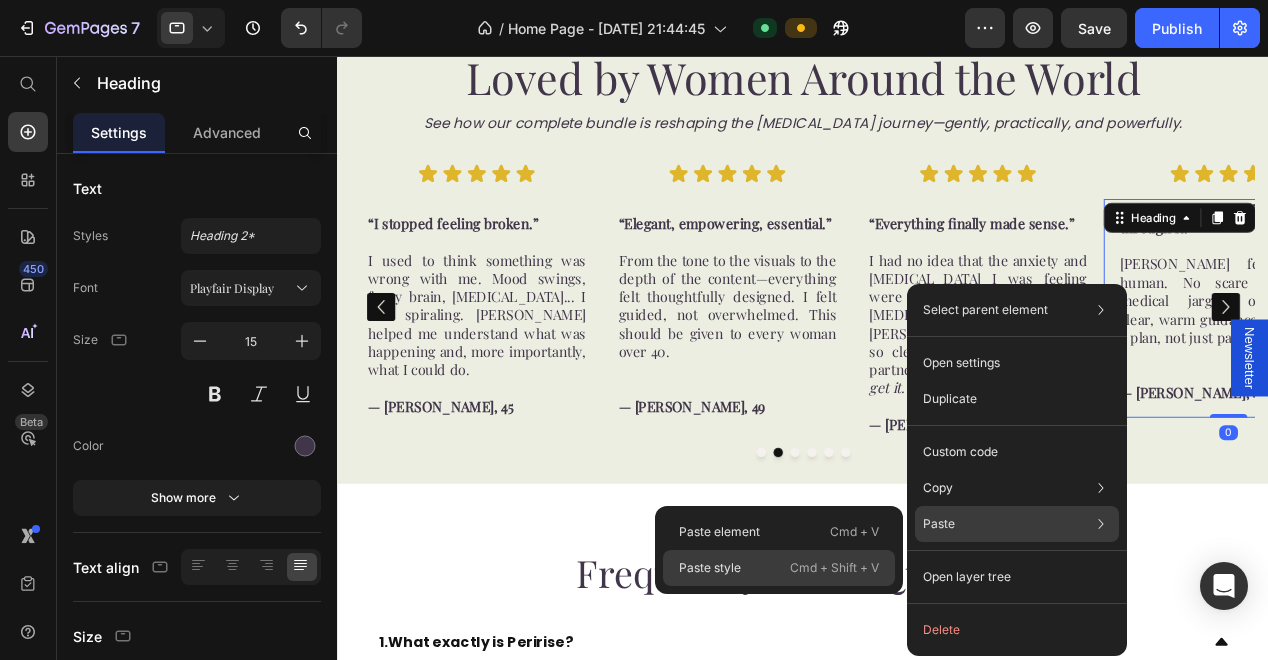 drag, startPoint x: 799, startPoint y: 570, endPoint x: 844, endPoint y: 303, distance: 270.7656 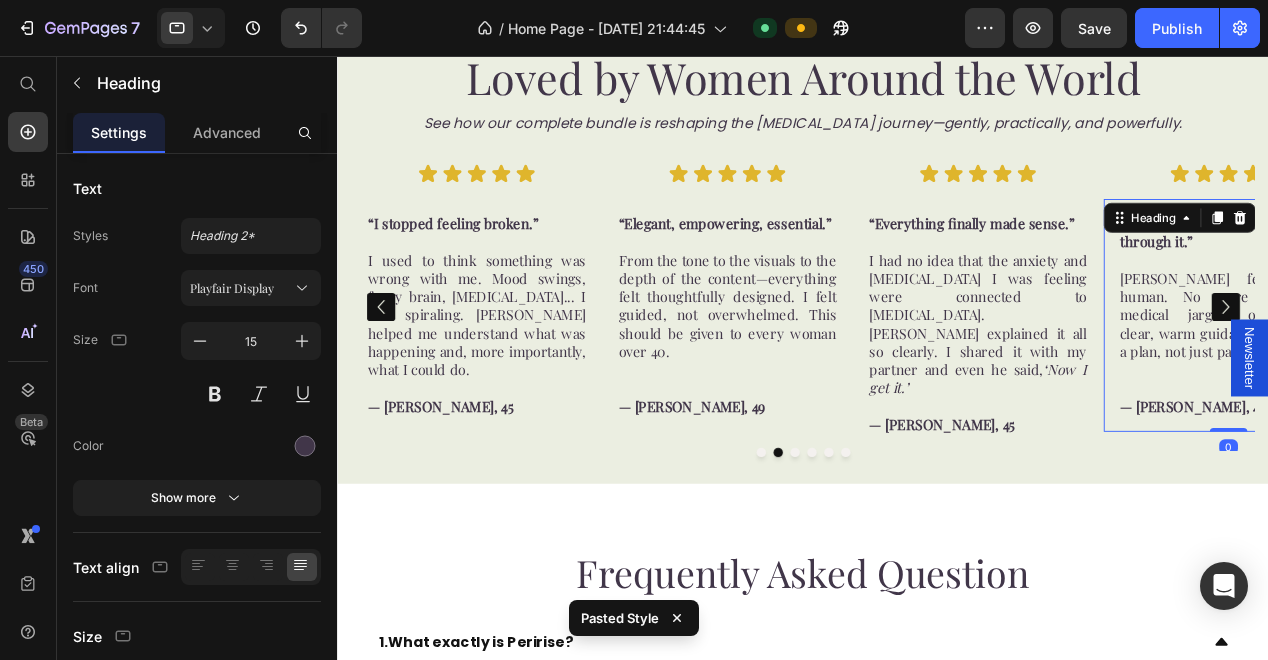 click 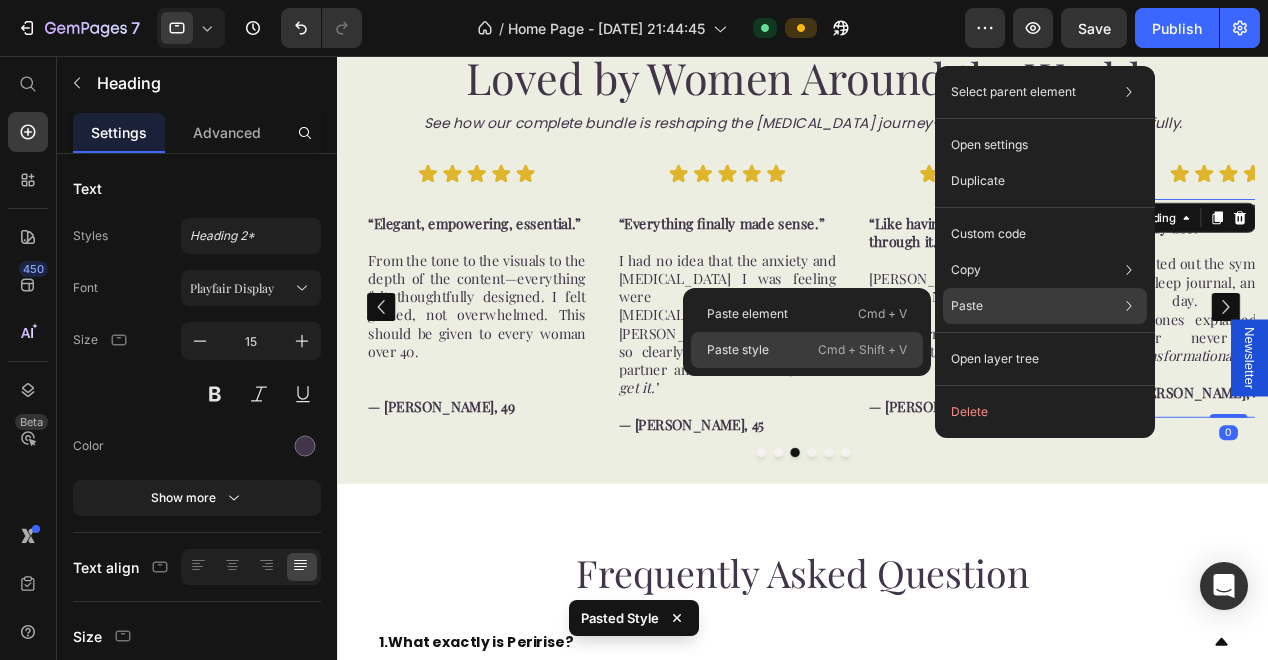 click on "Cmd + Shift + V" at bounding box center (862, 350) 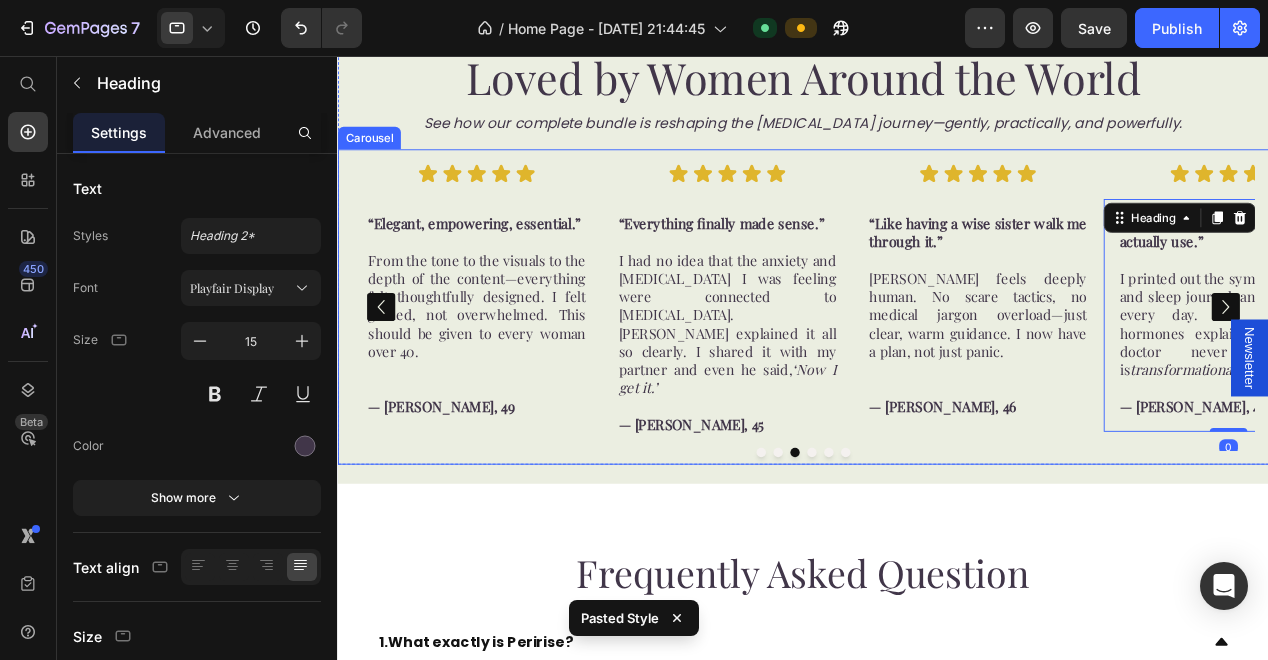 click 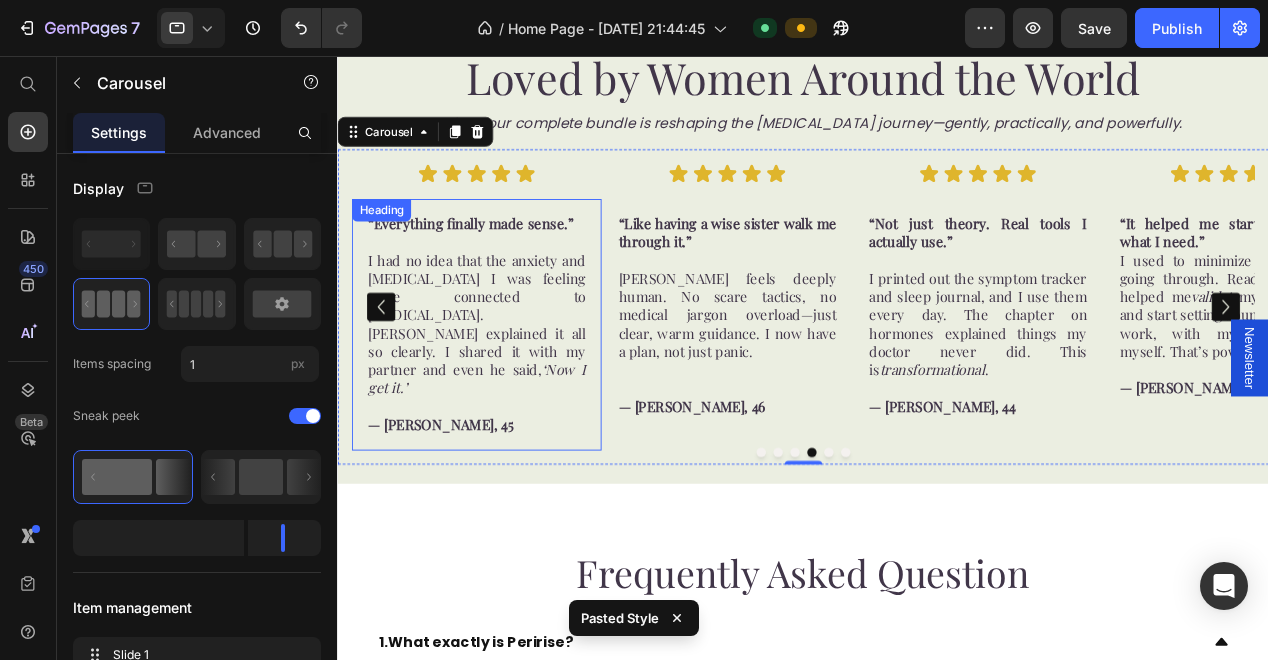 click on "‘Now I get it.’" at bounding box center [485, 401] 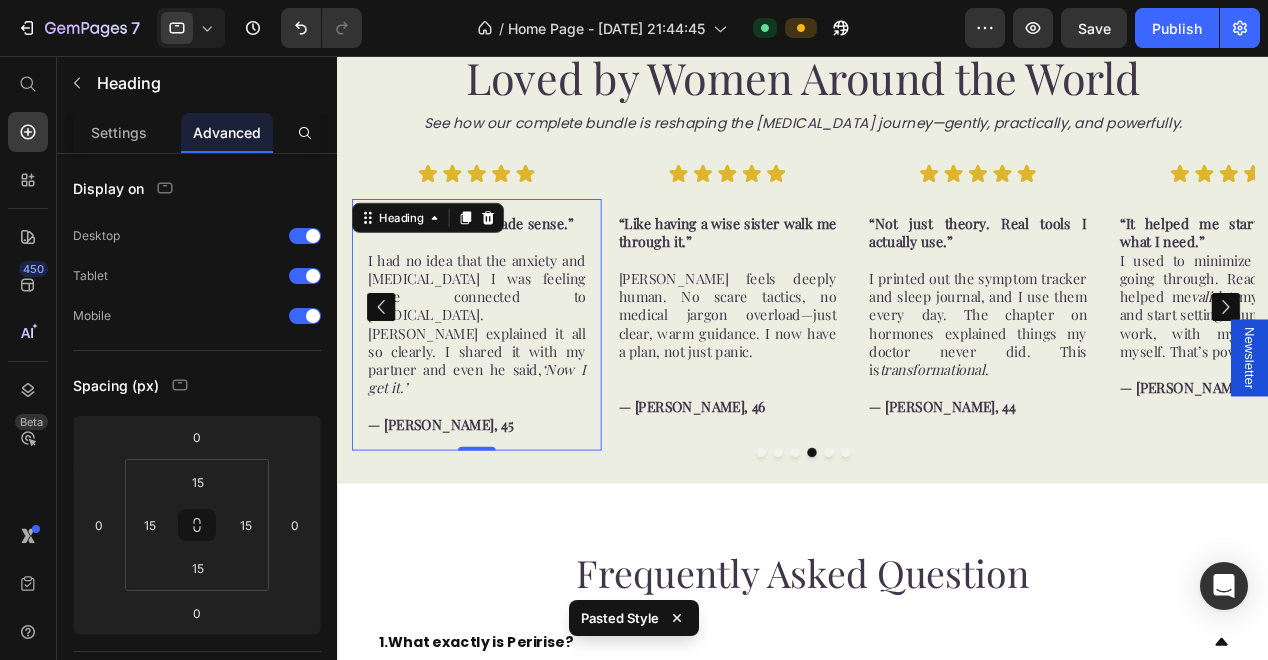click on "“Everything finally made sense.”   I had no idea that the anxiety and brain fog I was feeling were connected to perimenopause. Peririse explained it all so clearly. I shared it with my partner and even he said,  ‘Now I get it.’ — Elena S., 45" at bounding box center [485, 343] 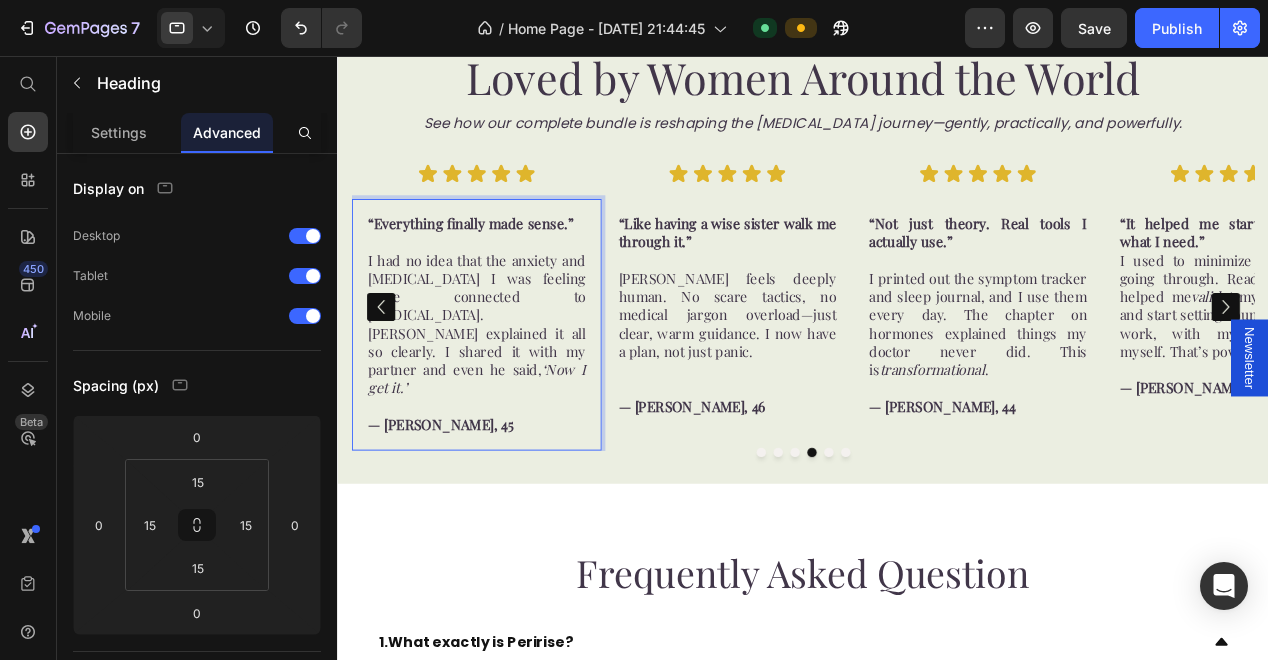 click on "“Everything finally made sense.”   I had no idea that the anxiety and brain fog I was feeling were connected to perimenopause. Peririse explained it all so clearly. I shared it with my partner and even he said,  ‘Now I get it.’ ⁠⁠⁠⁠⁠⁠⁠ — Elena S., 45" at bounding box center [485, 343] 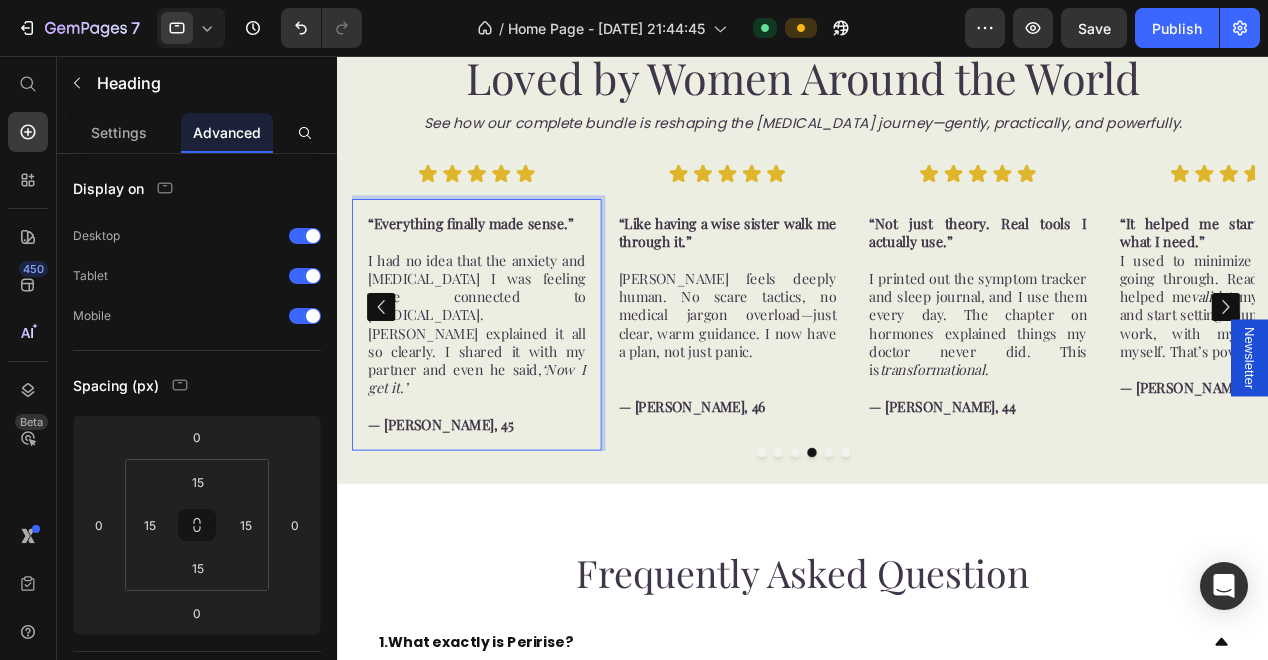 click on "“Everything finally made sense.”   I had no idea that the anxiety and brain fog I was feeling were connected to perimenopause. Peririse explained it all so clearly. I shared it with my partner and even he said,  ‘Now I get it.’ — Elena S., 45" at bounding box center (485, 343) 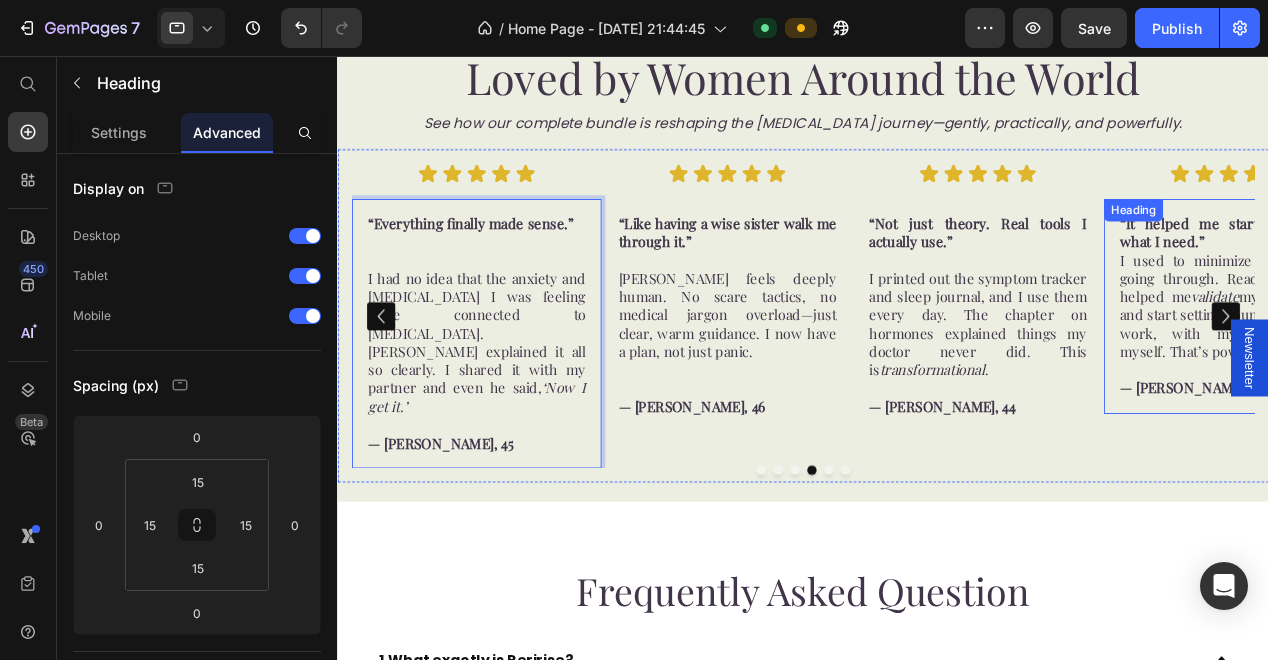 drag, startPoint x: 1233, startPoint y: 256, endPoint x: 1245, endPoint y: 254, distance: 12.165525 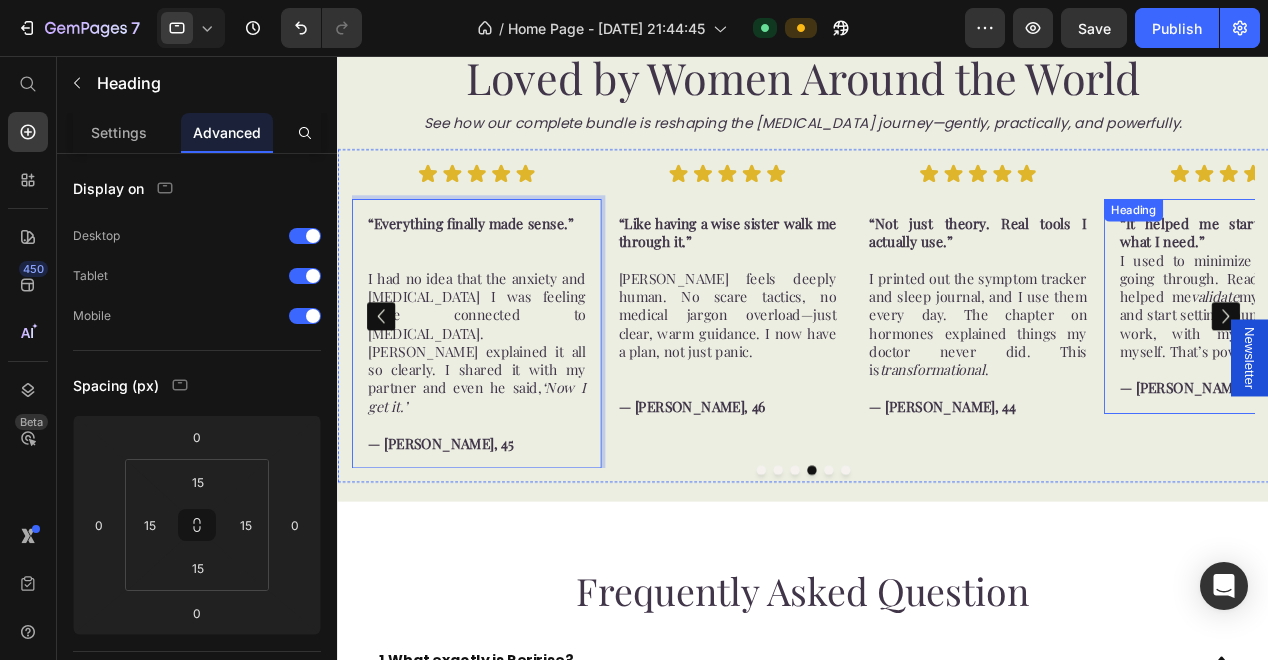 click on "“It helped me start asking for what I need.”  I used to minimize what I was going through. Reading Peririse helped me  validate  my experience and start setting boundaries—with work, with my family, with myself. That’s powerful. — Daria L., 48" at bounding box center [1286, 323] 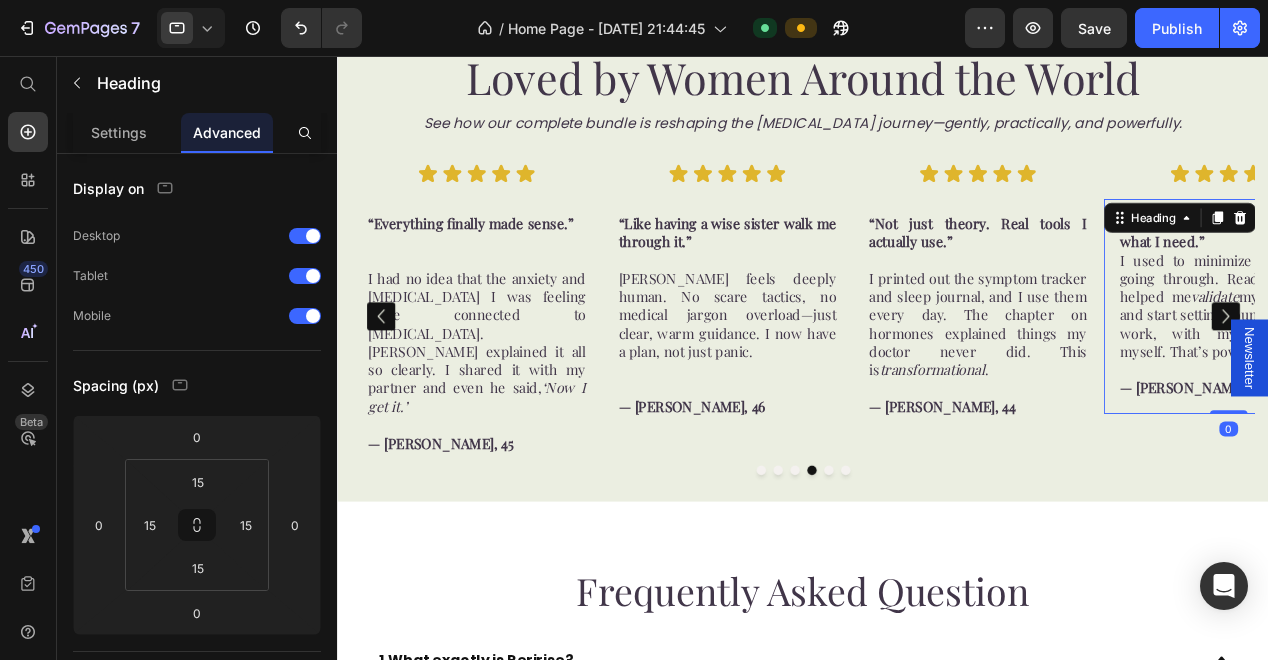 click on "“It helped me start asking for what I need.”  I used to minimize what I was going through. Reading Peririse helped me  validate  my experience and start setting boundaries—with work, with my family, with myself. That’s powerful. — Daria L., 48" at bounding box center (1286, 323) 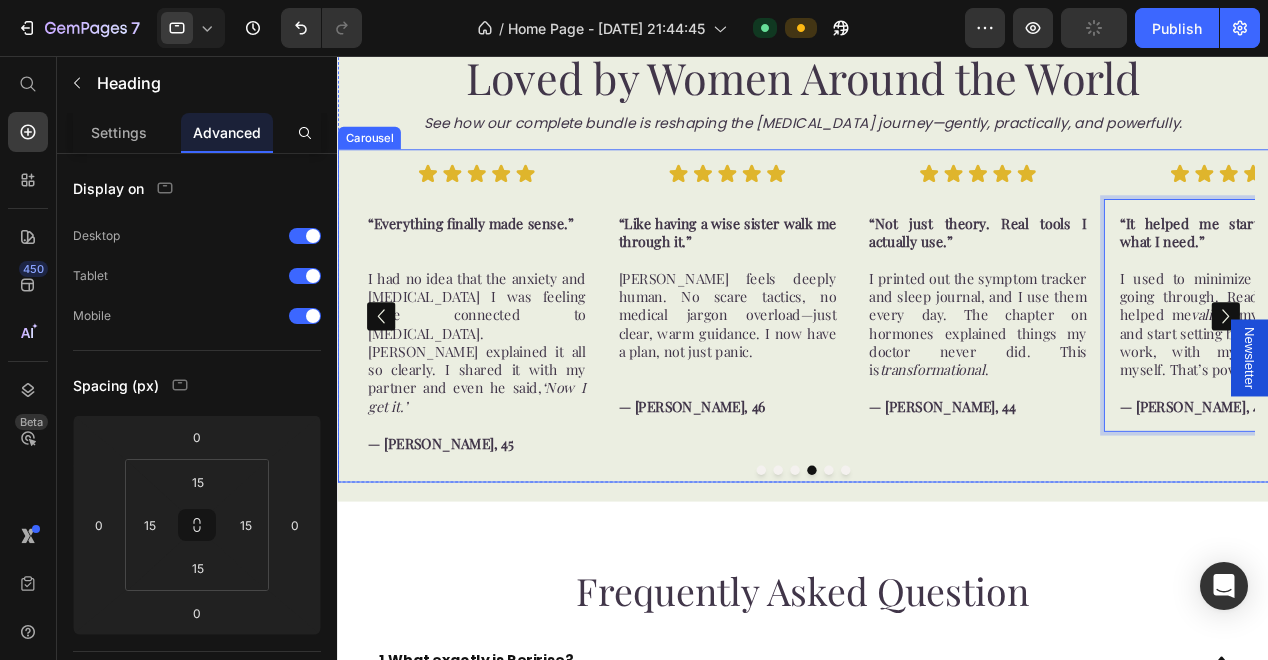 click 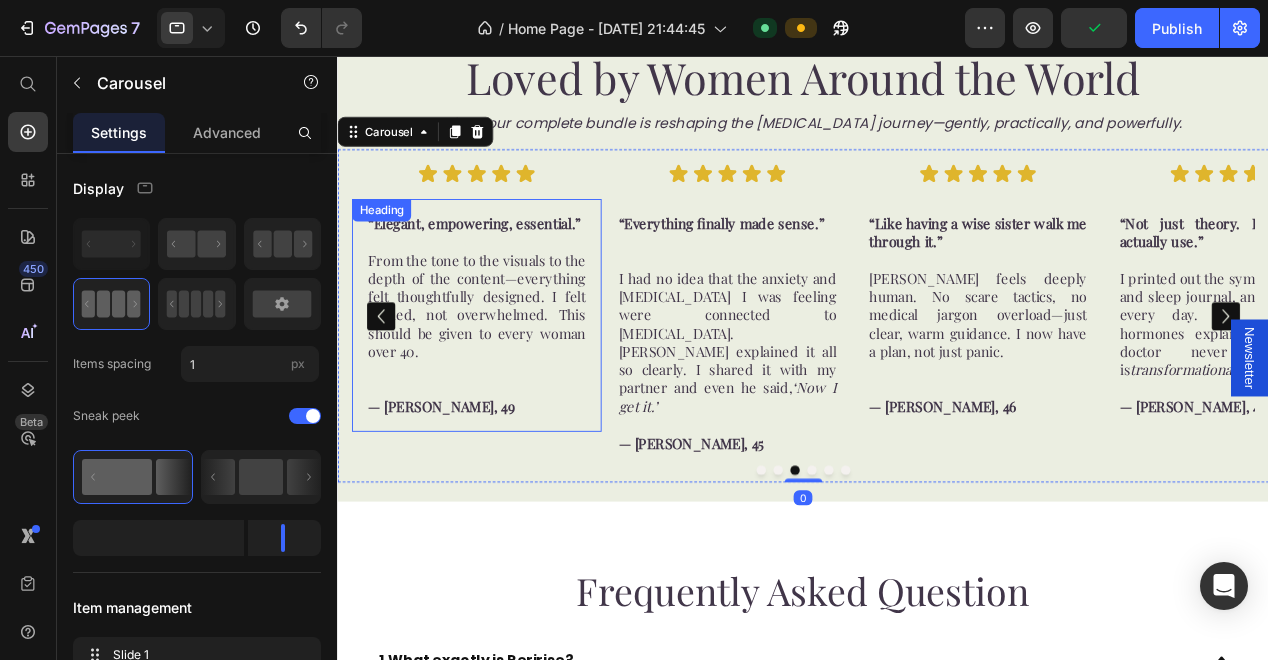 click on "“Elegant, empowering, essential.” From the tone to the visuals to the depth of the content—everything felt thoughtfully designed. I felt guided, not overwhelmed. This should be given to every woman over 40. — Céline M., 49" at bounding box center (485, 333) 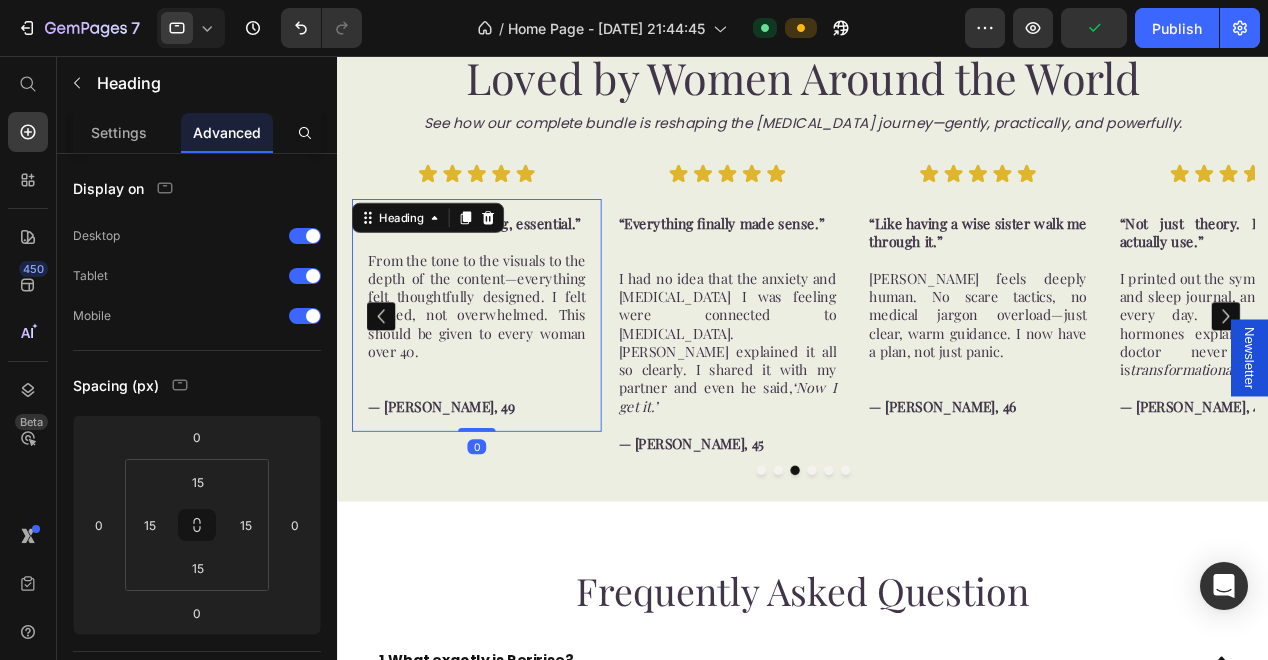 click on "“Elegant, empowering, essential.” From the tone to the visuals to the depth of the content—everything felt thoughtfully designed. I felt guided, not overwhelmed. This should be given to every woman over 40. — Céline M., 49" at bounding box center (485, 333) 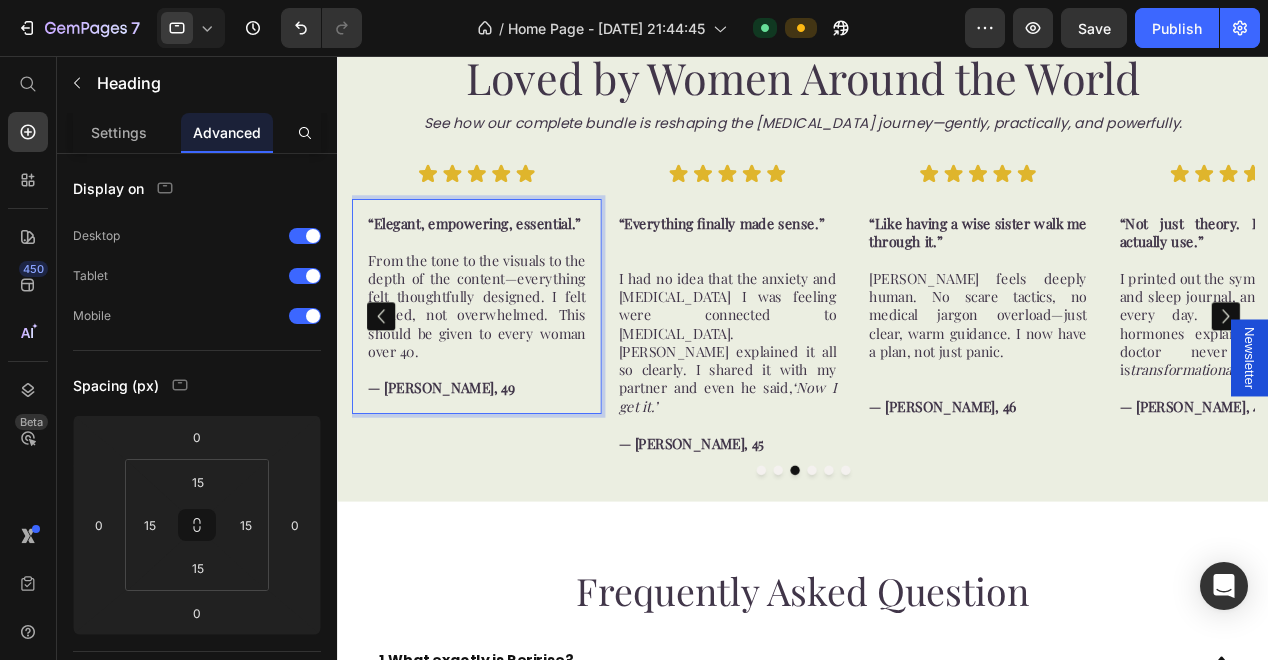 click on "“Elegant, empowering, essential.” From the tone to the visuals to the depth of the content—everything felt thoughtfully designed. I felt guided, not overwhelmed. This should be given to every woman over 40. — Céline M., 49" at bounding box center (485, 323) 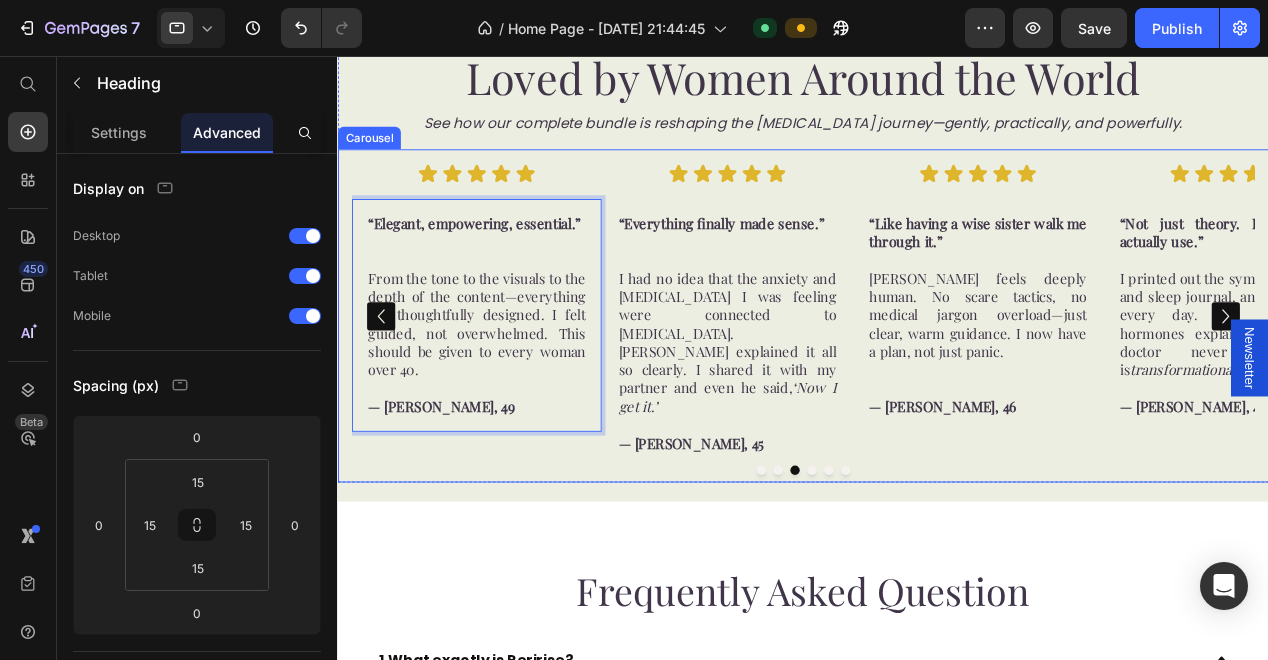 click 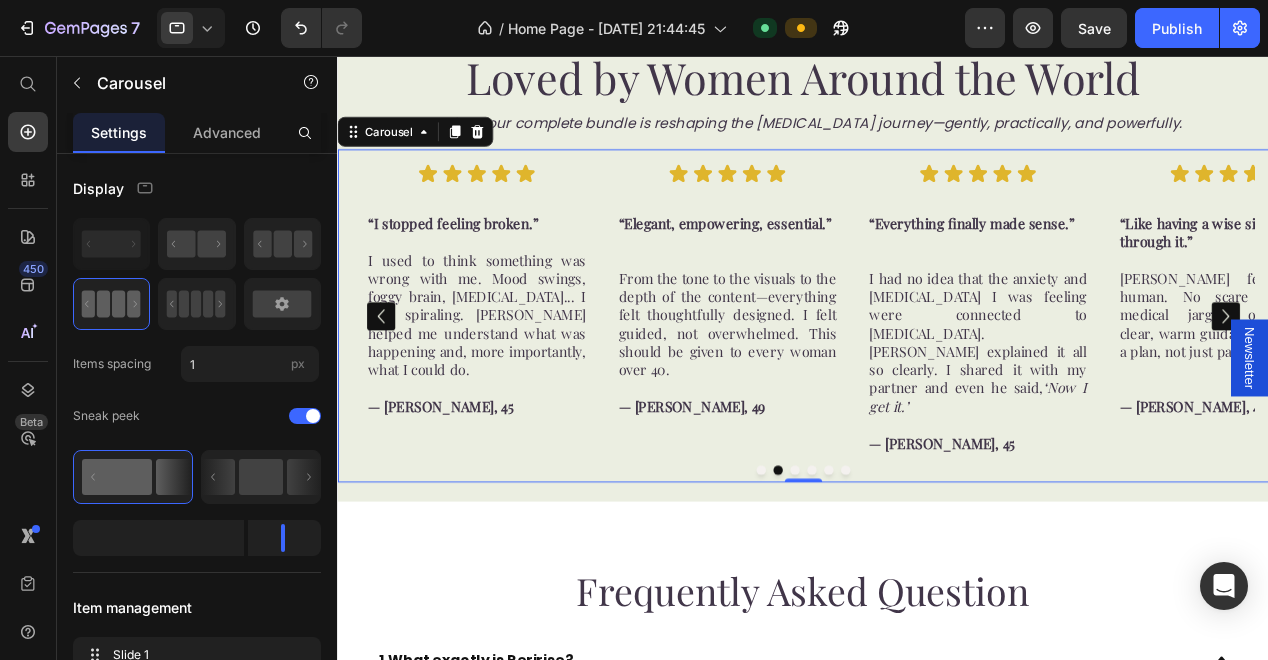 click 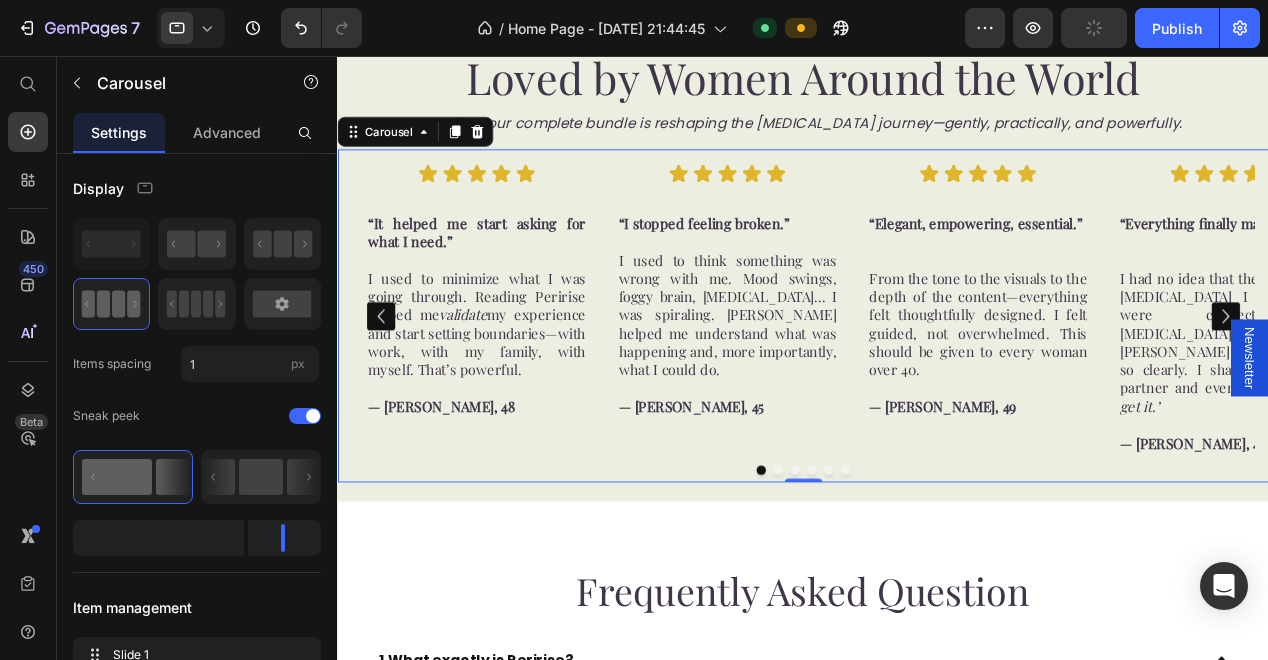 click 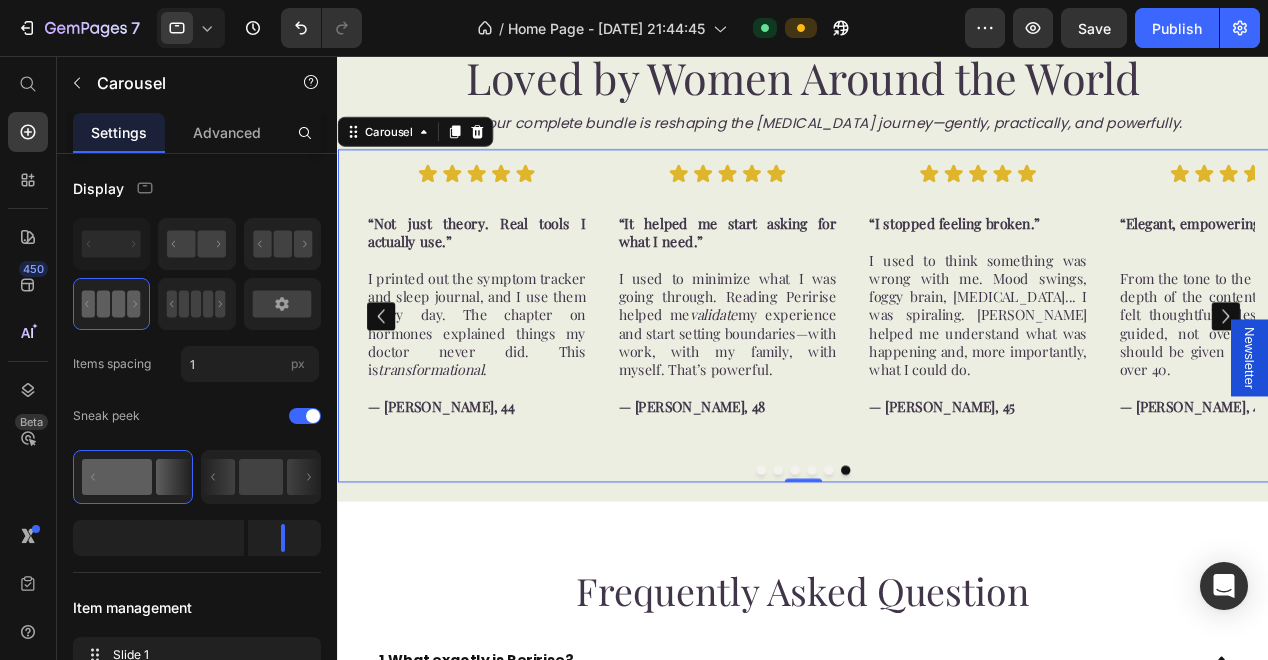 click 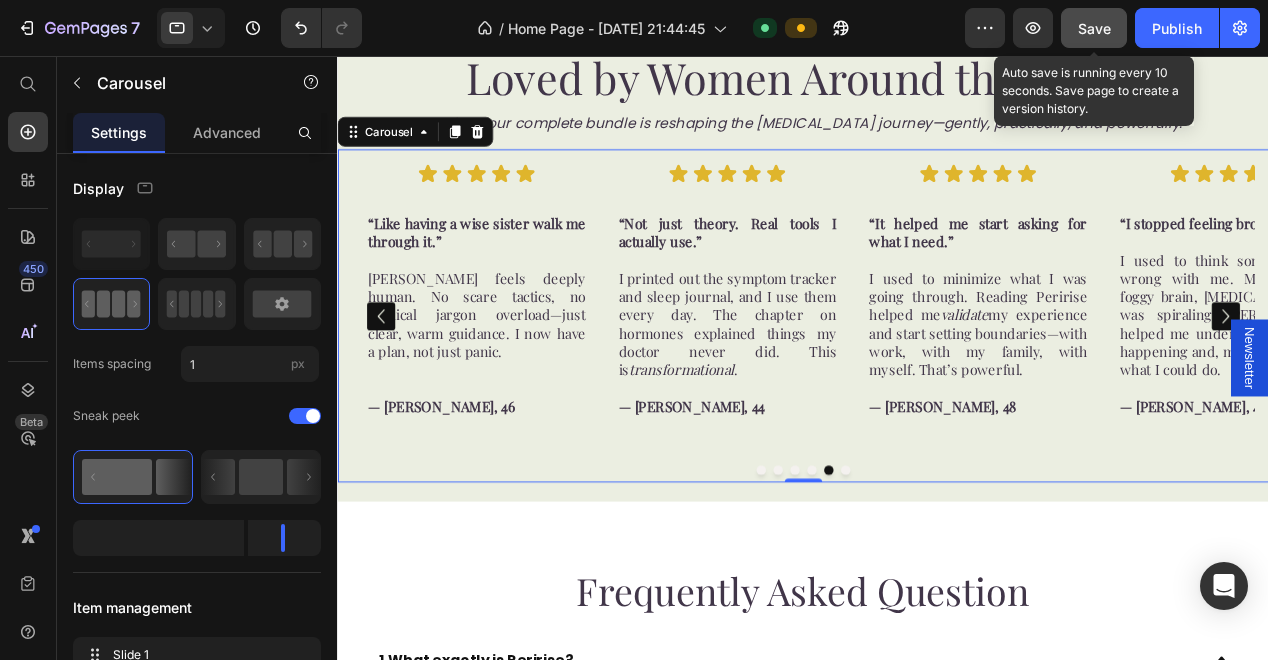 click on "Save" at bounding box center [1094, 28] 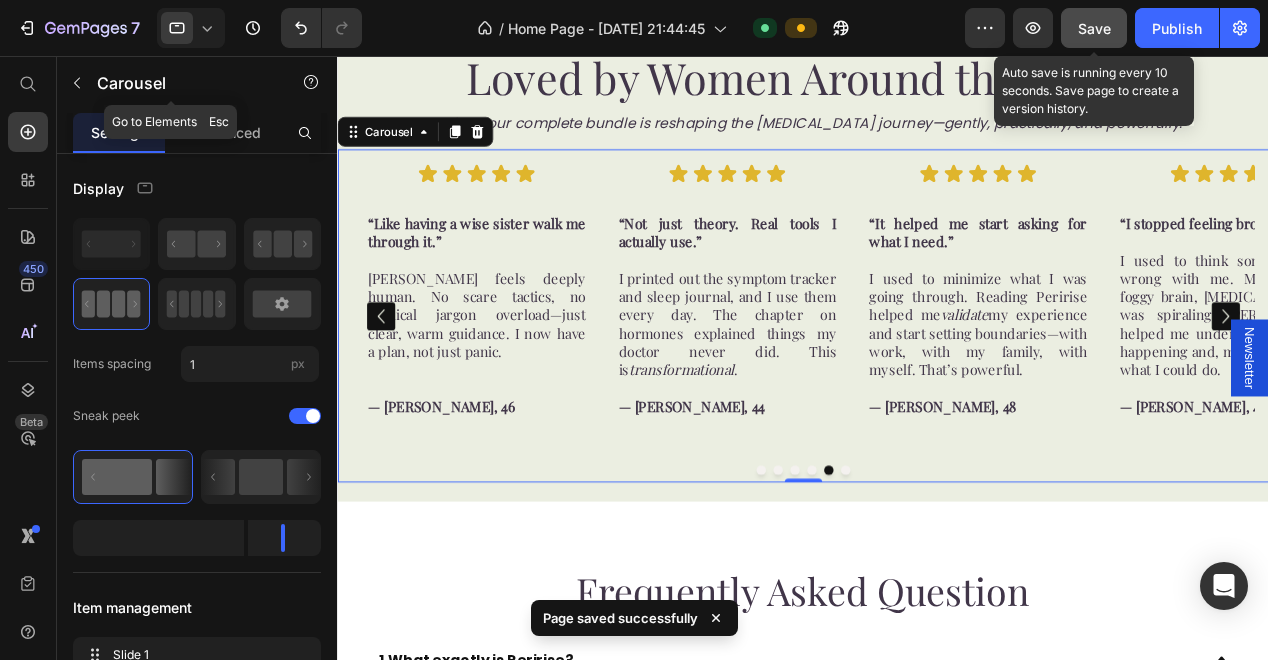 click on "Carousel" at bounding box center (182, 83) 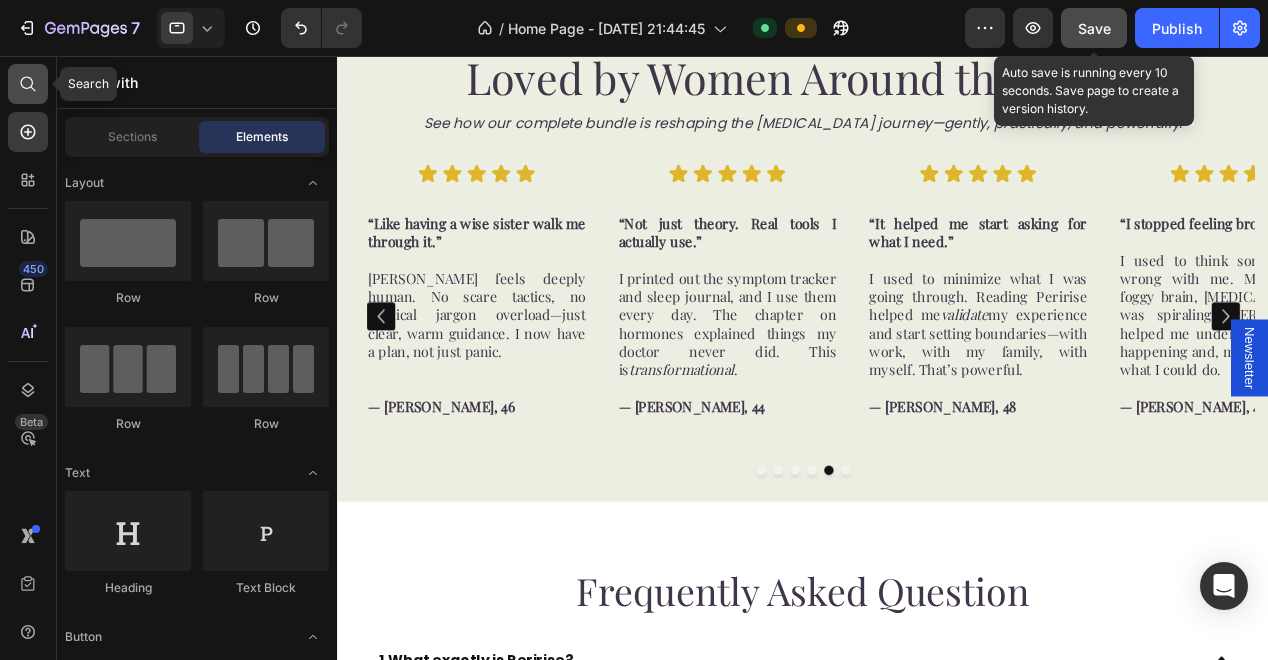 click 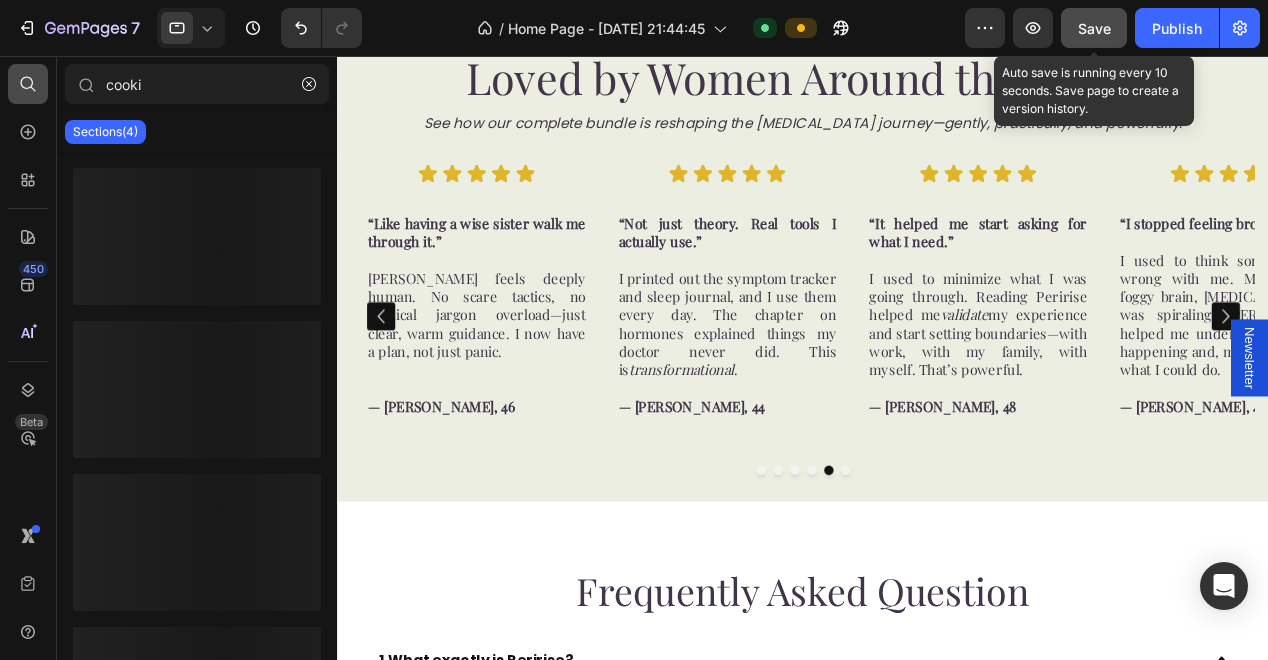type on "cookie" 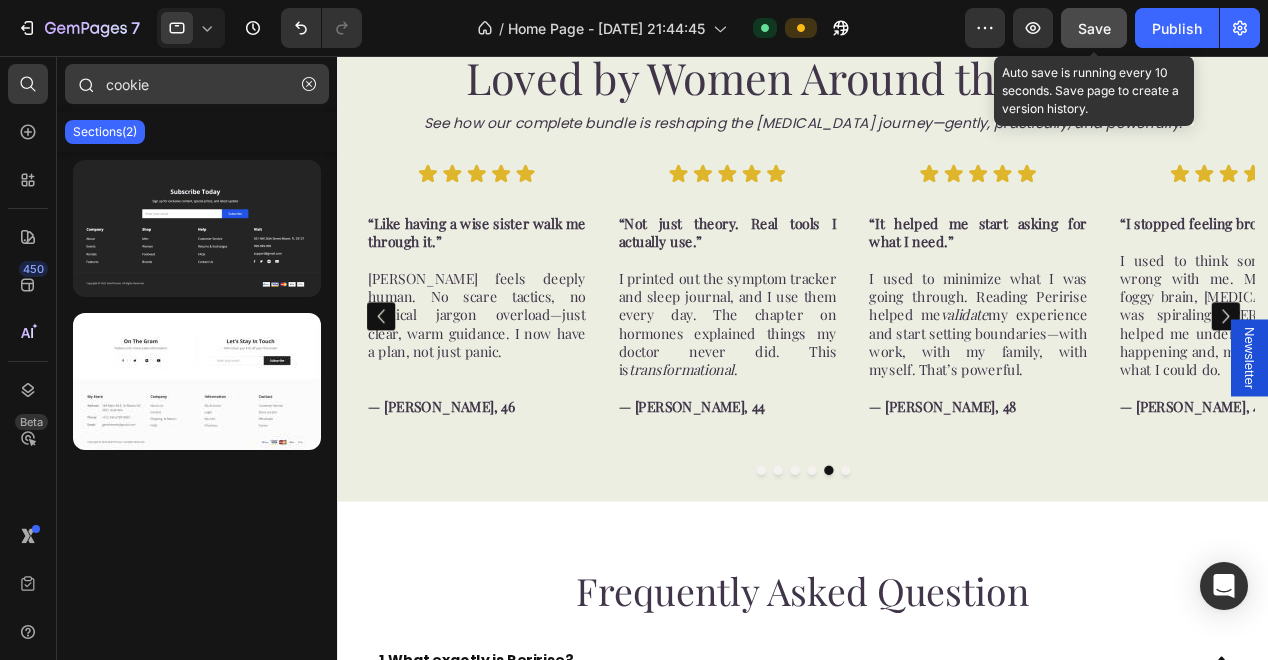 drag, startPoint x: 173, startPoint y: 83, endPoint x: 105, endPoint y: 90, distance: 68.359344 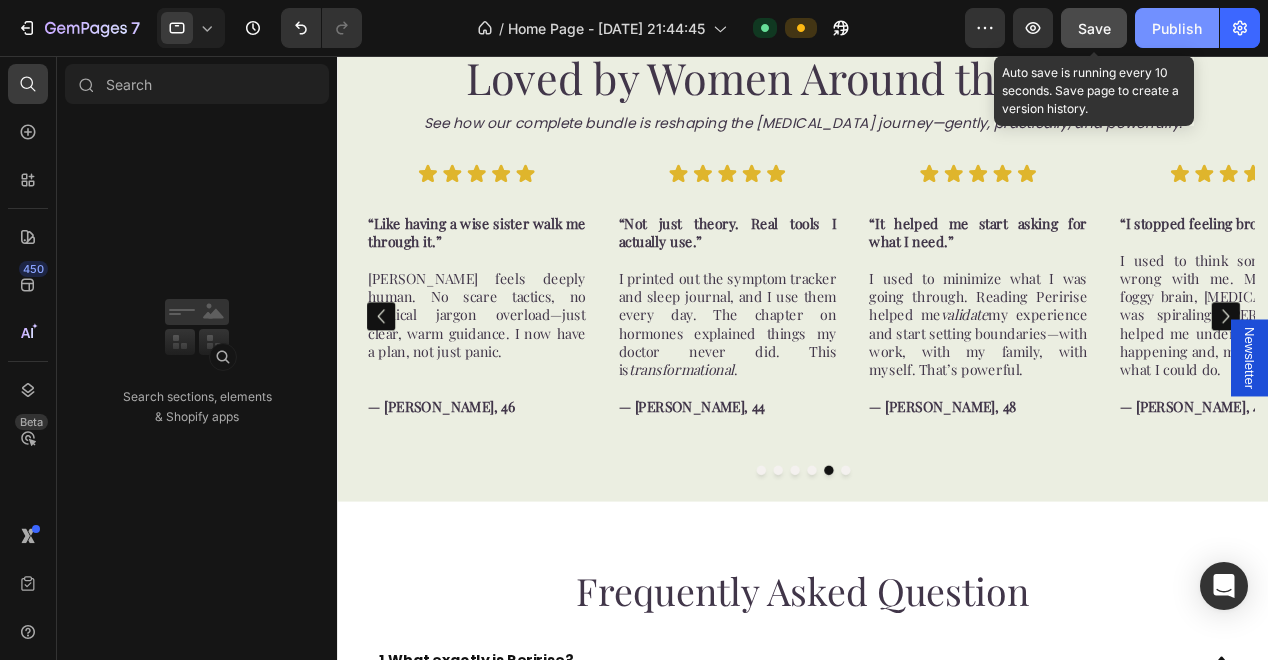 click on "Publish" at bounding box center (1177, 28) 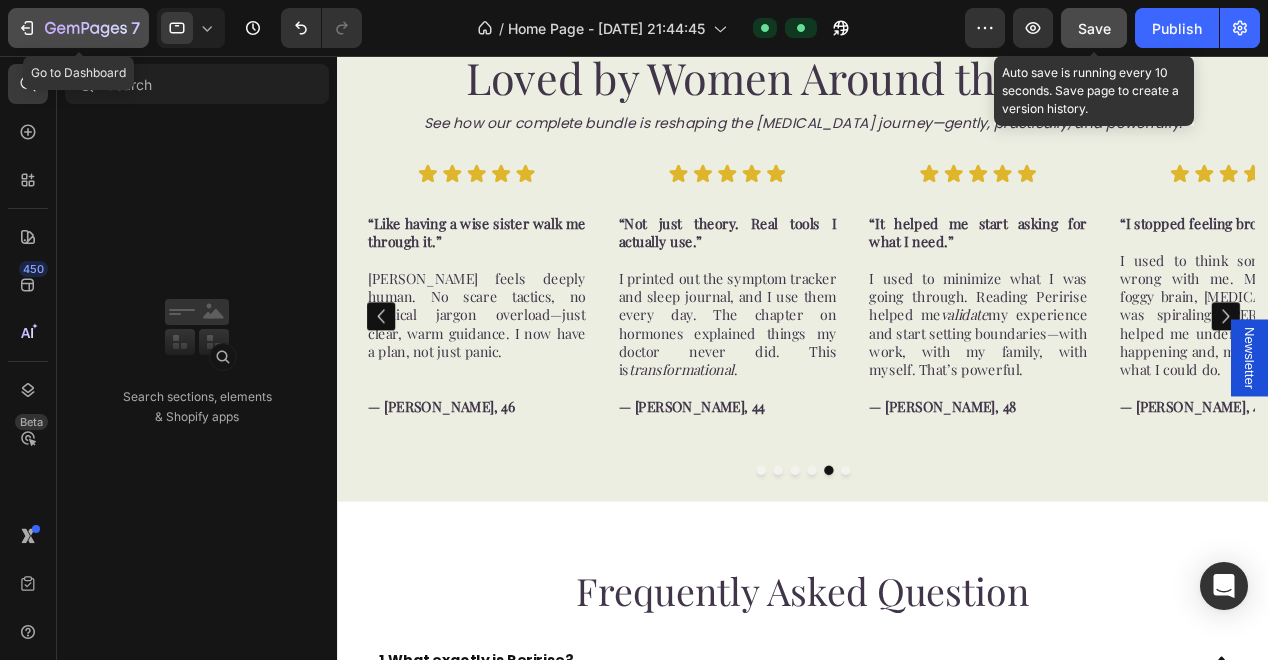 click on "7" at bounding box center (78, 28) 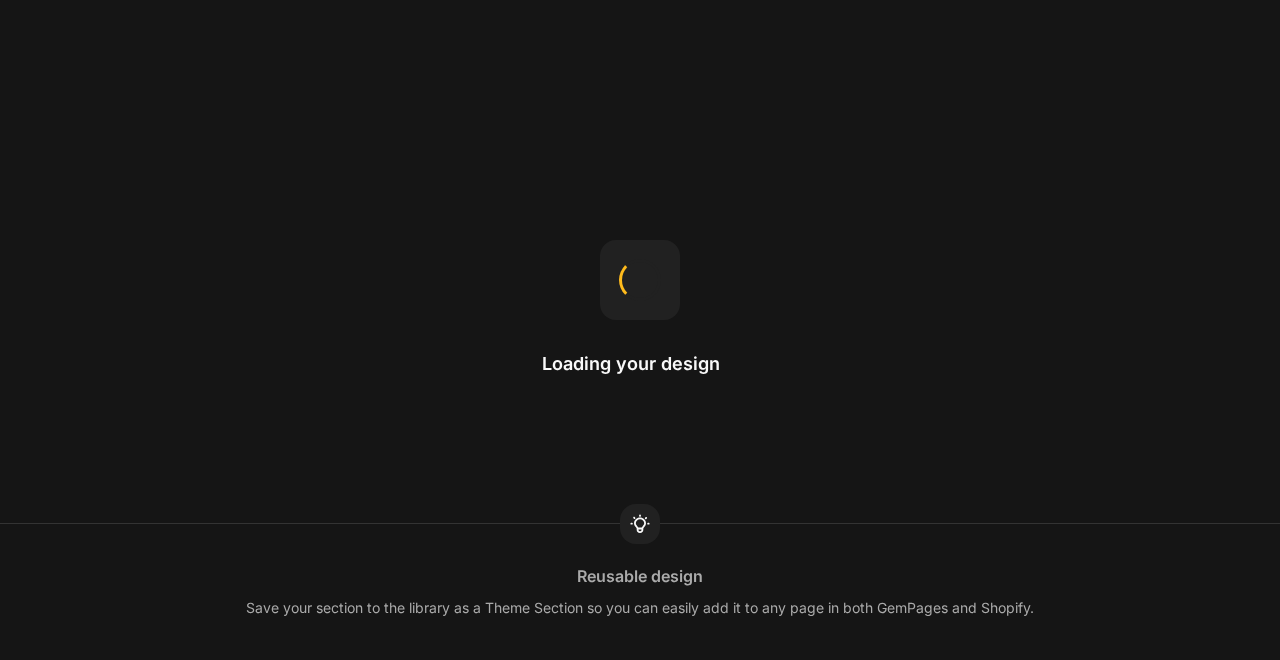 scroll, scrollTop: 0, scrollLeft: 0, axis: both 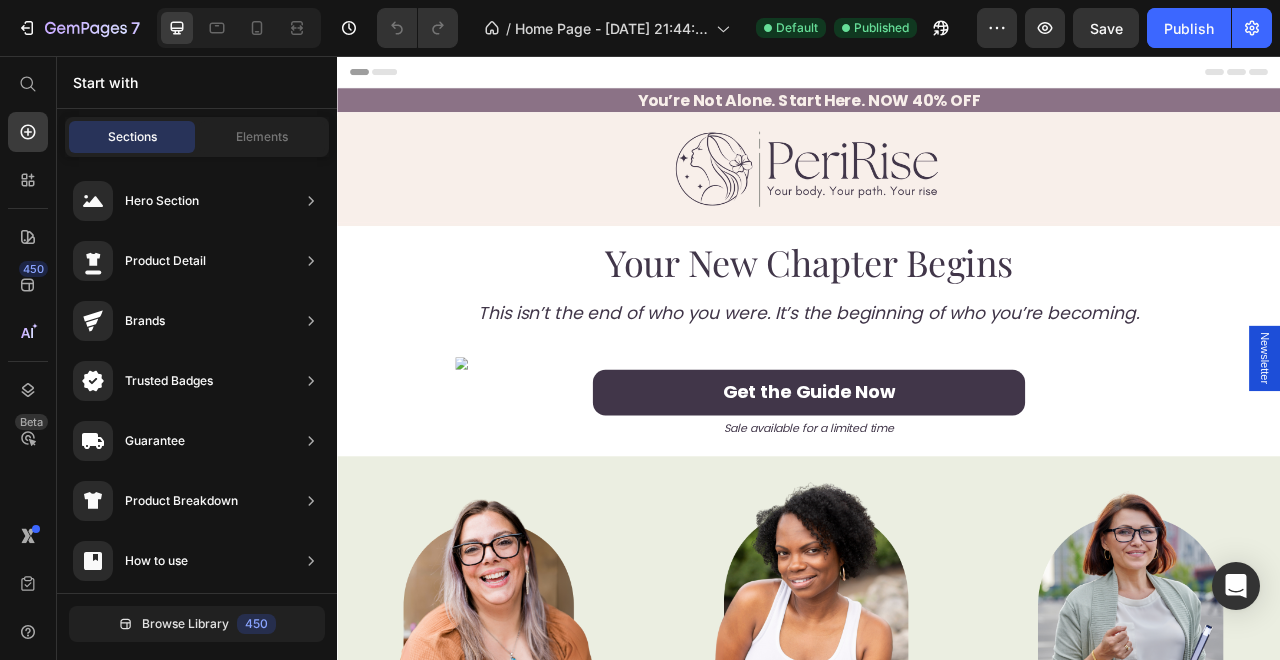 click on "Newsletter" at bounding box center [1517, 440] 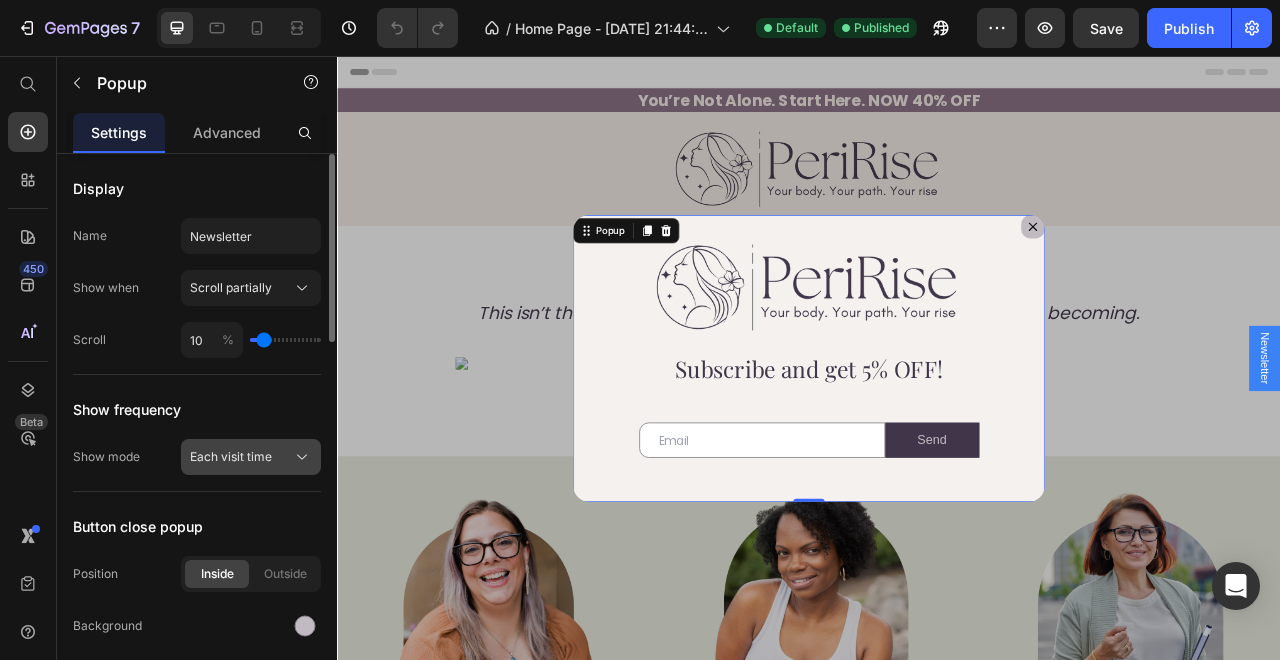 click on "Each visit time" at bounding box center [231, 457] 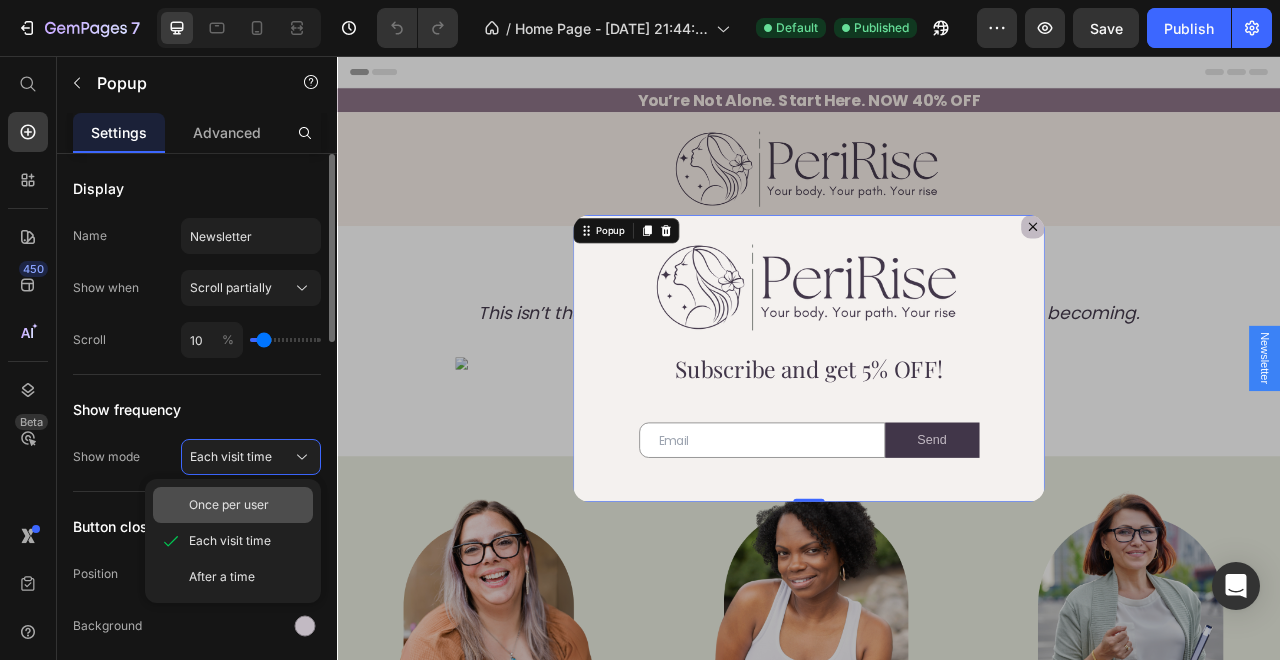 click on "Once per user" at bounding box center (229, 505) 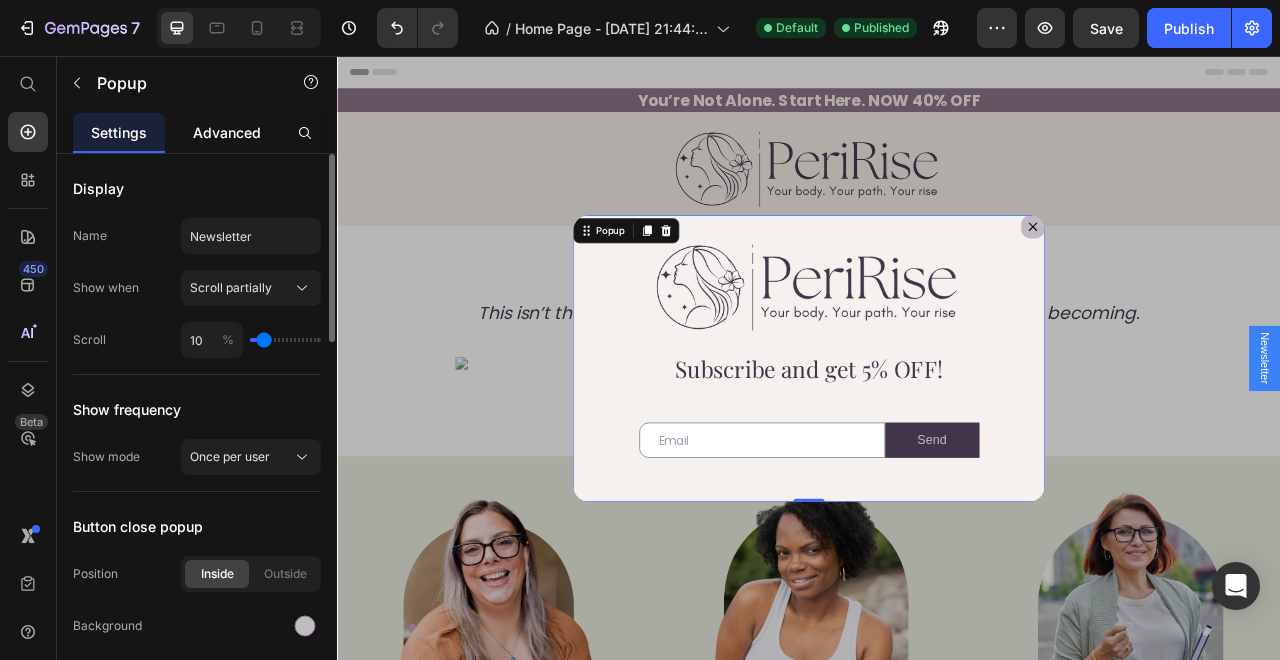 click on "Advanced" 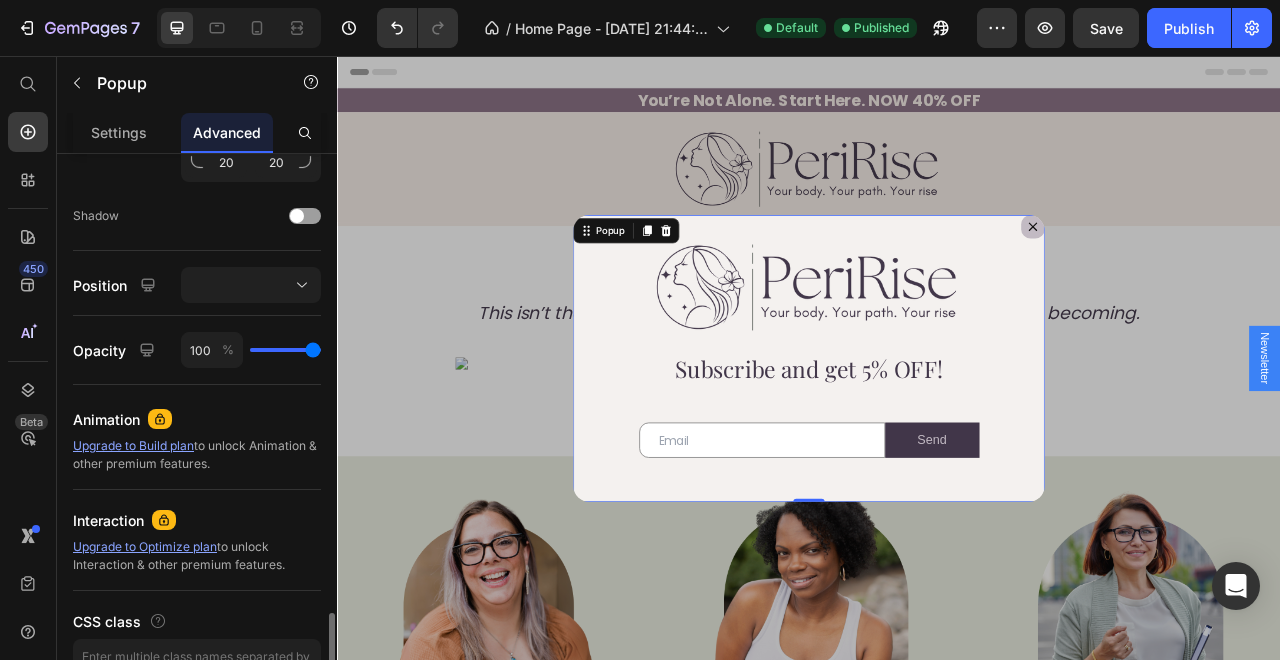 scroll, scrollTop: 846, scrollLeft: 0, axis: vertical 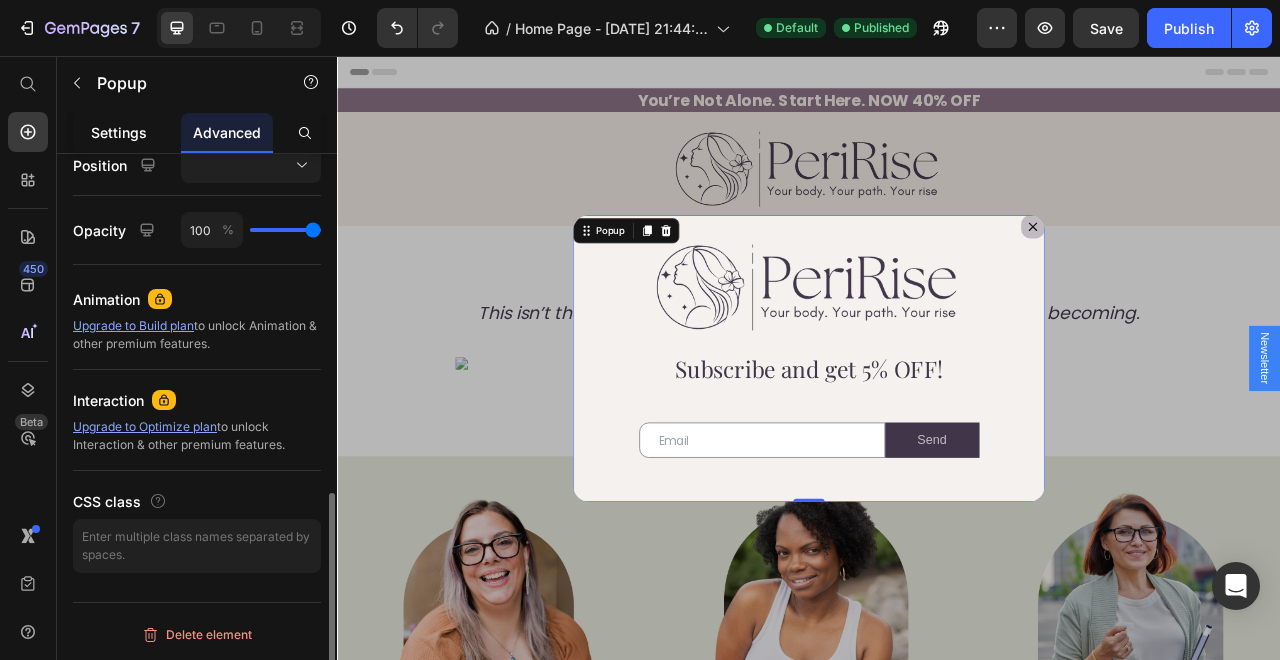 click on "Settings" at bounding box center [119, 132] 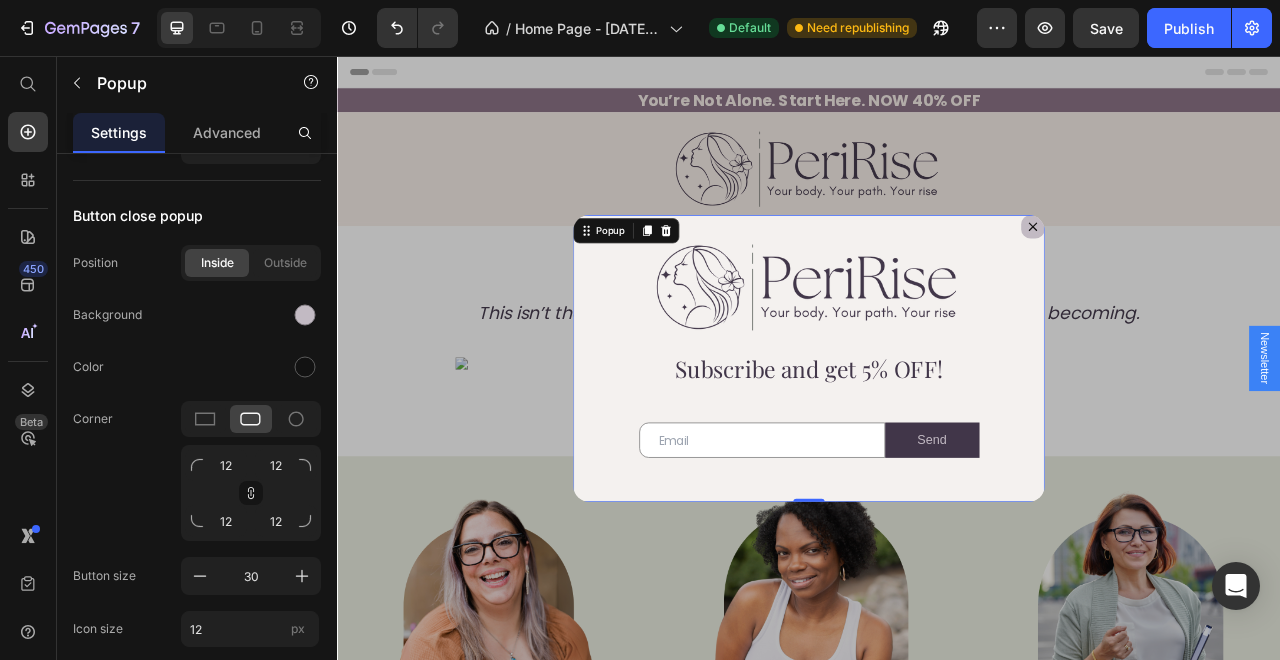 scroll, scrollTop: 0, scrollLeft: 0, axis: both 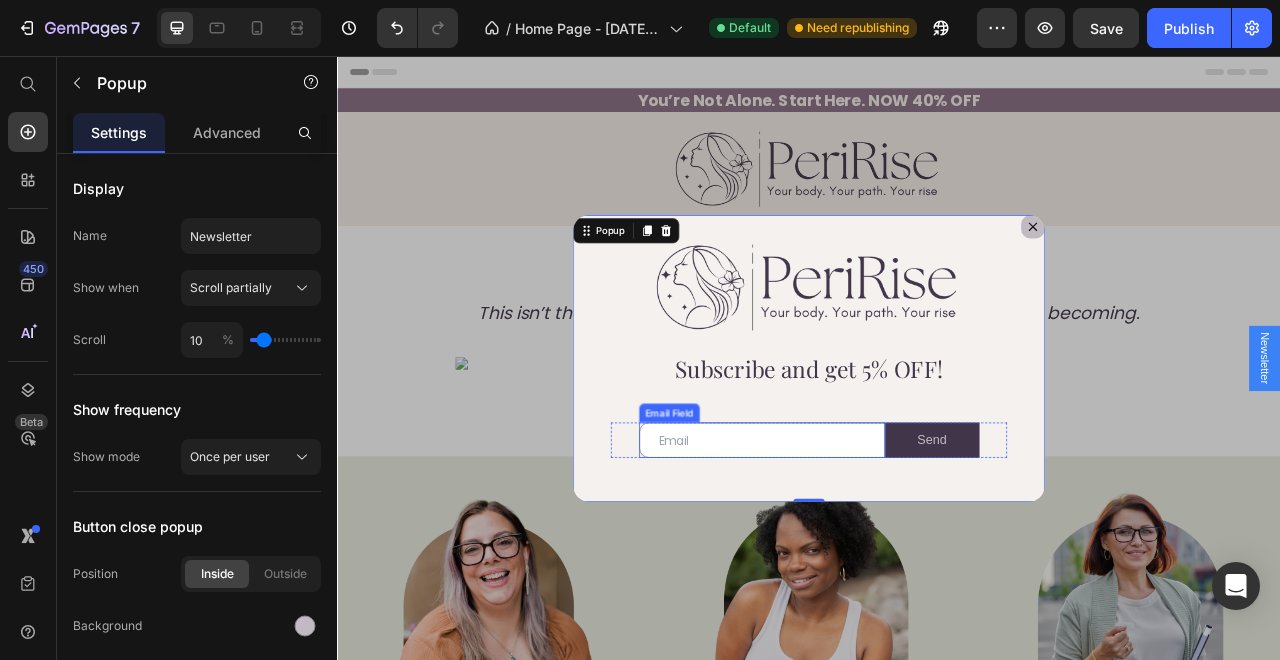 click at bounding box center (877, 544) 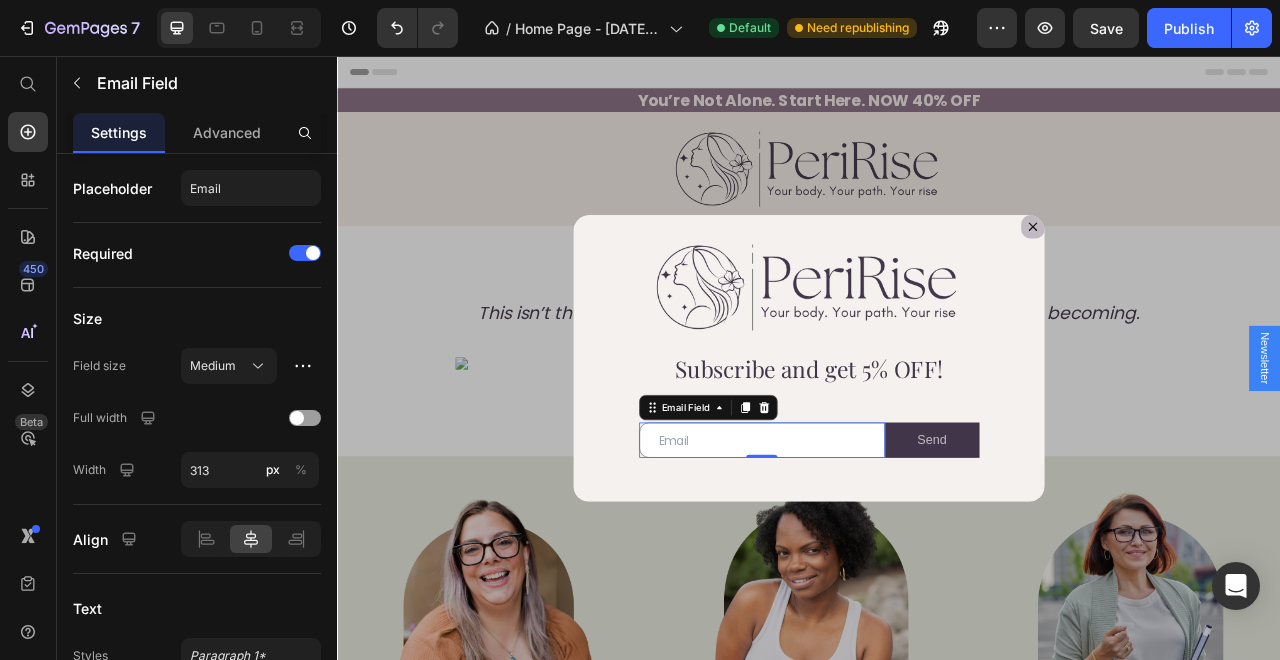 click at bounding box center (877, 544) 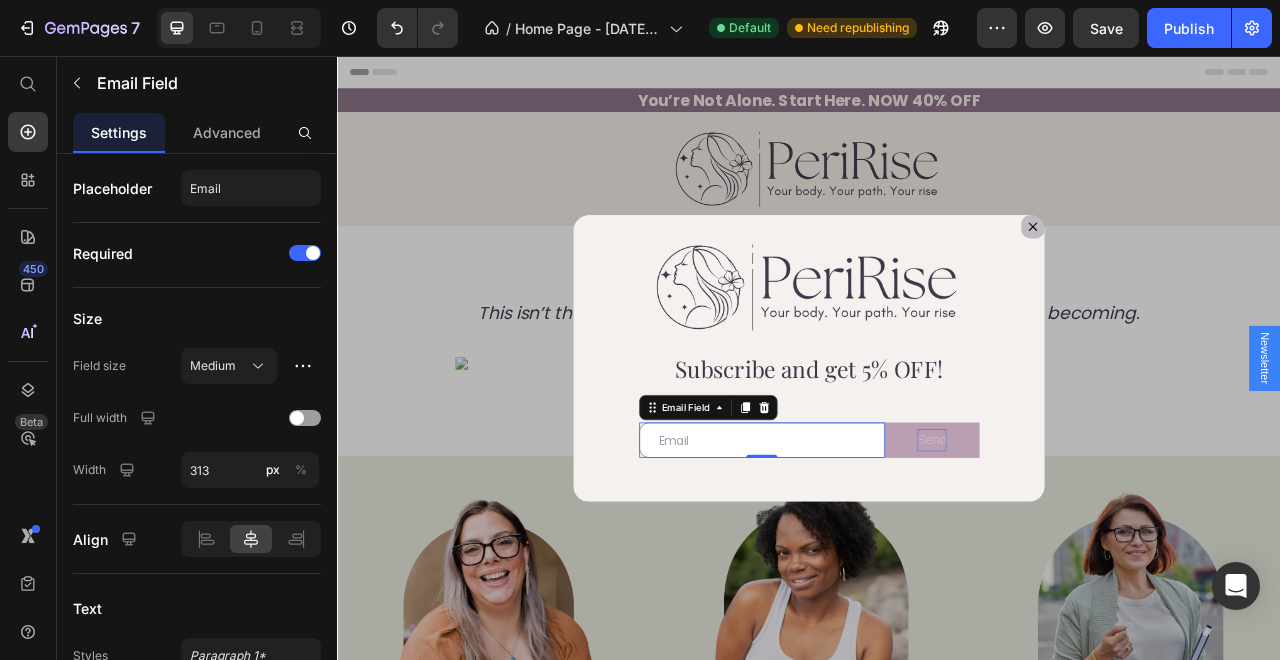 click on "Send" at bounding box center (1093, 544) 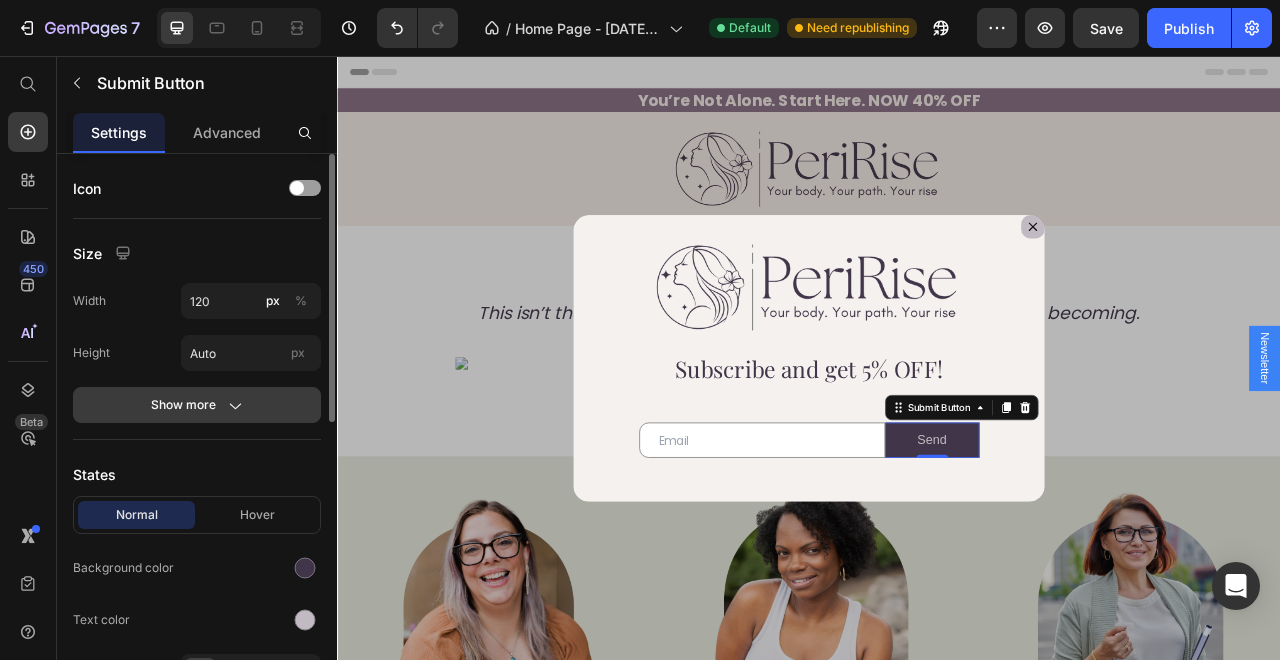click on "Show more" at bounding box center [197, 405] 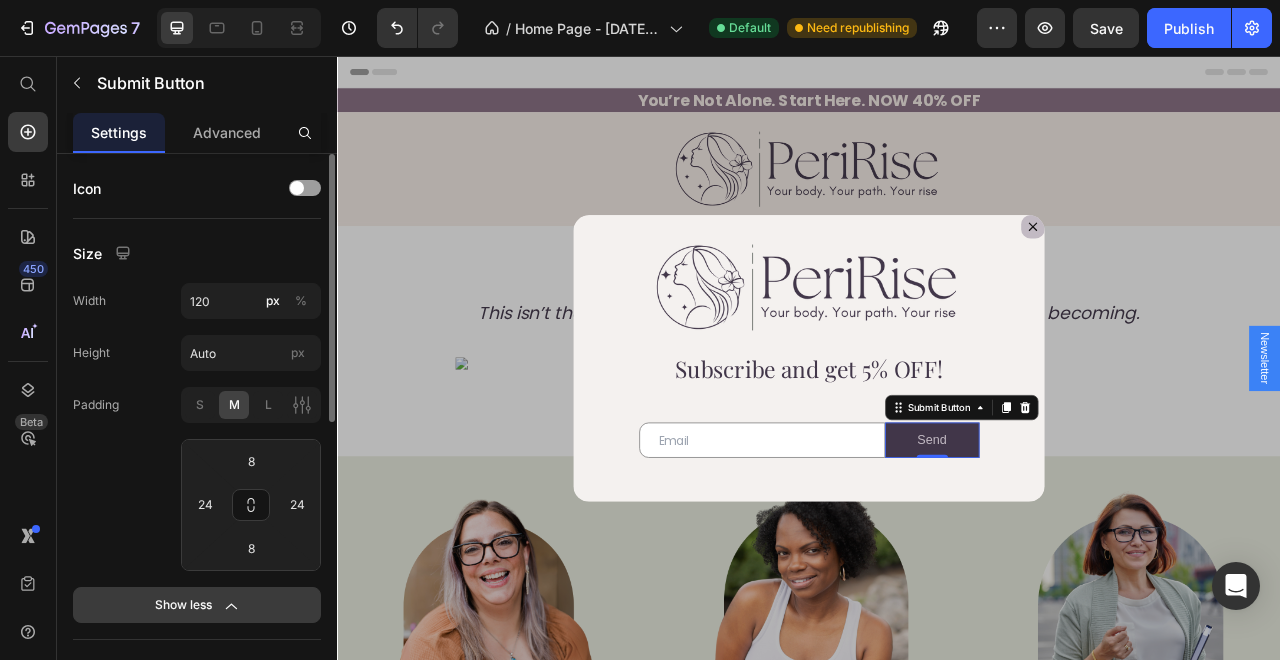 click on "Show less" at bounding box center [197, 605] 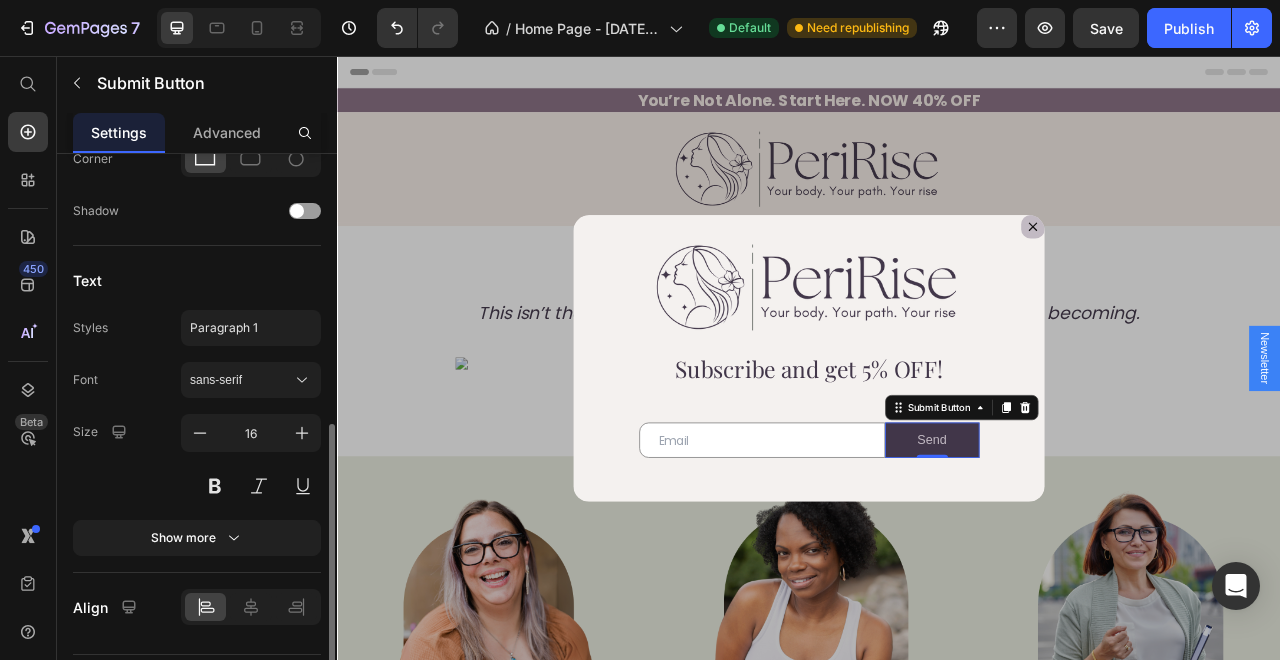 scroll, scrollTop: 602, scrollLeft: 0, axis: vertical 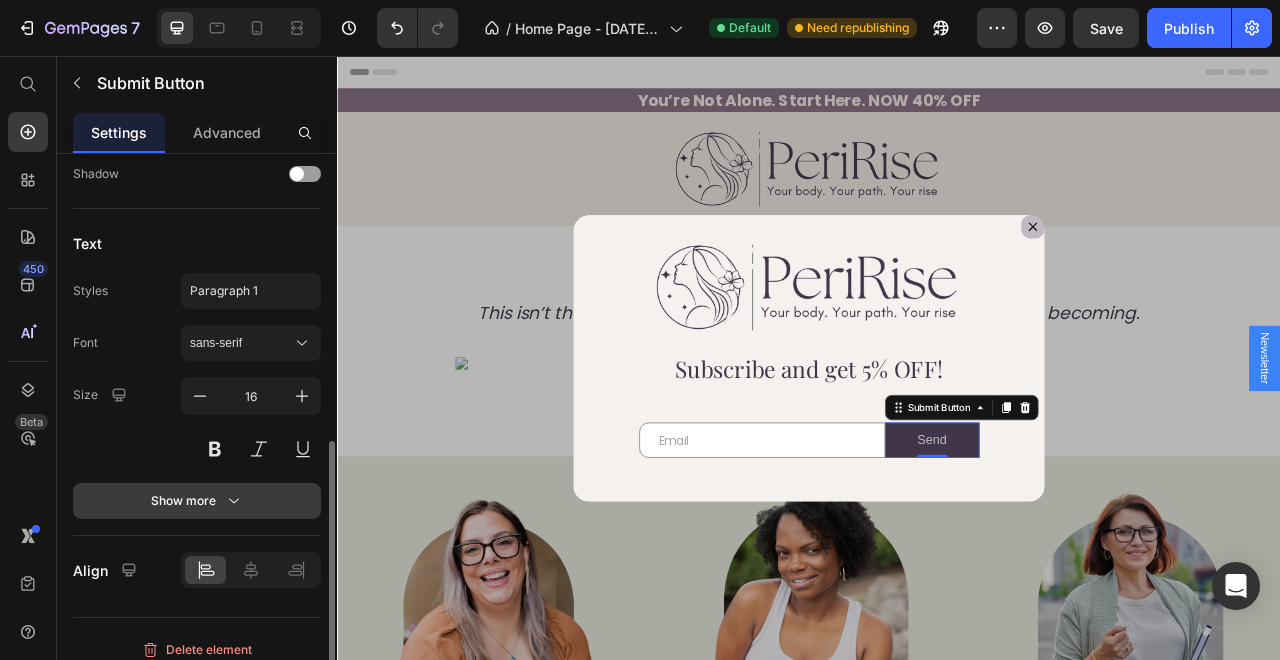 click on "Show more" at bounding box center [197, 501] 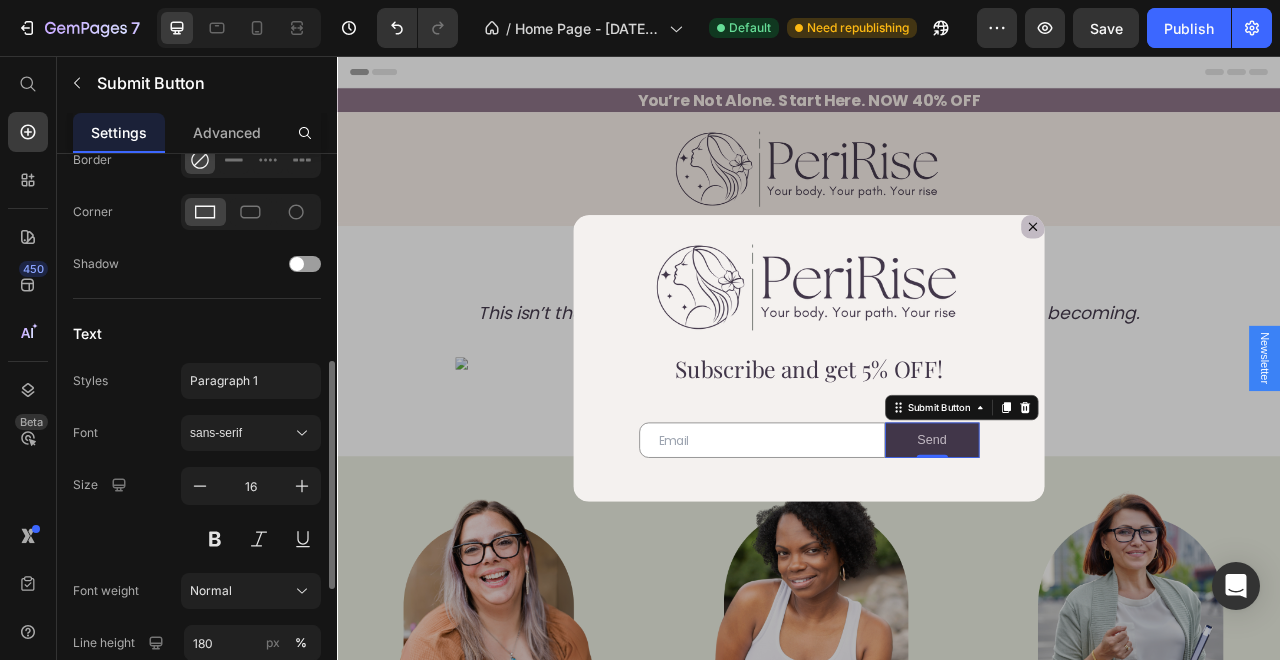 scroll, scrollTop: 457, scrollLeft: 0, axis: vertical 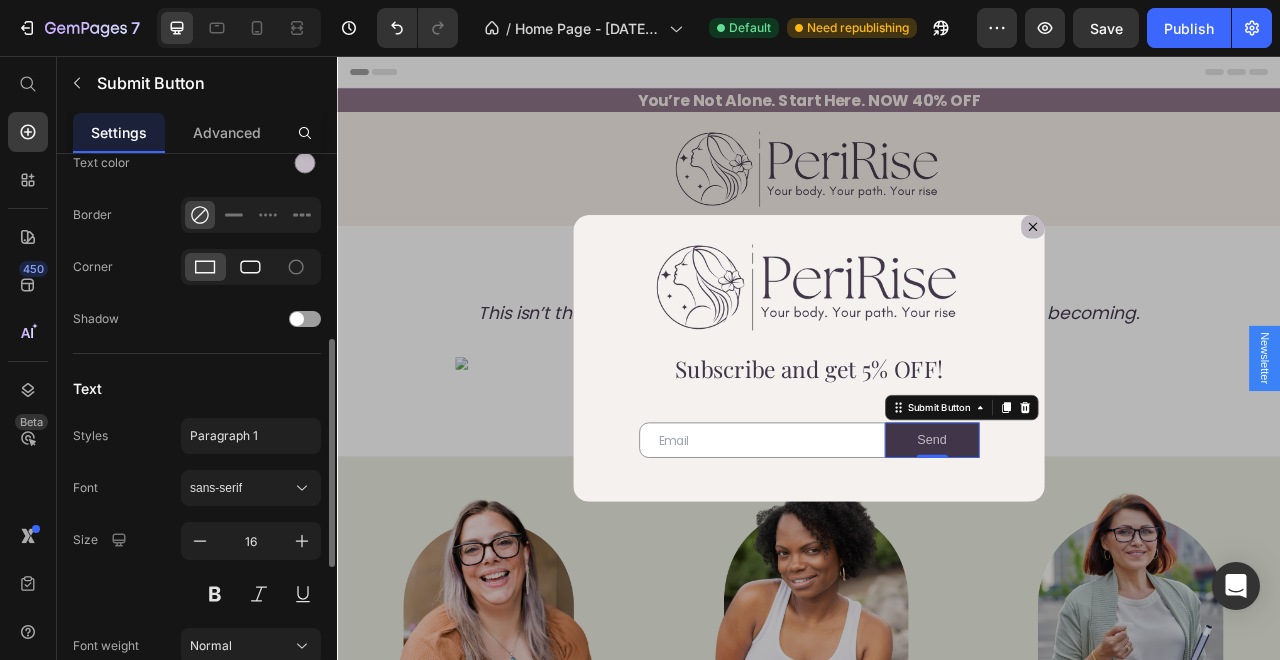 click 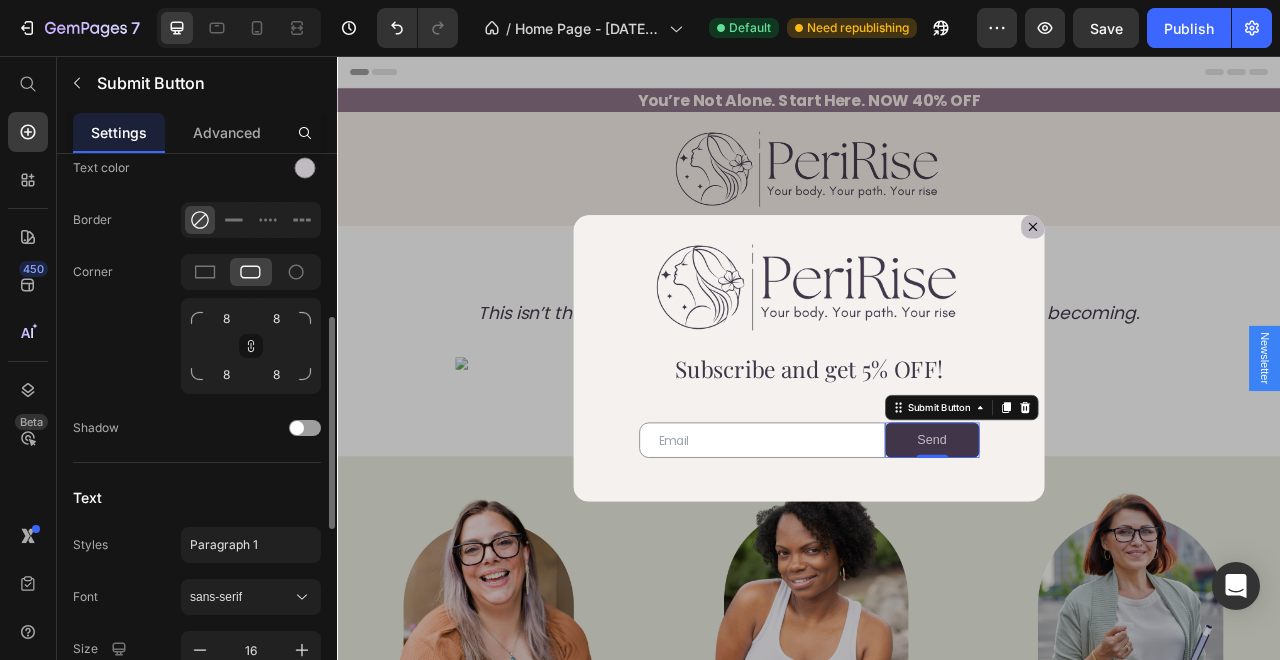 scroll, scrollTop: 447, scrollLeft: 0, axis: vertical 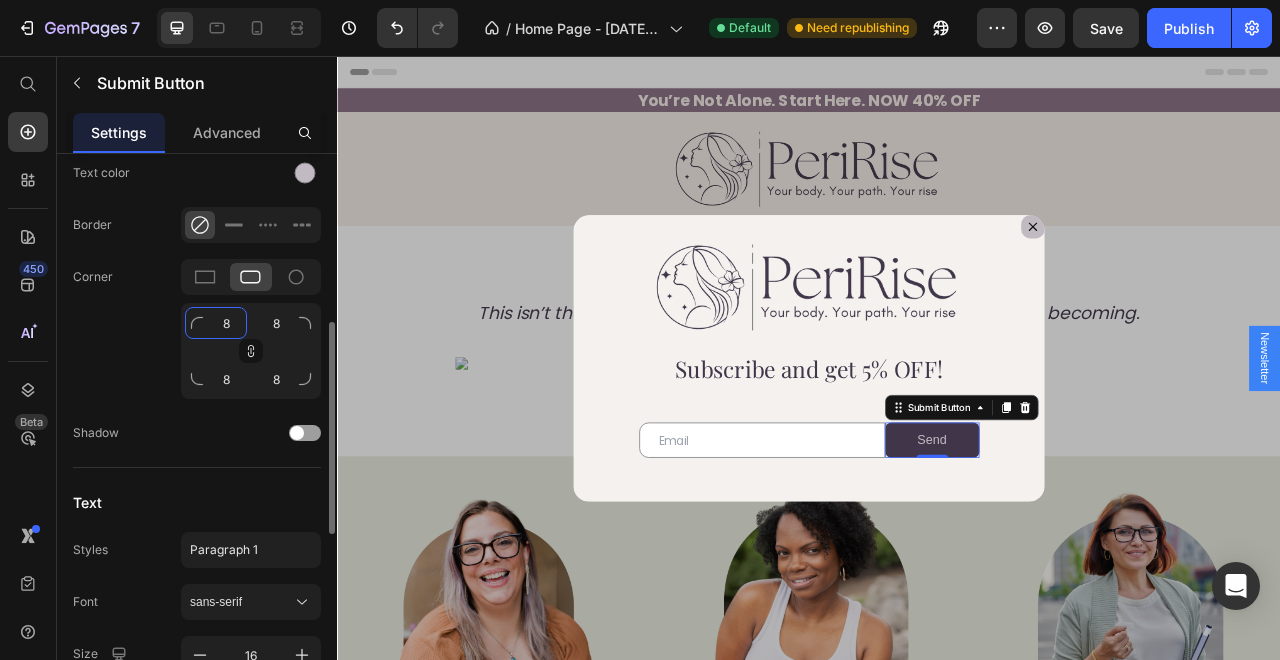 click on "8" 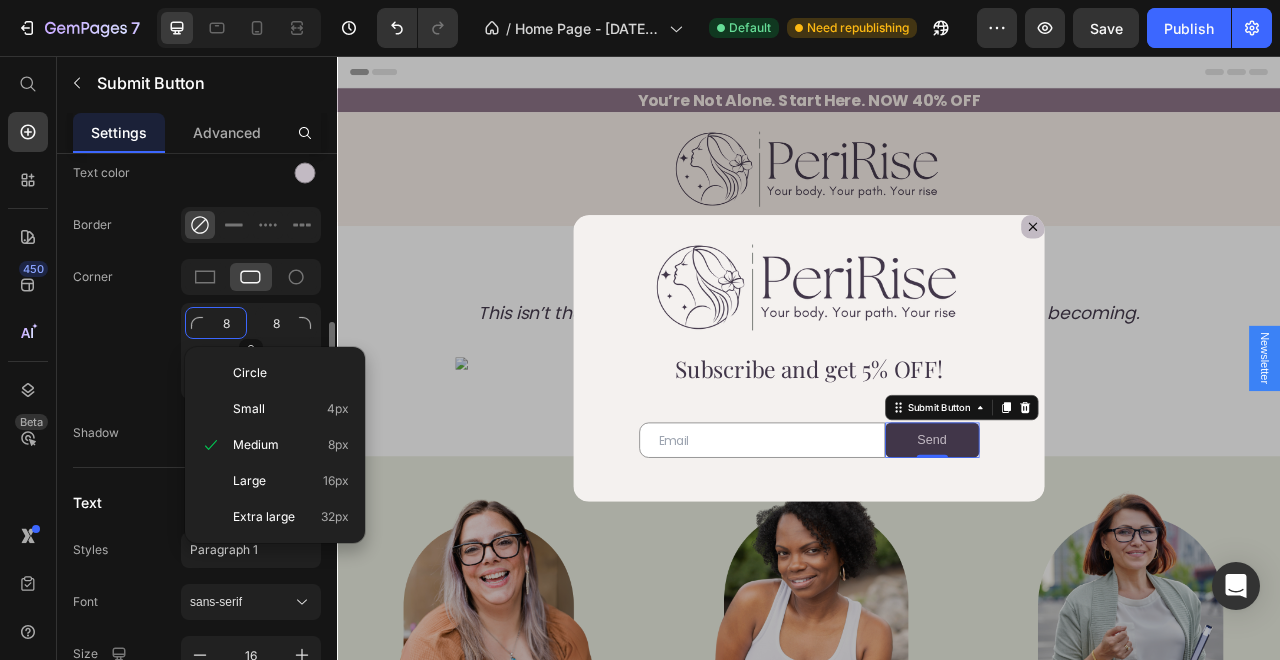 type on "0" 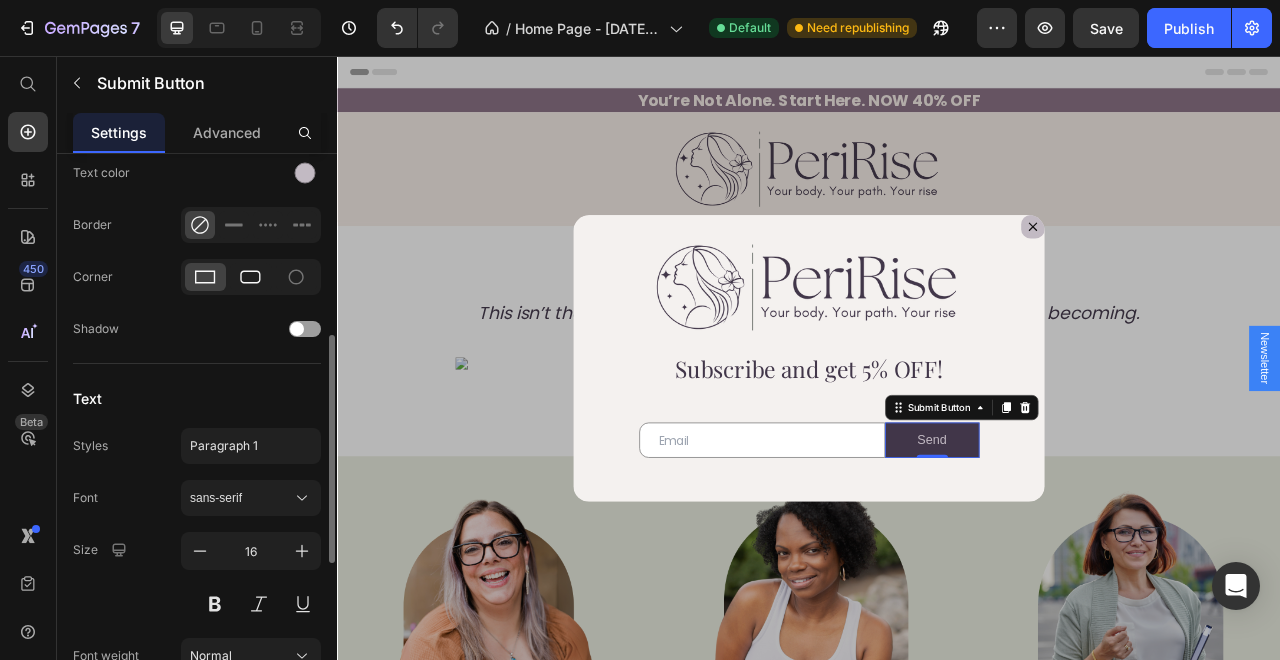 click 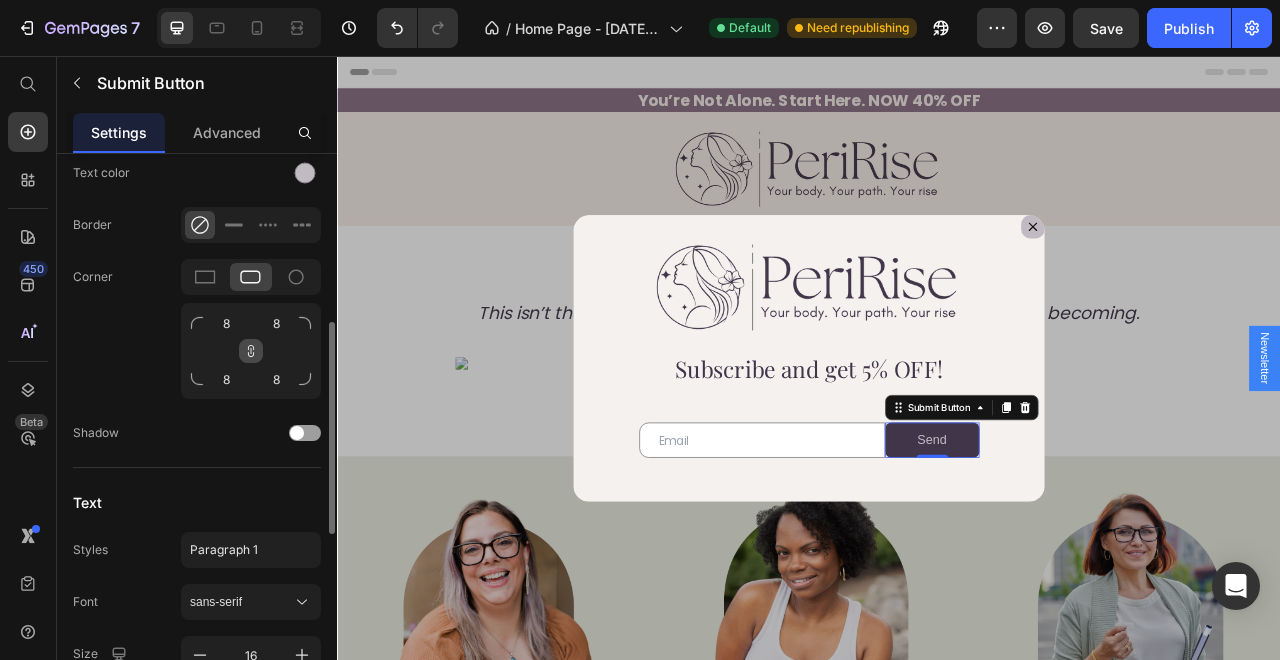click at bounding box center [251, 351] 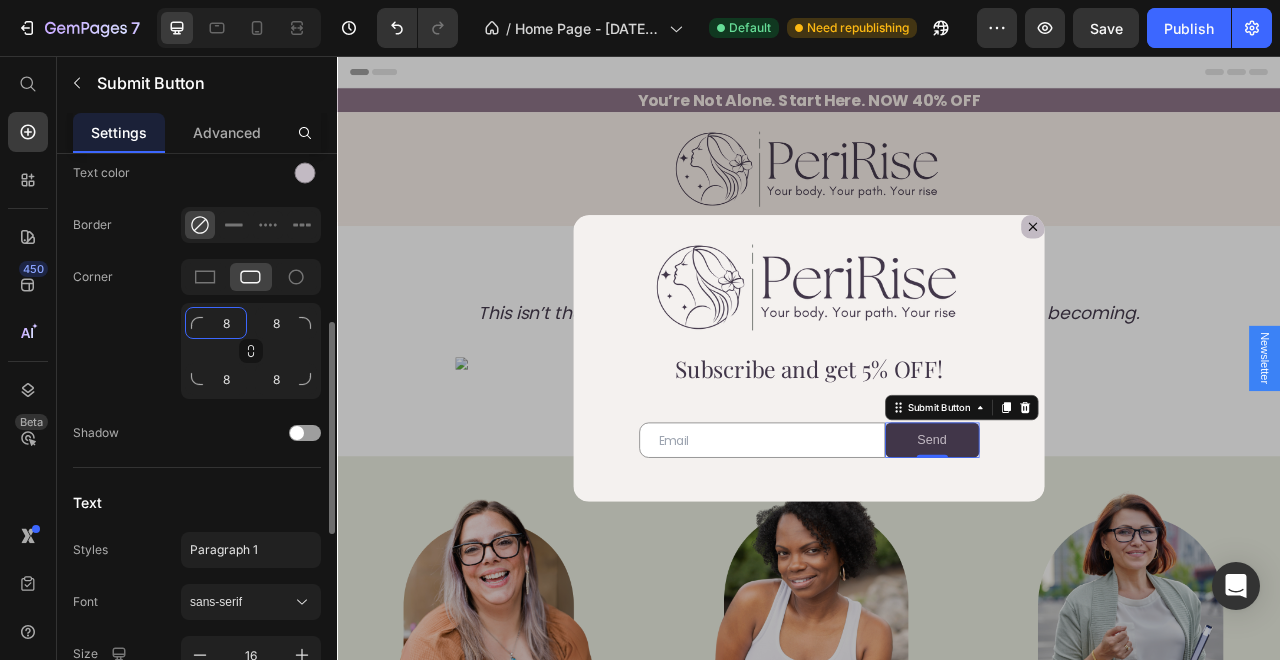 click on "8" 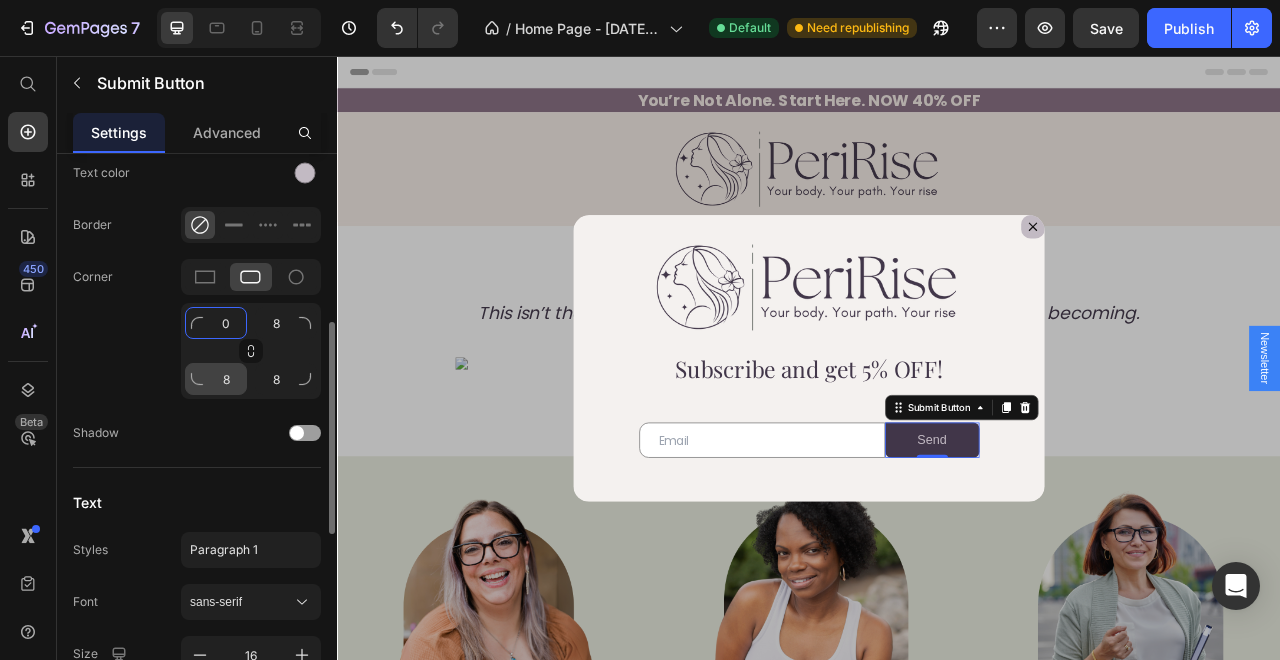 type on "0" 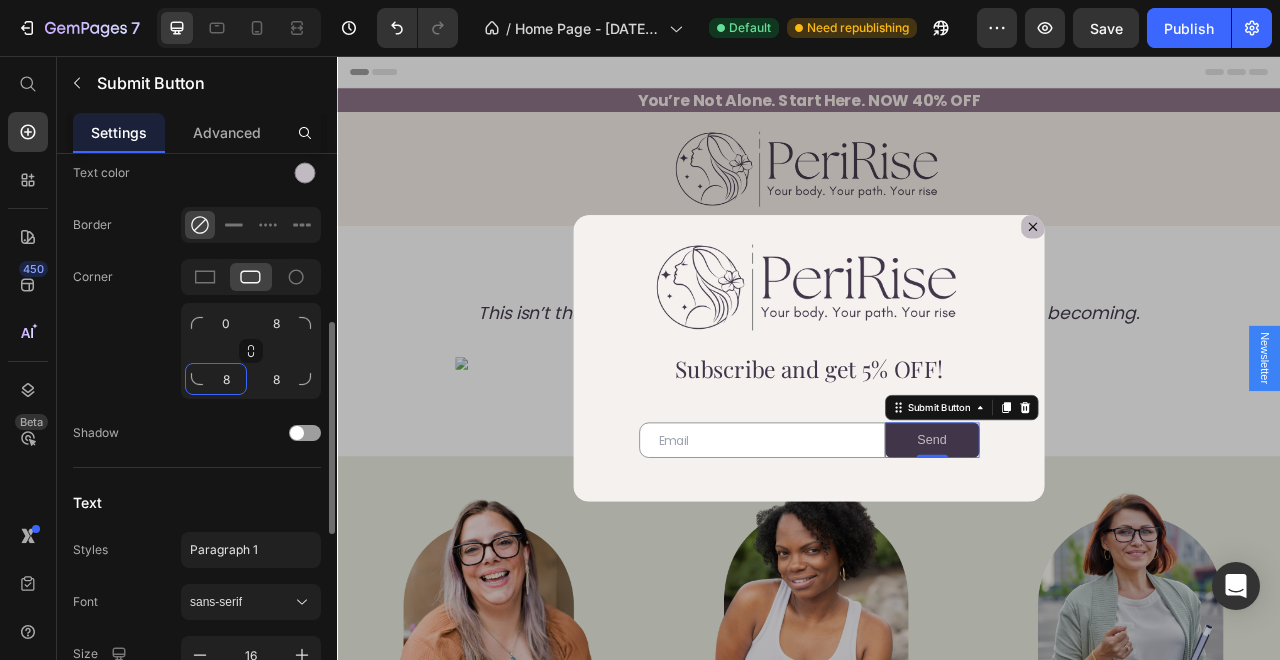 click on "8" 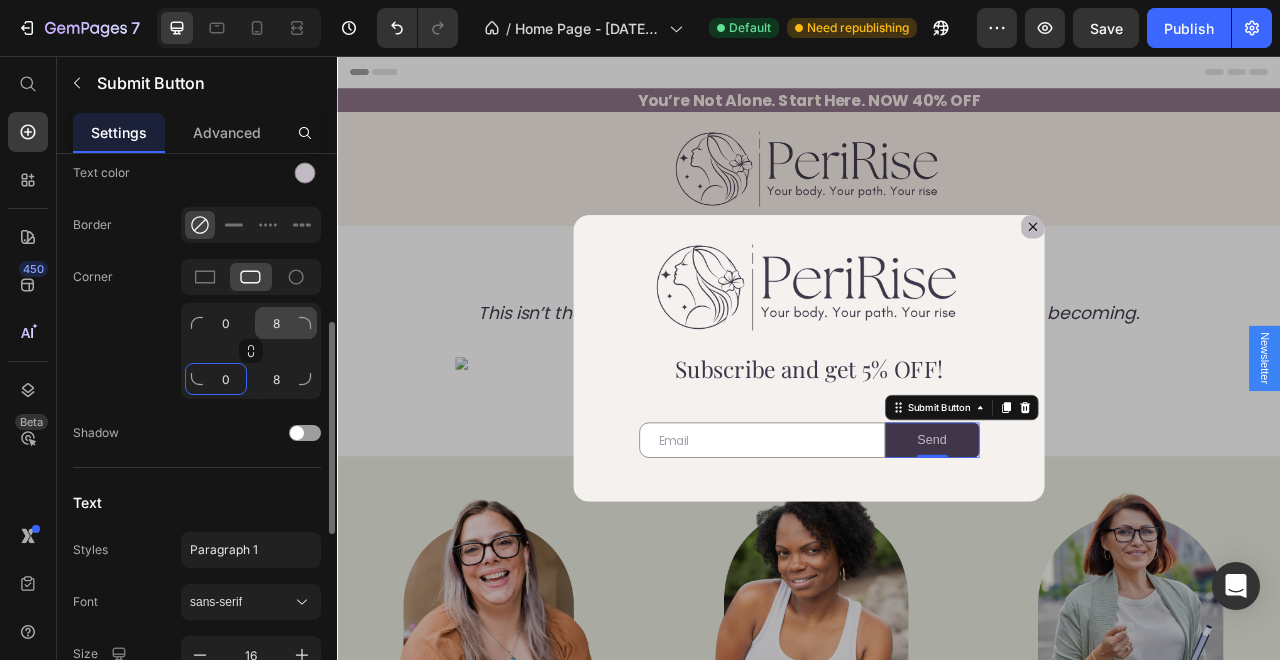 type on "0" 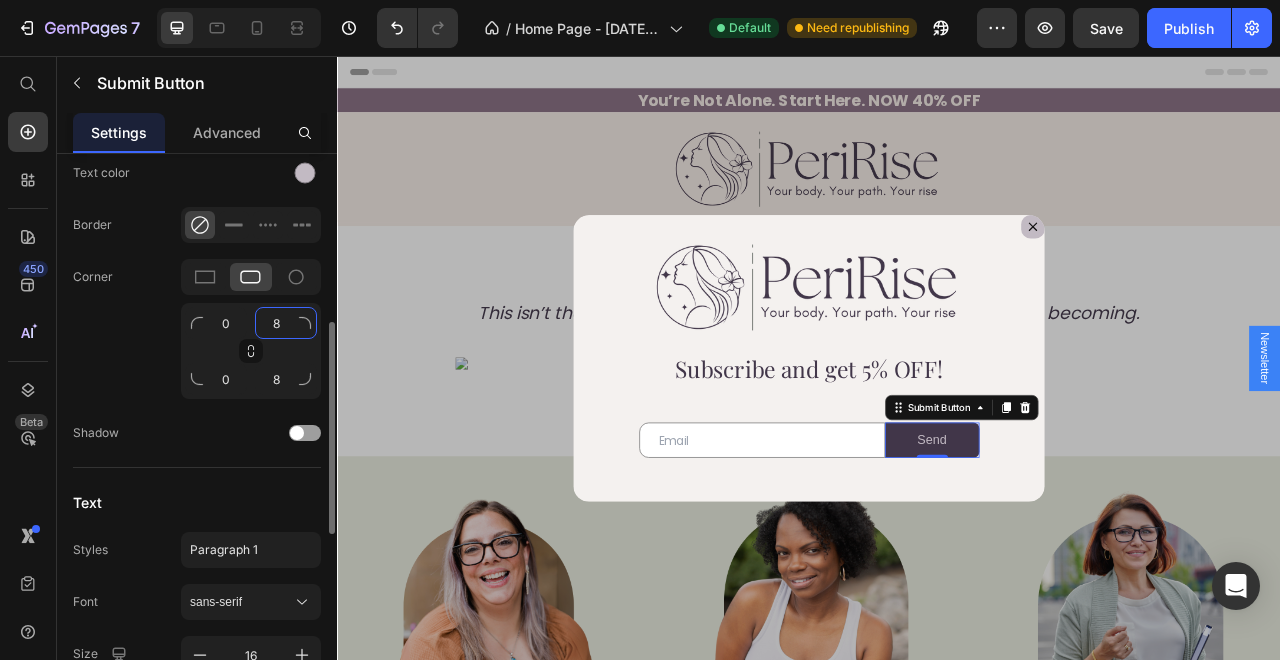 click on "8" 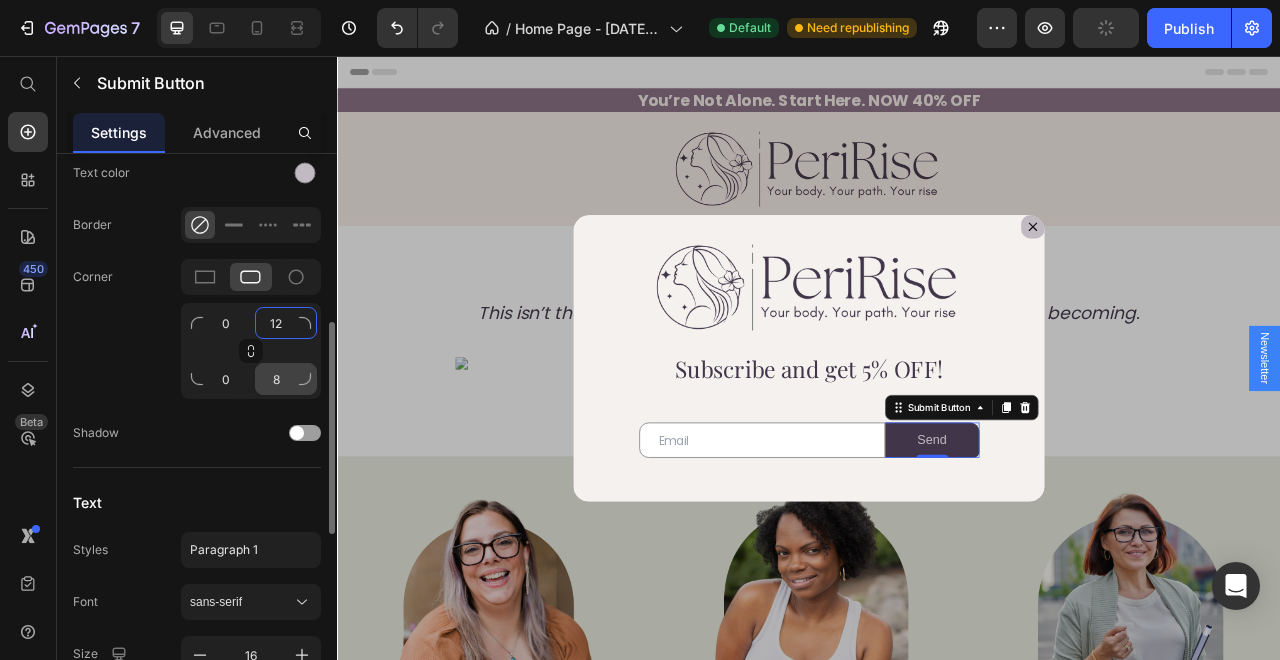 type on "12" 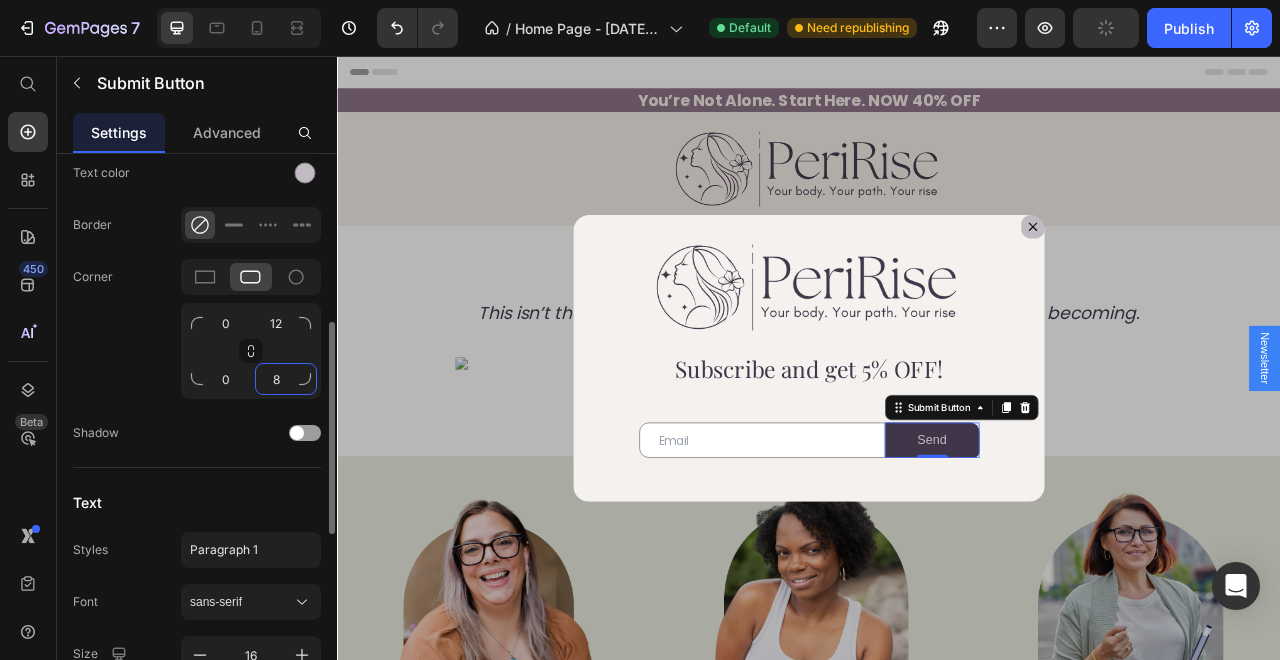 click on "8" 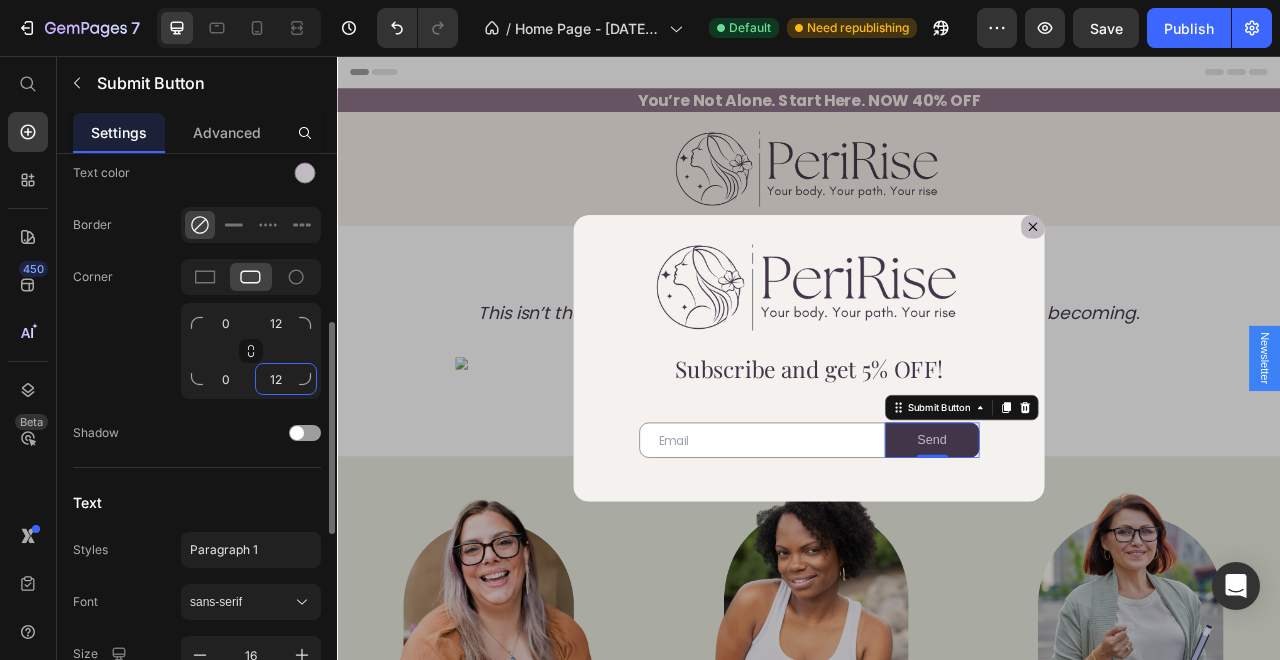 type on "12" 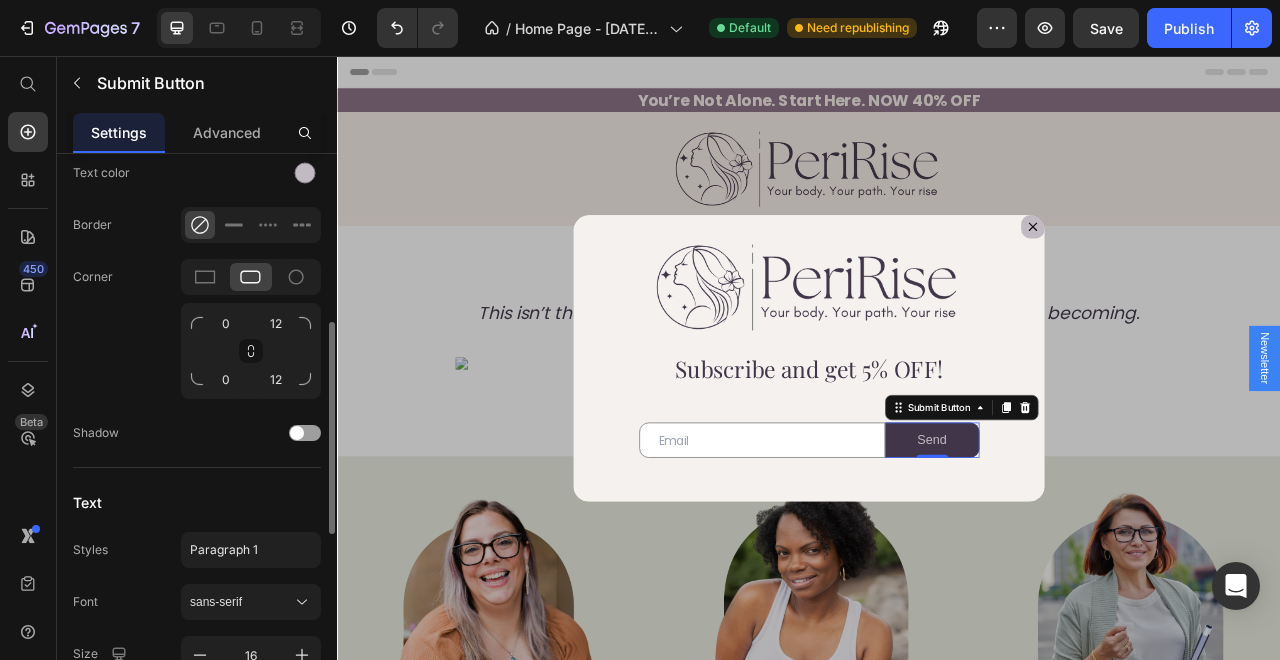 click on "Corner 0 12 0 12" 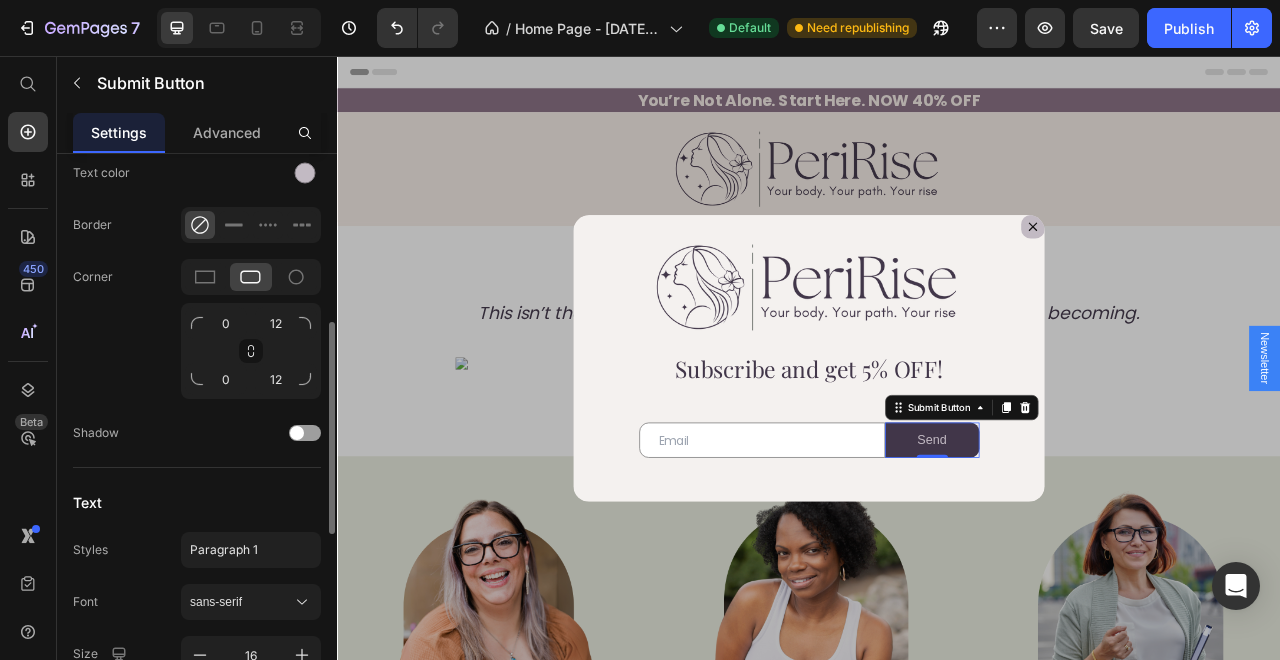 scroll, scrollTop: 385, scrollLeft: 0, axis: vertical 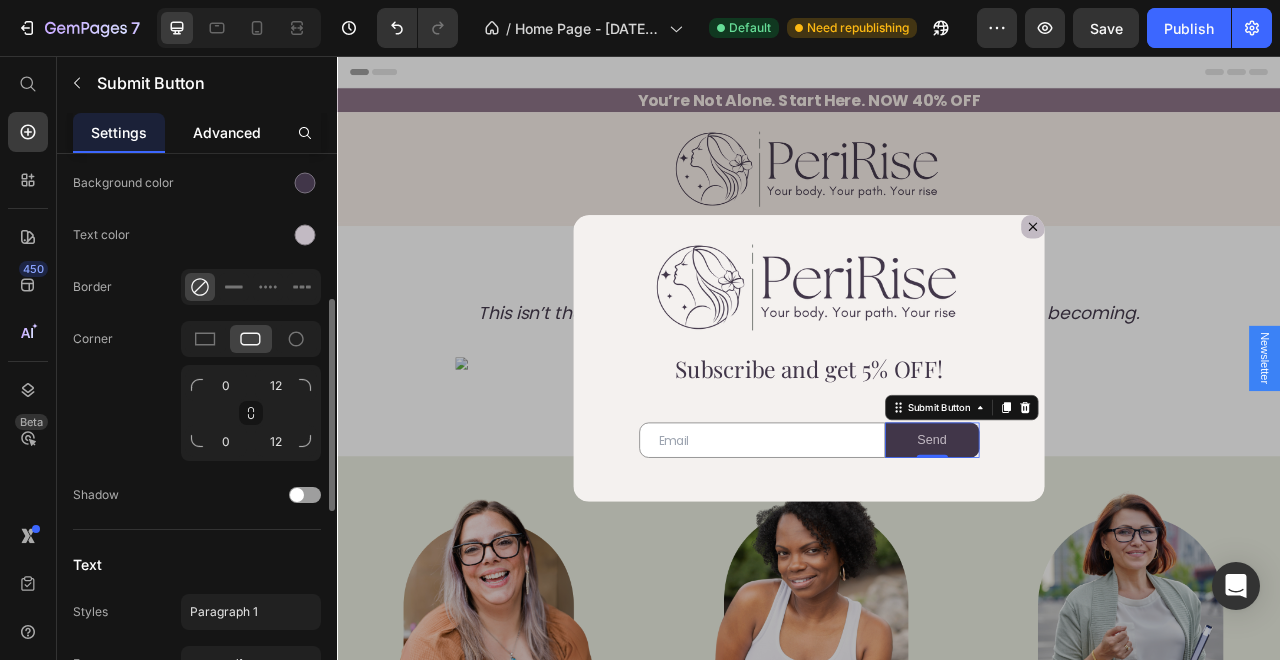 click on "Advanced" at bounding box center [227, 132] 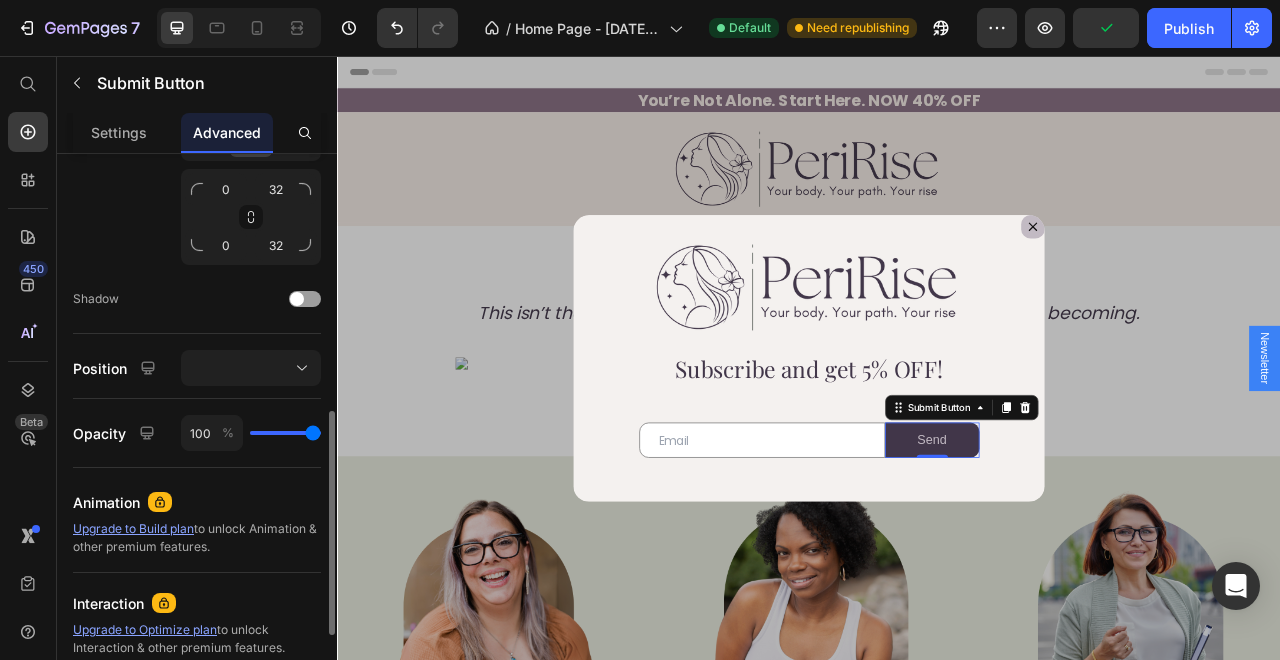 scroll, scrollTop: 0, scrollLeft: 0, axis: both 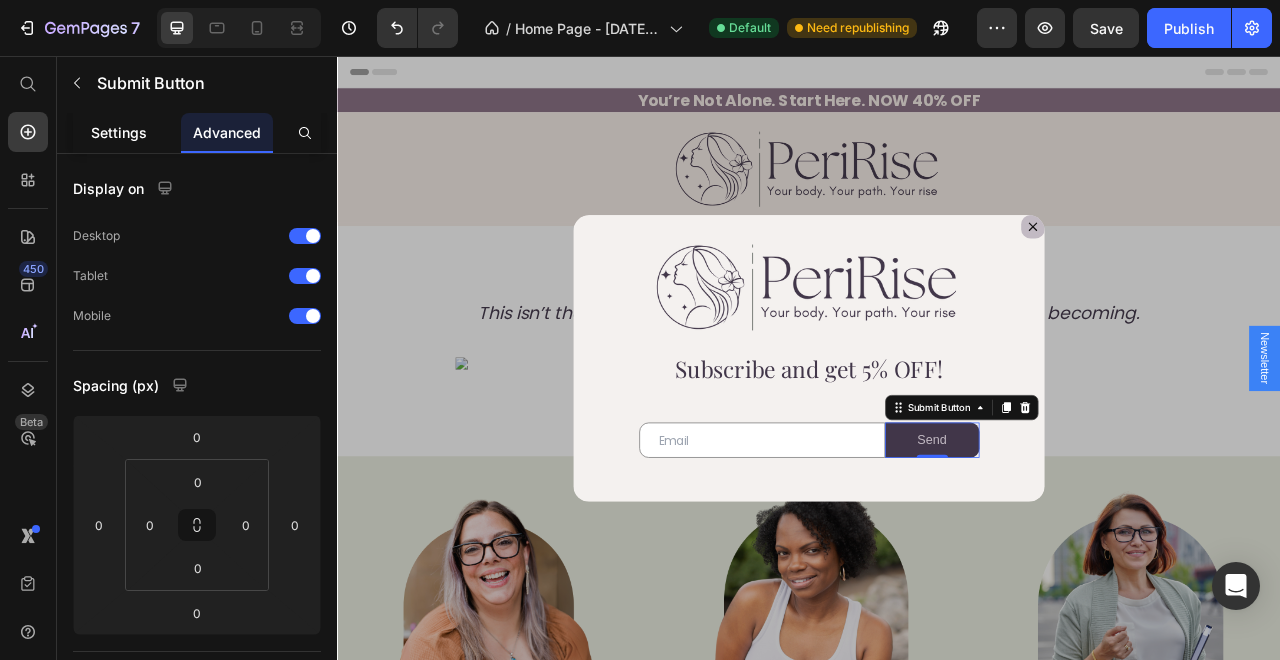 click on "Settings" at bounding box center [119, 132] 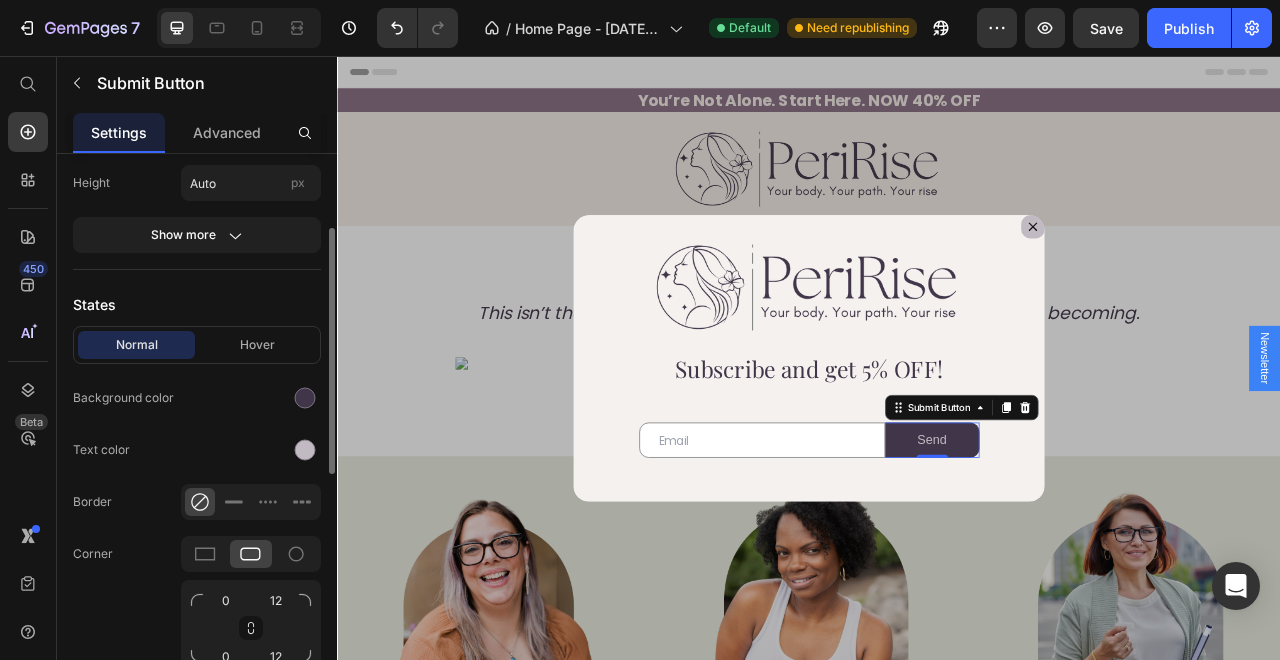 scroll, scrollTop: 0, scrollLeft: 0, axis: both 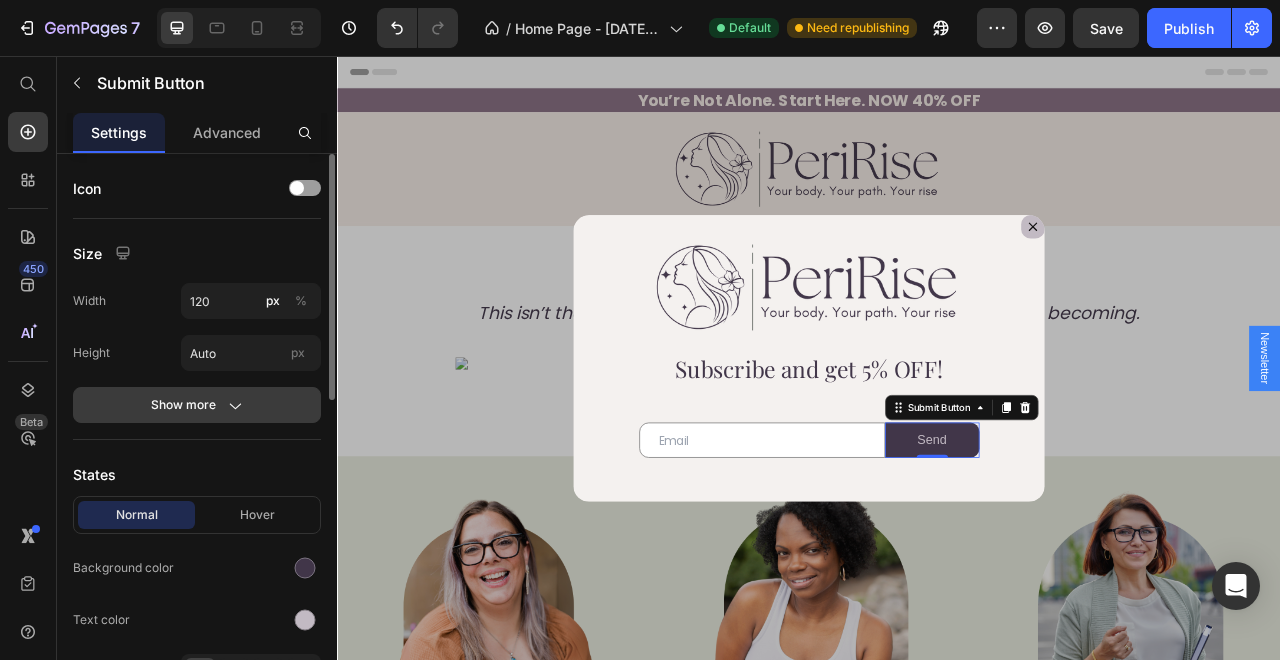 click on "Show more" 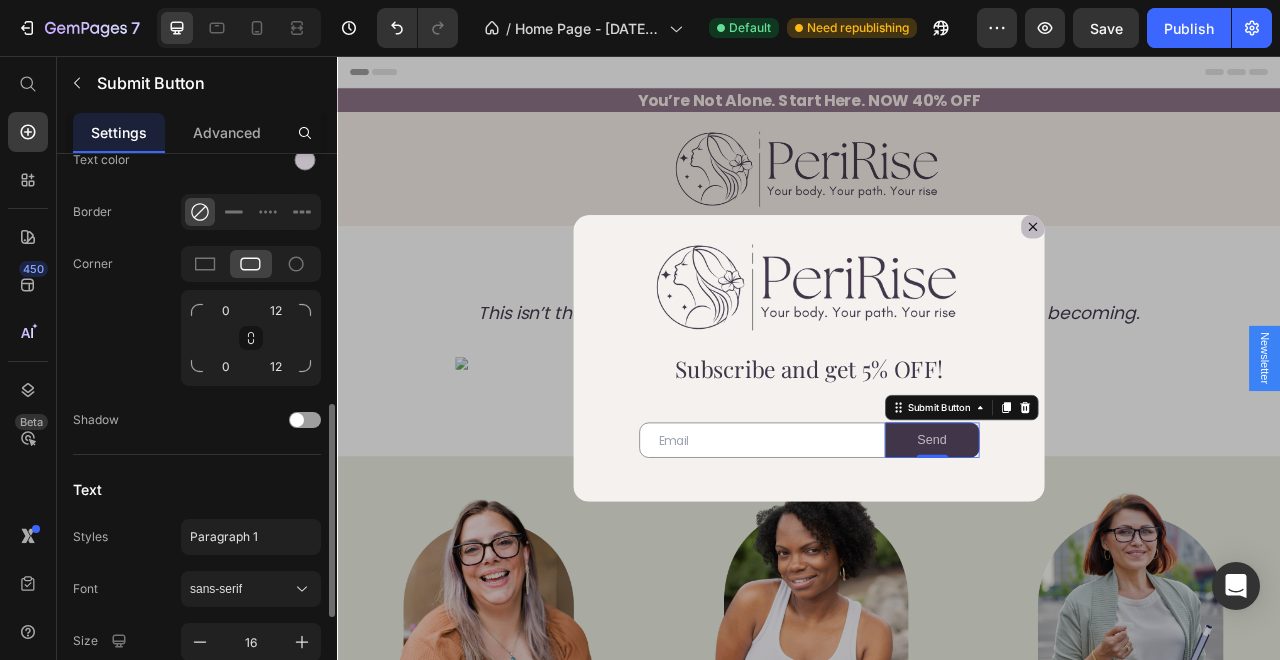 scroll, scrollTop: 921, scrollLeft: 0, axis: vertical 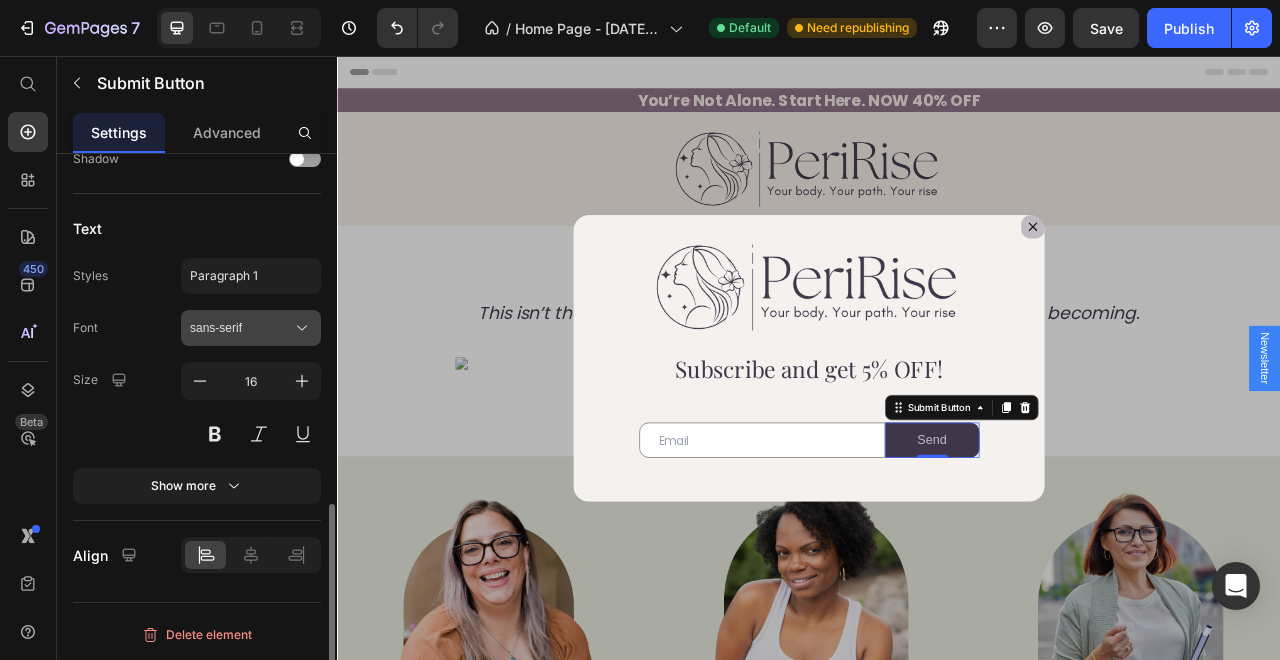 click on "sans-serif" at bounding box center (251, 328) 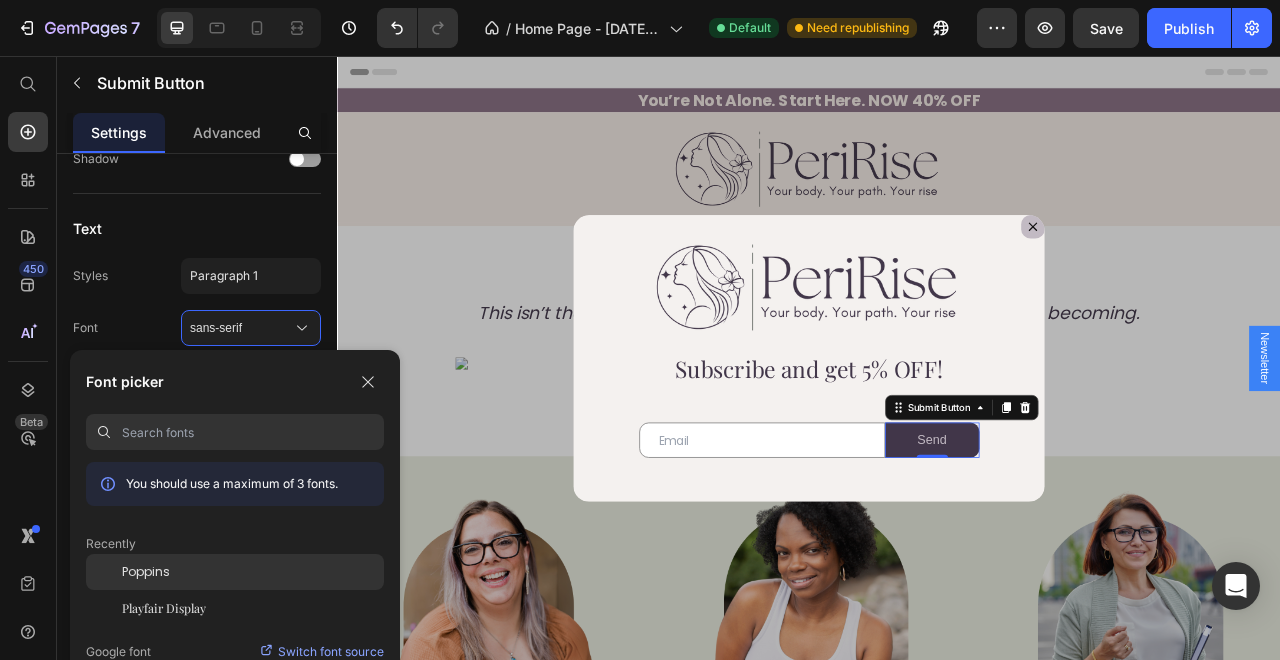 click on "Poppins" at bounding box center (146, 572) 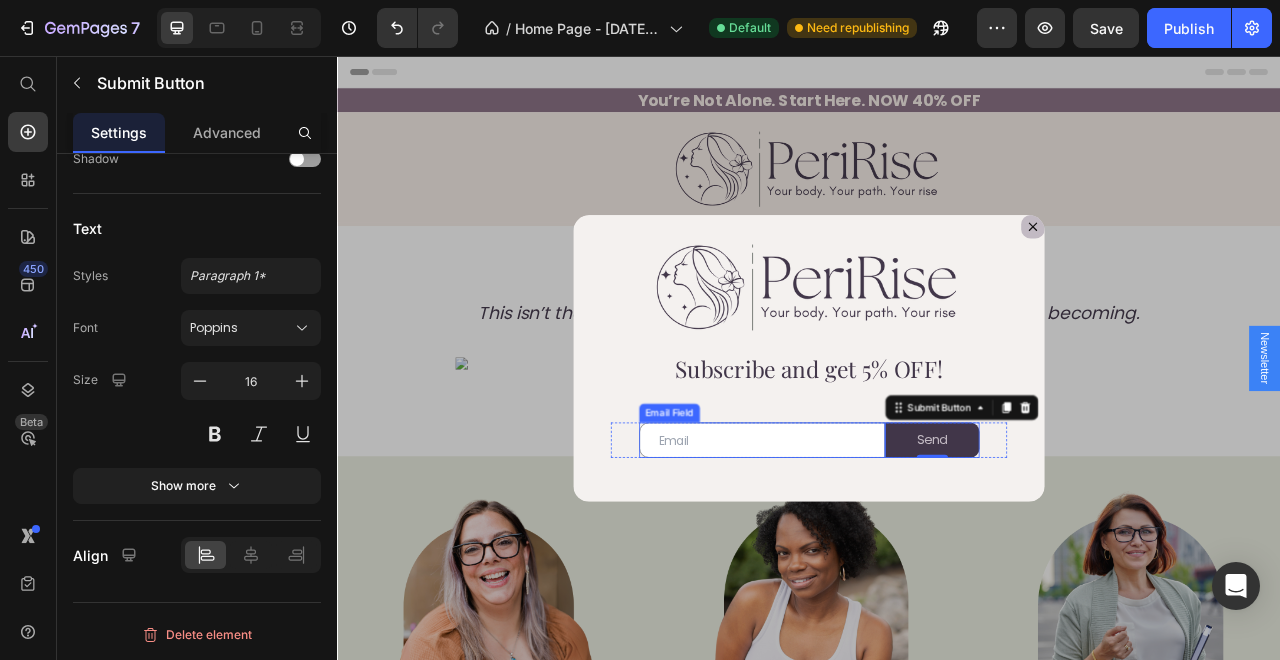click at bounding box center (877, 544) 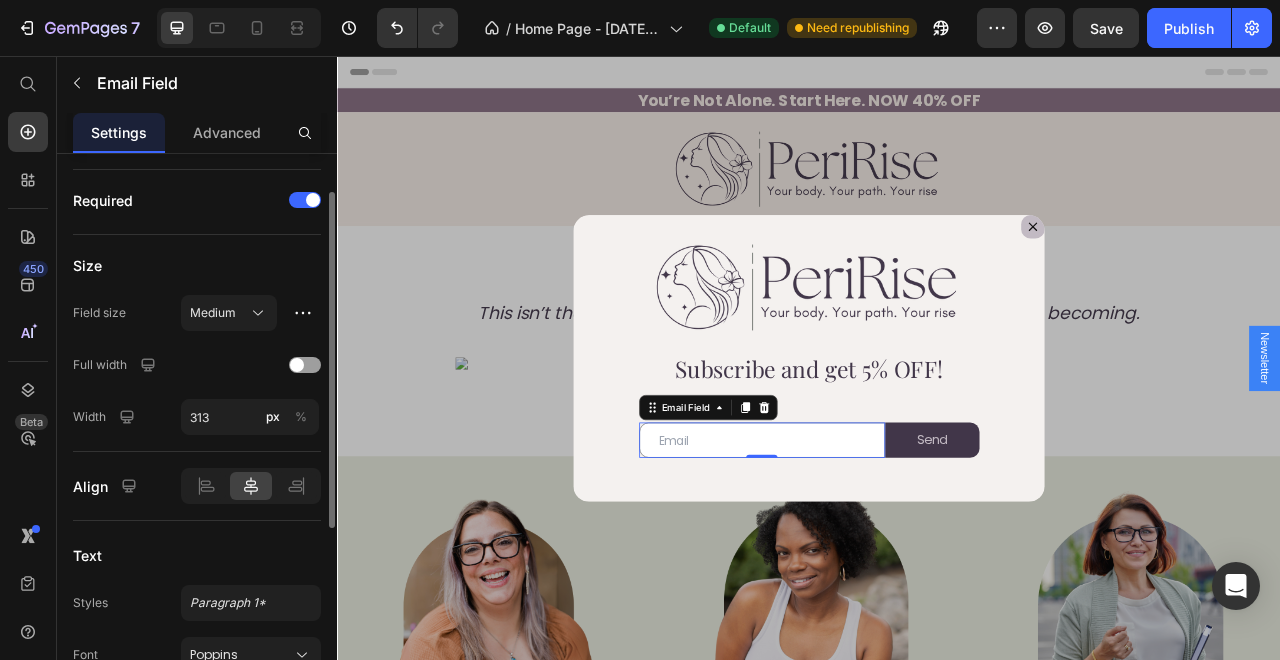 scroll, scrollTop: 112, scrollLeft: 0, axis: vertical 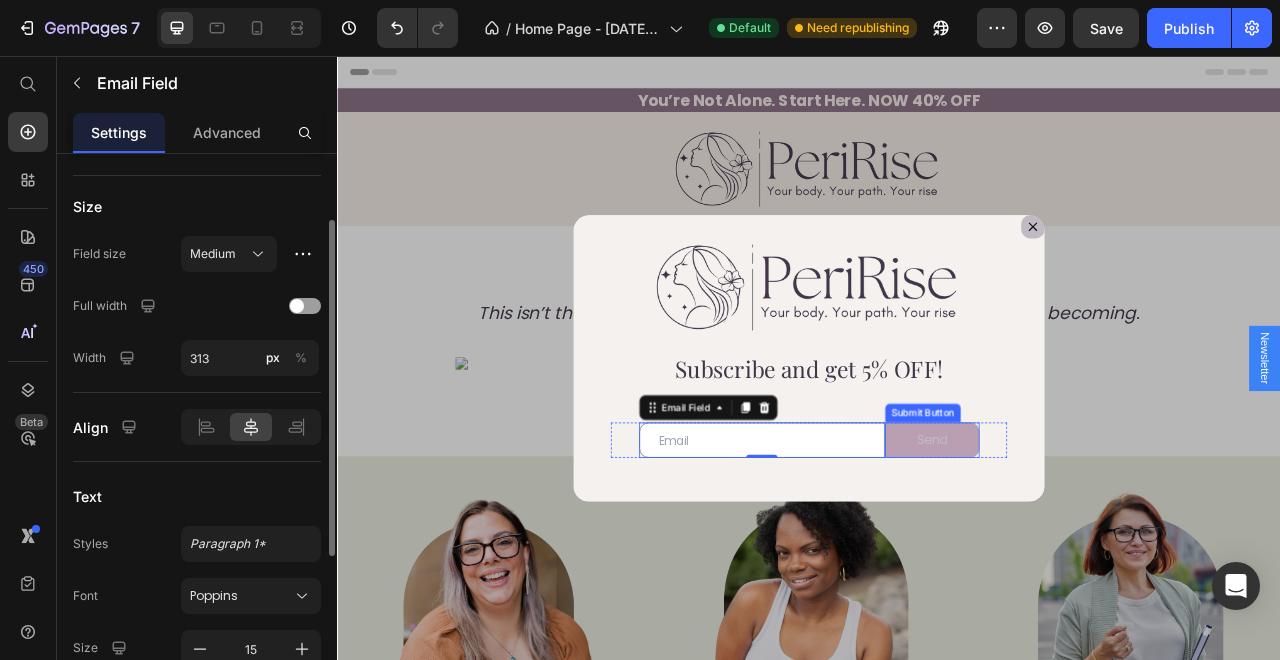 click on "Send" at bounding box center [1094, 544] 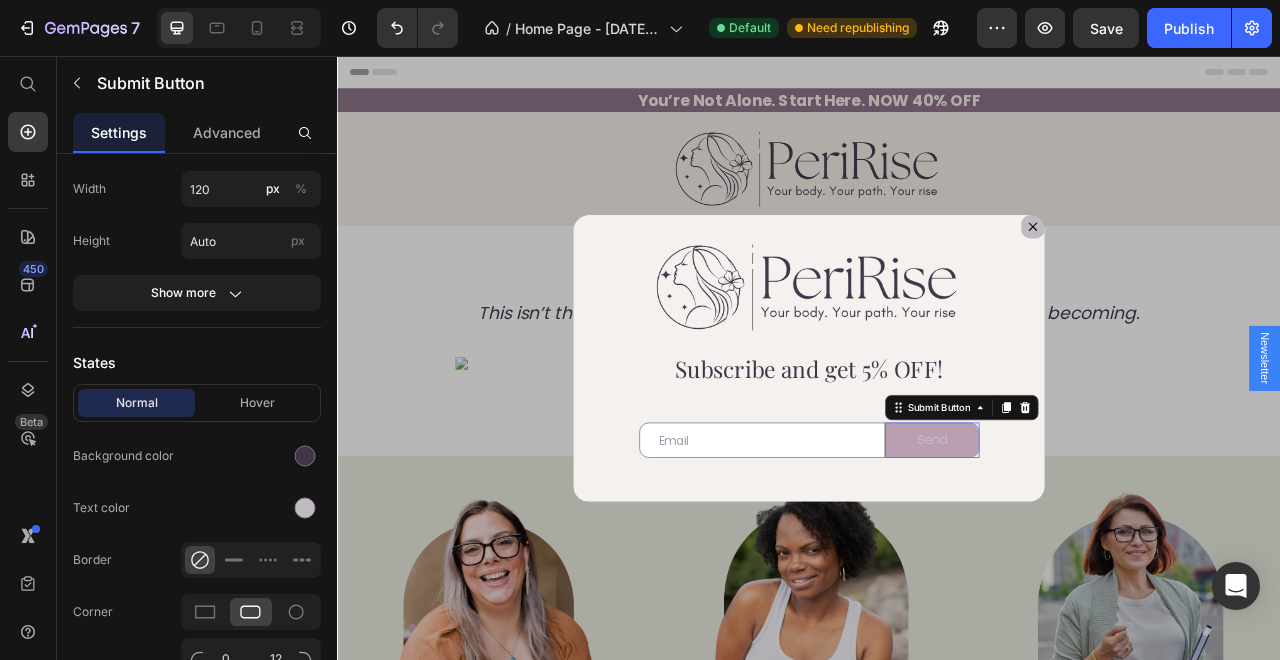 scroll, scrollTop: 0, scrollLeft: 0, axis: both 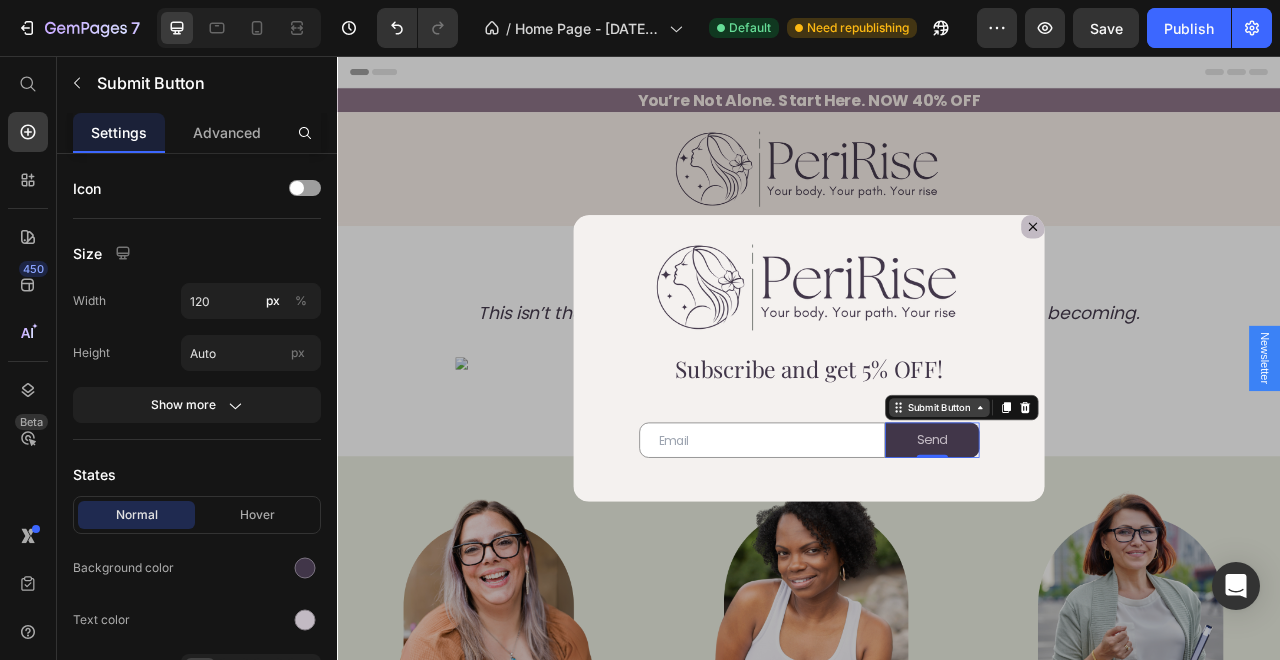 click on "Submit Button" at bounding box center [1103, 503] 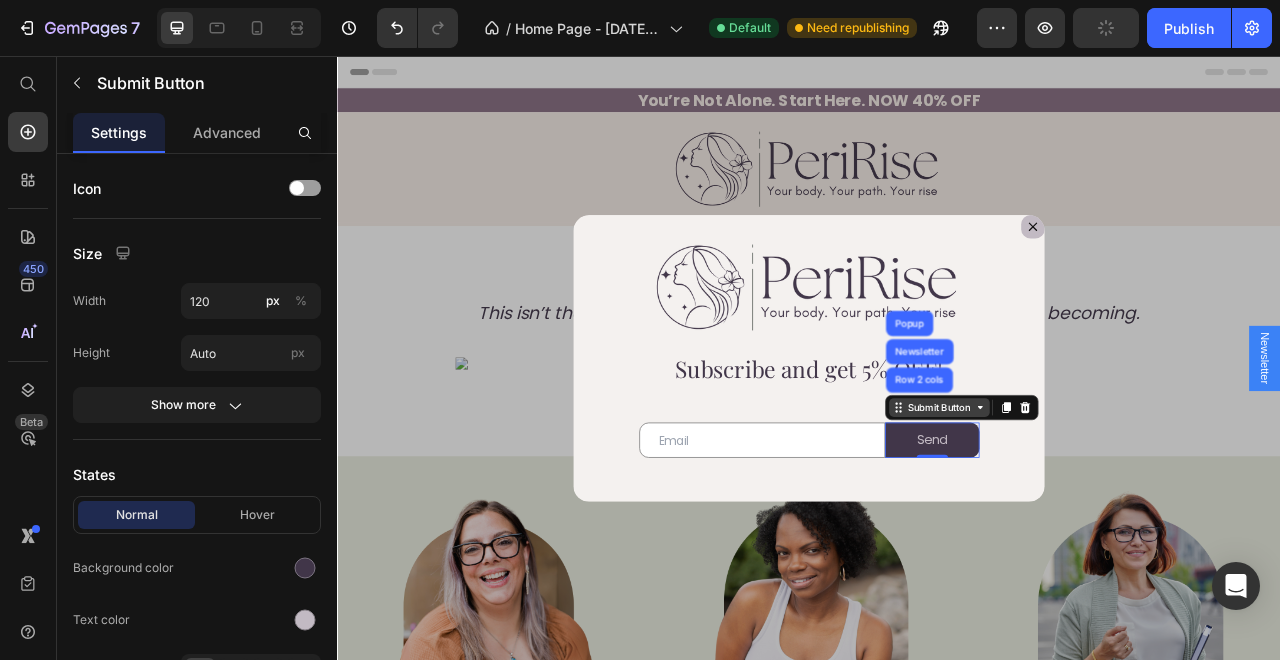 click on "Submit Button" at bounding box center [1103, 503] 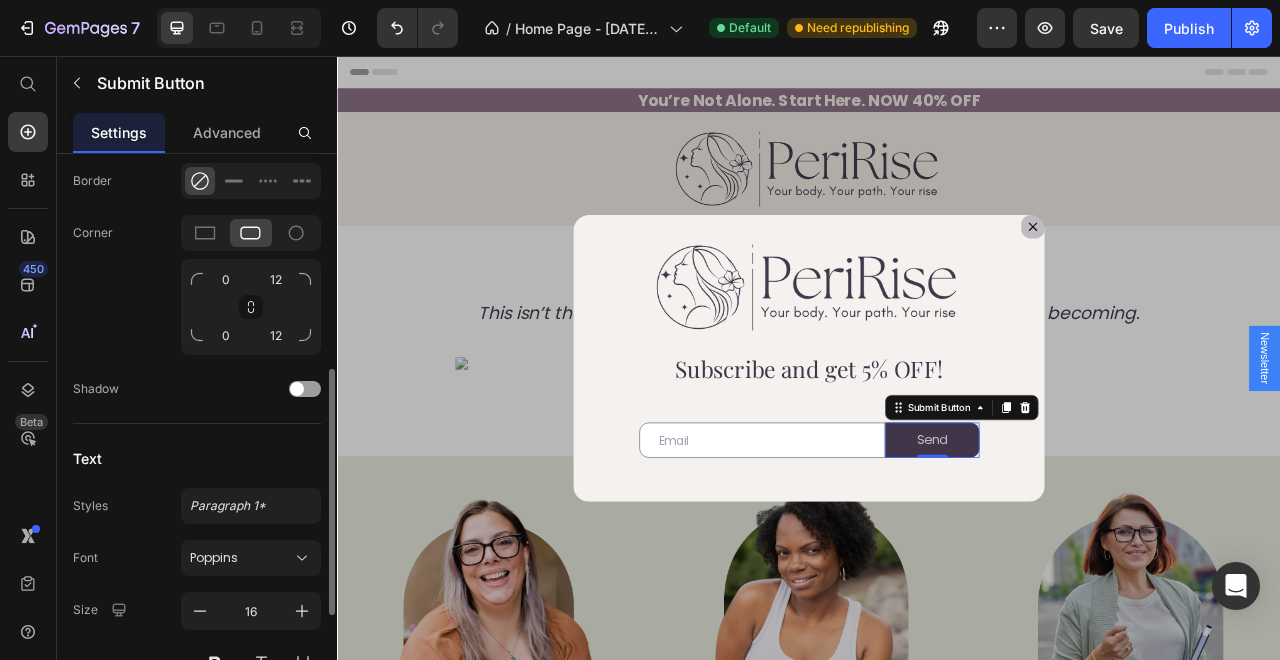 scroll, scrollTop: 721, scrollLeft: 0, axis: vertical 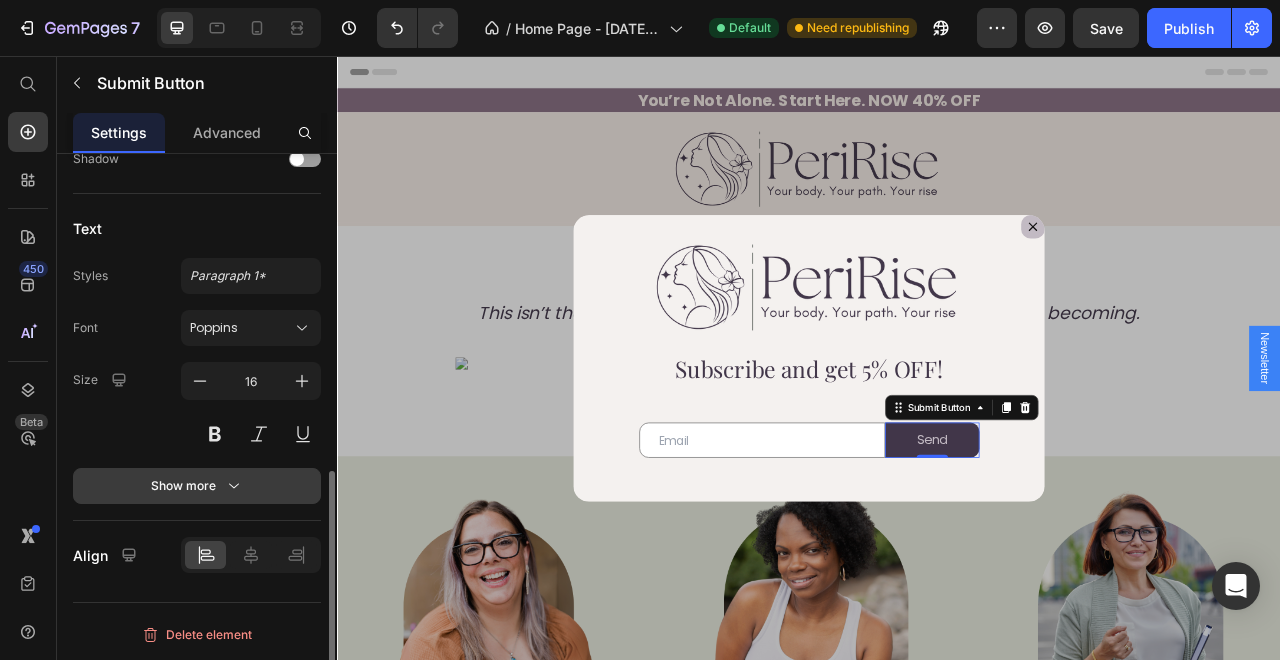 click on "Show more" at bounding box center [197, 486] 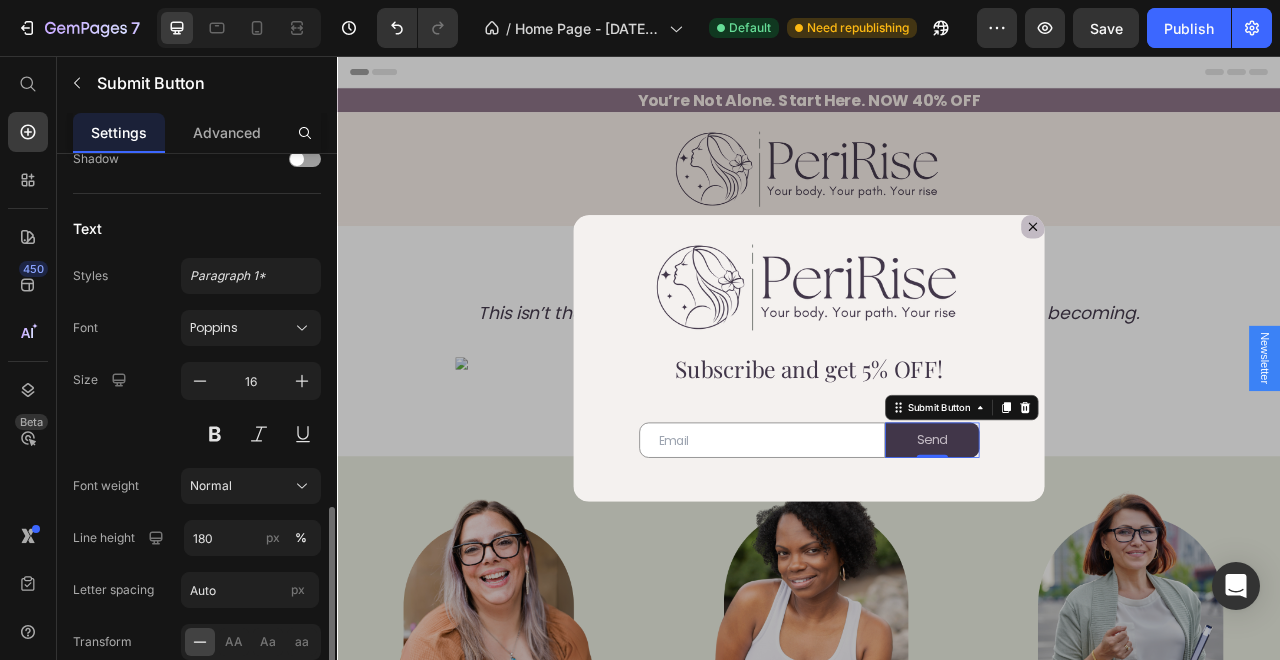 scroll, scrollTop: 929, scrollLeft: 0, axis: vertical 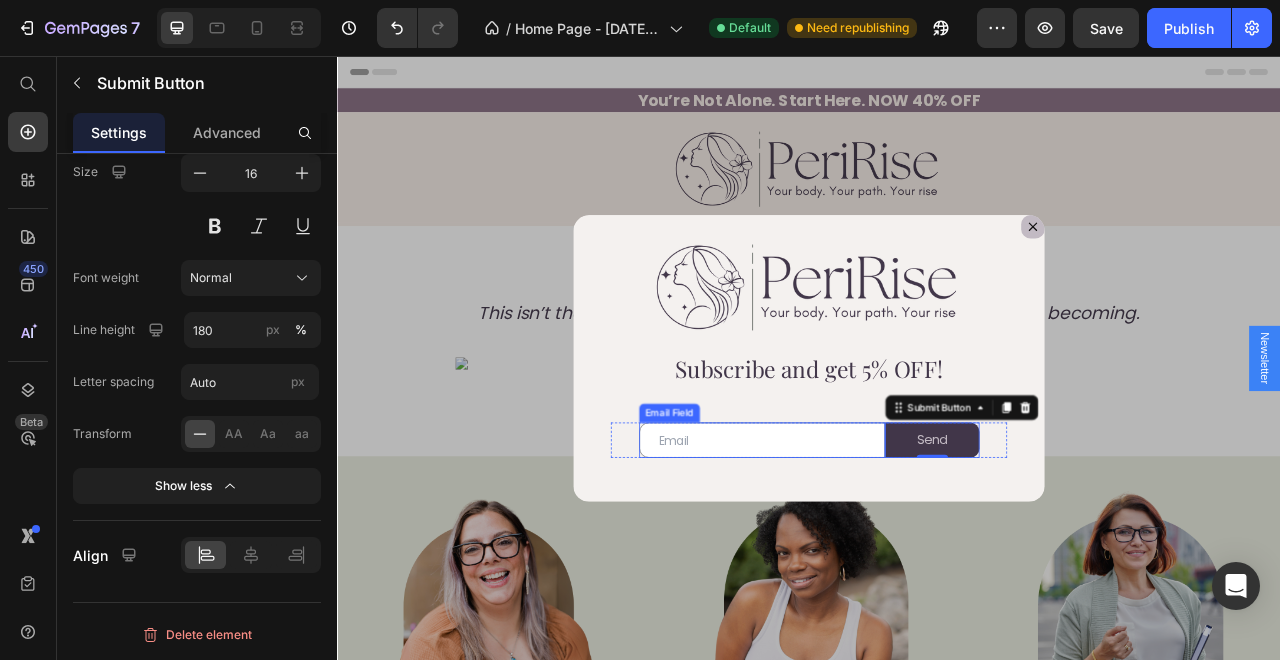 click at bounding box center [877, 544] 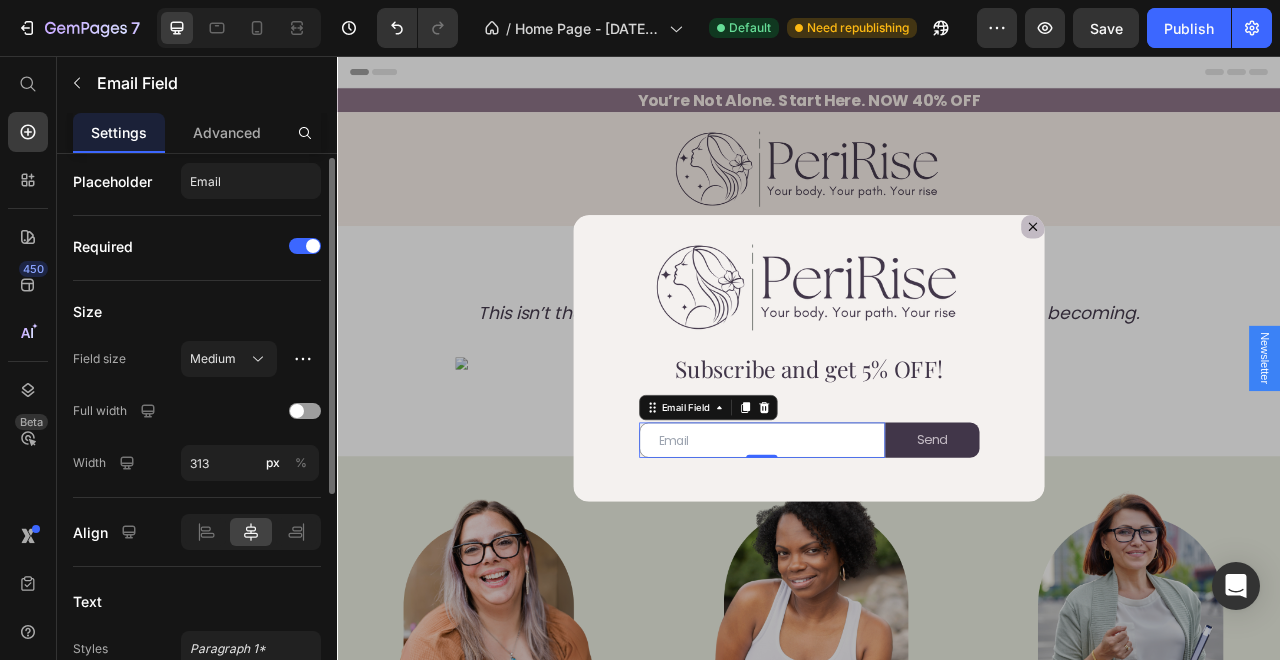 scroll, scrollTop: 0, scrollLeft: 0, axis: both 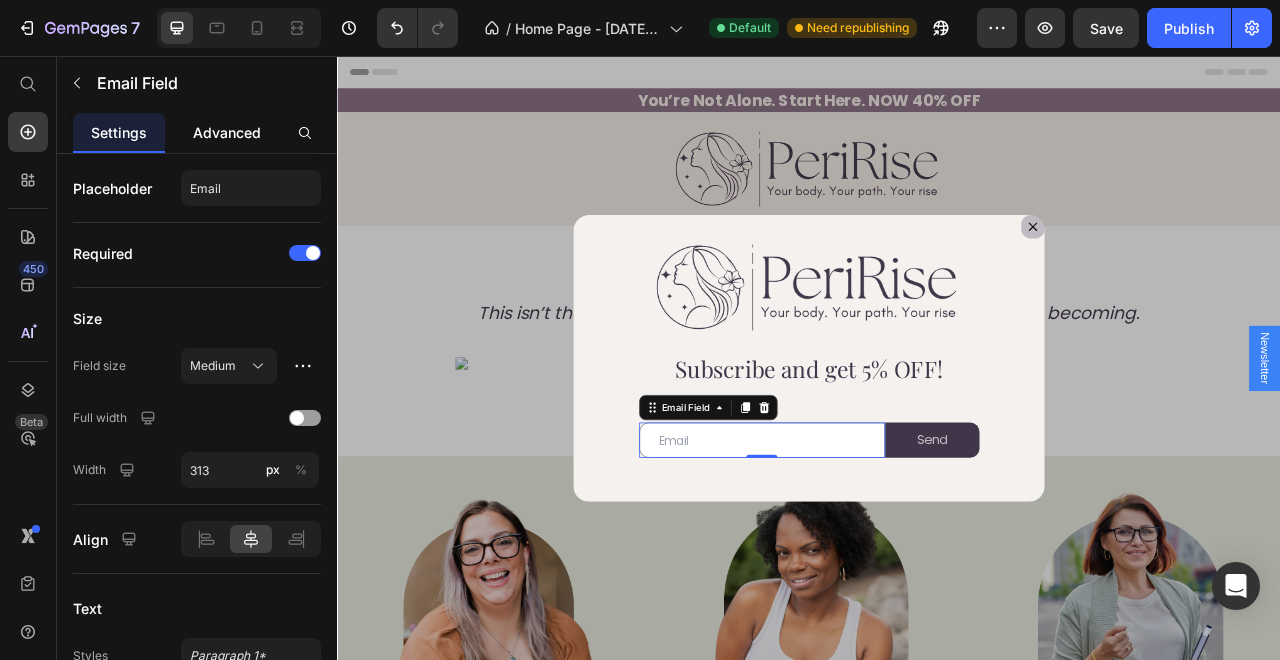 click on "Advanced" at bounding box center [227, 132] 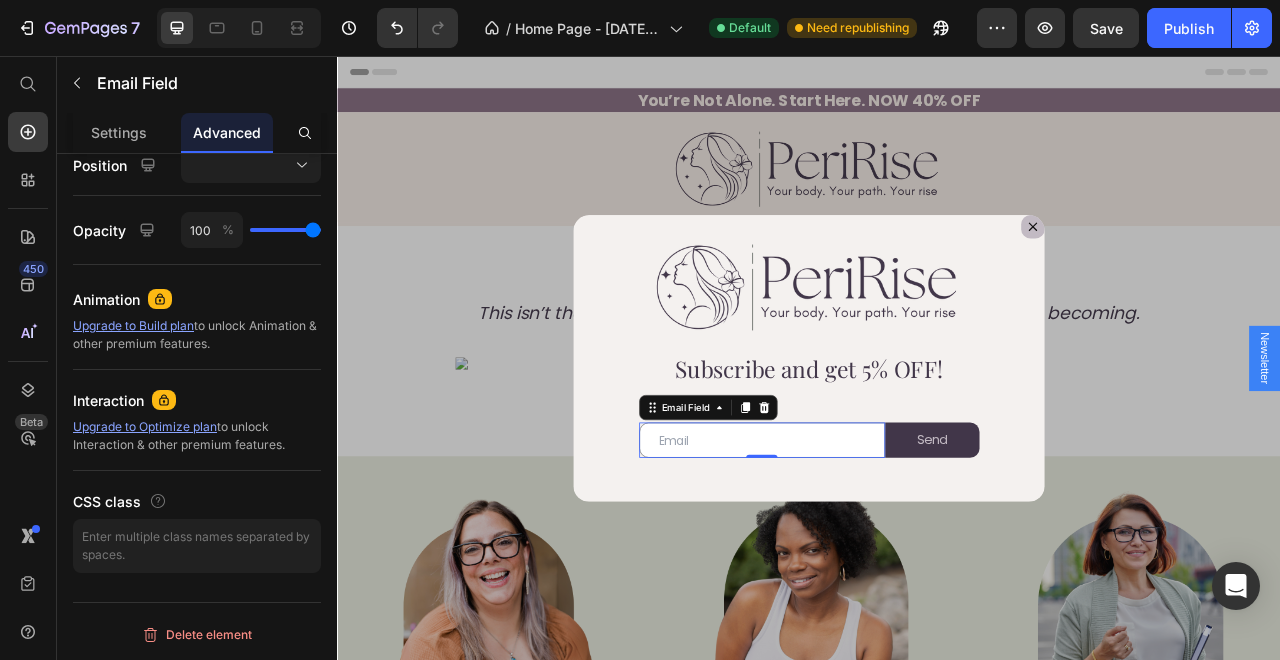 scroll, scrollTop: 0, scrollLeft: 0, axis: both 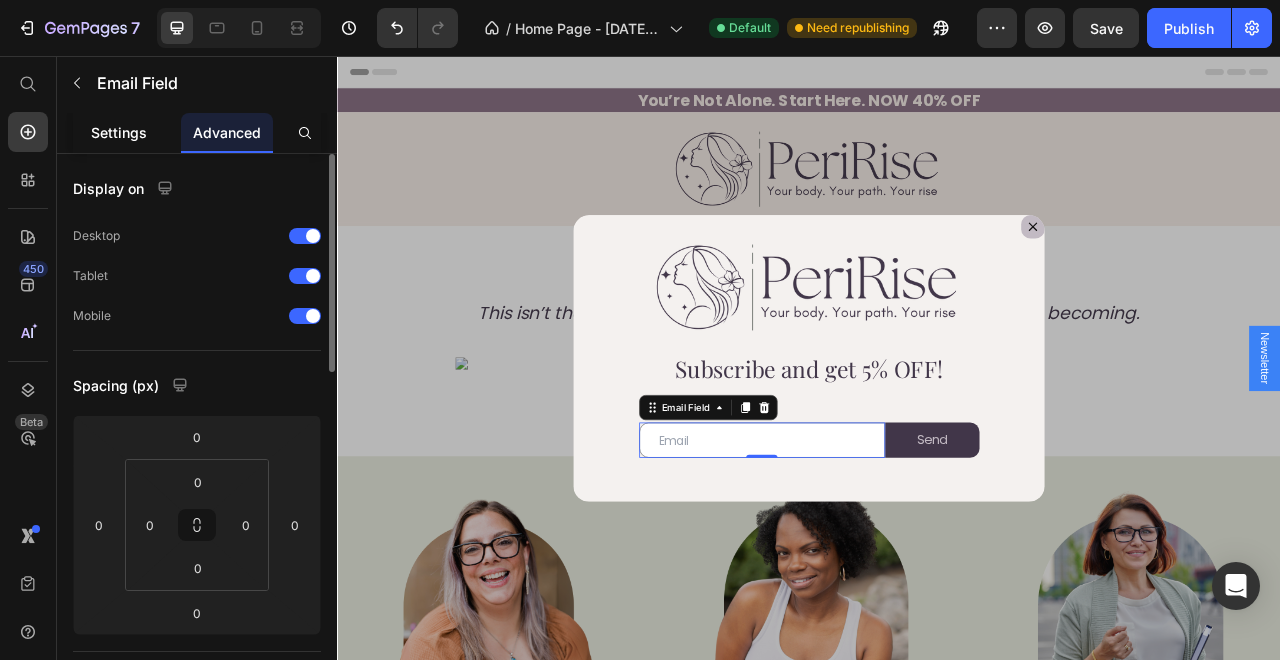 click on "Settings" at bounding box center (119, 132) 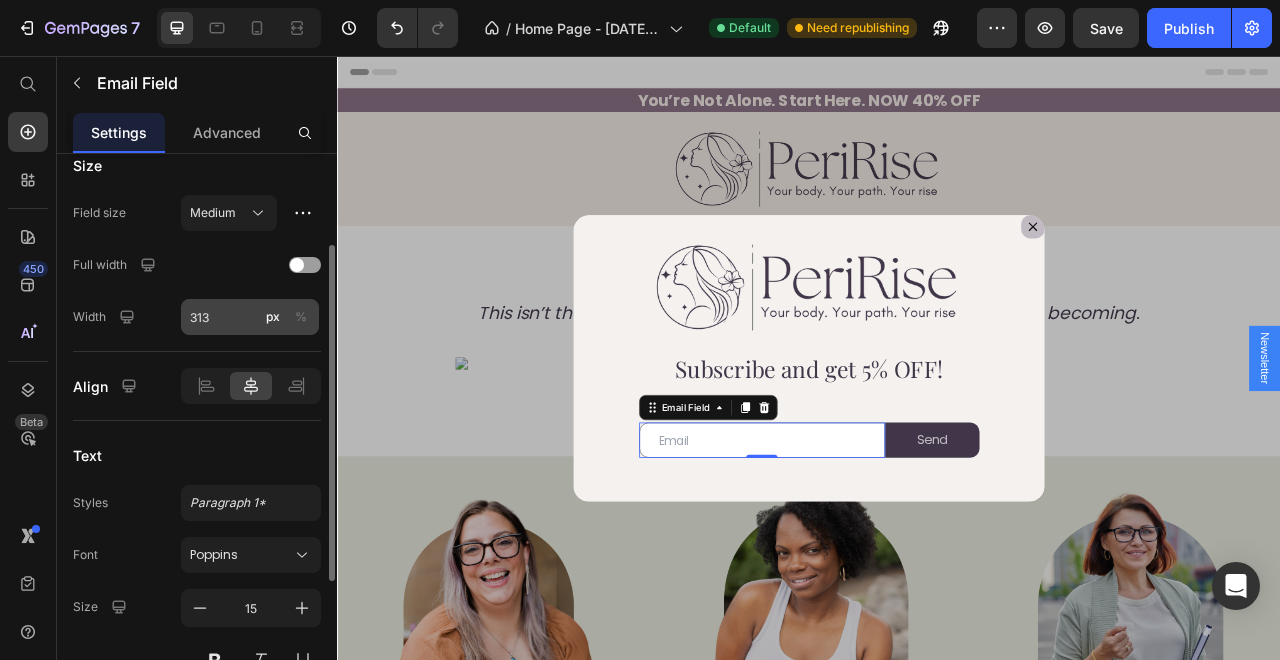 scroll, scrollTop: 380, scrollLeft: 0, axis: vertical 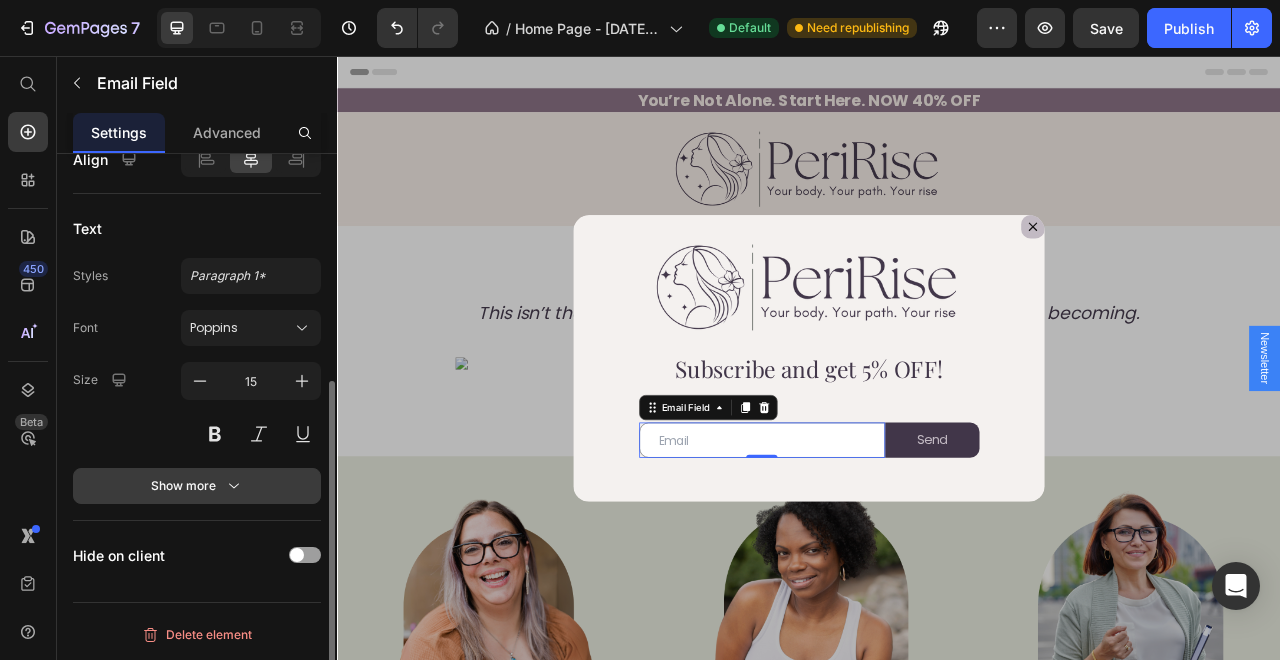 click on "Show more" at bounding box center [197, 486] 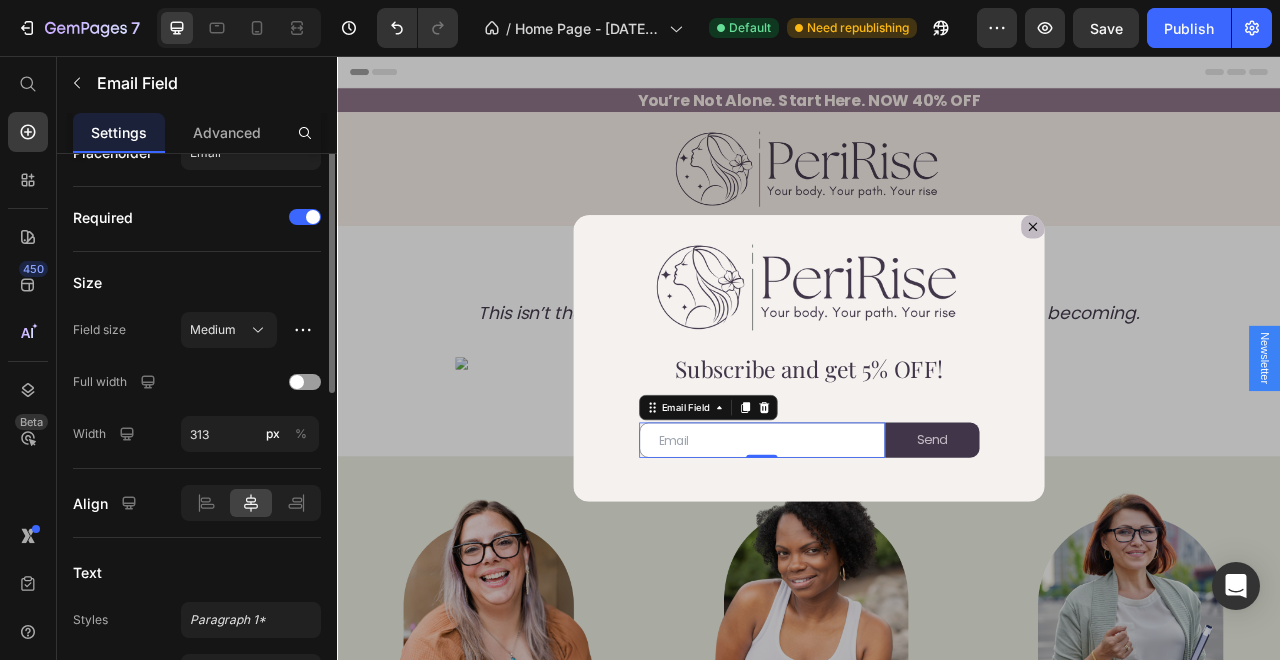 scroll, scrollTop: 0, scrollLeft: 0, axis: both 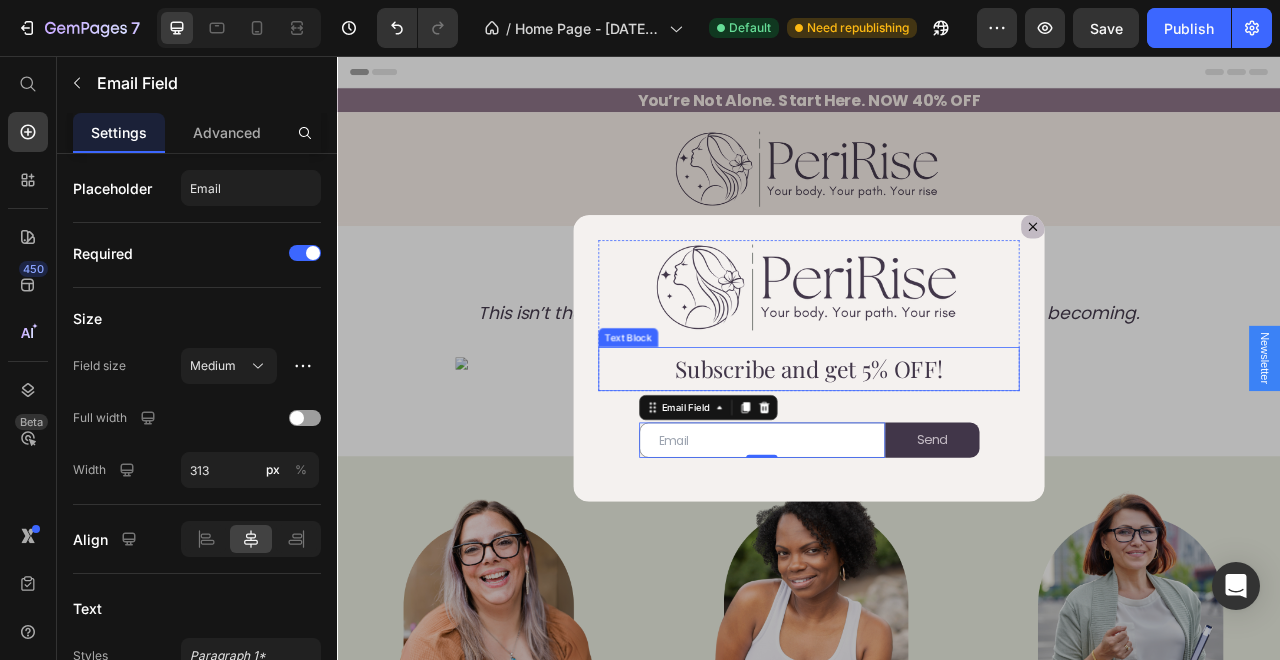 click on "Subscribe and get 5% OFF!" at bounding box center (937, 454) 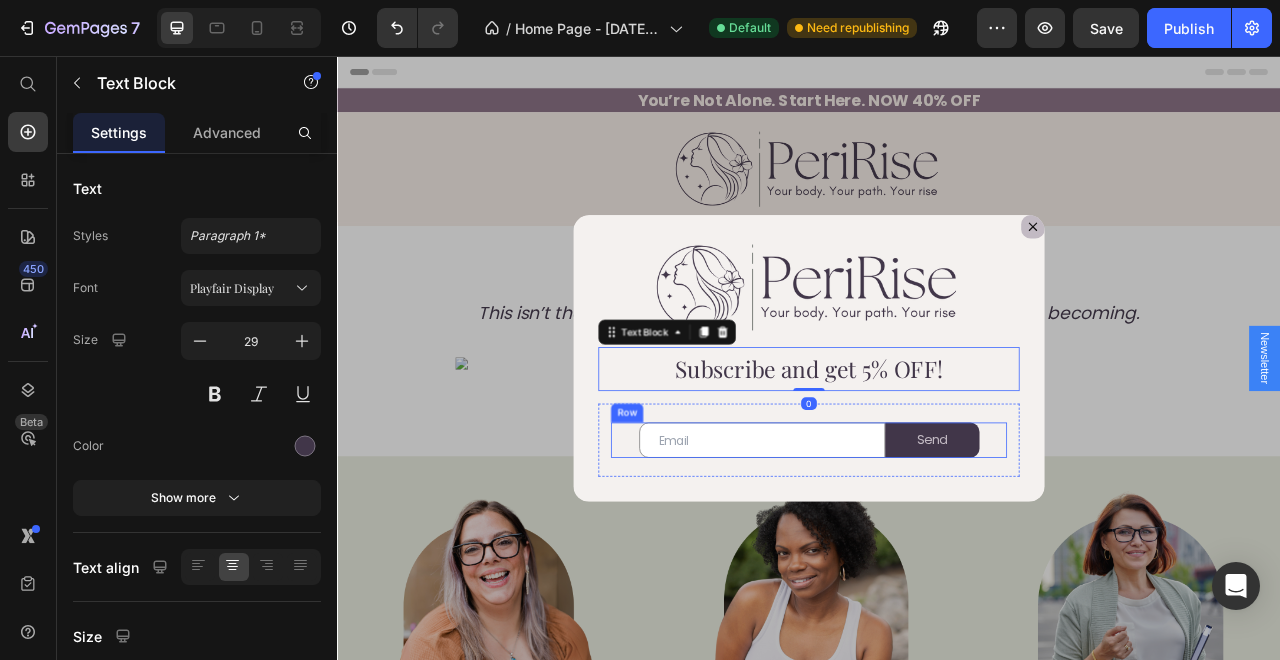 click on "Email Field Send Submit Button Row" at bounding box center [937, 544] 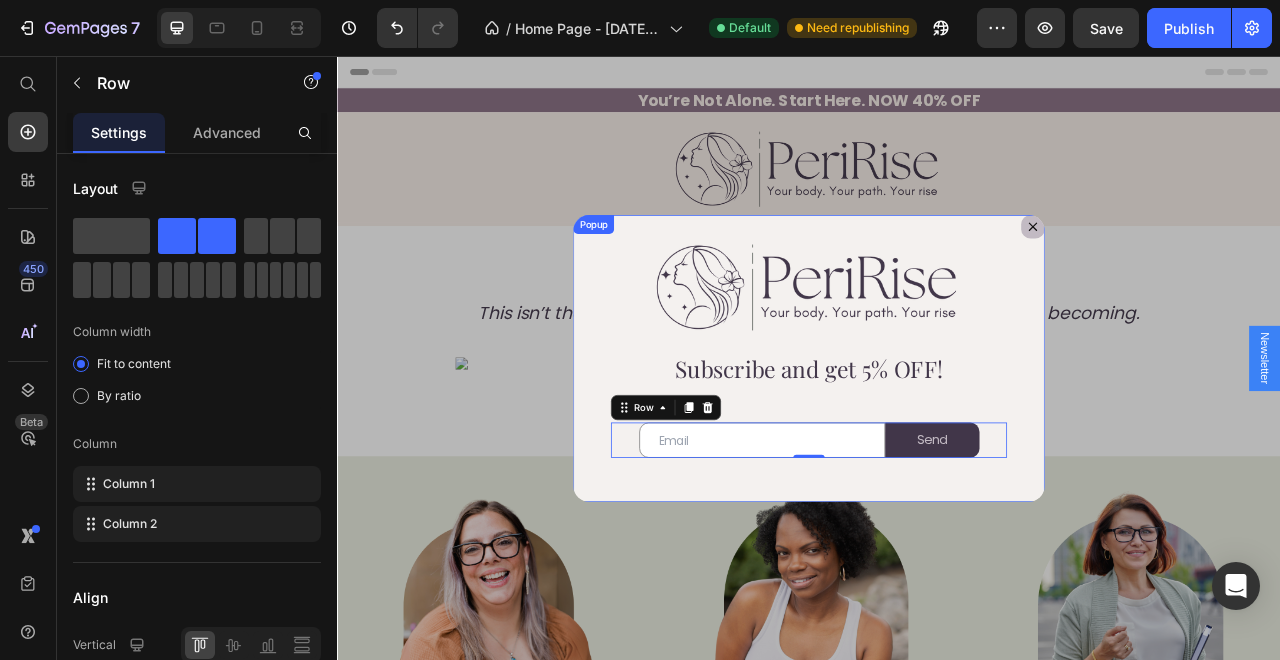 click on "Image Row Subscribe and get 5% OFF! Text Block Row Email Field Send Submit Button Row   0 Newsletter" at bounding box center (937, 440) 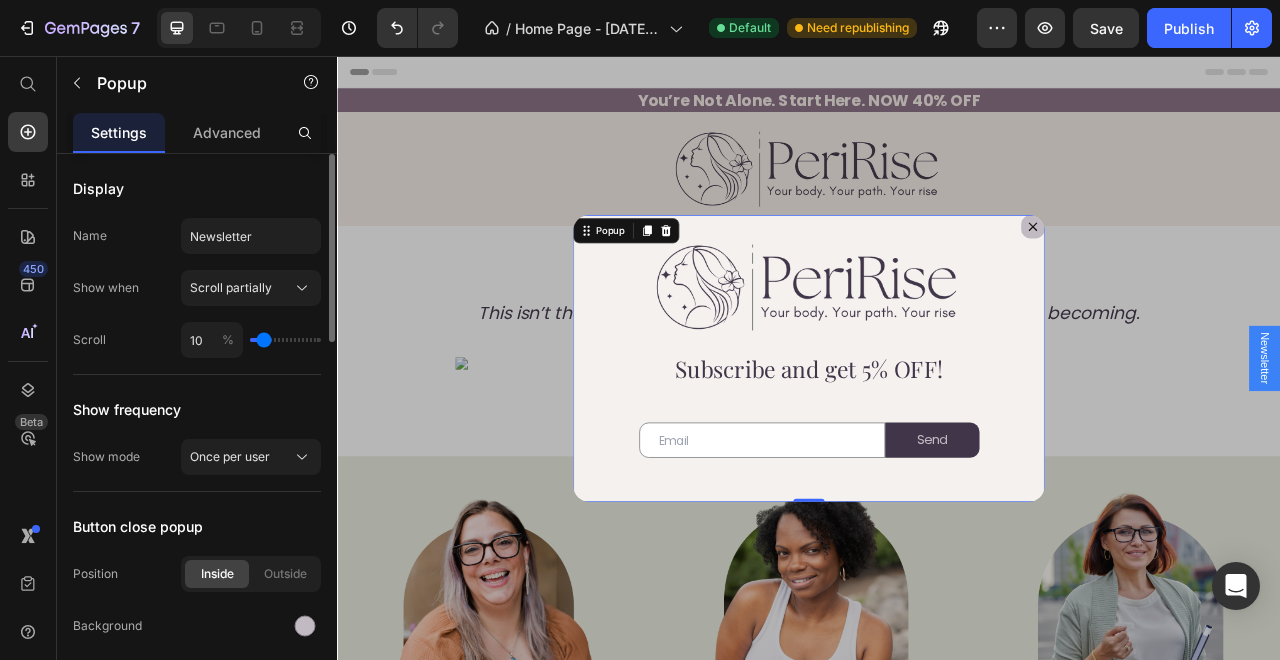 type on "7" 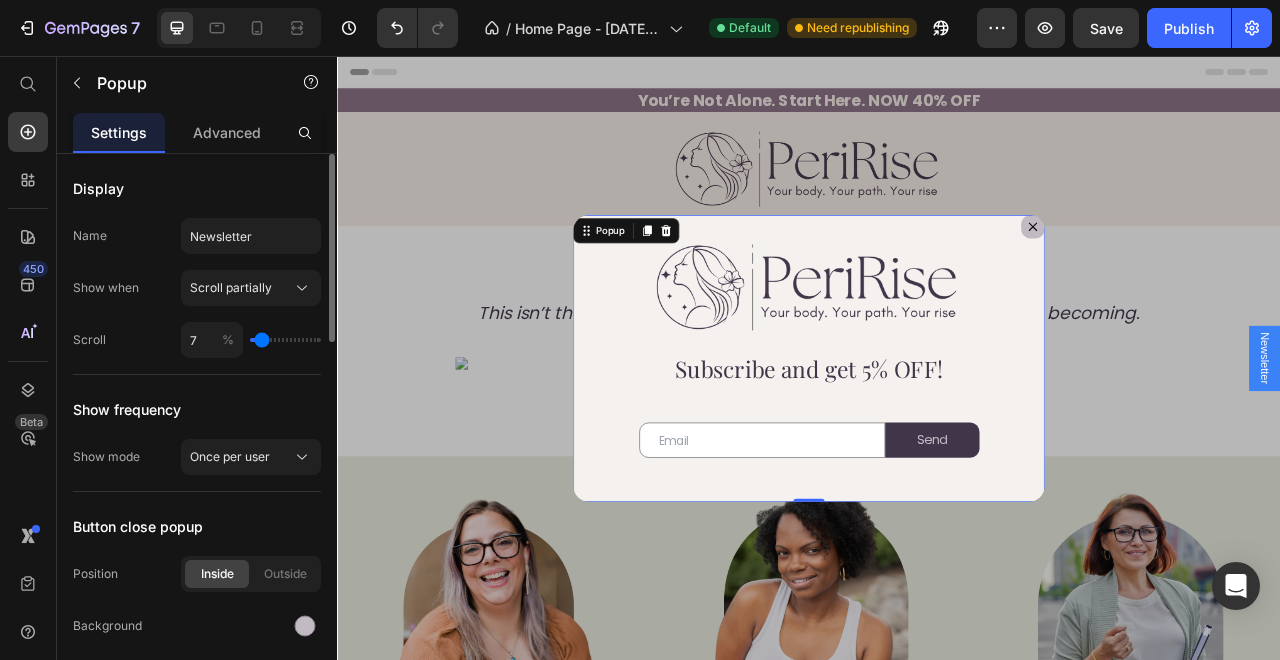 type on "8" 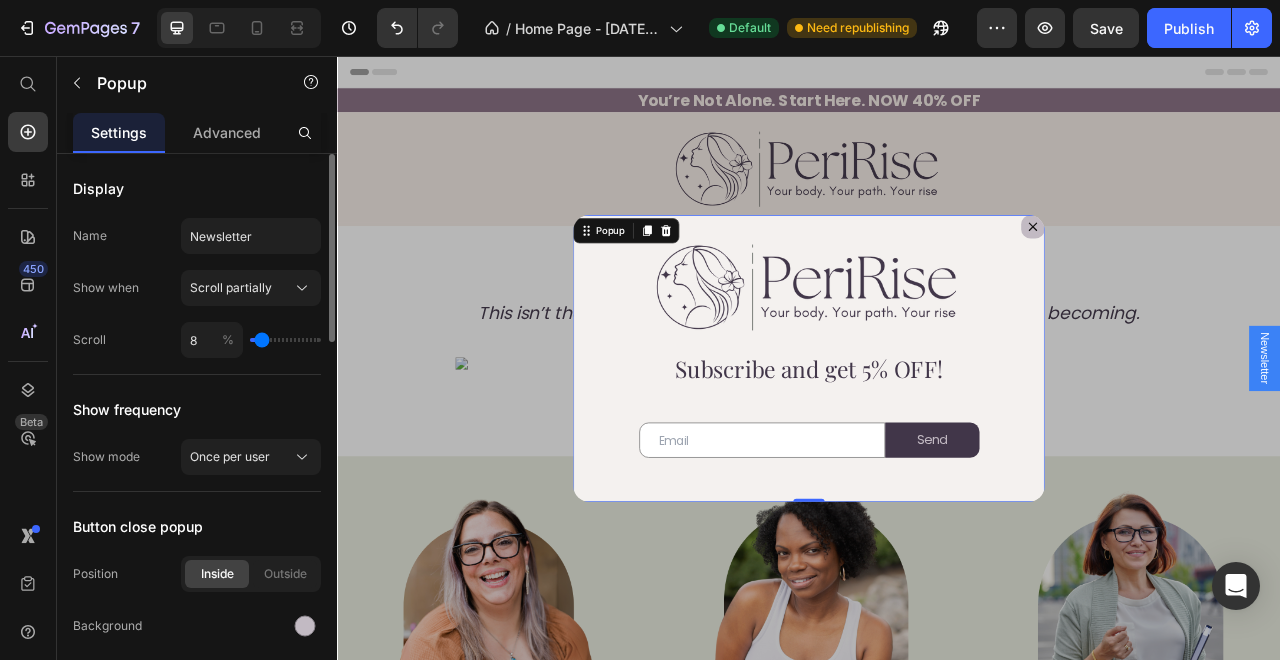 type on "9" 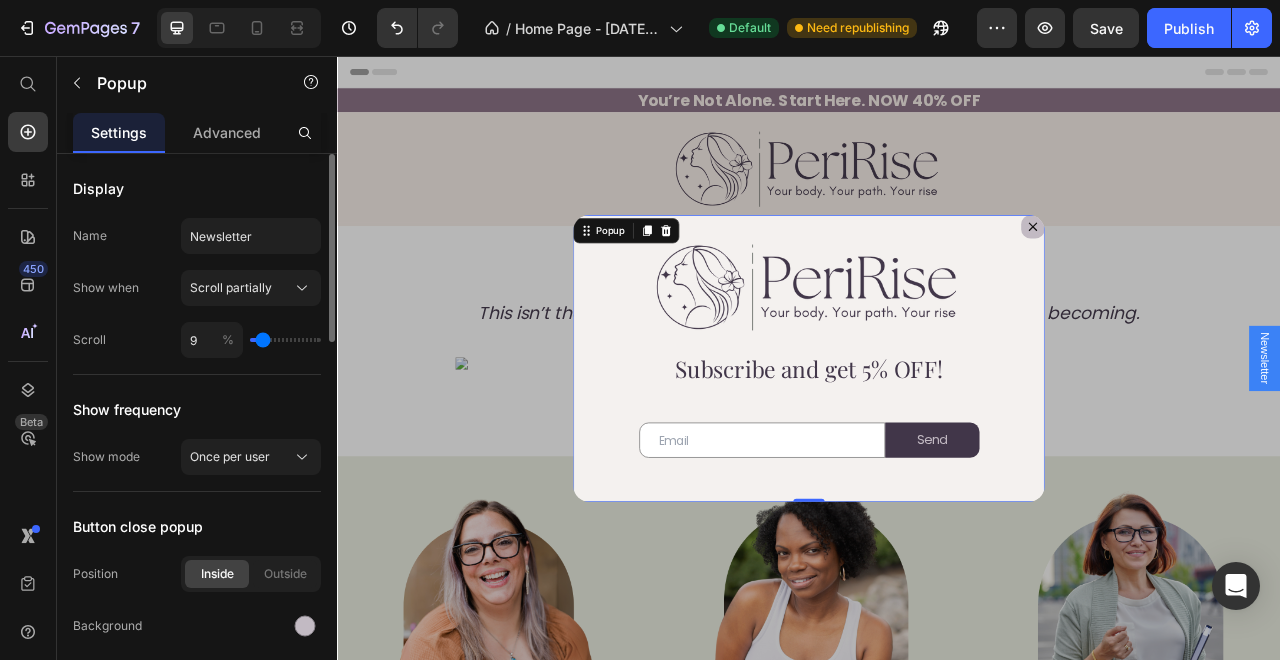 type on "10" 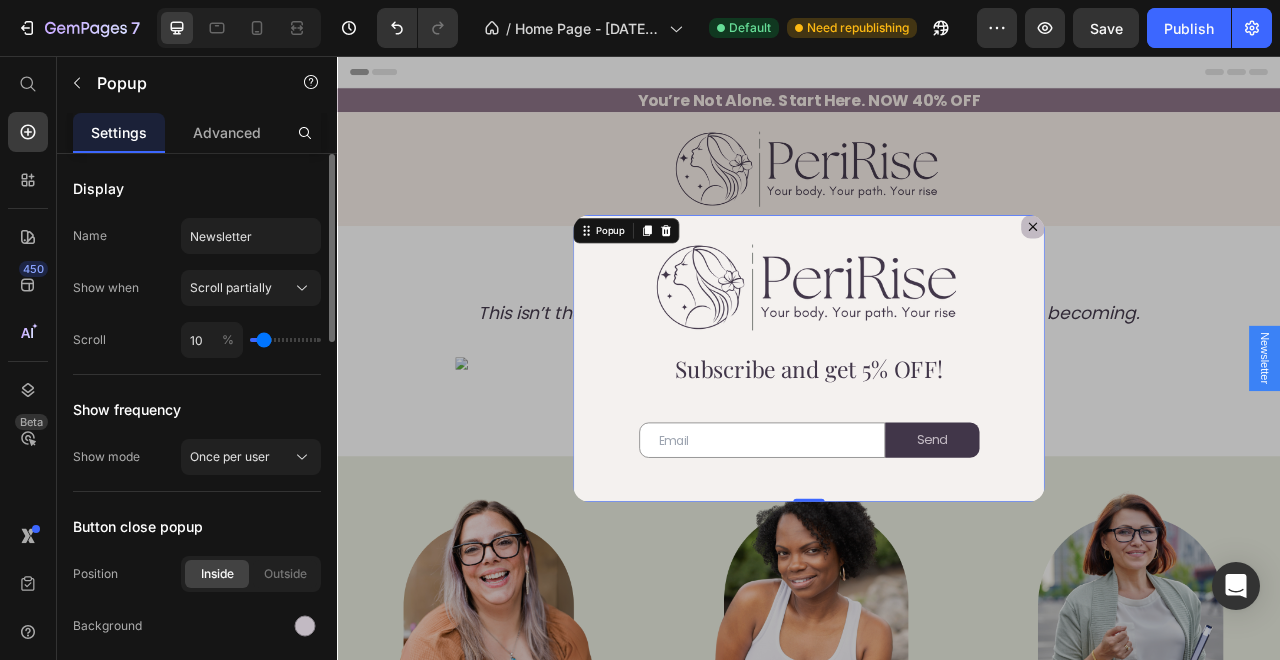 type on "11" 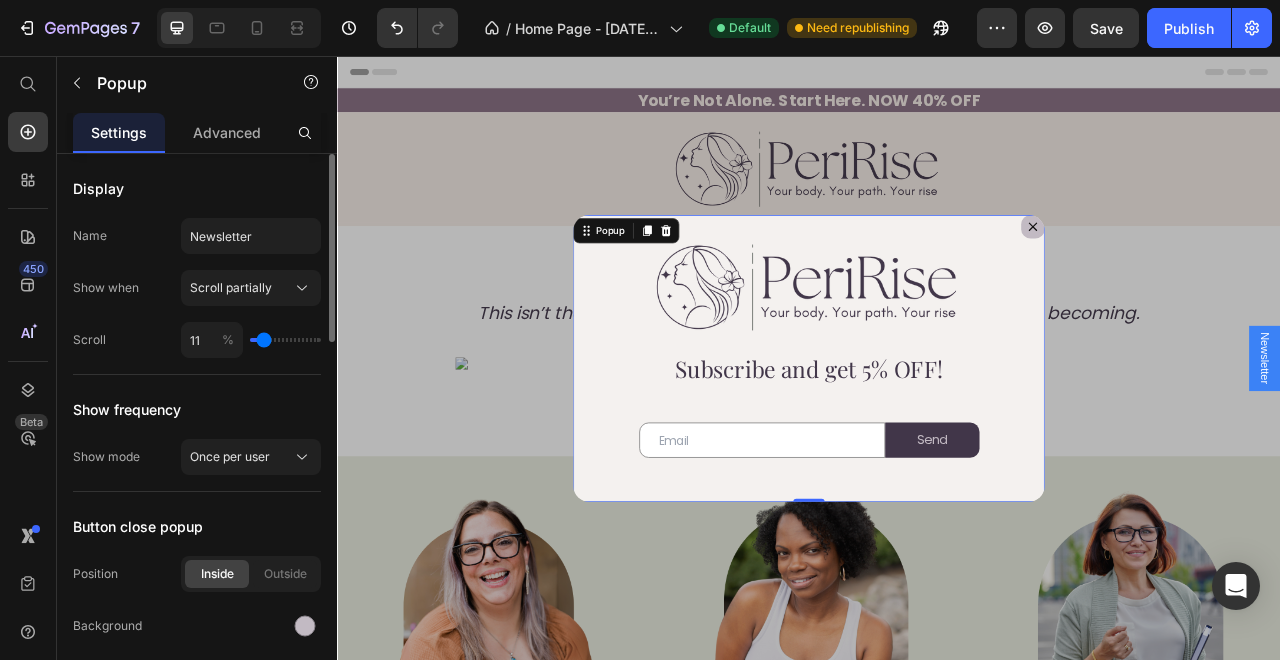 type on "12" 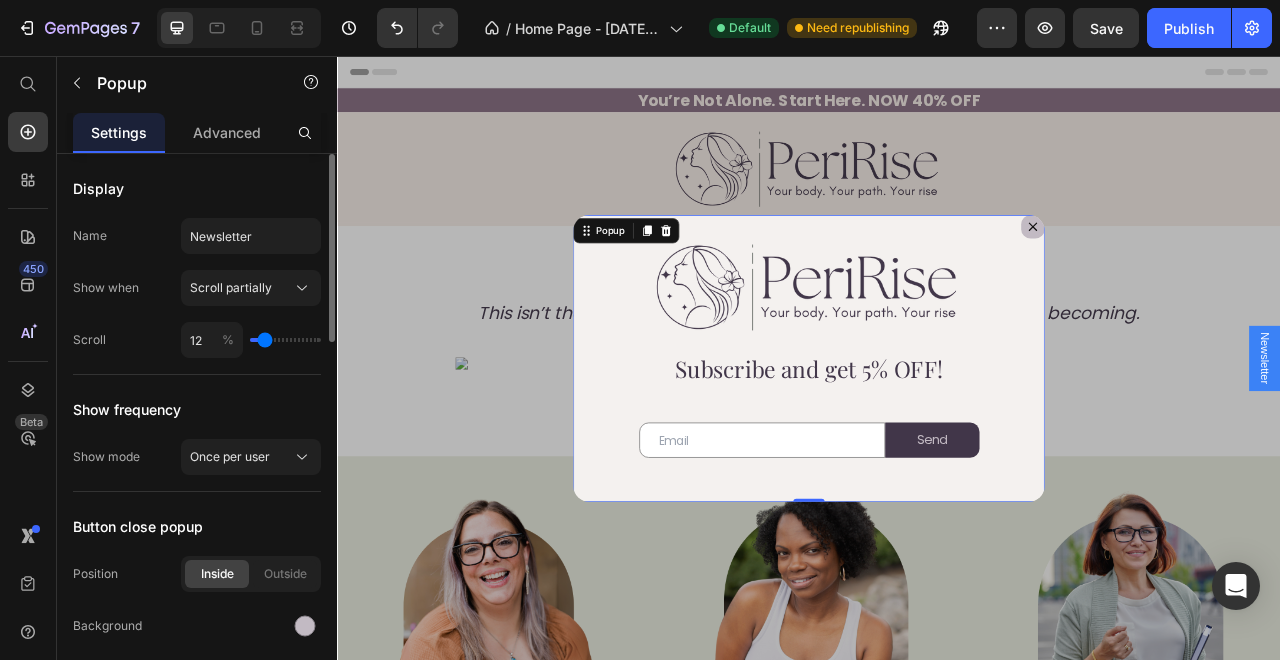 type on "13" 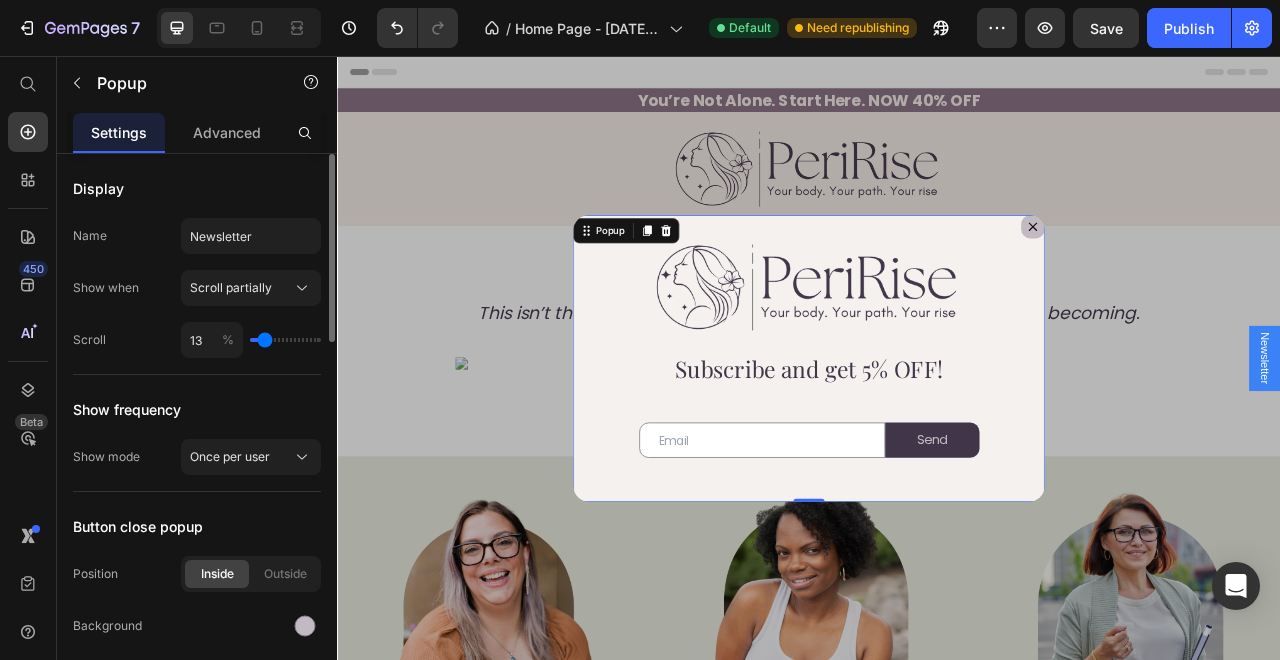 type on "14" 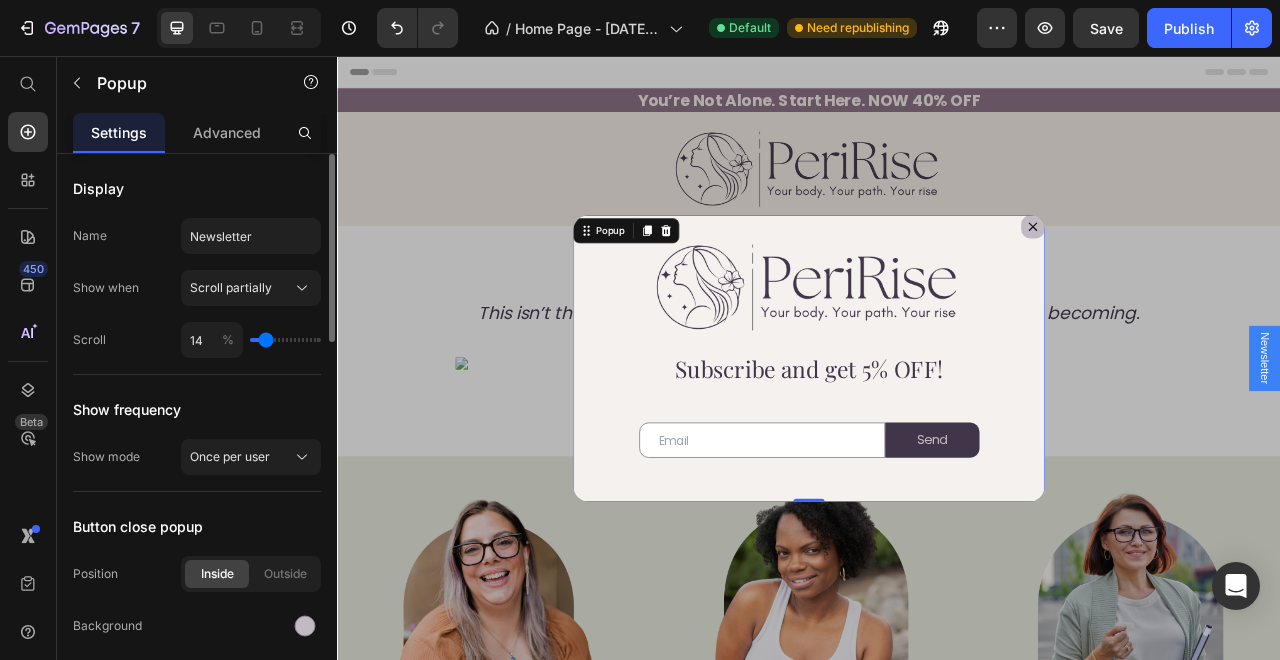type on "15" 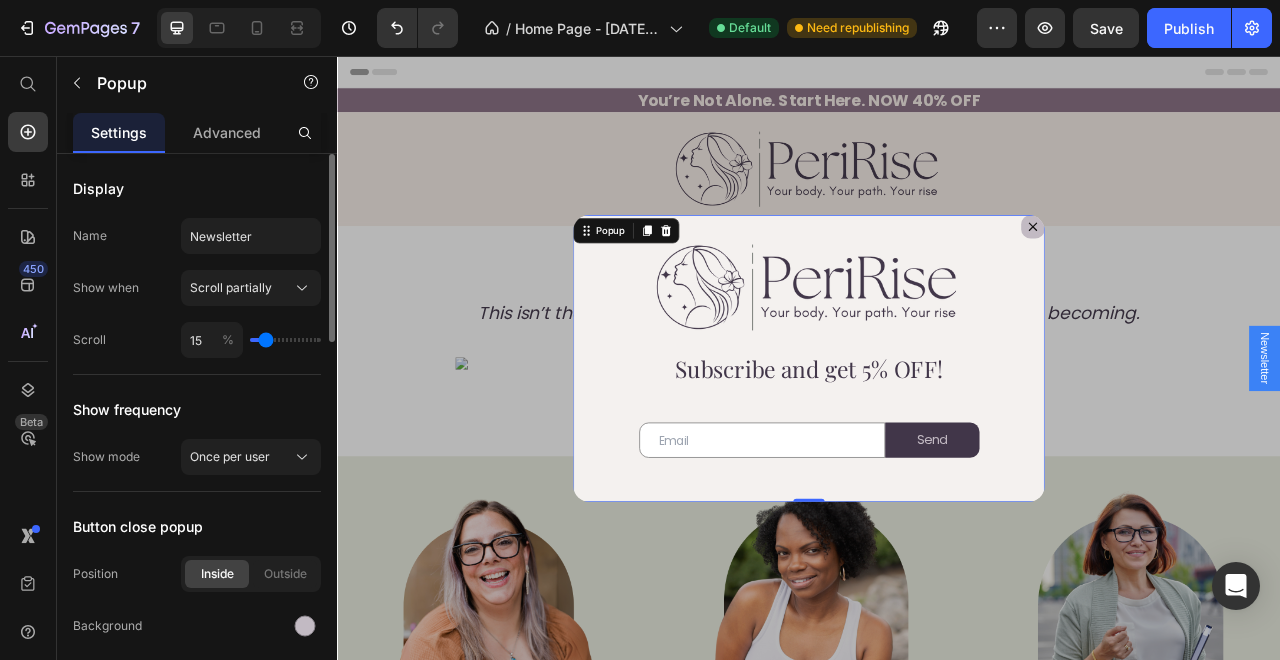 type on "15" 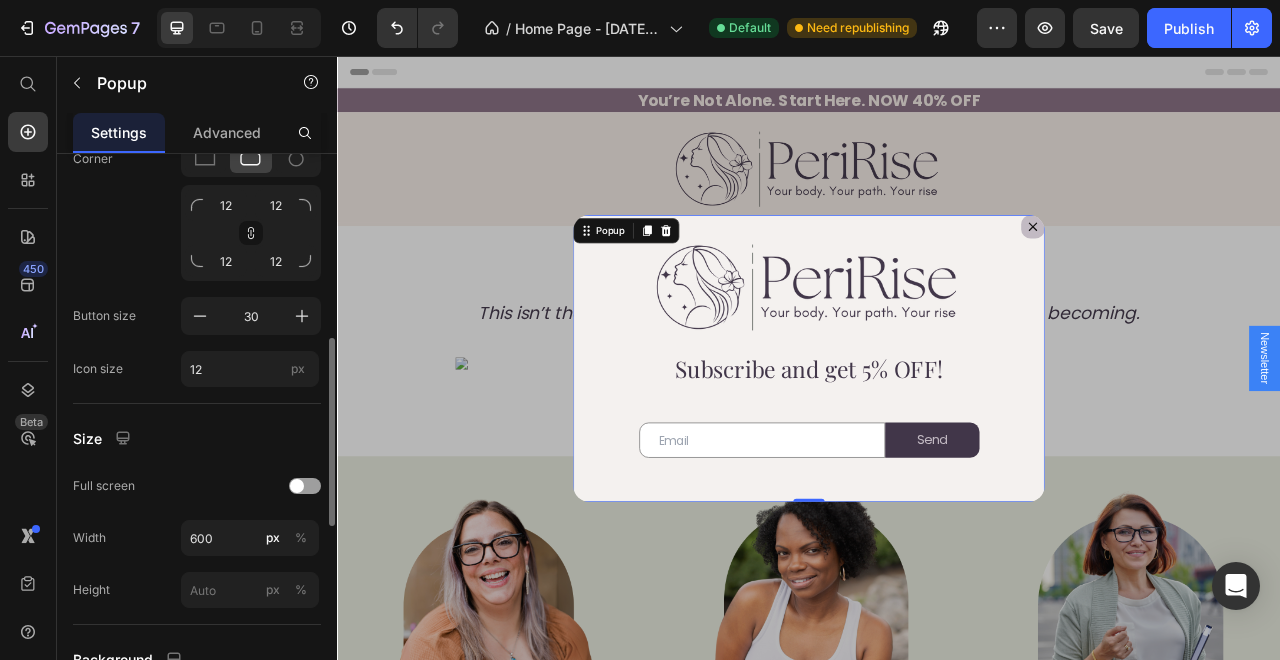 scroll, scrollTop: 510, scrollLeft: 0, axis: vertical 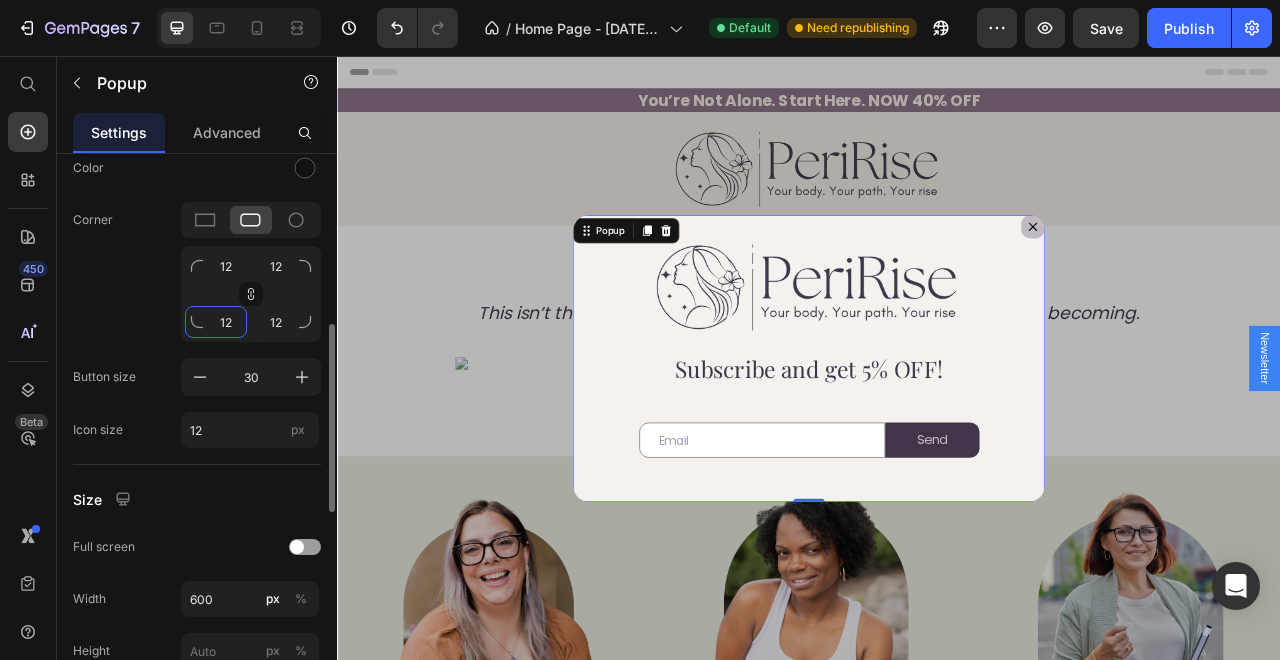 click on "12" 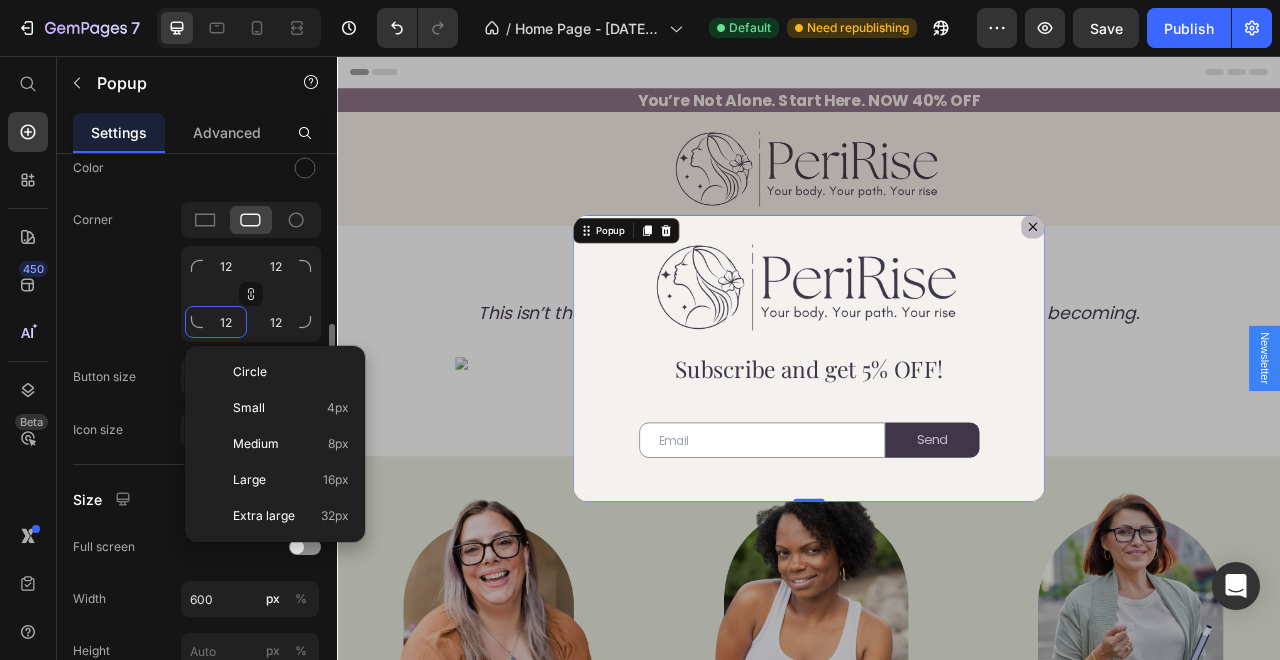 type on "6" 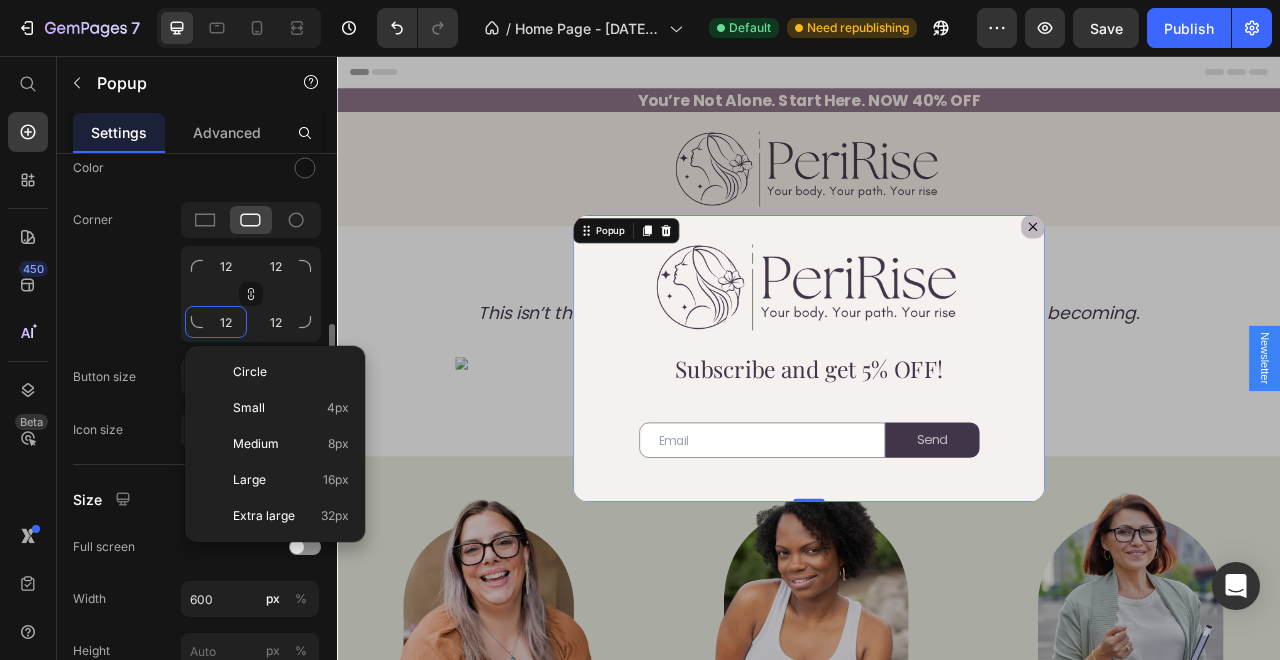 type on "6" 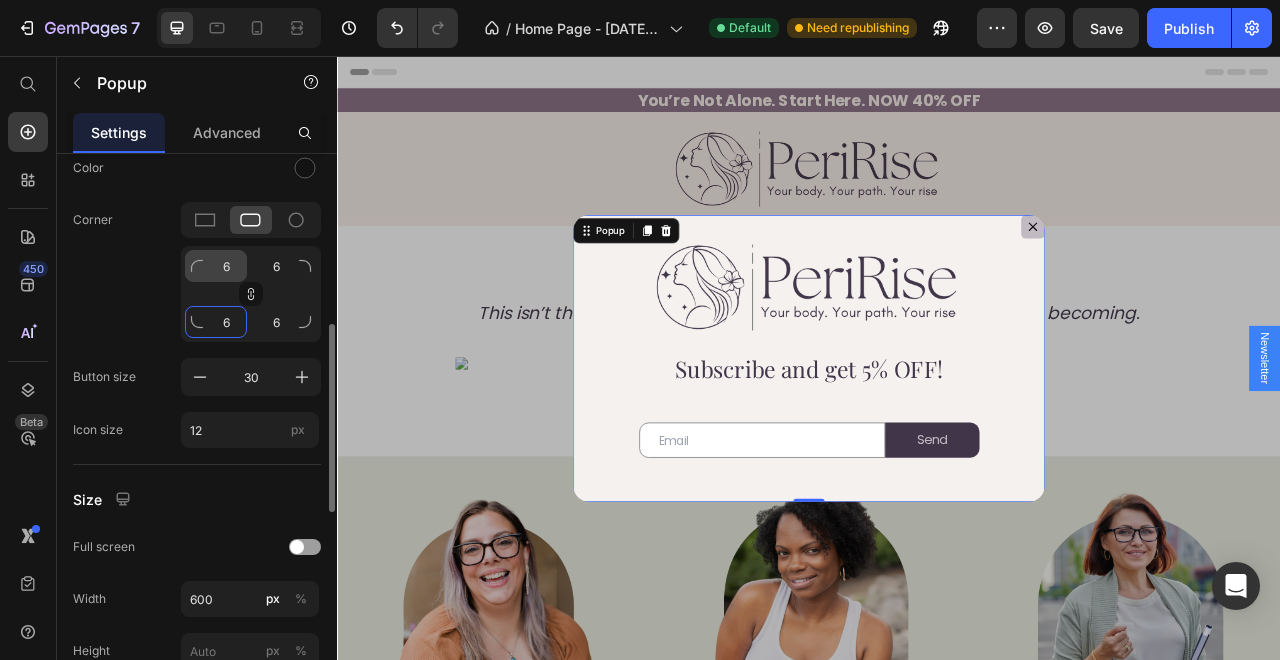 type on "6" 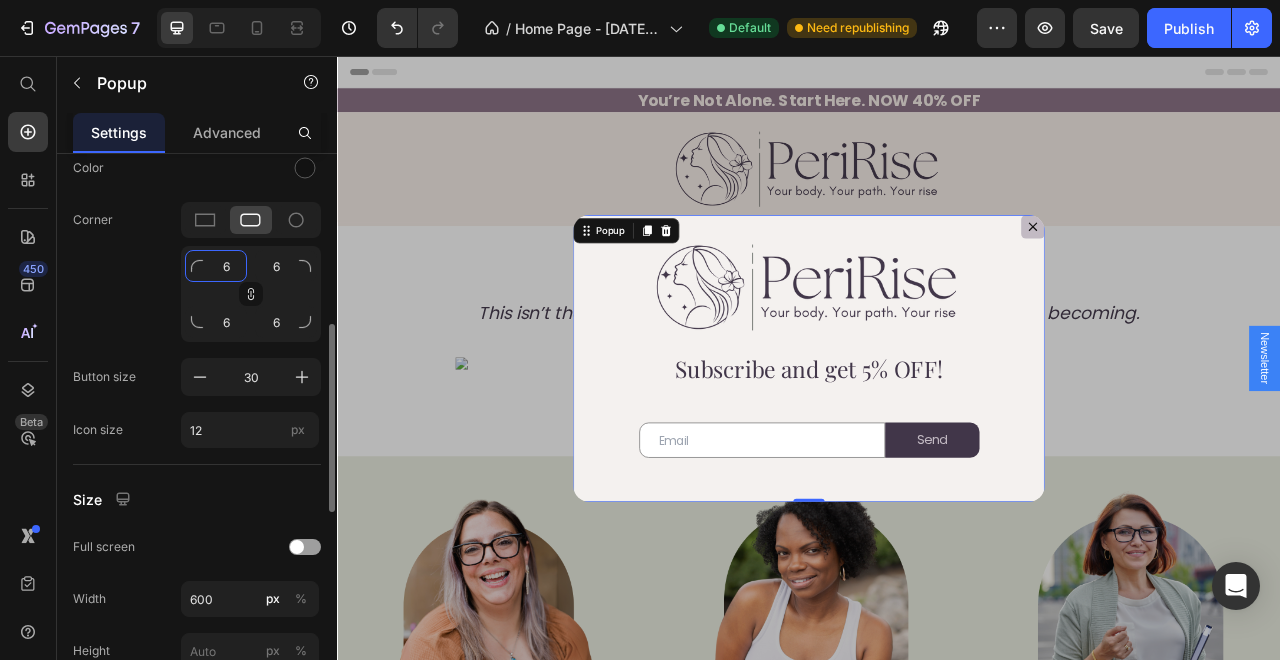 click on "6" 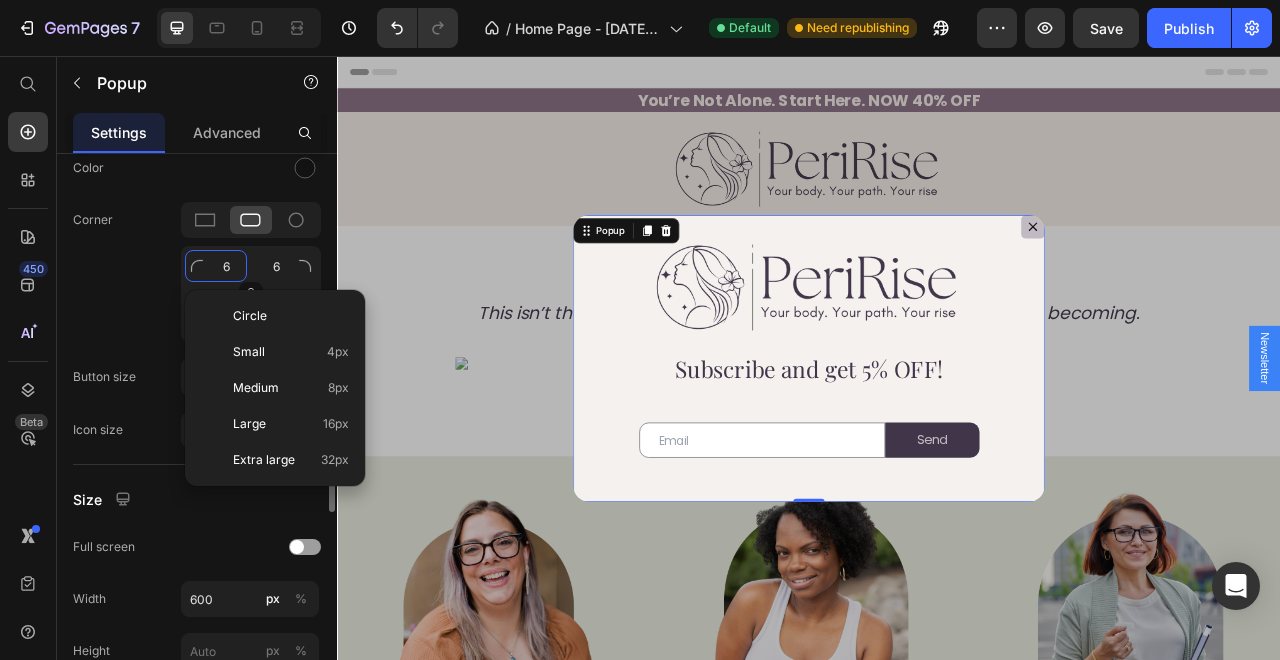 type on "5" 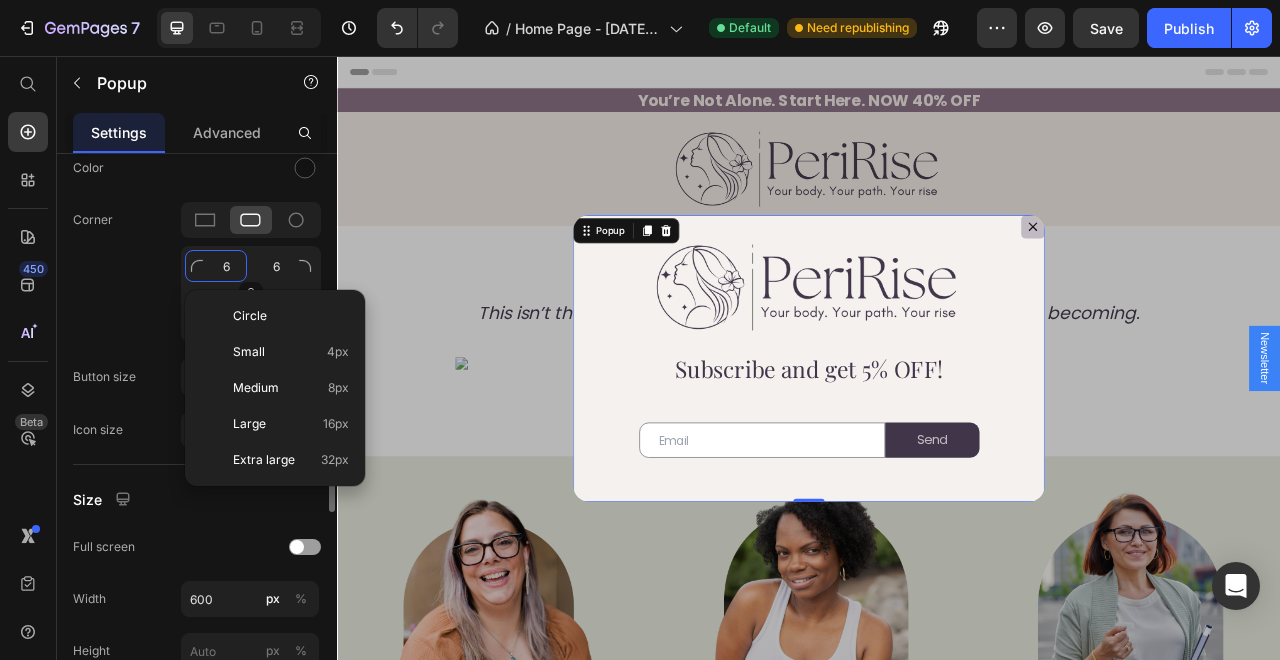 type on "5" 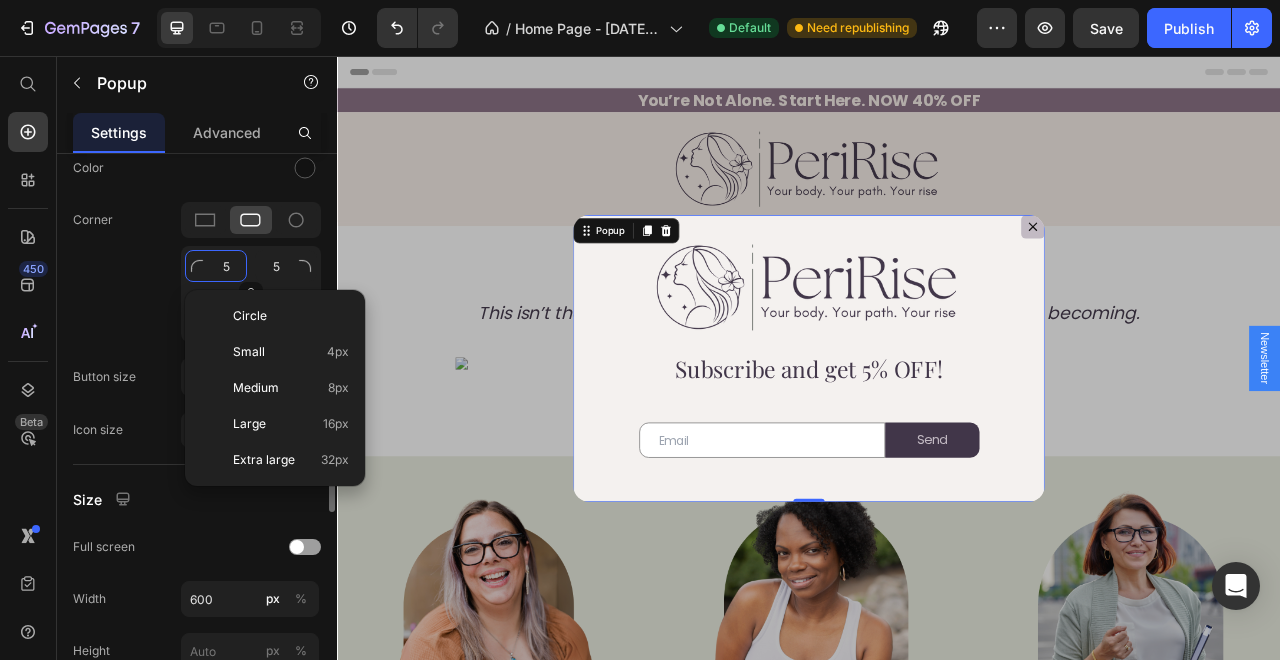 type on "5" 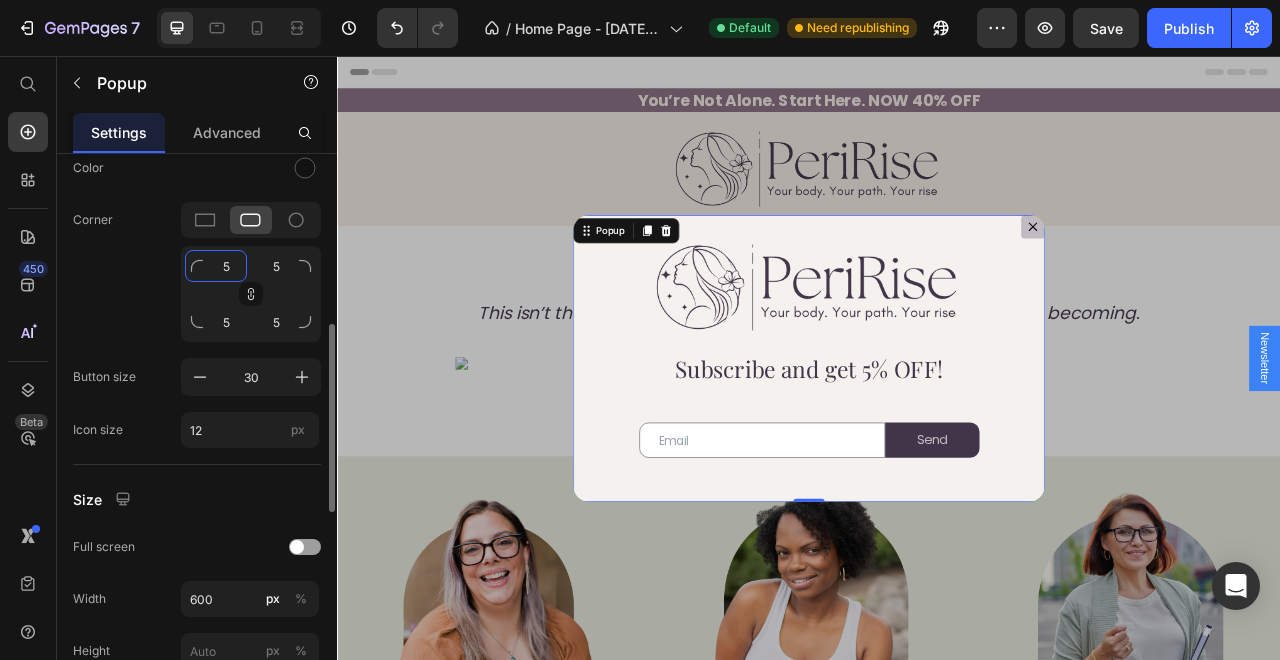 drag, startPoint x: 232, startPoint y: 274, endPoint x: 222, endPoint y: 276, distance: 10.198039 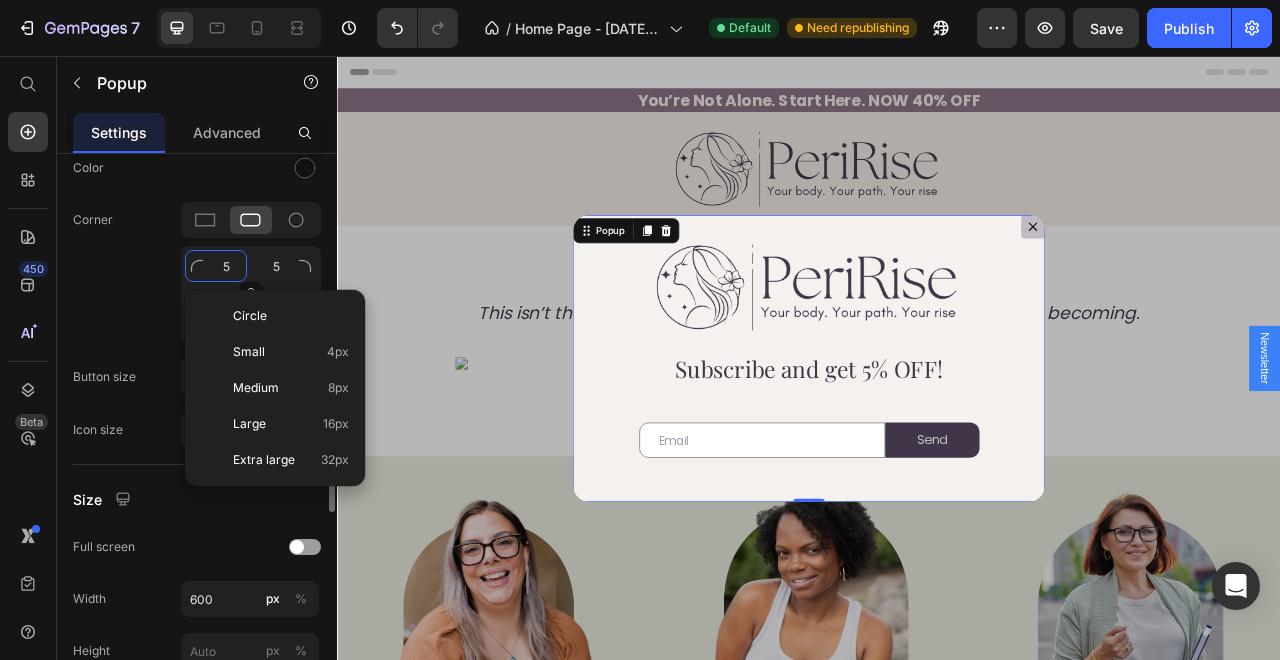 click on "5" 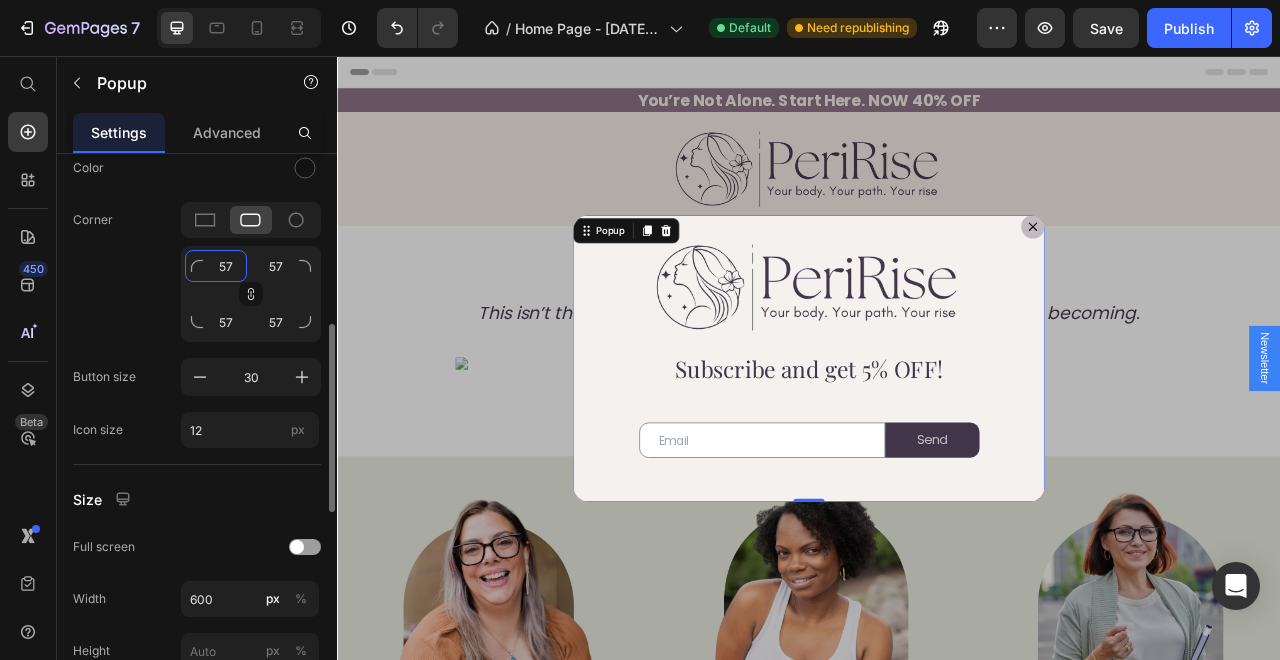 click on "57" 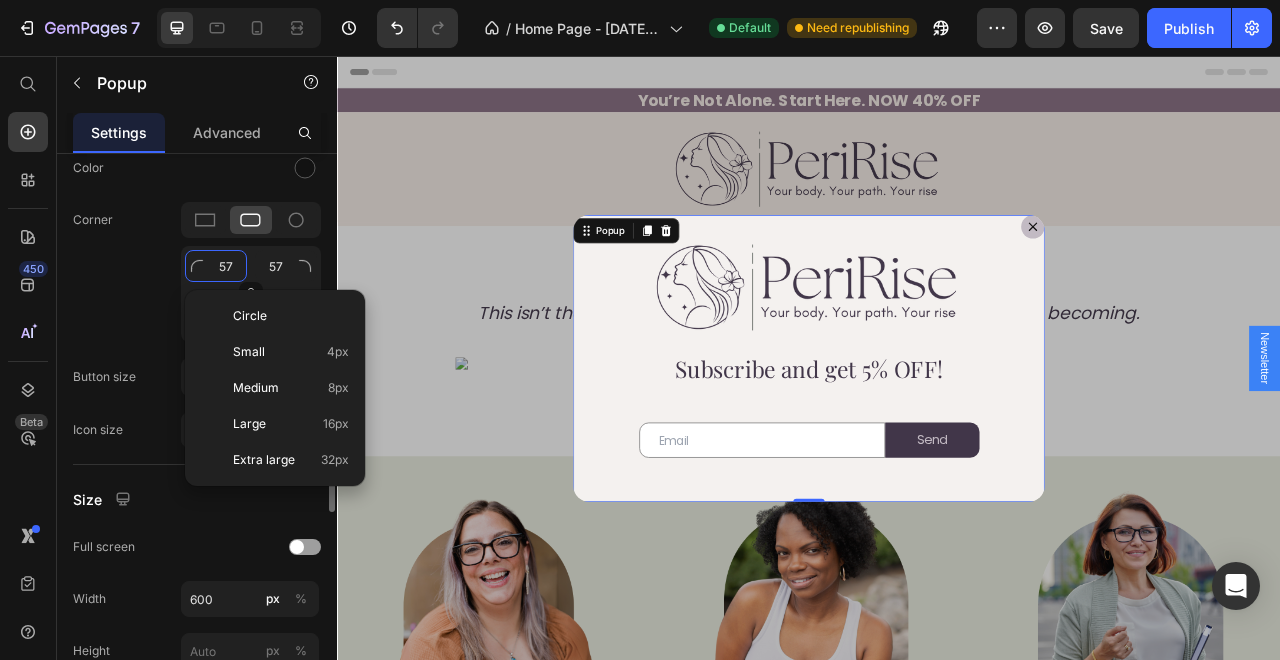 type on "577" 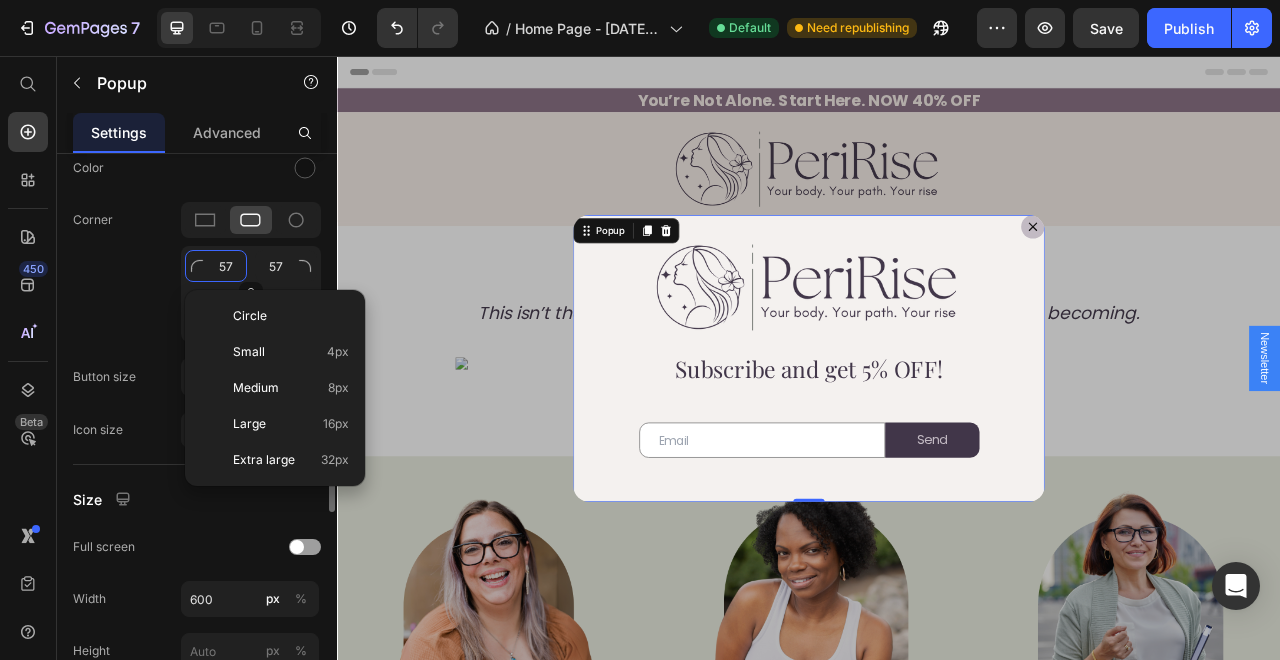 type on "577" 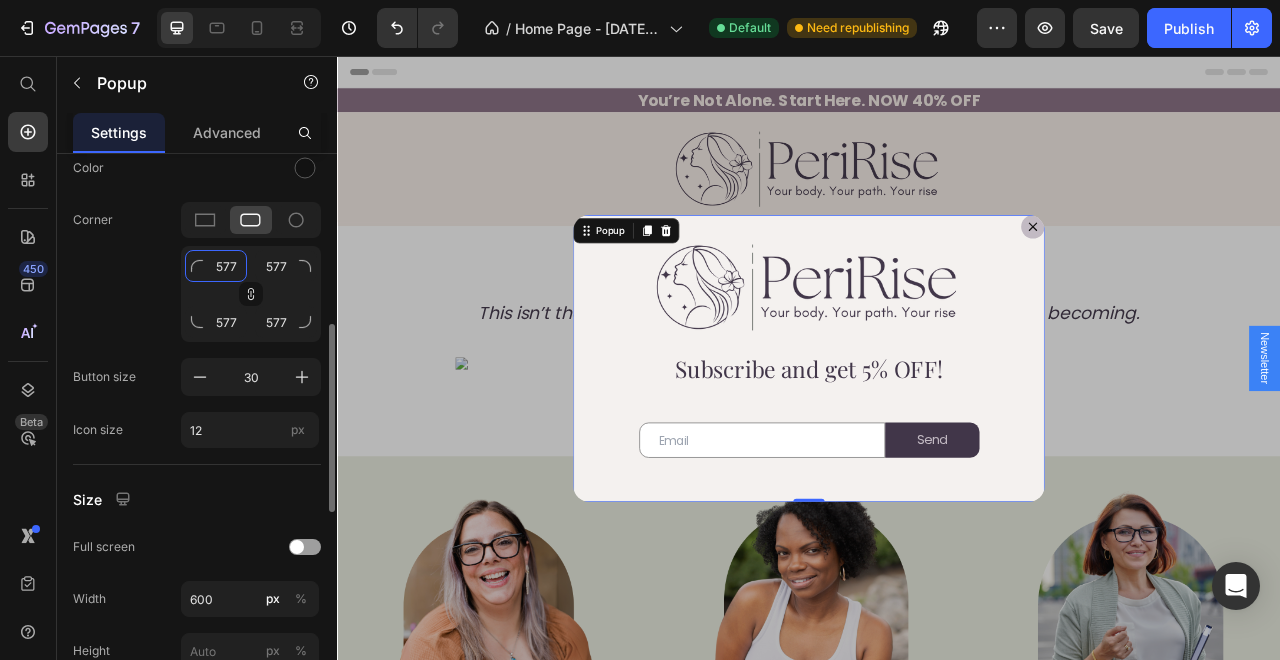 click on "577" 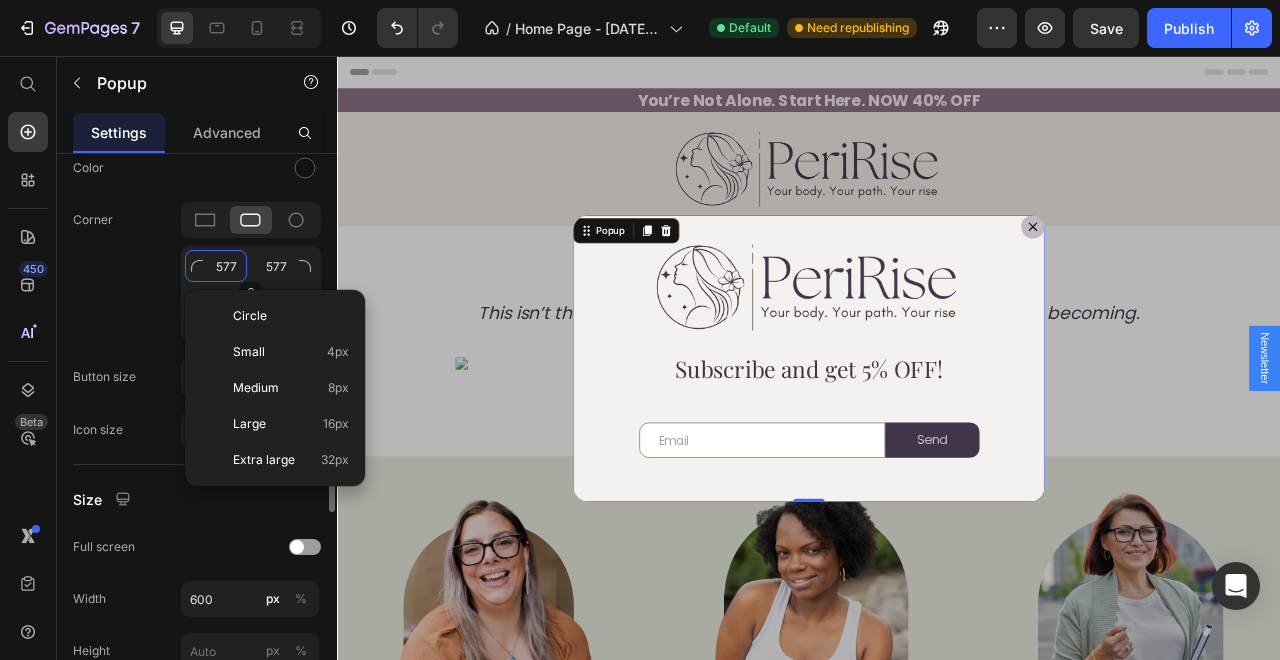 click on "577" 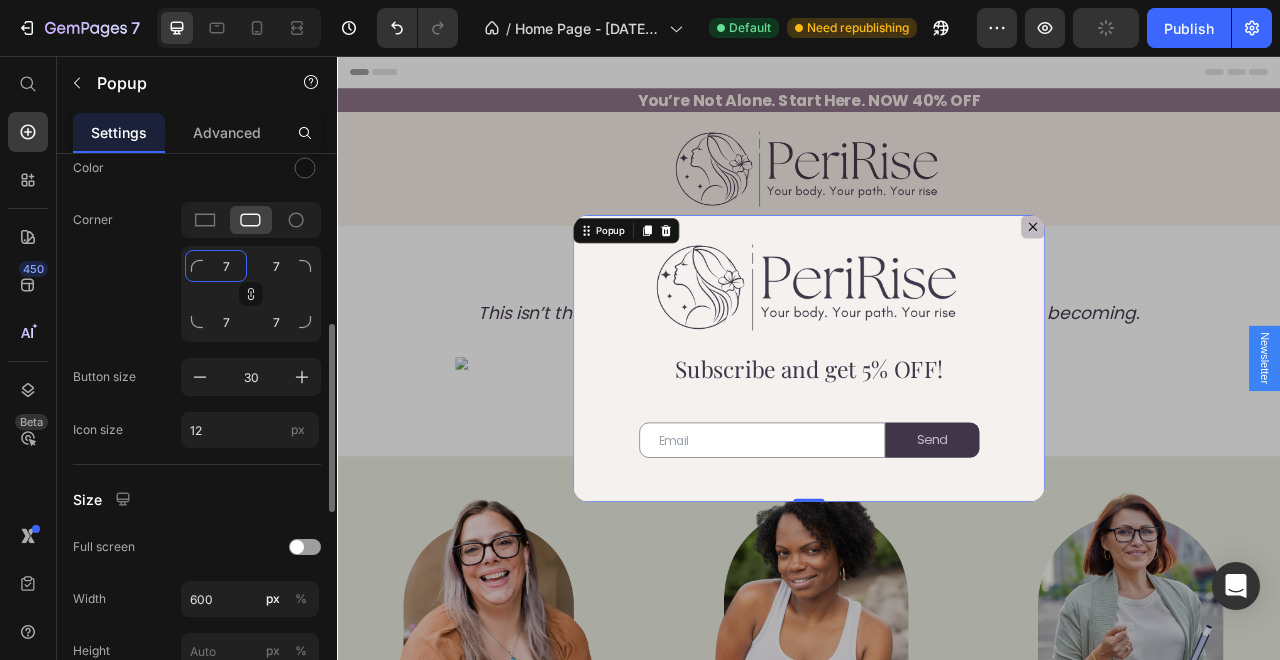 type on "7" 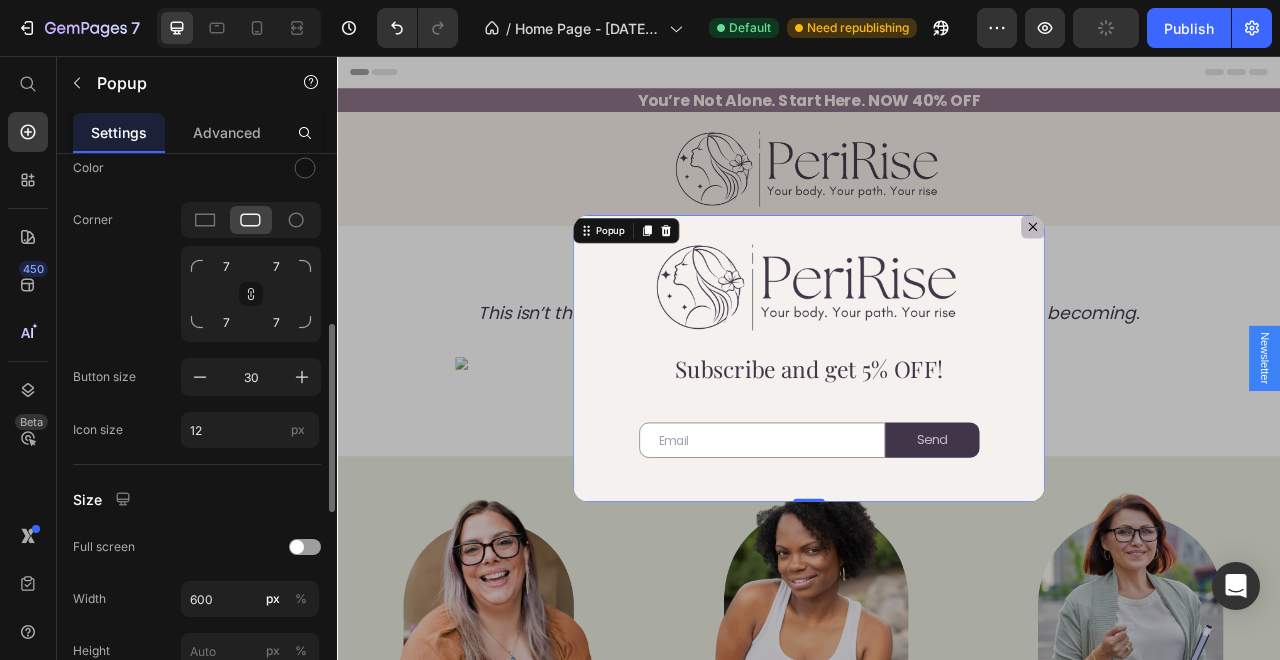 click on "Corner 7 7 7 7" 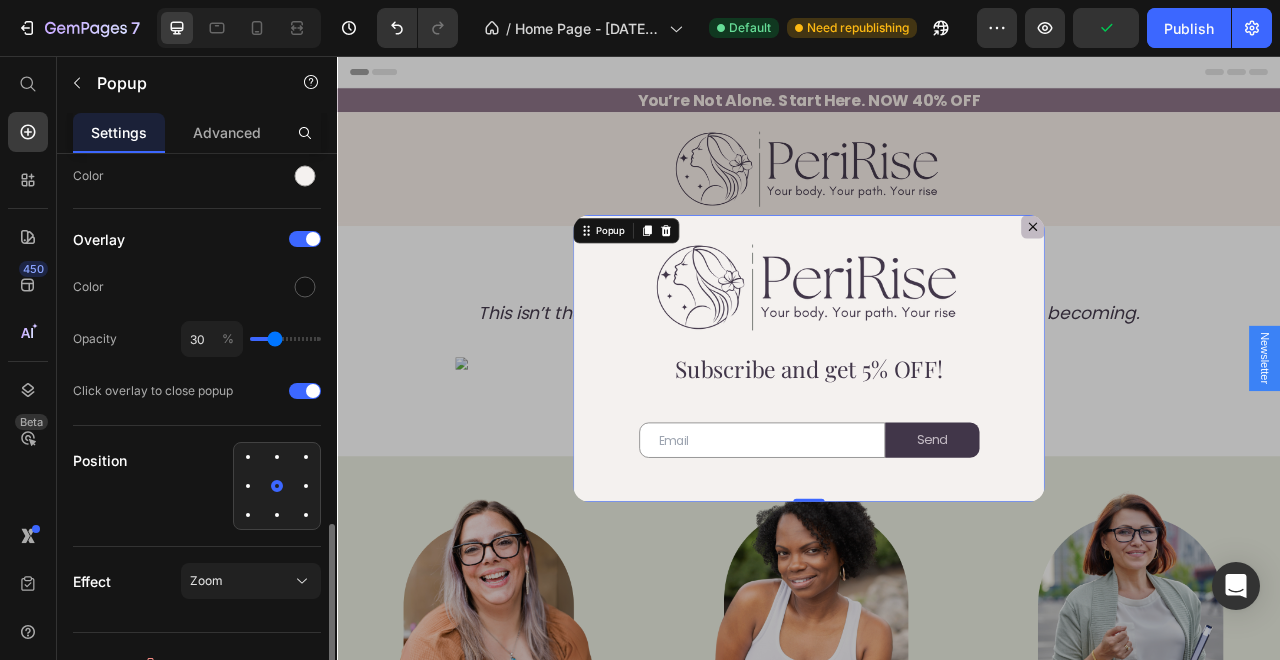 scroll, scrollTop: 1122, scrollLeft: 0, axis: vertical 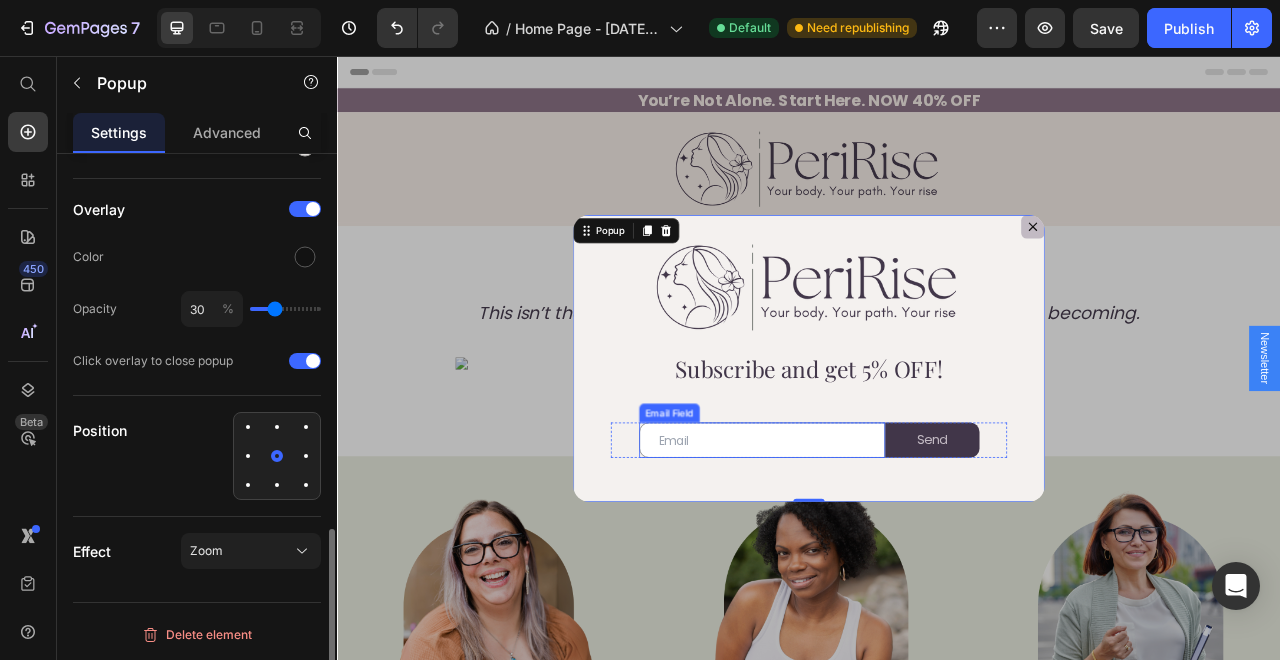 click at bounding box center (877, 544) 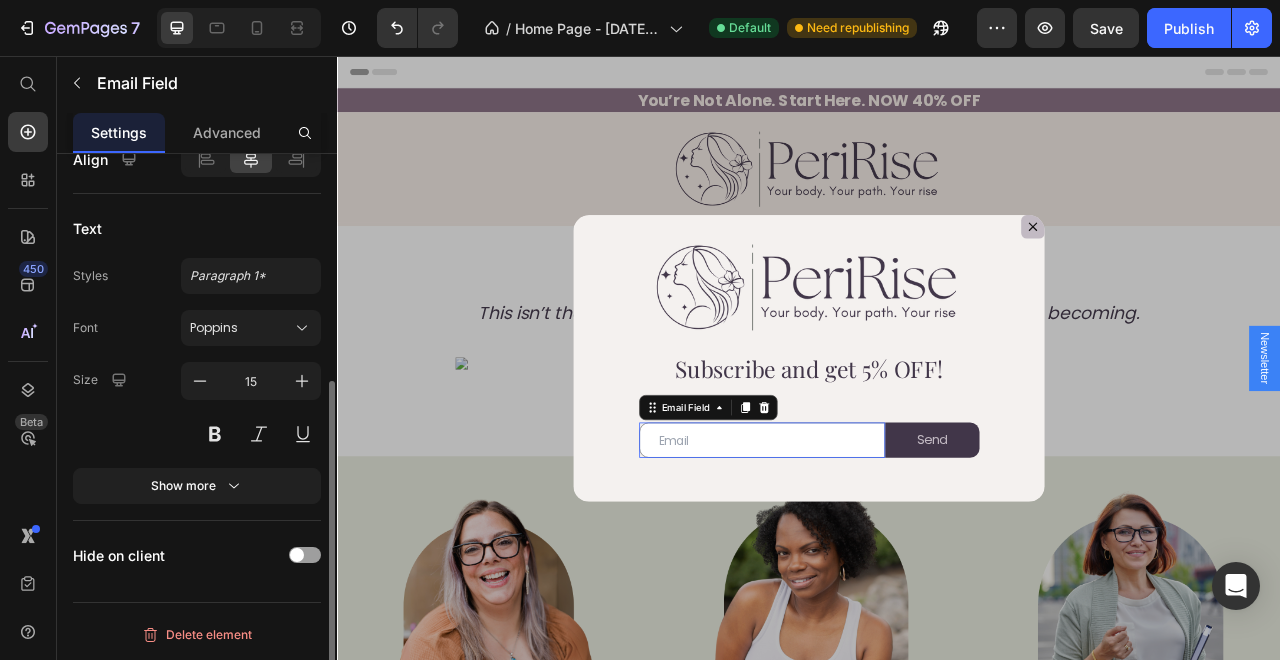scroll, scrollTop: 0, scrollLeft: 0, axis: both 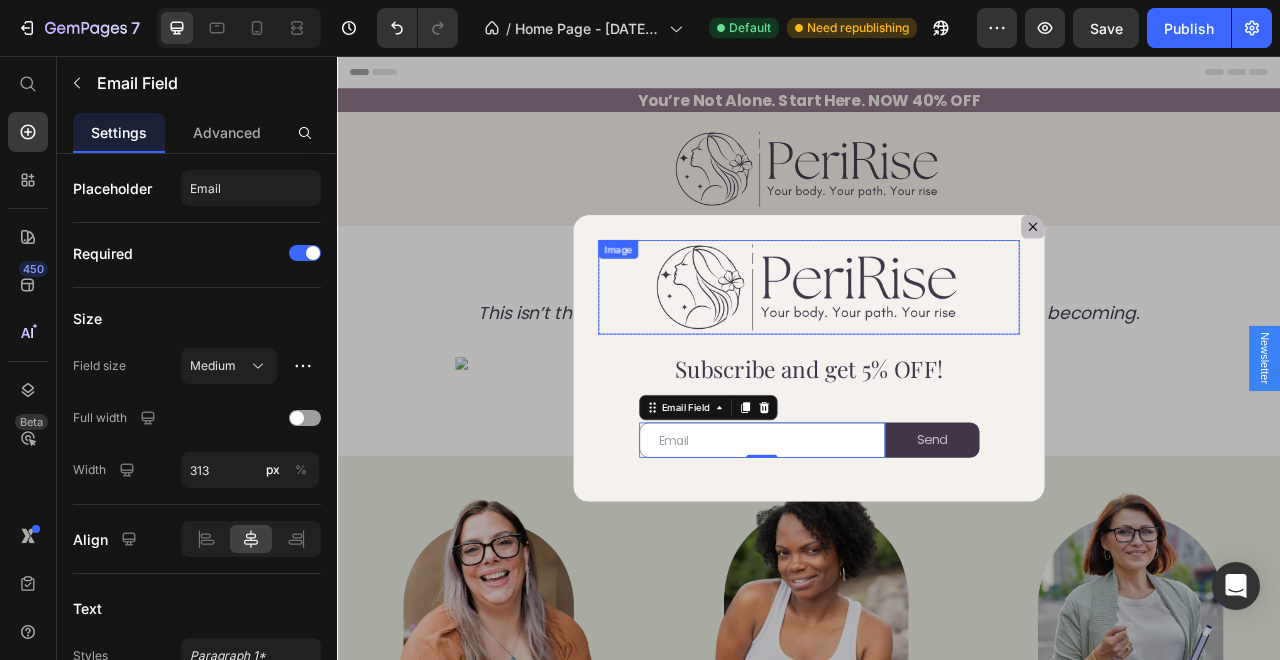 click at bounding box center [937, 350] 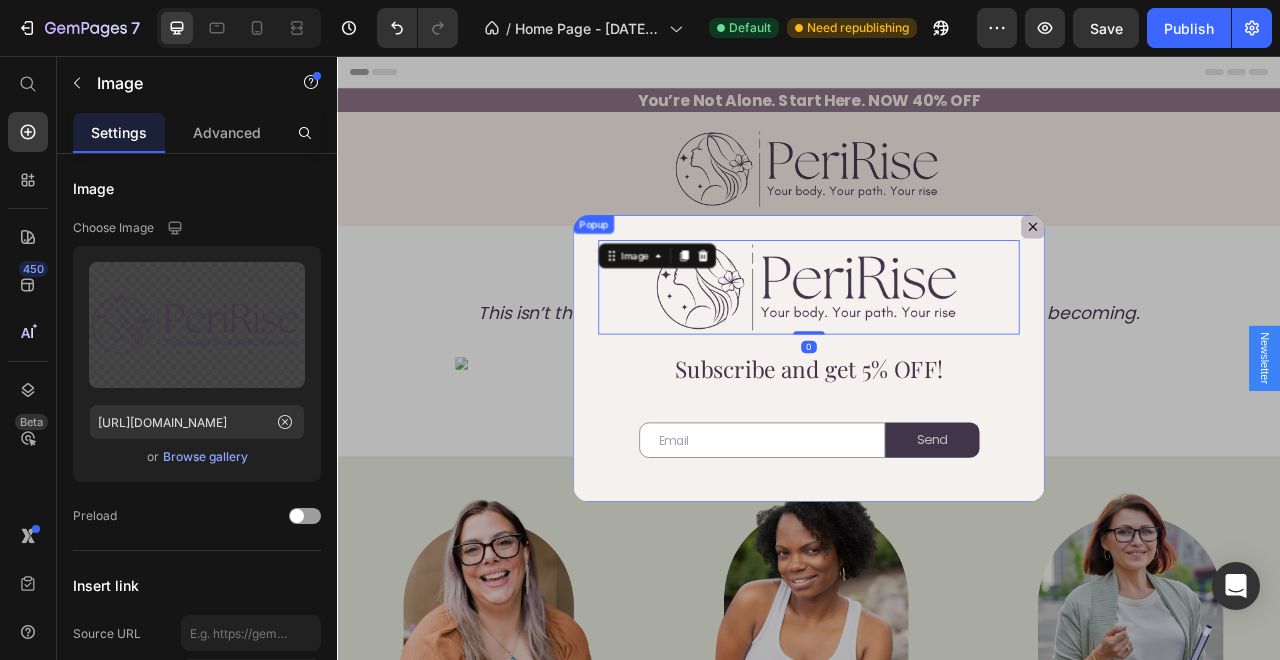 click on "Image   0 Row Subscribe and get 5% OFF! Text Block Row Email Field Send Submit Button Row Newsletter" at bounding box center [937, 440] 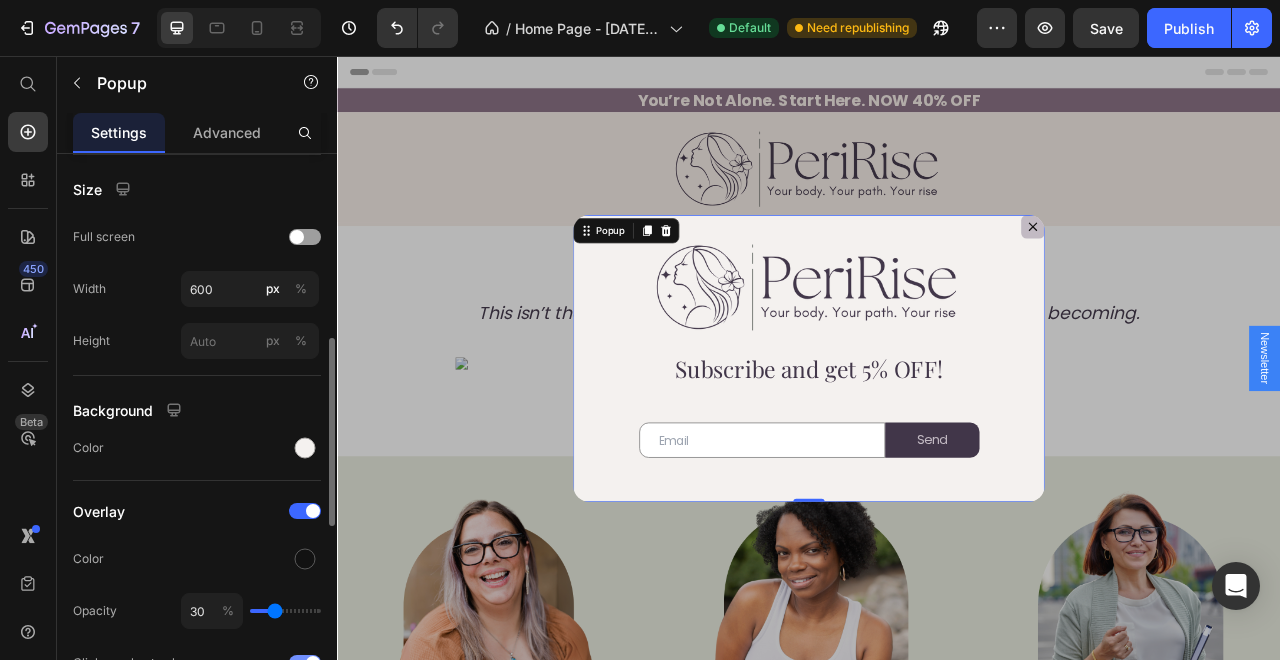 scroll, scrollTop: 1122, scrollLeft: 0, axis: vertical 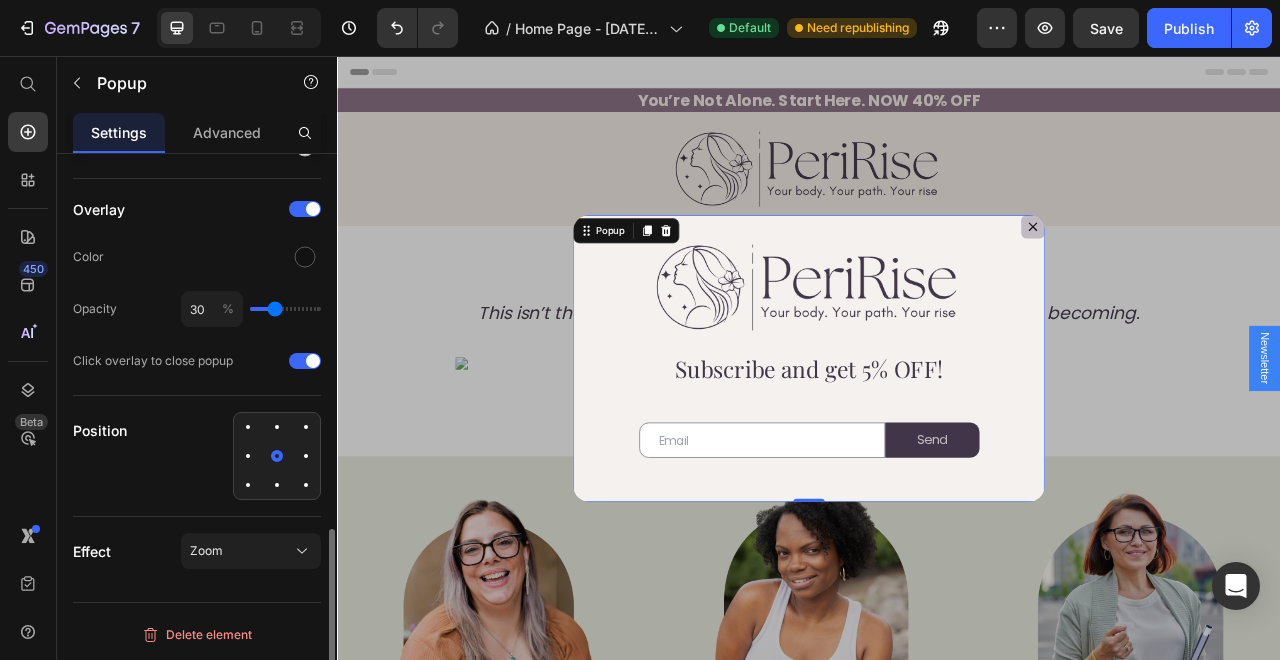 click 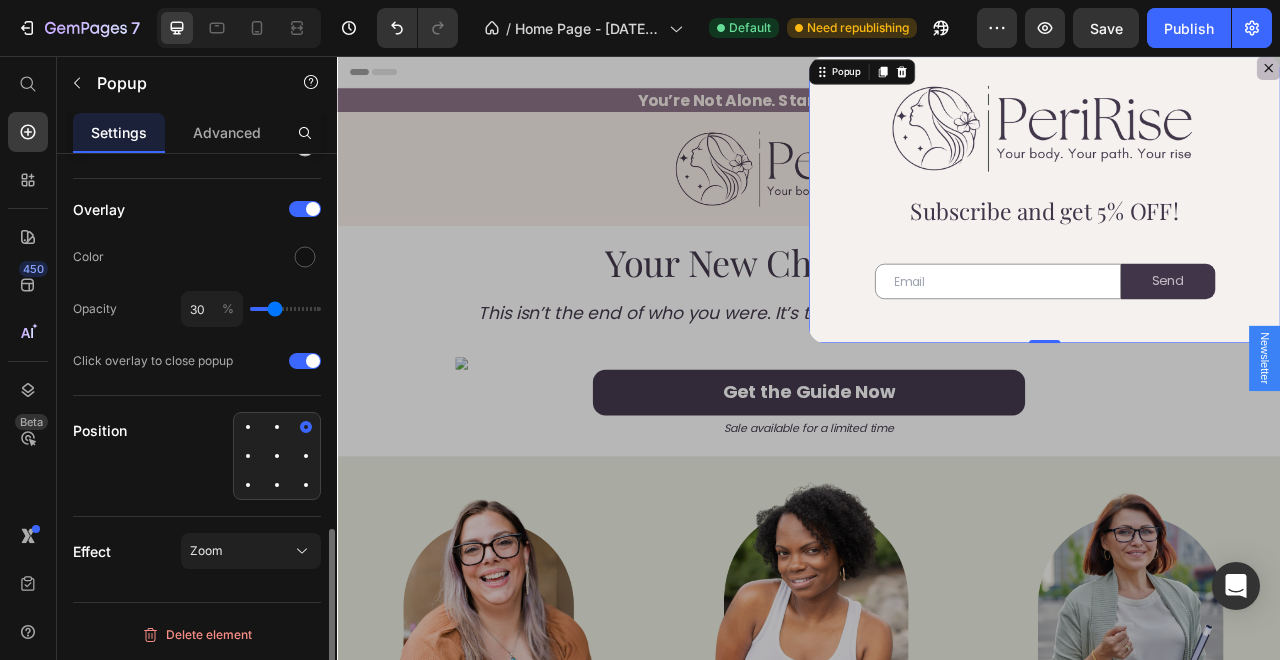 click 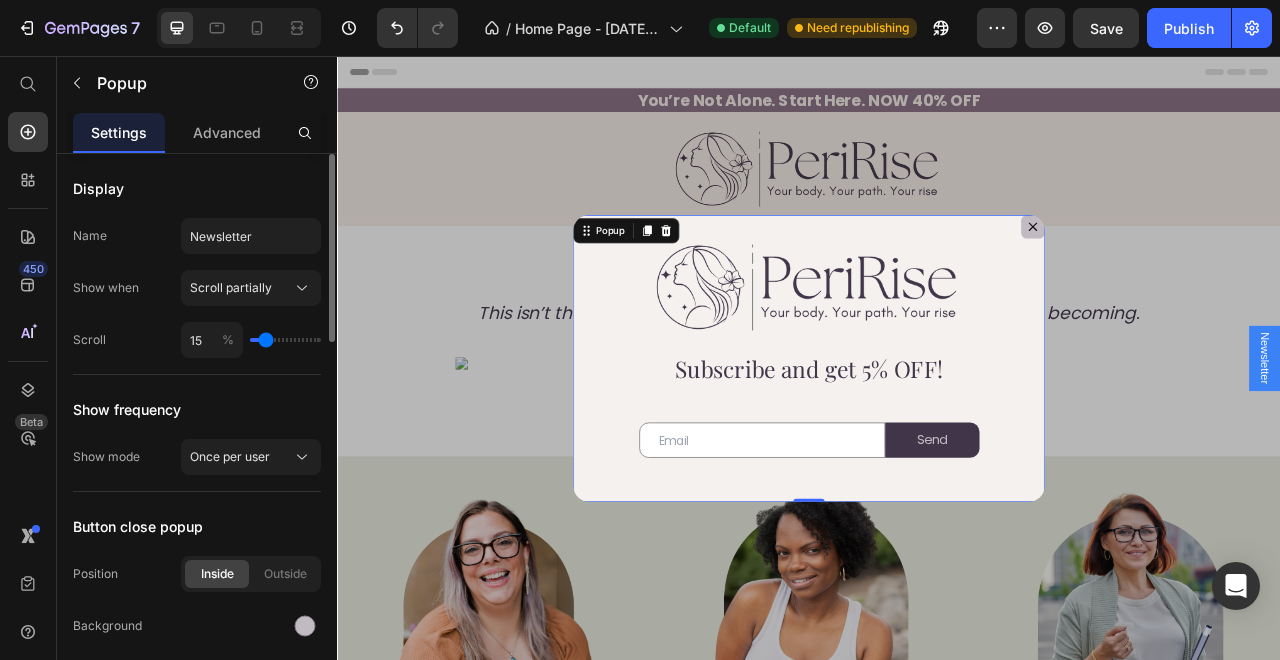 scroll, scrollTop: 0, scrollLeft: 0, axis: both 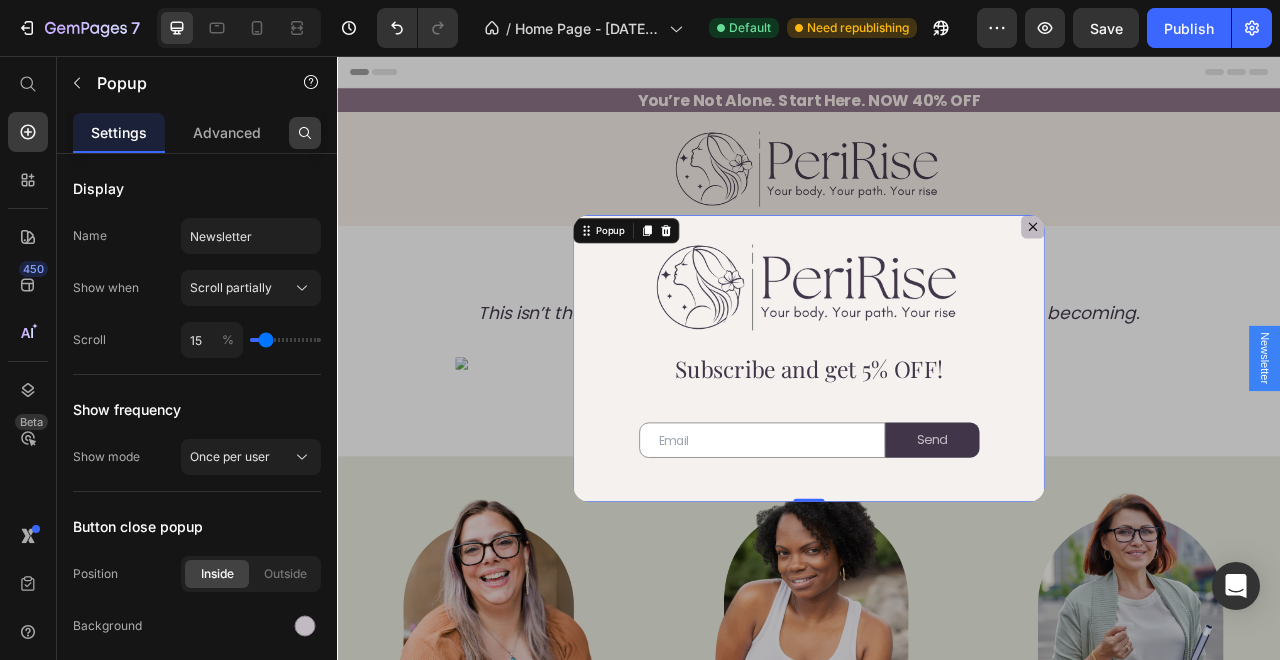 click 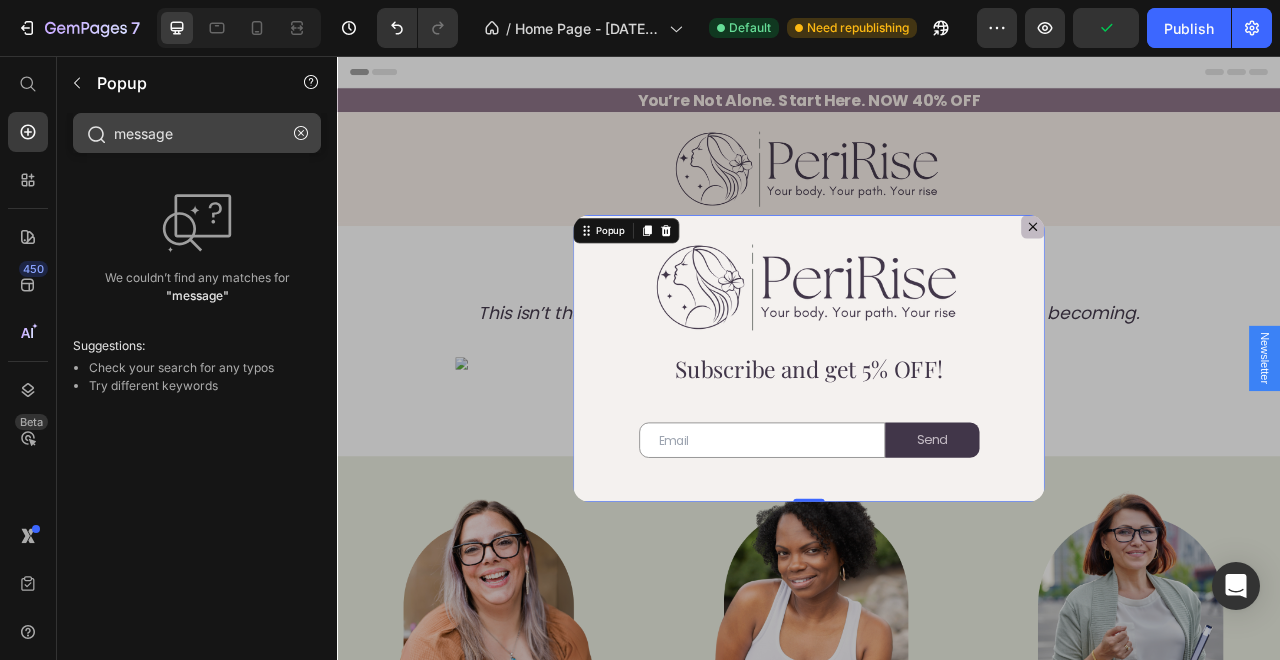drag, startPoint x: 87, startPoint y: 151, endPoint x: 117, endPoint y: 139, distance: 32.31099 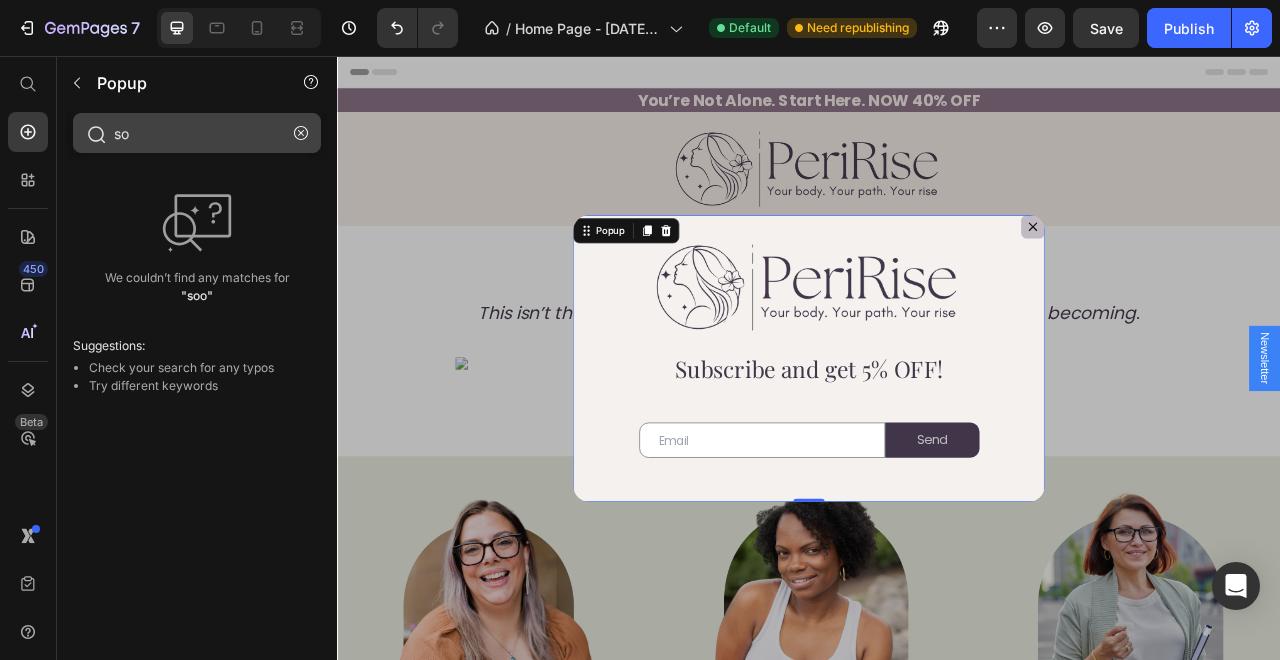 type on "s" 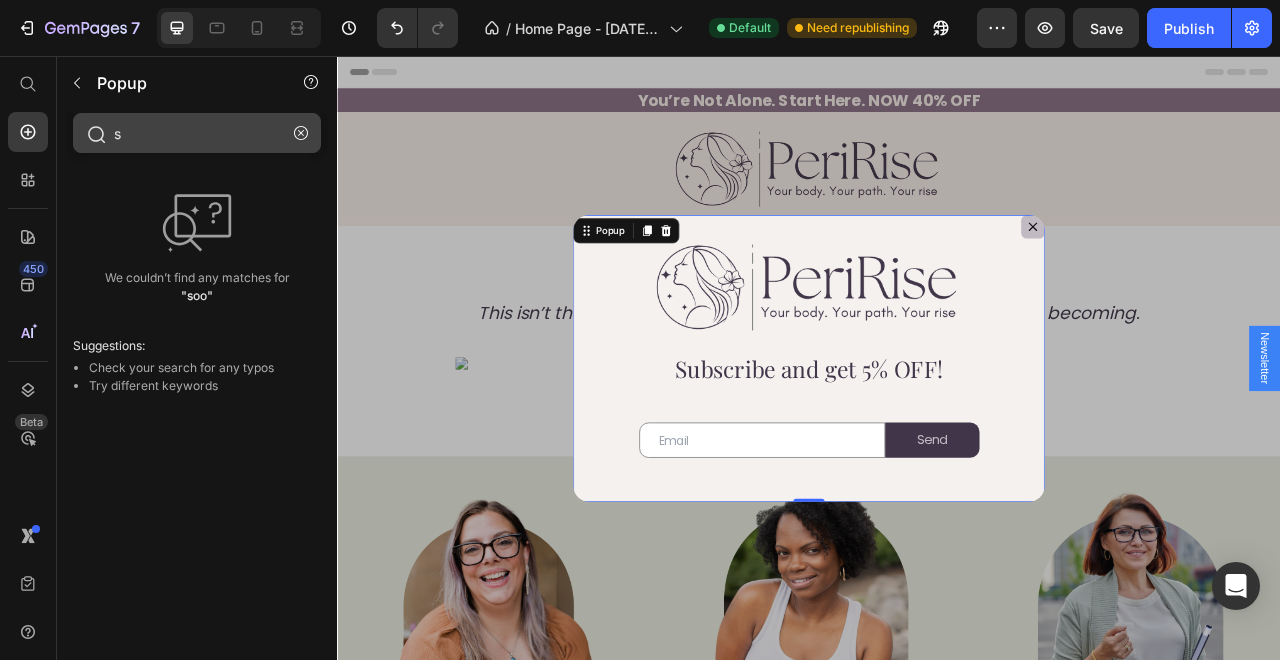 type 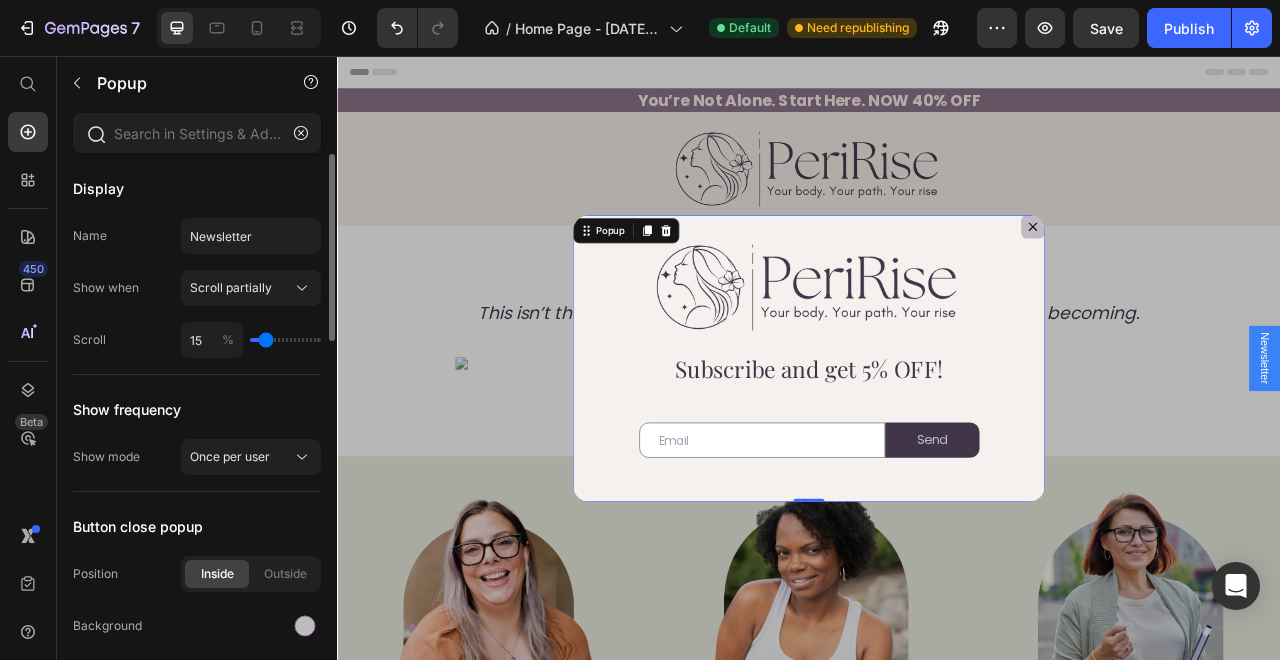 click on "Display Name Newsletter Show when Scroll partially Scroll 15 %" 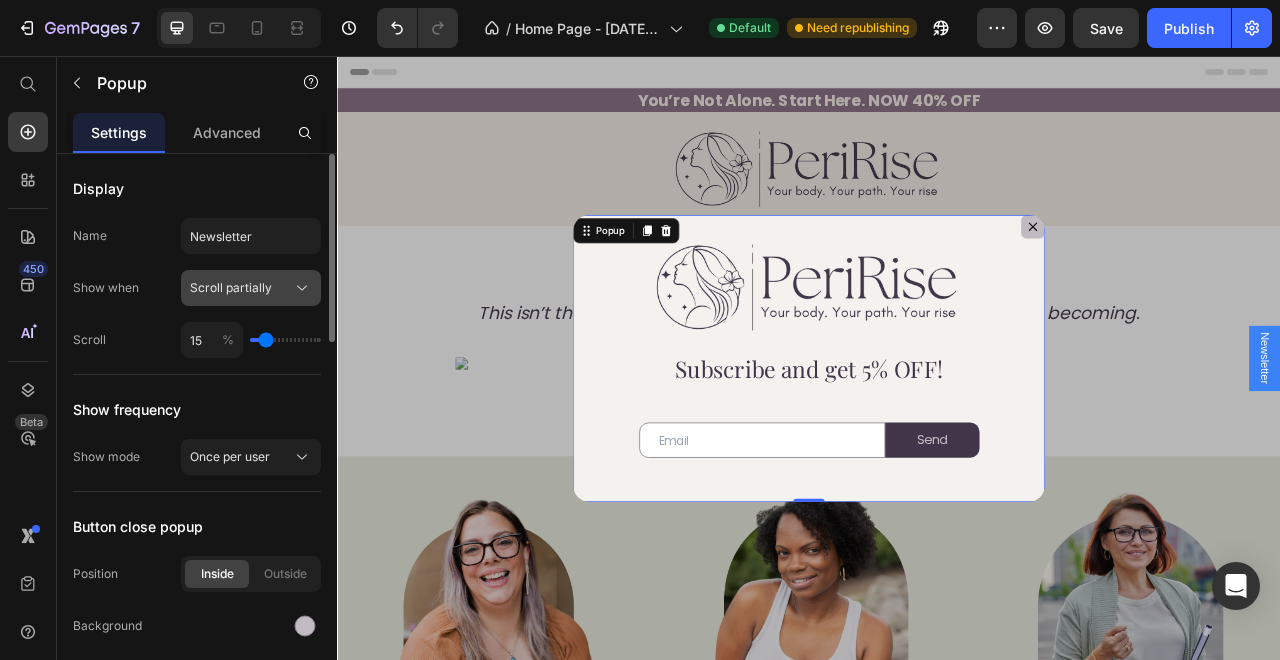 click on "Scroll partially" at bounding box center [251, 288] 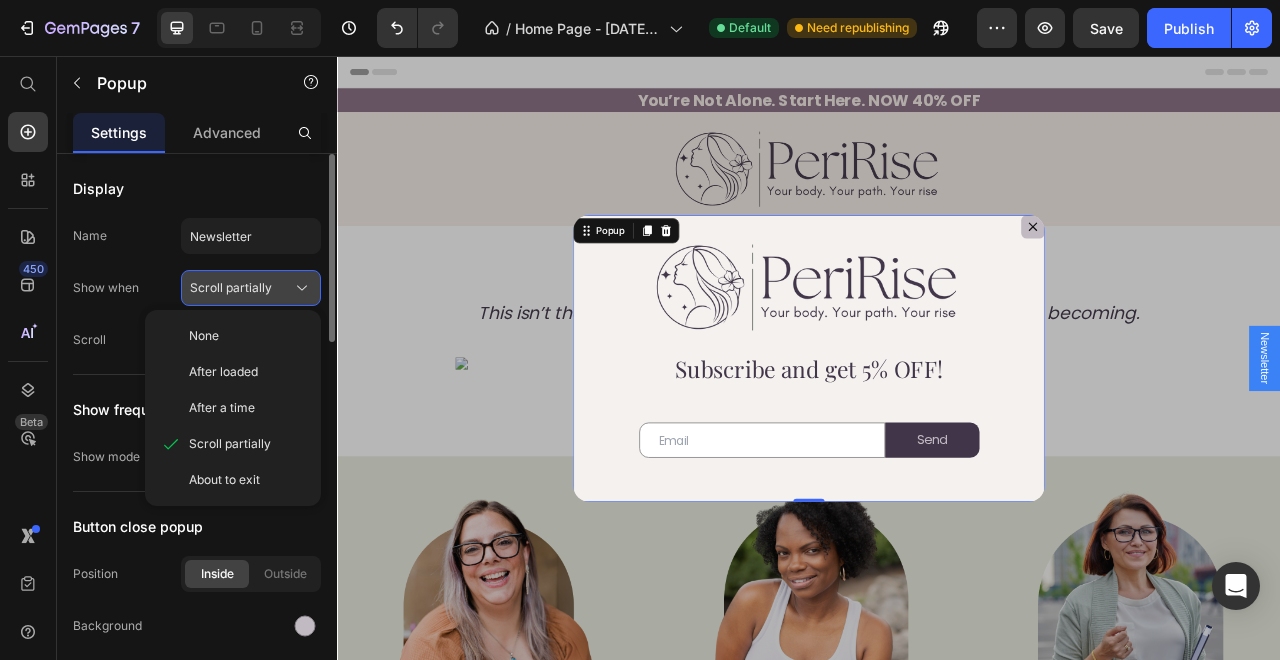 click on "Scroll partially" at bounding box center [251, 288] 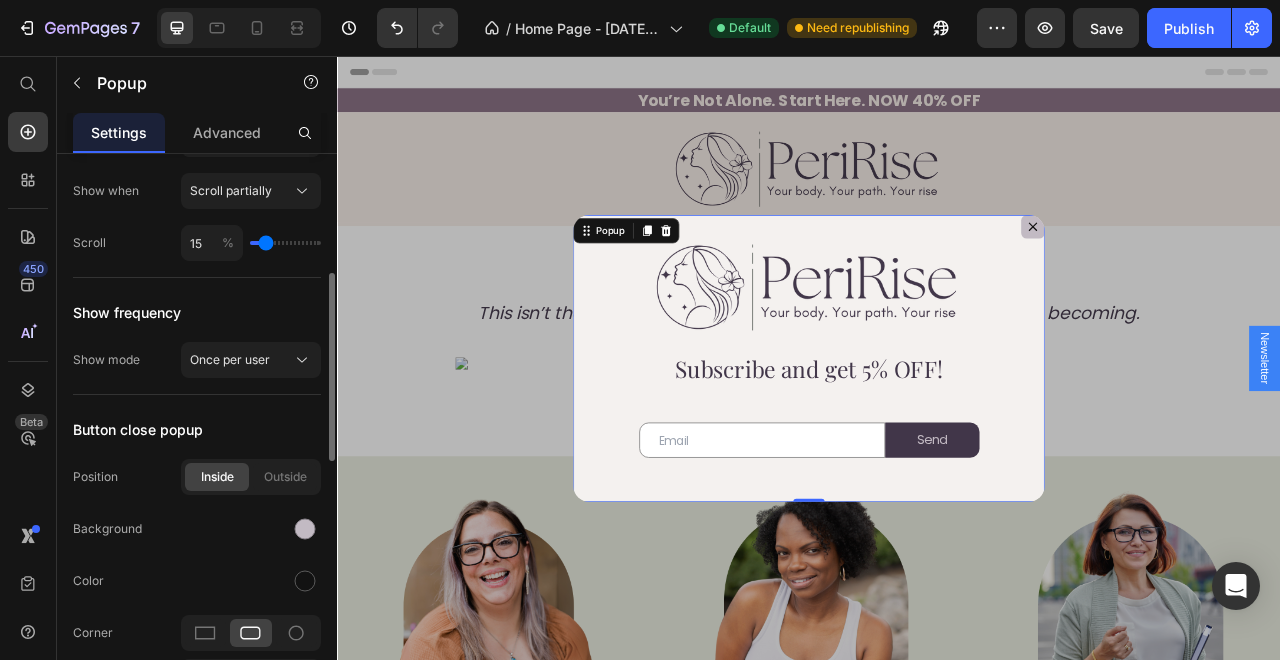 scroll, scrollTop: 162, scrollLeft: 0, axis: vertical 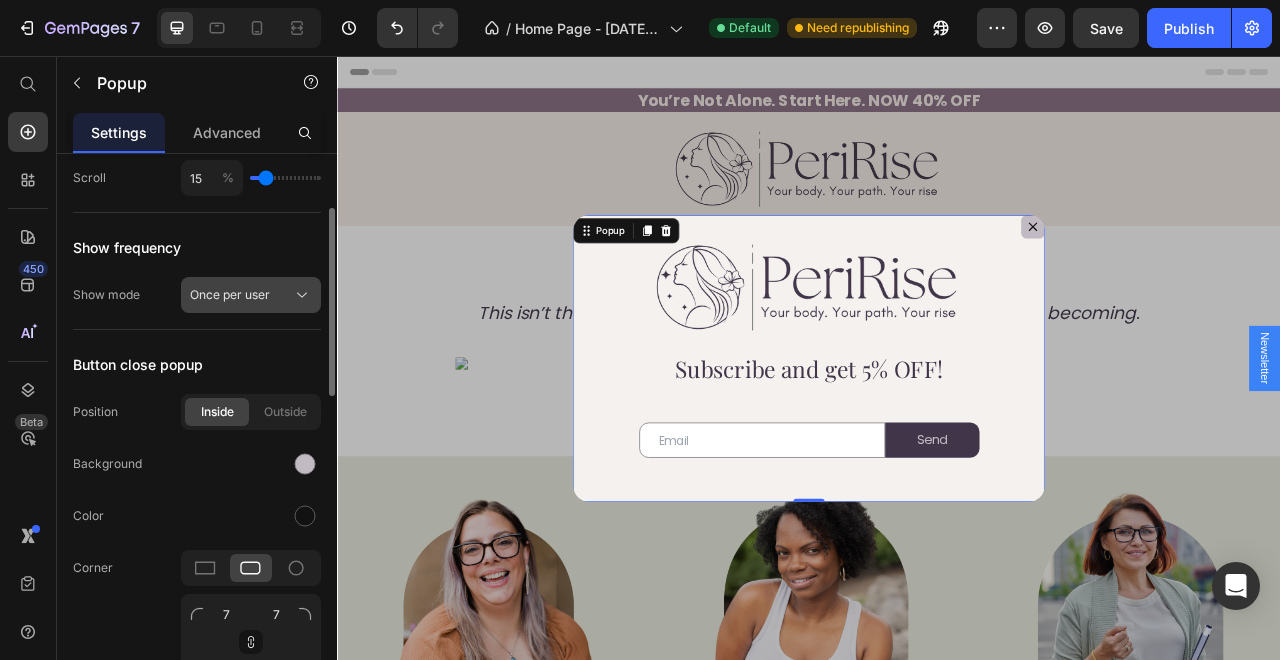 click on "Once per user" at bounding box center [251, 295] 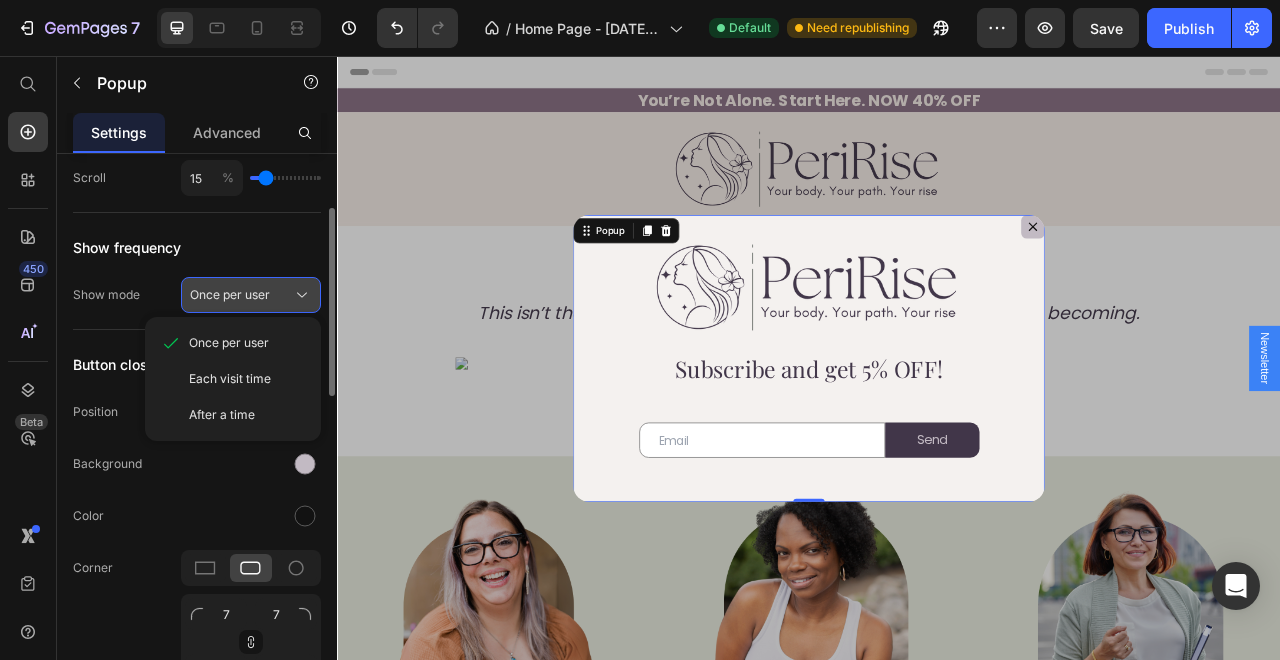 click on "Once per user" at bounding box center (230, 295) 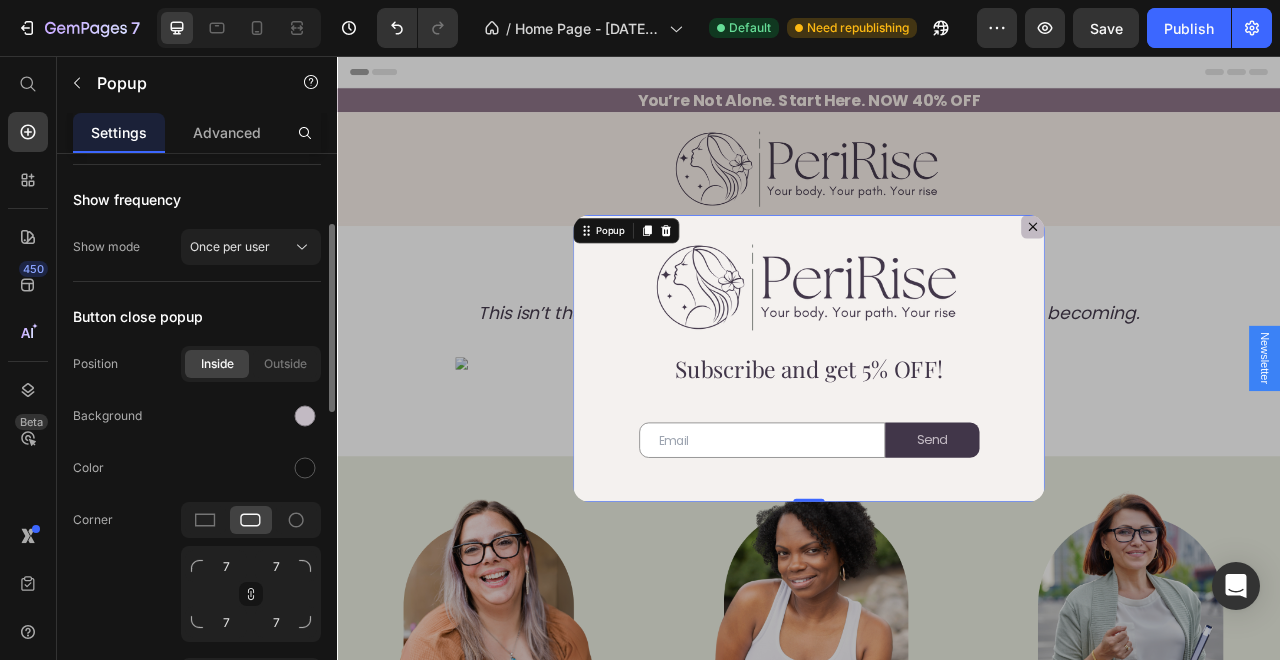 scroll, scrollTop: 253, scrollLeft: 0, axis: vertical 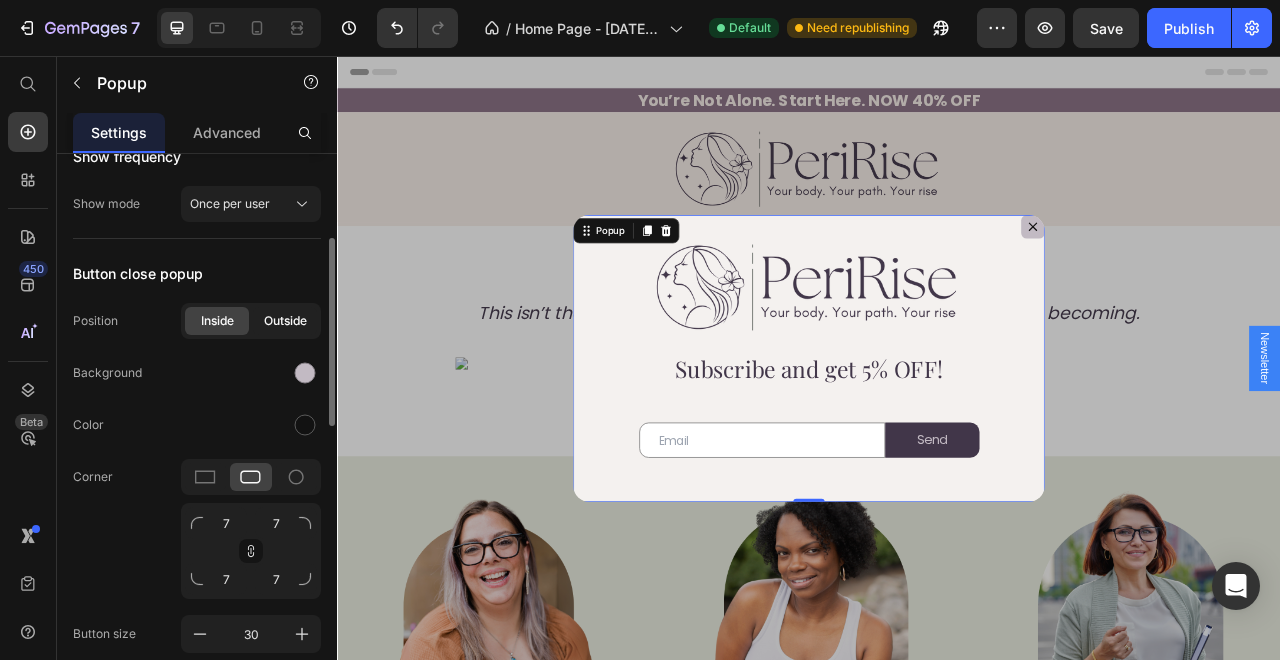 click on "Outside" 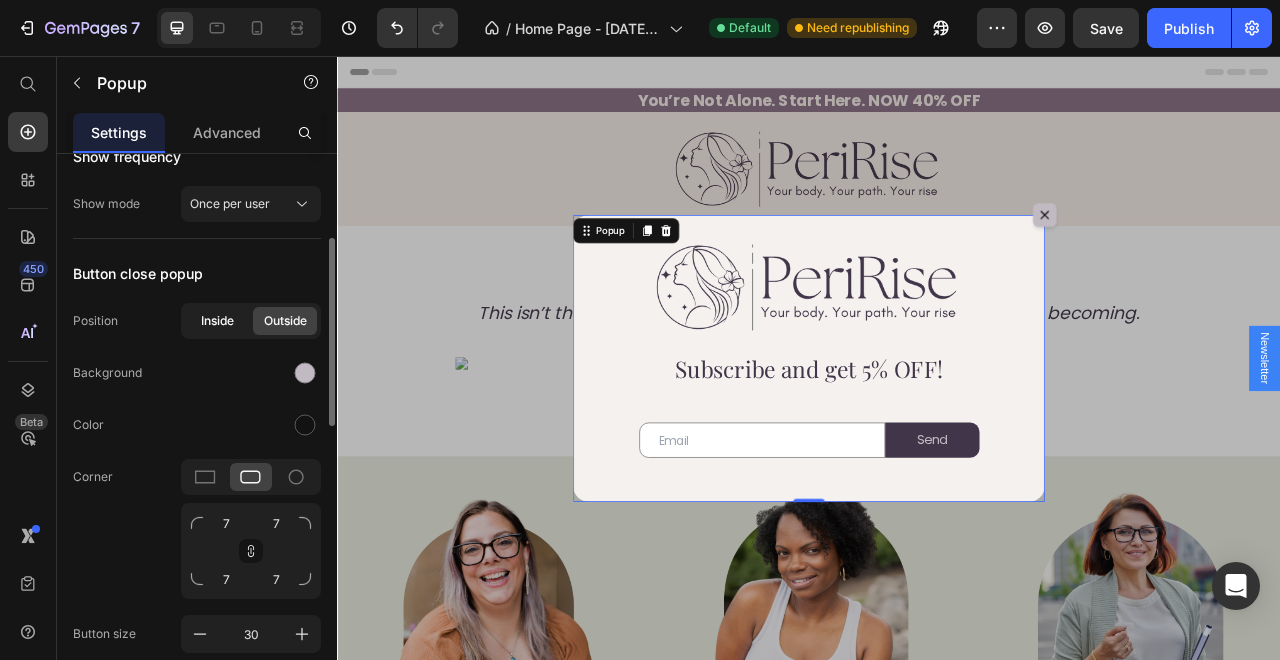 click on "Inside" 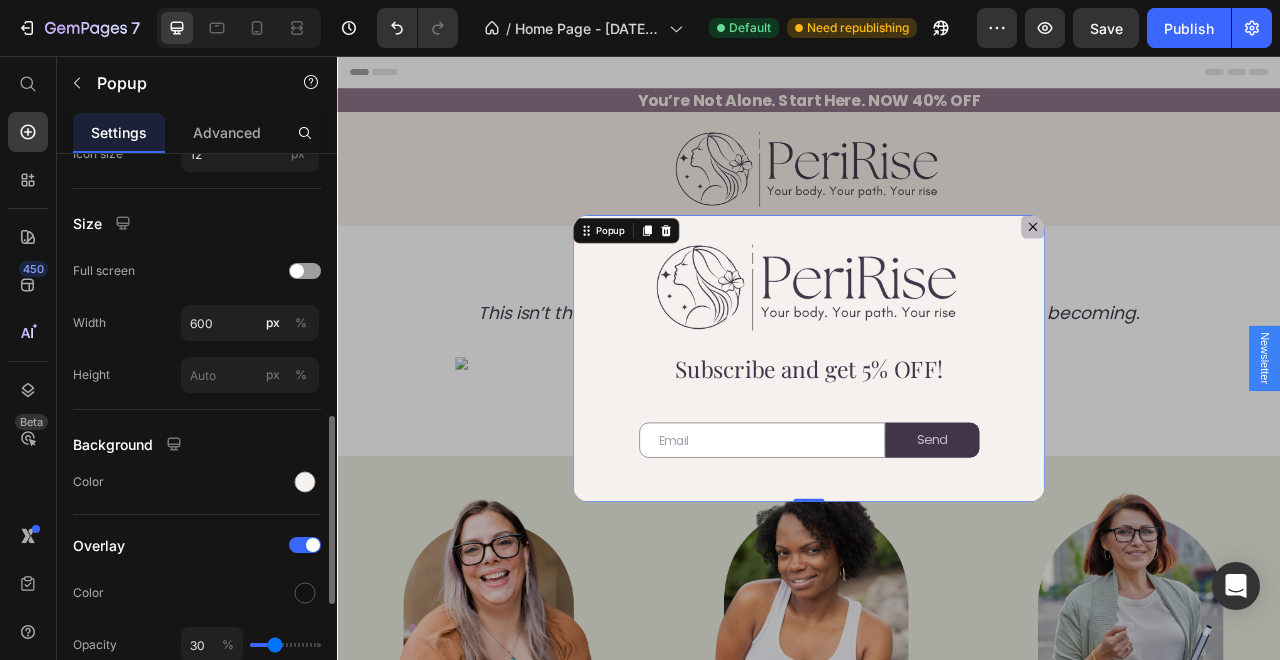 scroll, scrollTop: 554, scrollLeft: 0, axis: vertical 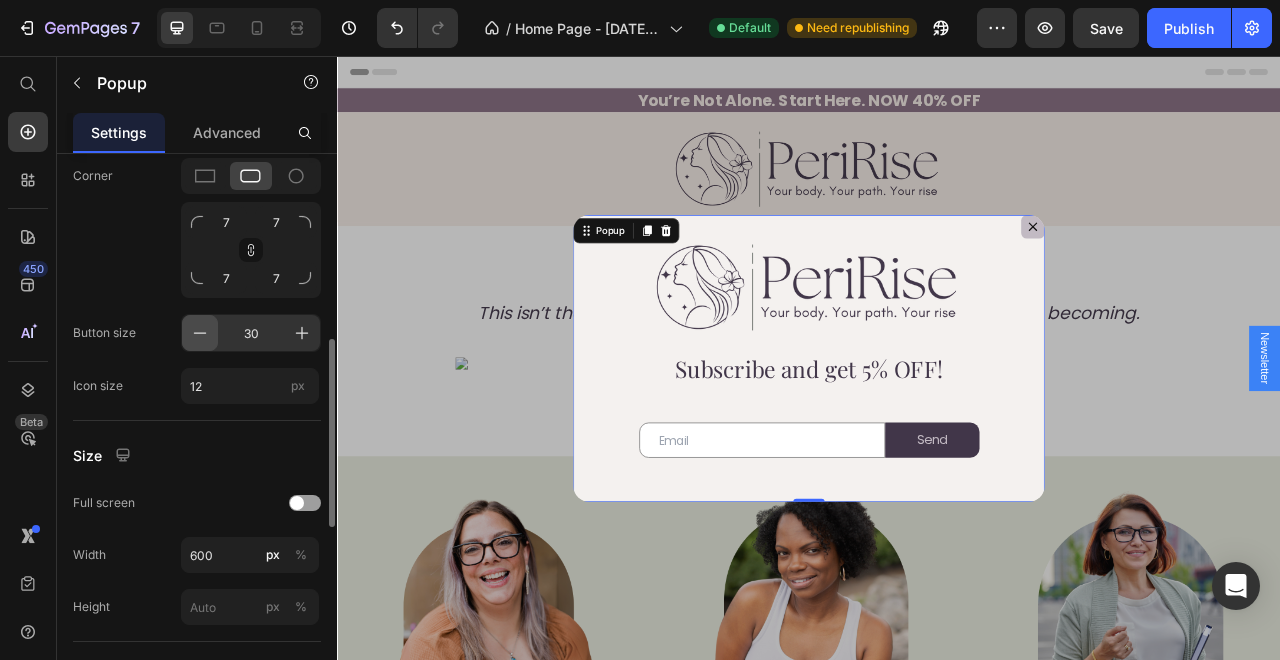 click 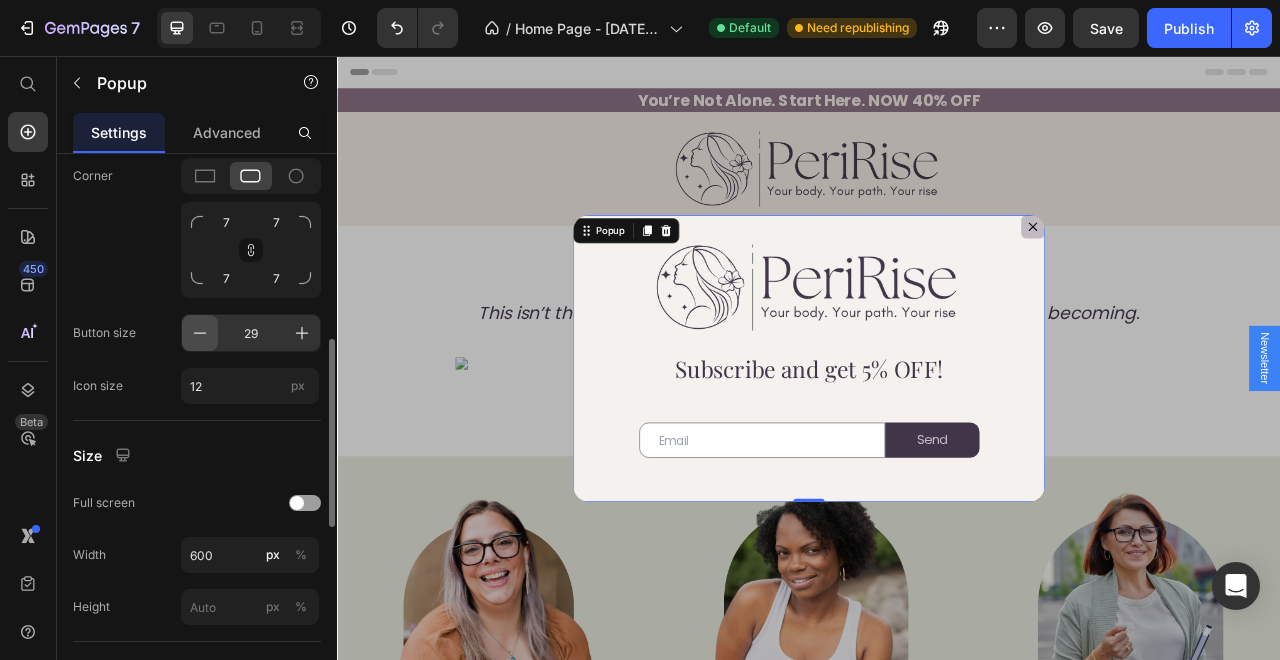 click 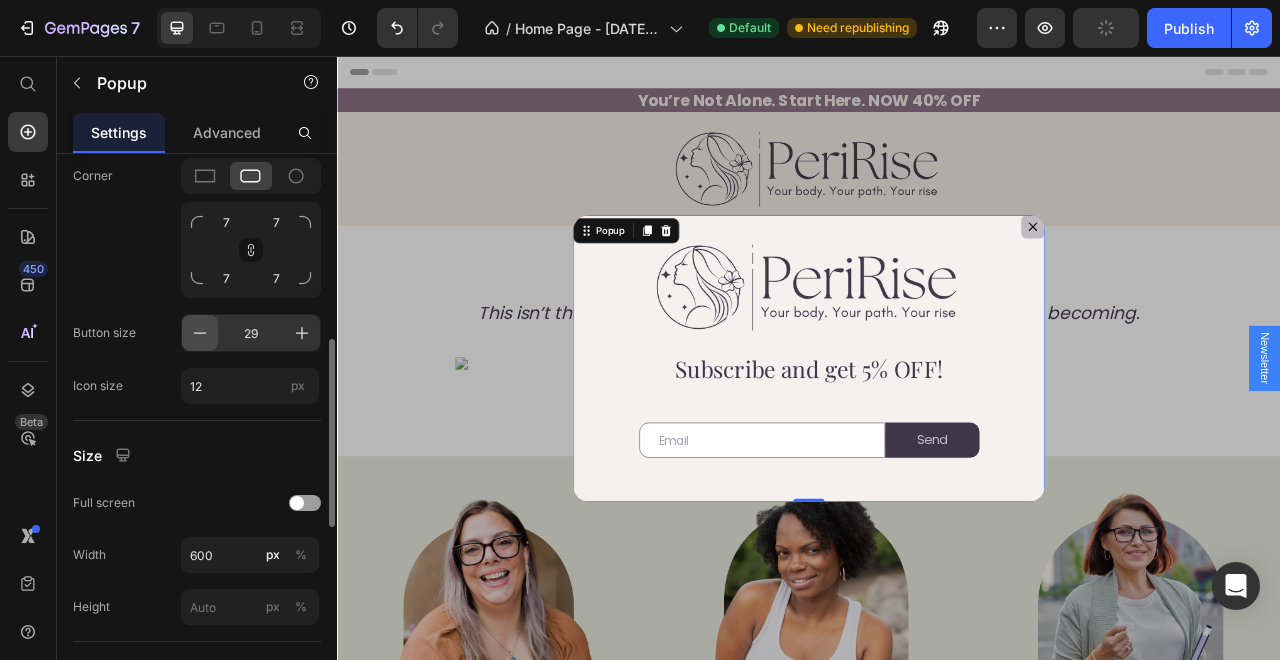 click 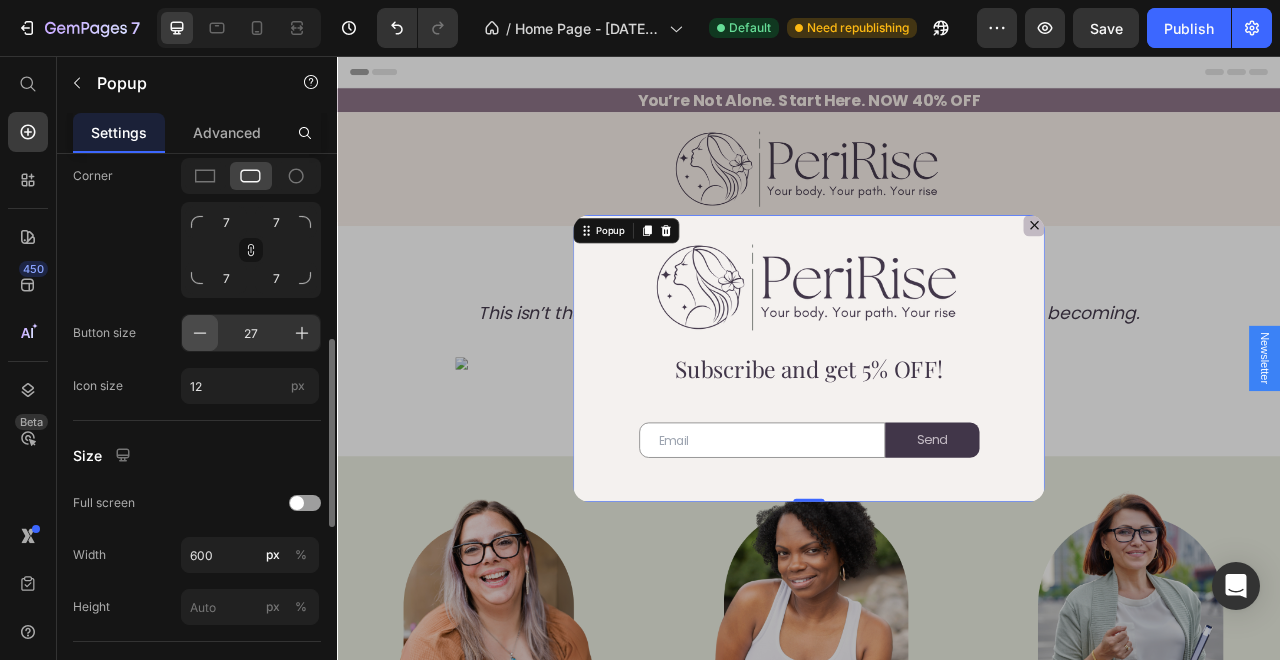 click 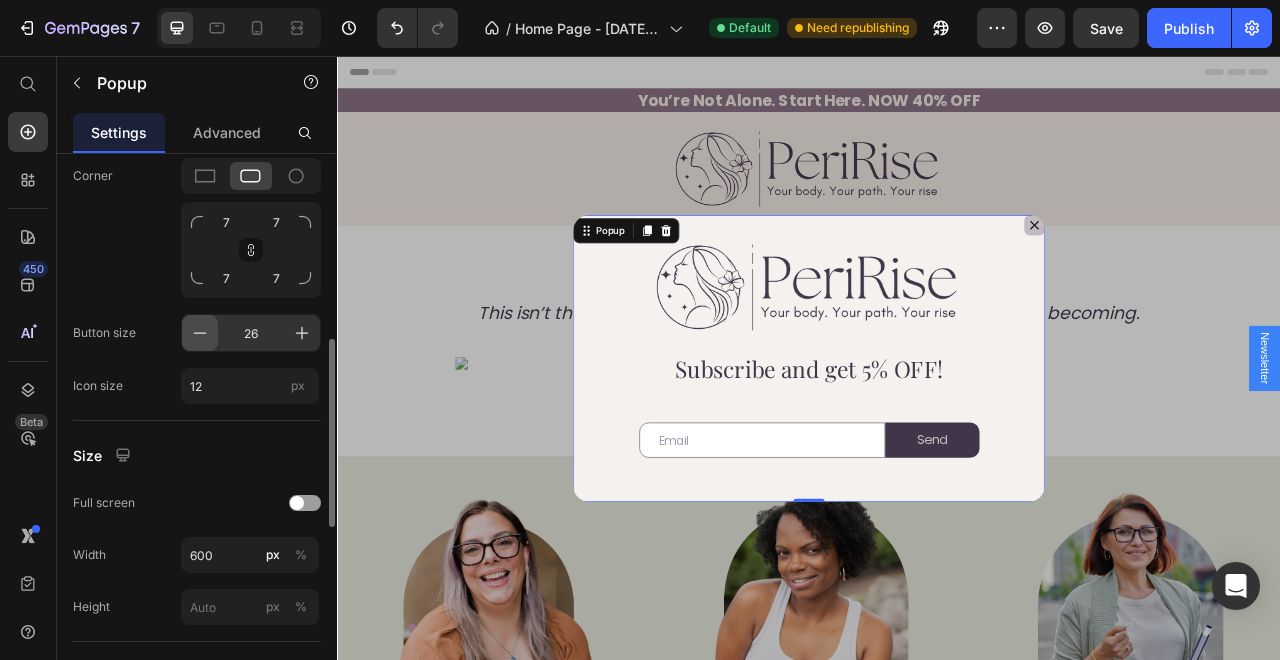 click 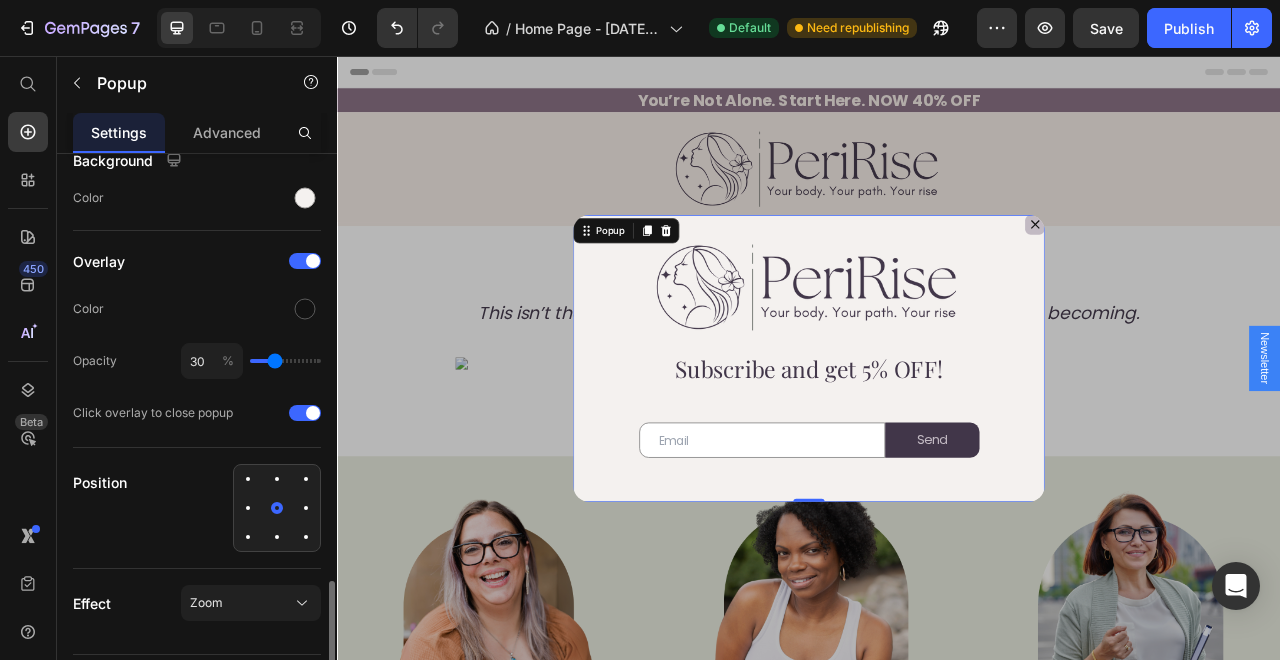 scroll, scrollTop: 1122, scrollLeft: 0, axis: vertical 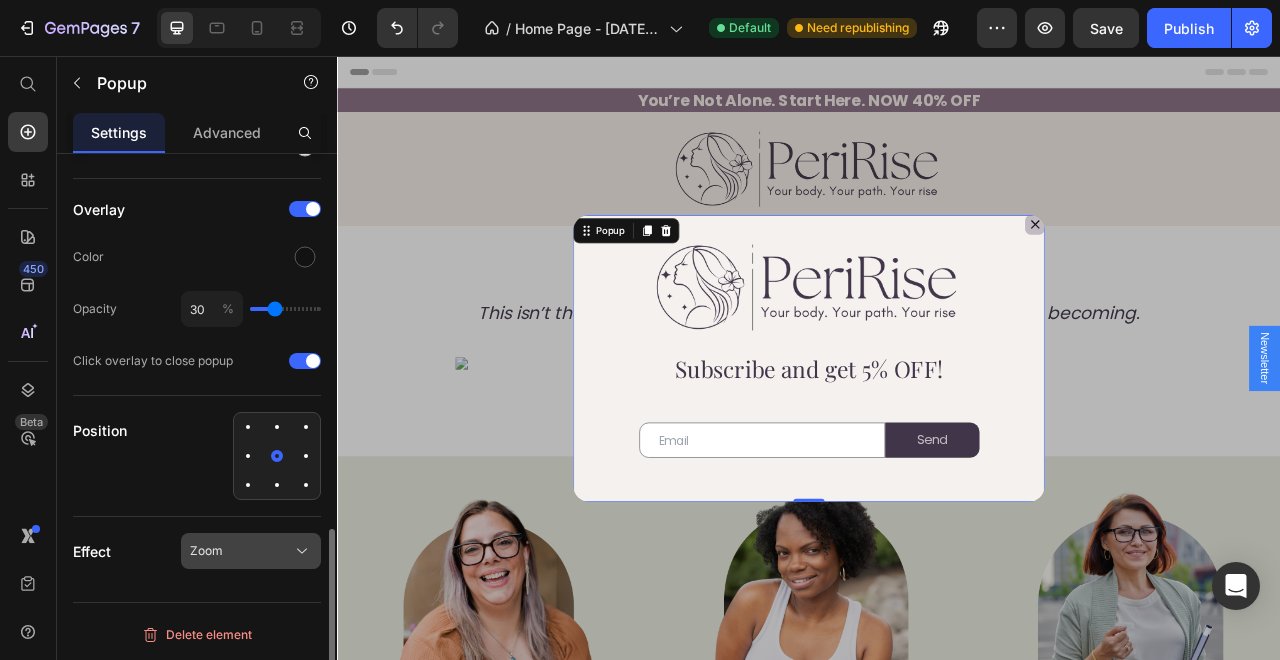 click on "Zoom" 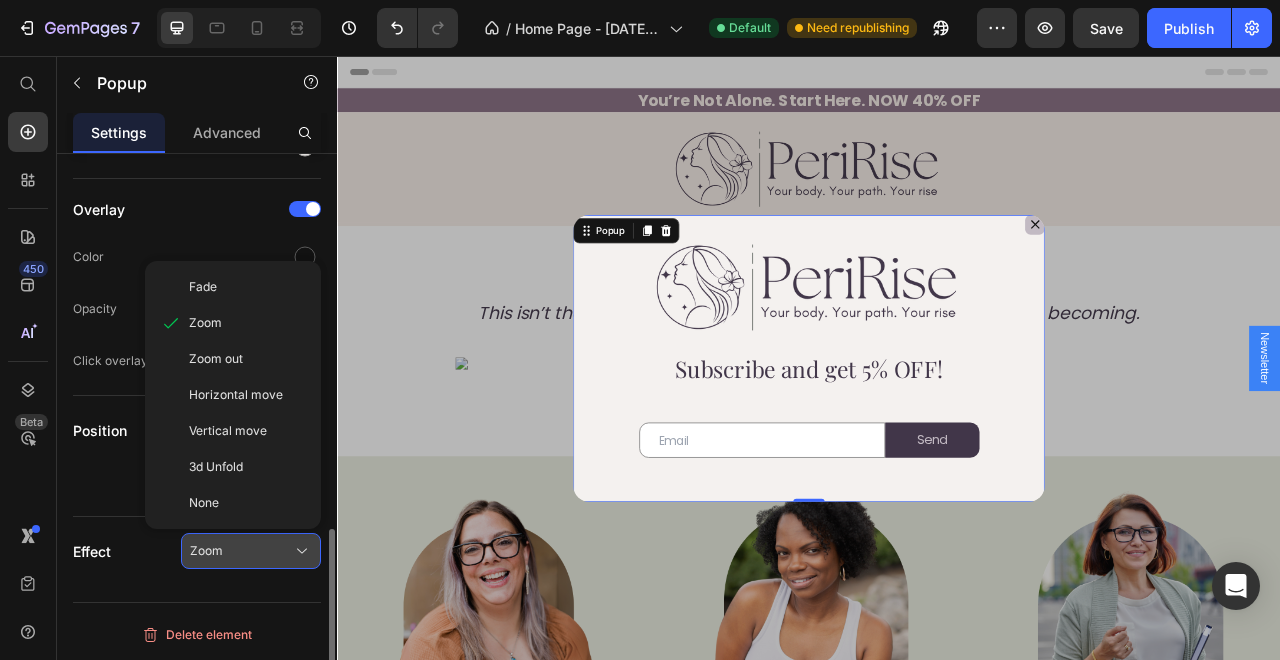click on "Zoom" 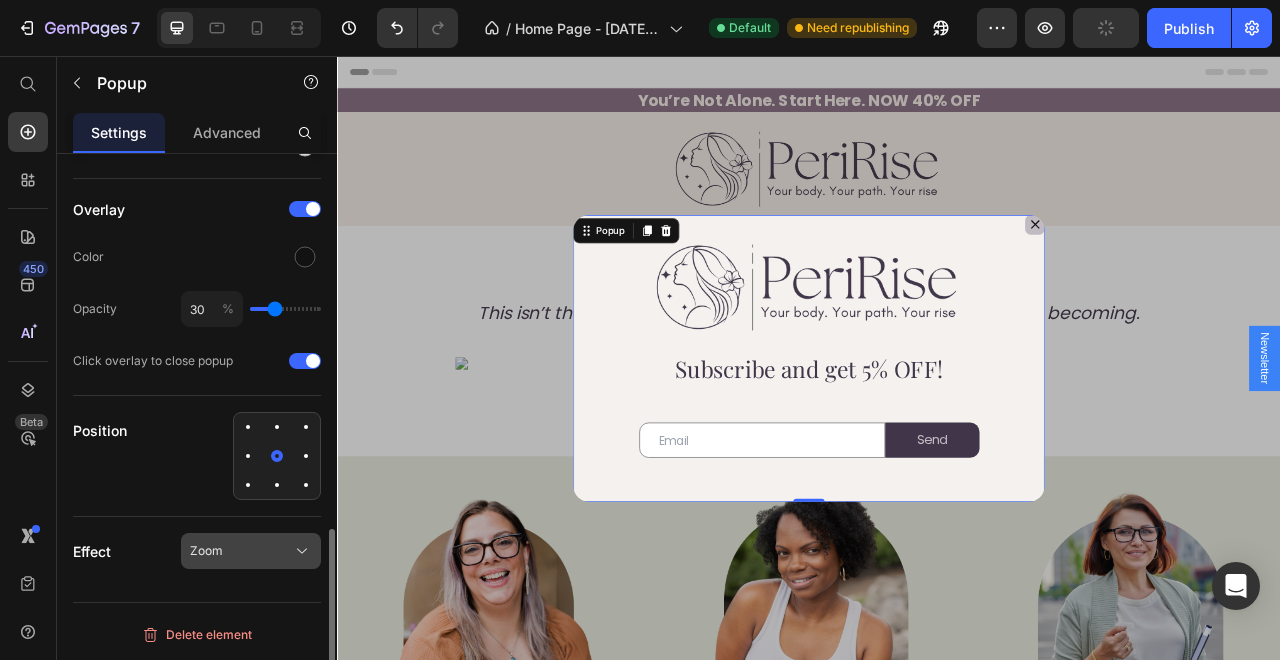 click on "Zoom" 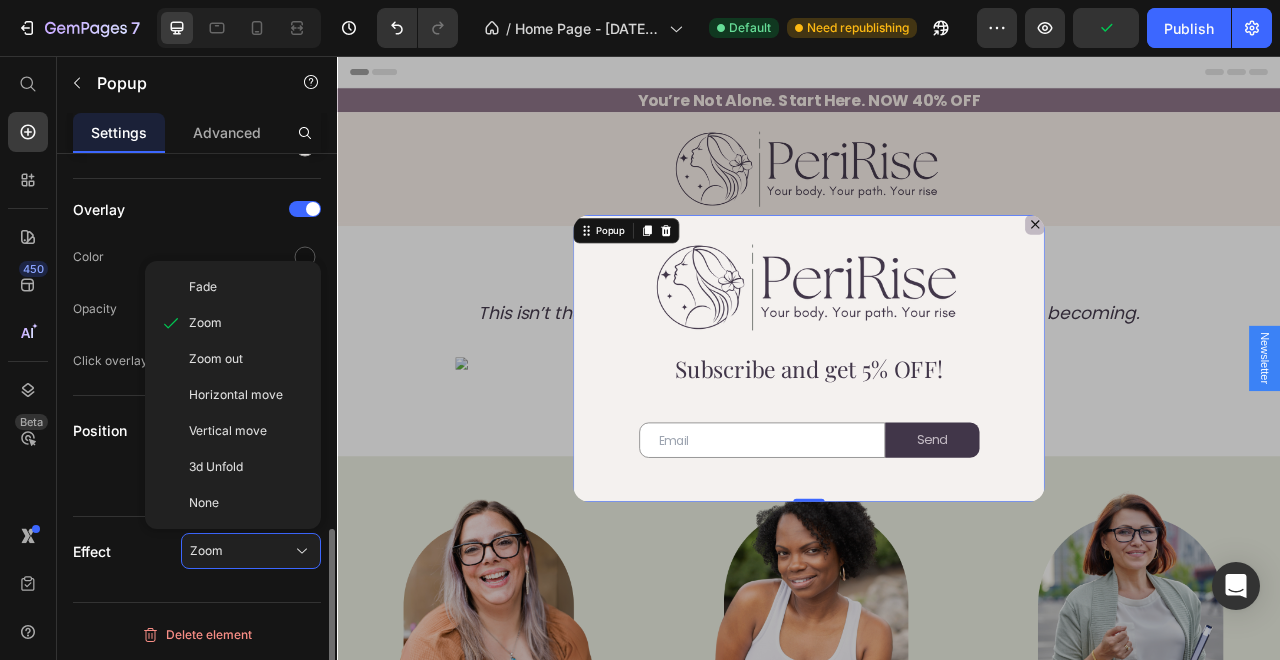 click on "3d Unfold" at bounding box center (216, 467) 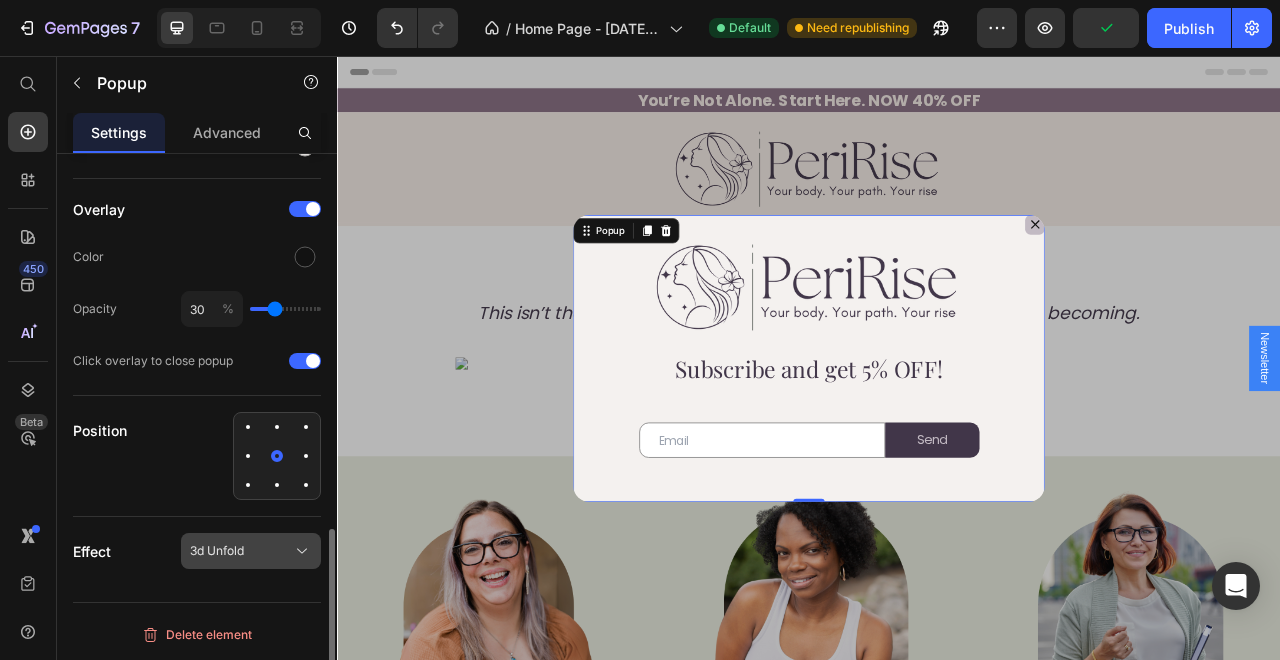 click on "3d Unfold" at bounding box center (217, 551) 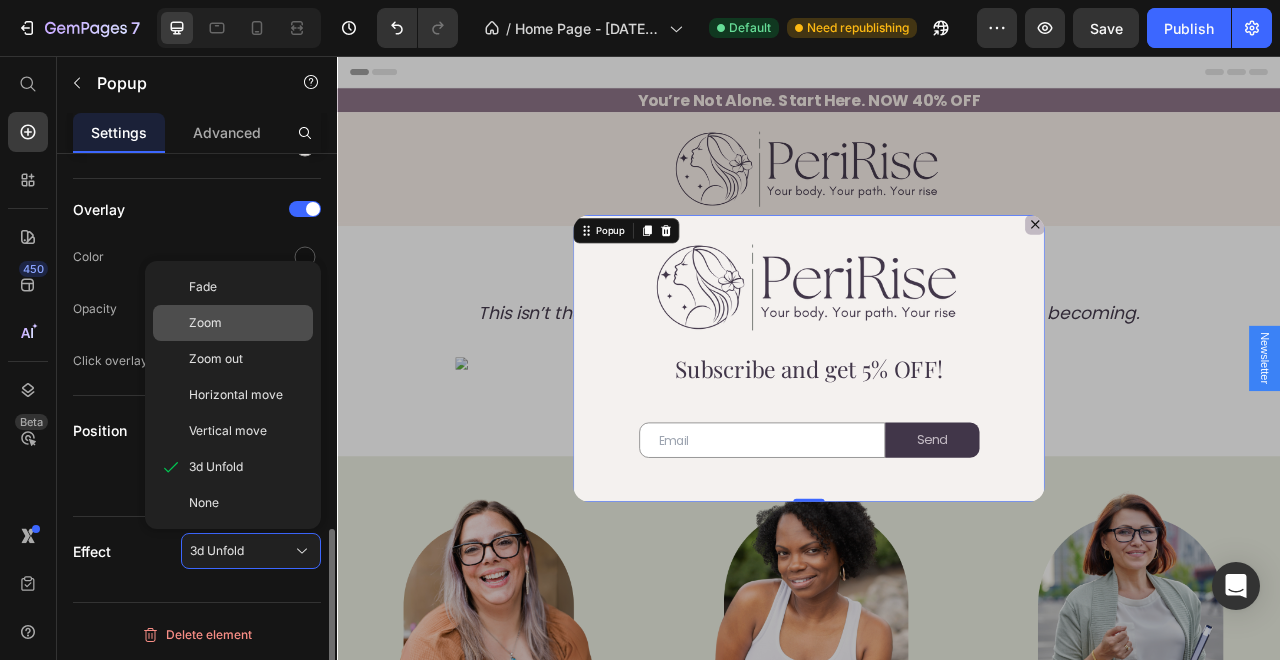 click on "Zoom" at bounding box center [205, 323] 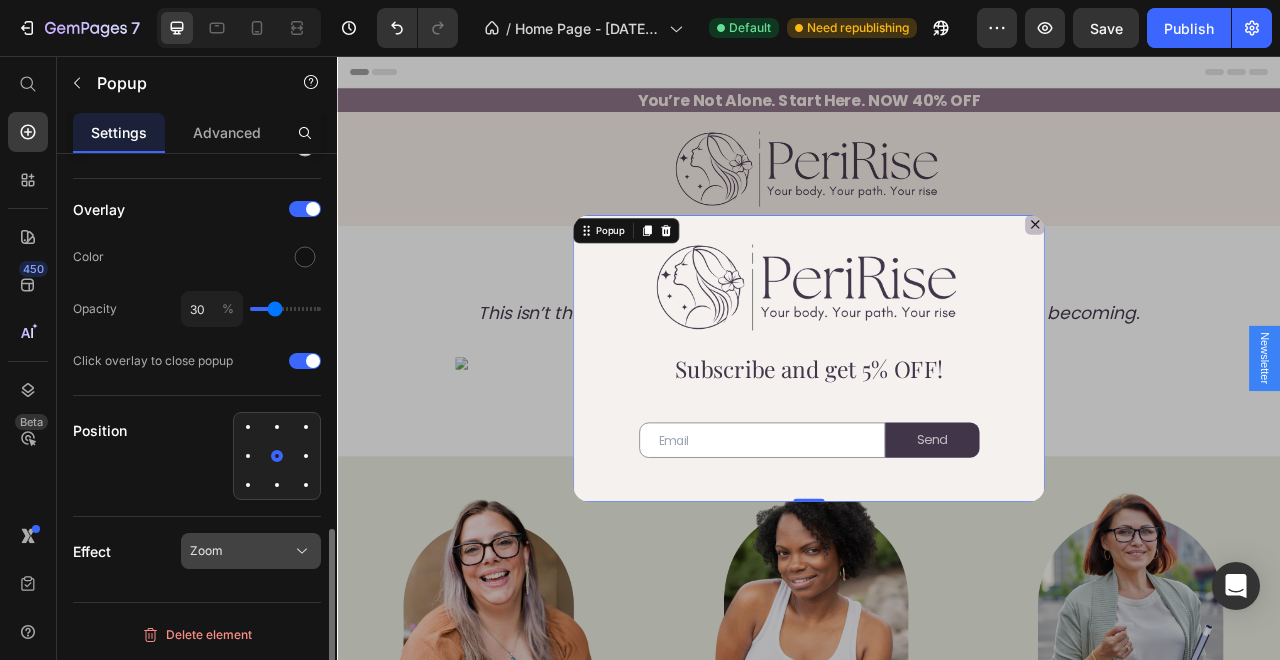 click on "Zoom" 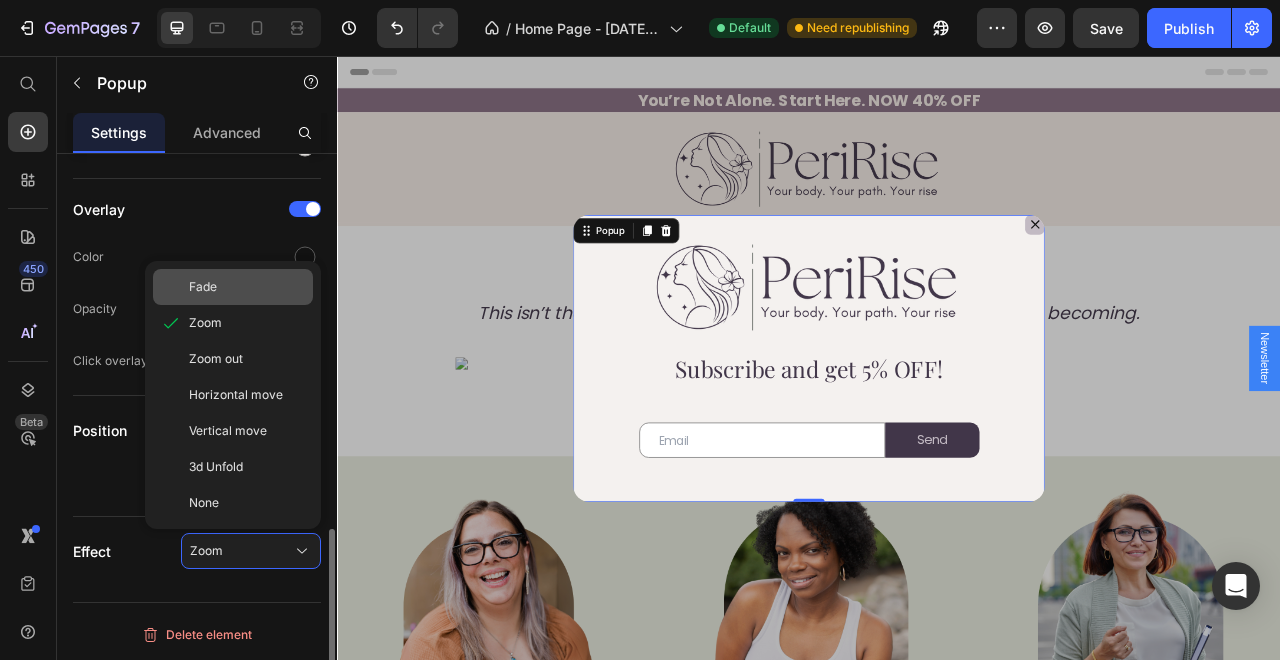 click on "Fade" at bounding box center [247, 287] 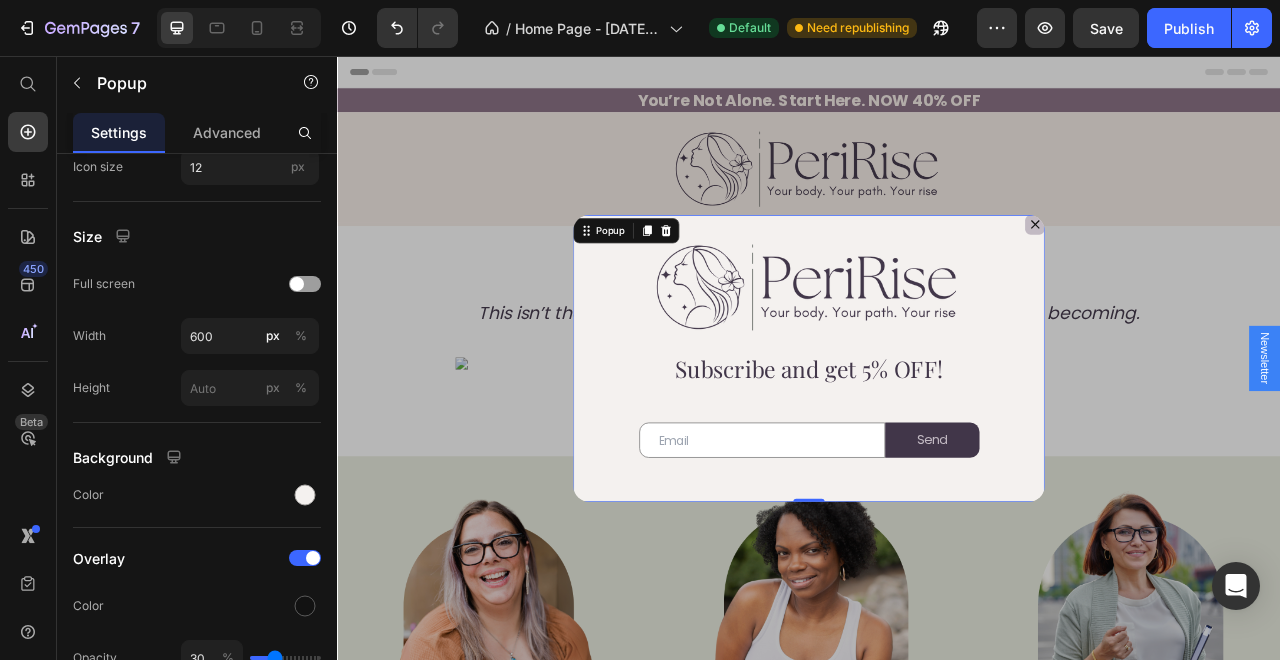 scroll, scrollTop: 0, scrollLeft: 0, axis: both 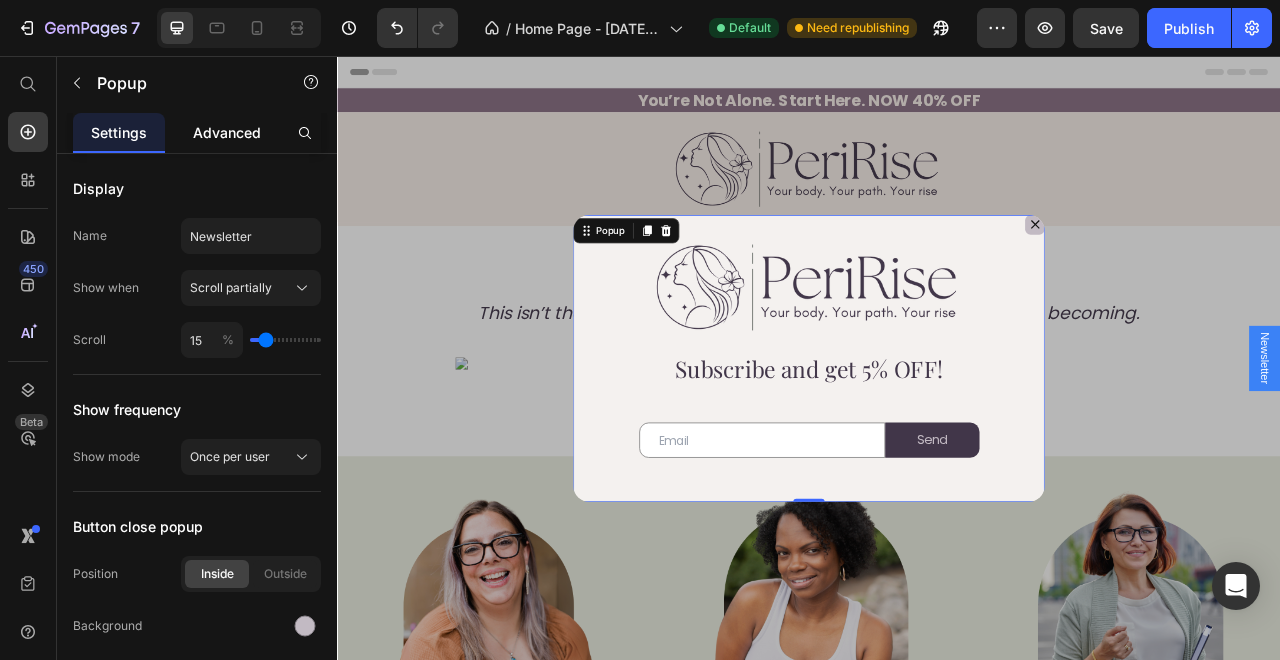 click on "Advanced" at bounding box center [227, 132] 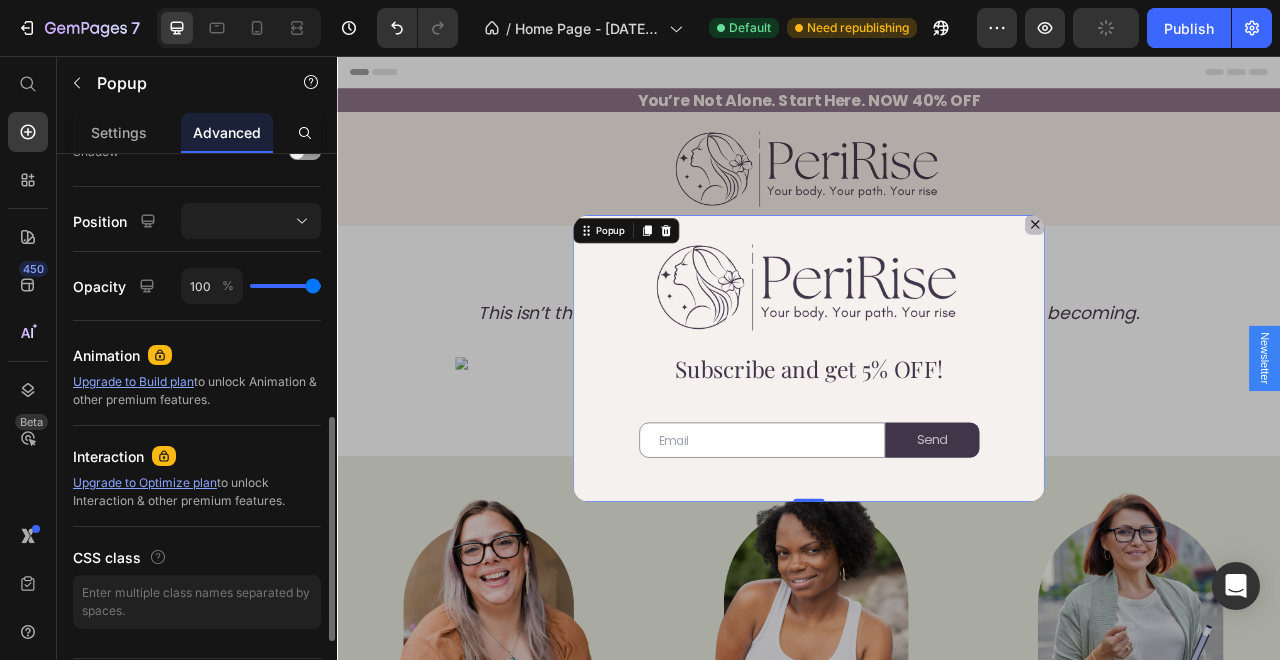 scroll, scrollTop: 752, scrollLeft: 0, axis: vertical 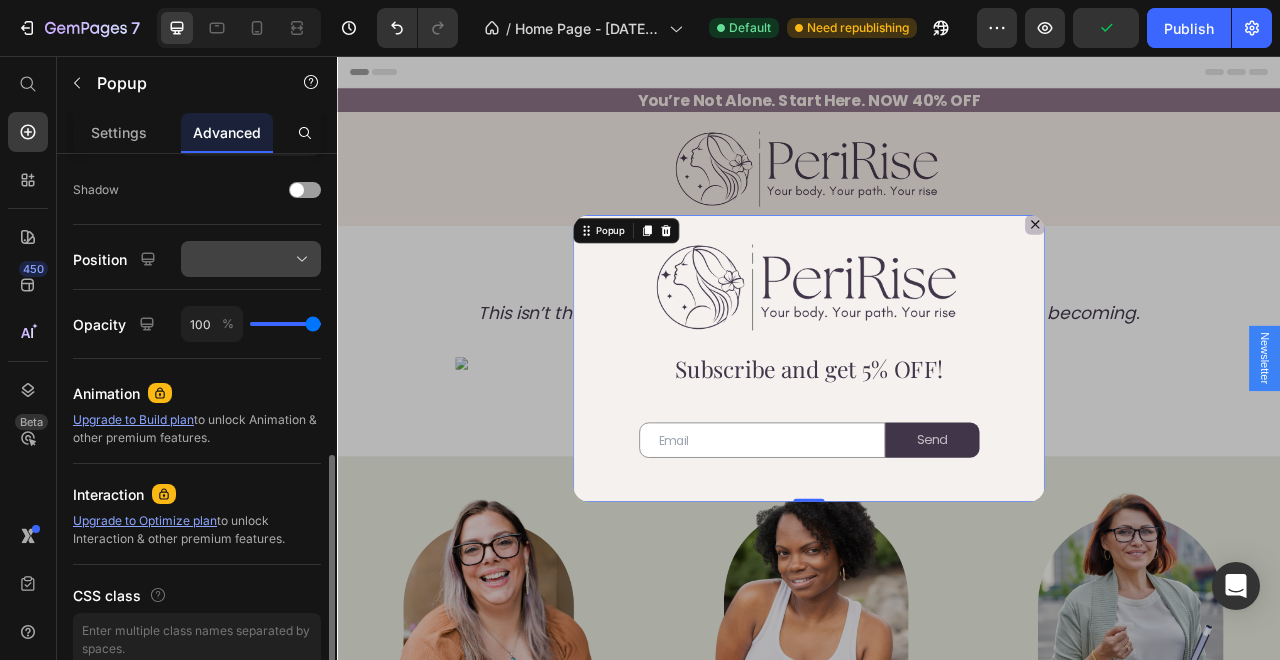 click at bounding box center [251, 259] 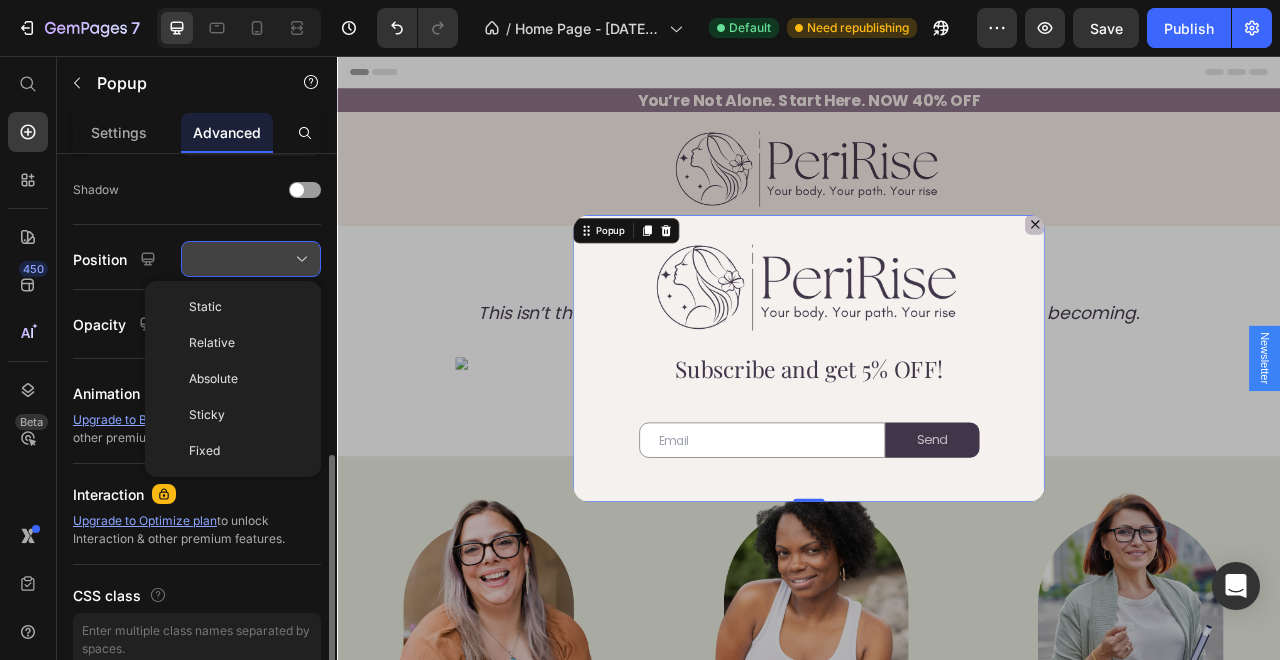 click at bounding box center (251, 259) 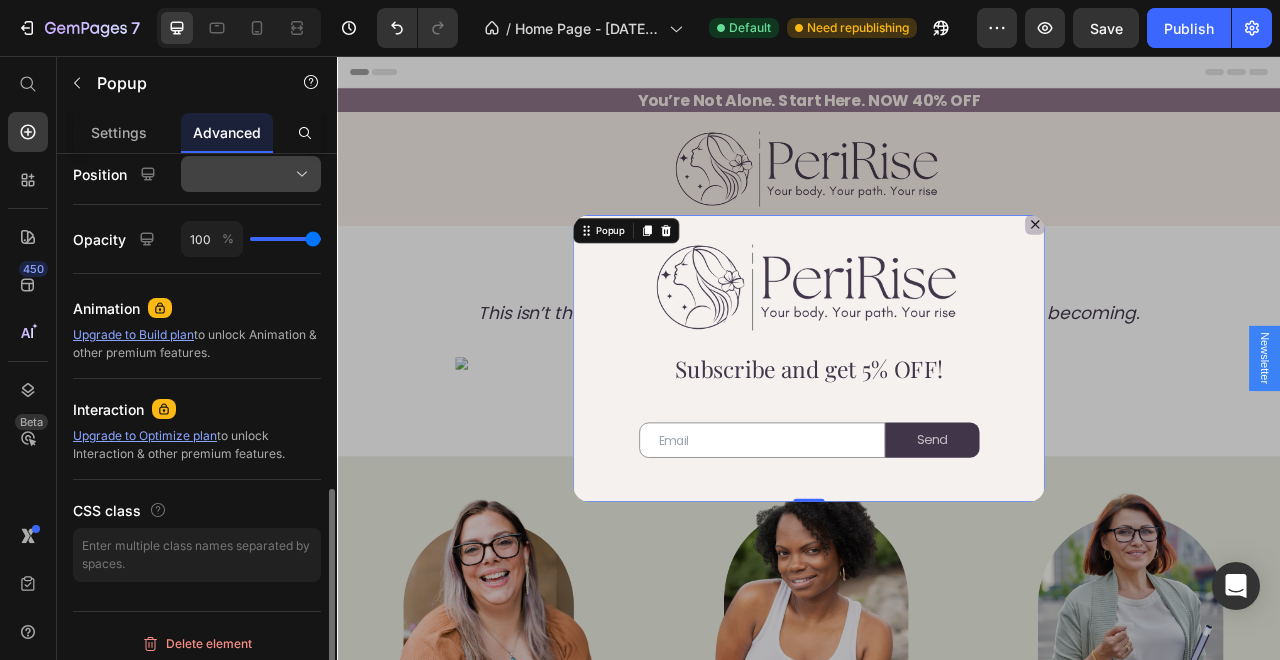 scroll, scrollTop: 846, scrollLeft: 0, axis: vertical 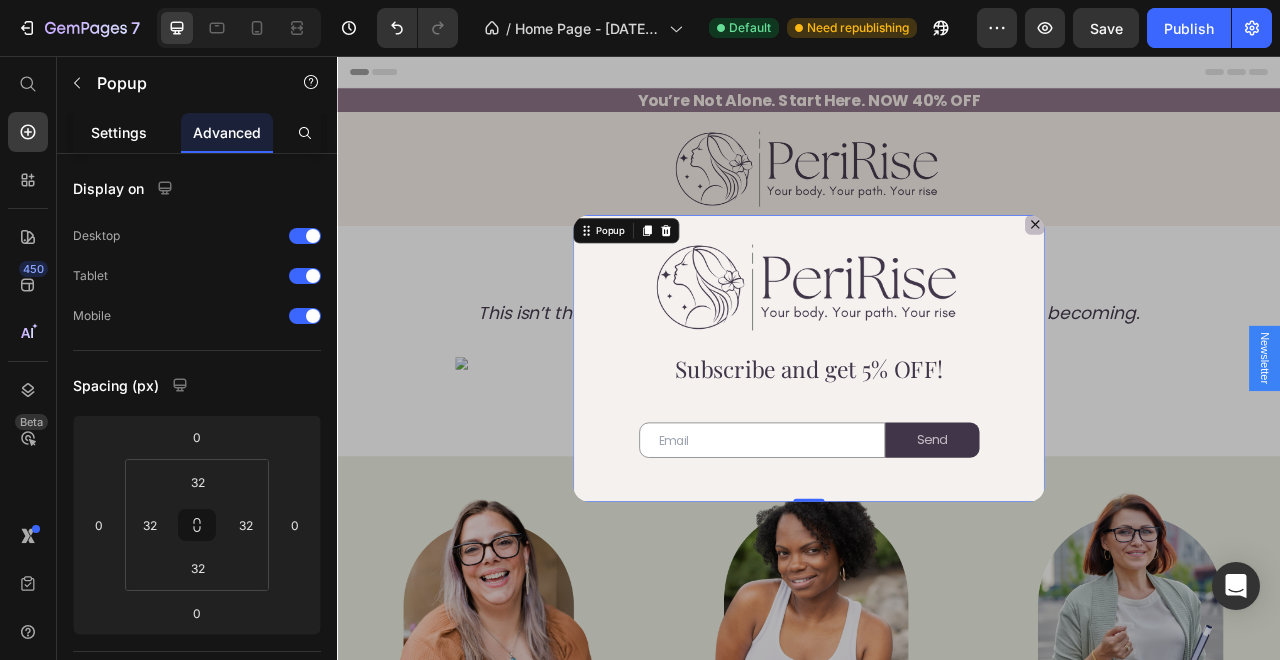 click on "Settings" 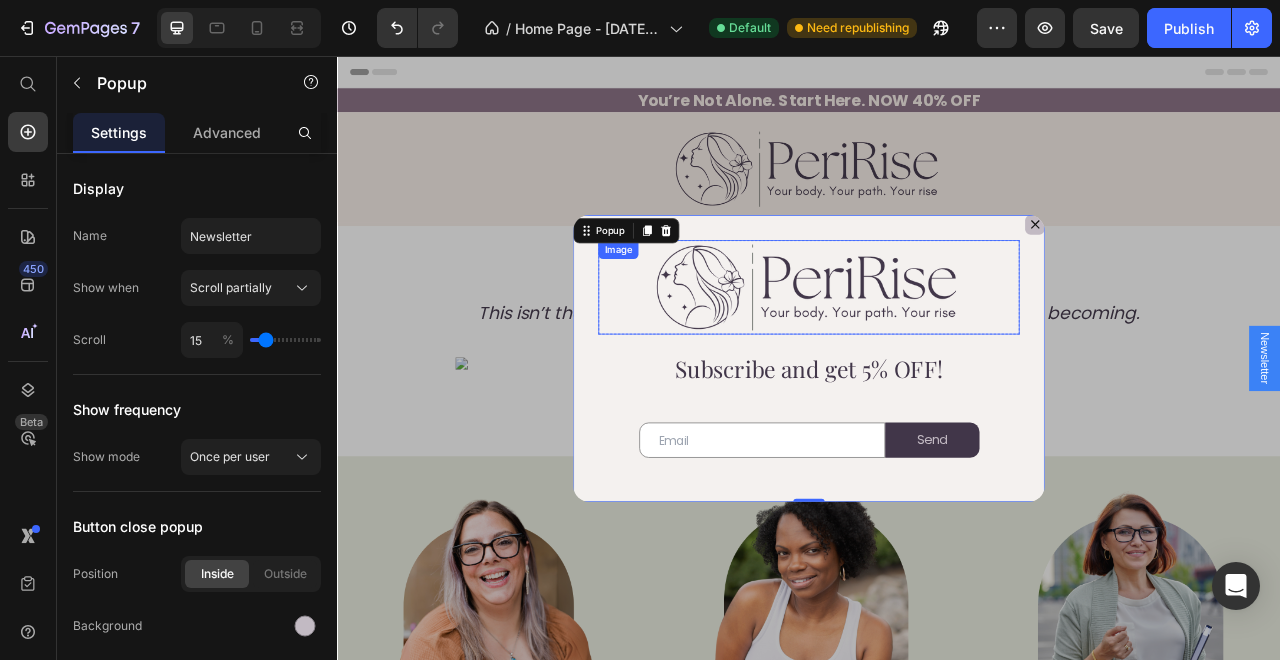 click at bounding box center [937, 350] 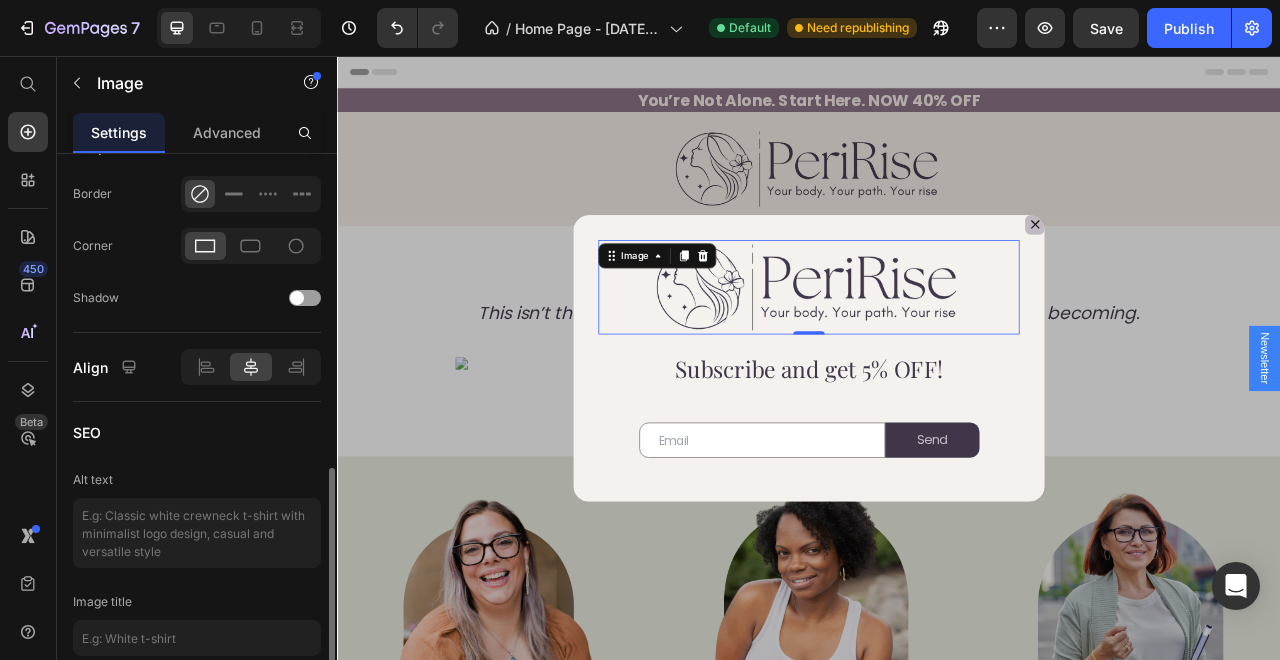 scroll, scrollTop: 908, scrollLeft: 0, axis: vertical 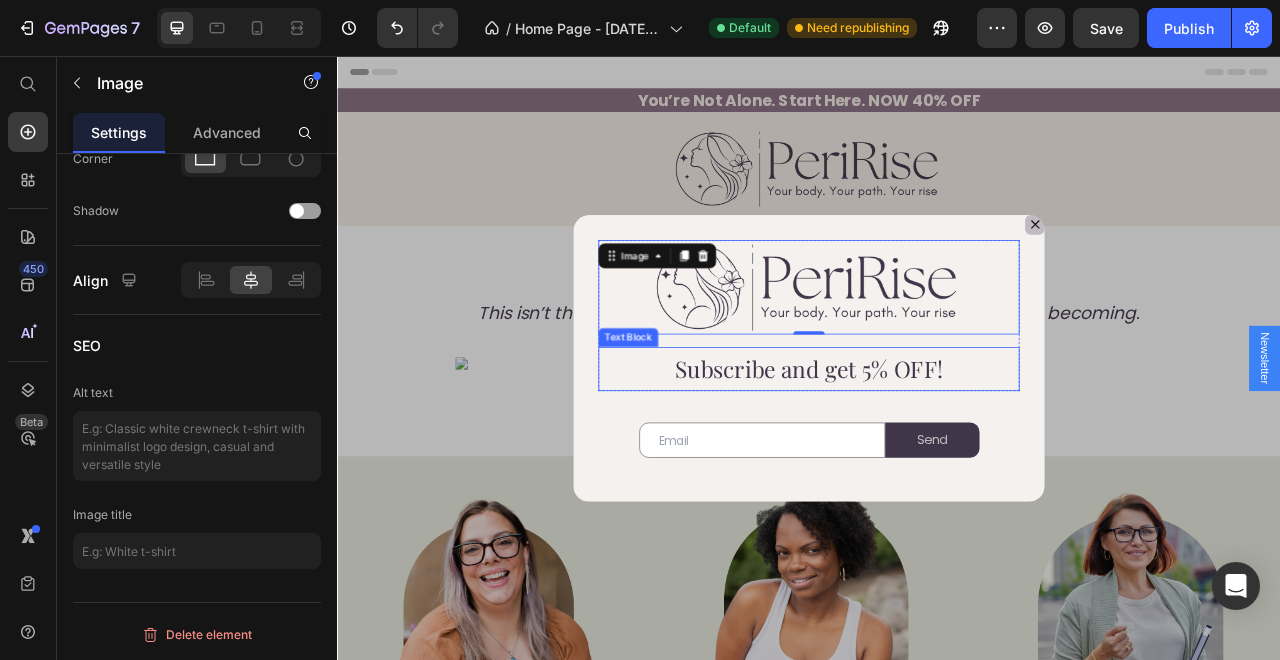 click on "Subscribe and get 5% OFF!" at bounding box center (937, 454) 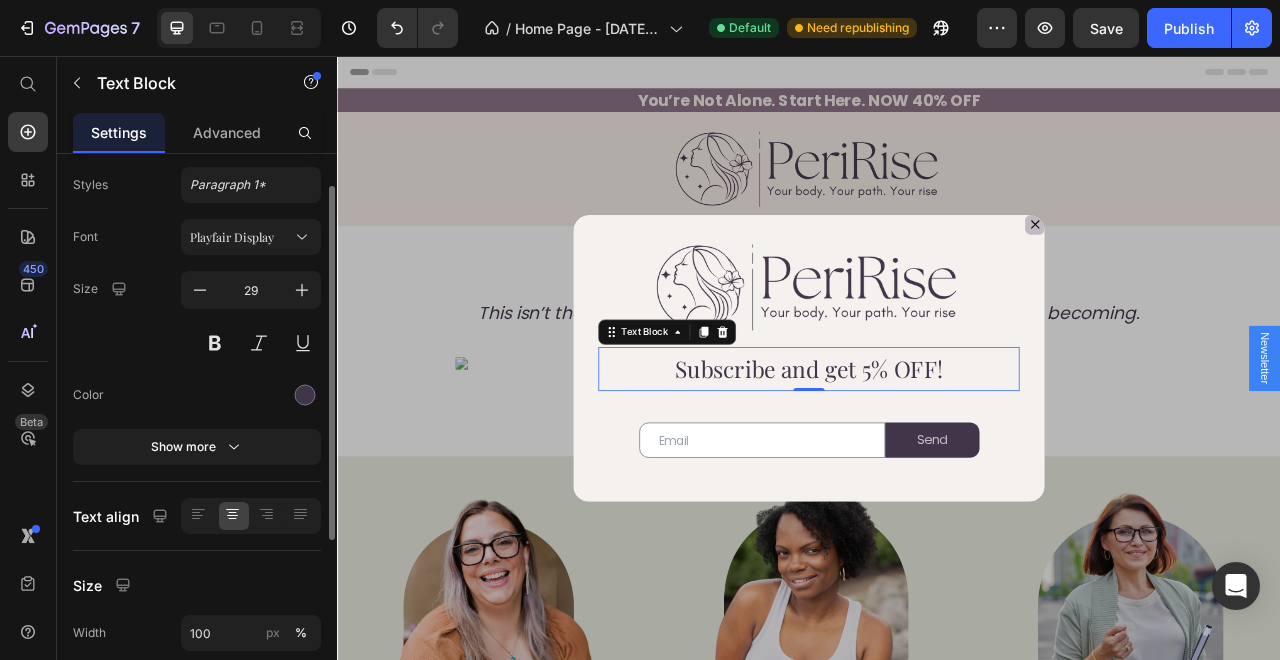 scroll, scrollTop: 0, scrollLeft: 0, axis: both 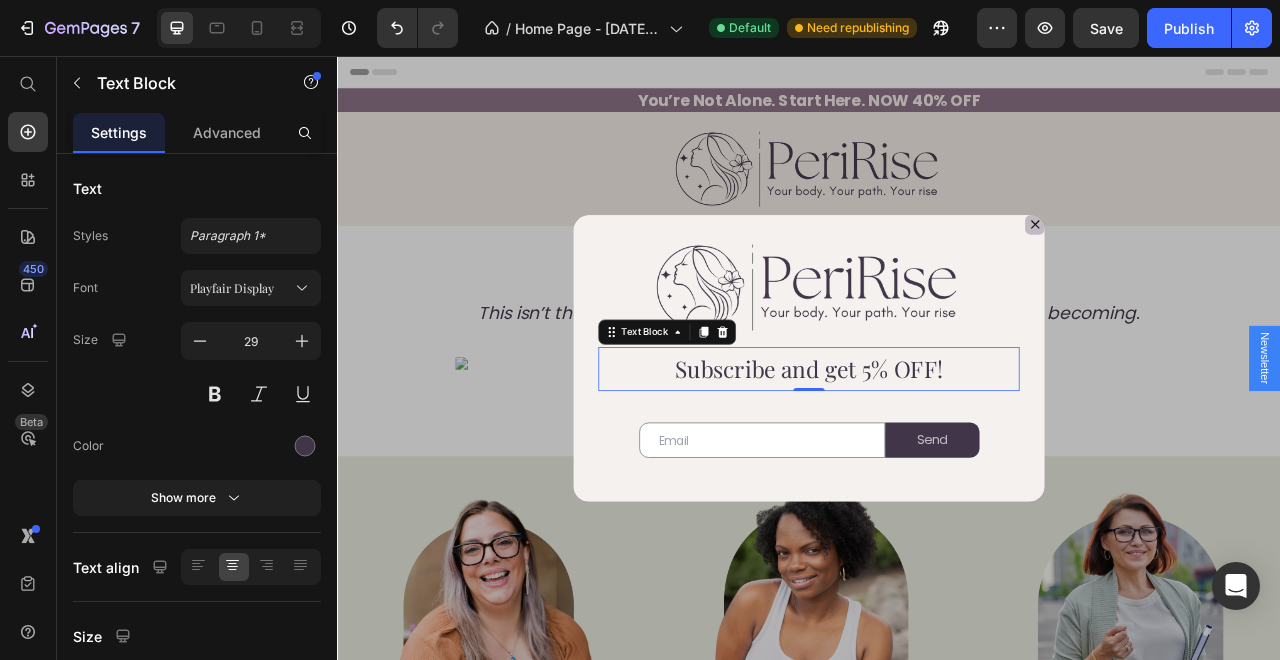 click on "Subscribe and get 5% OFF!" at bounding box center [937, 454] 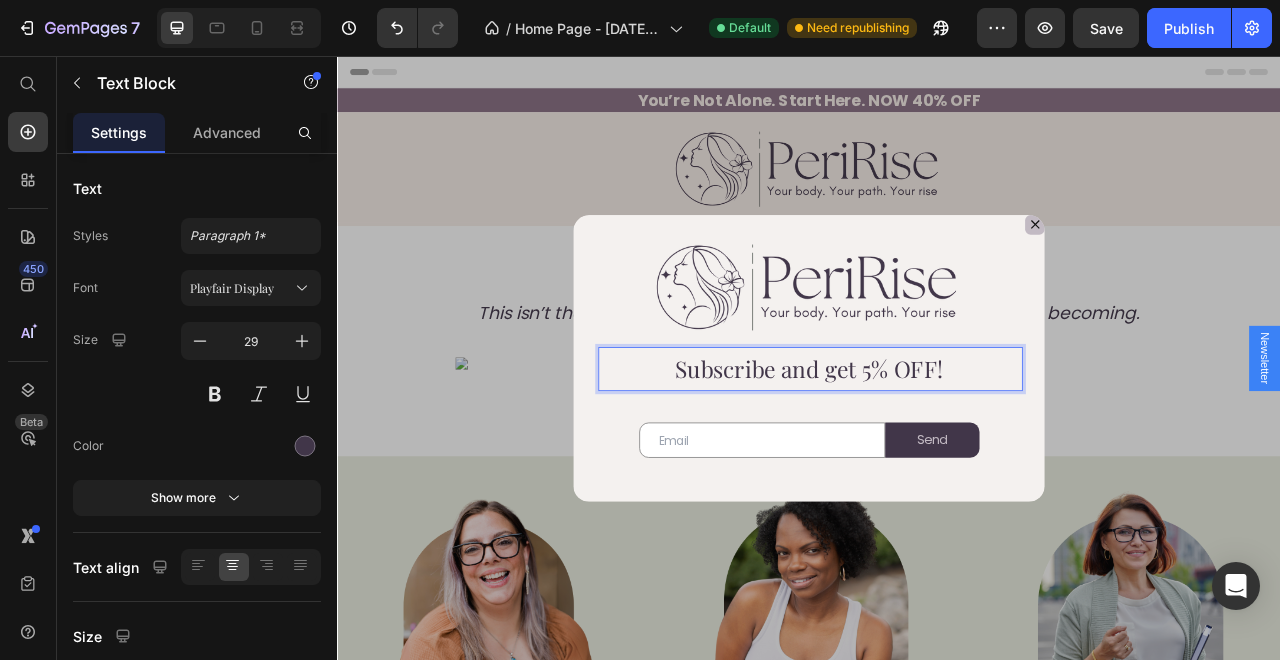 click on "Subscribe and get 5% OFF!" at bounding box center (937, 454) 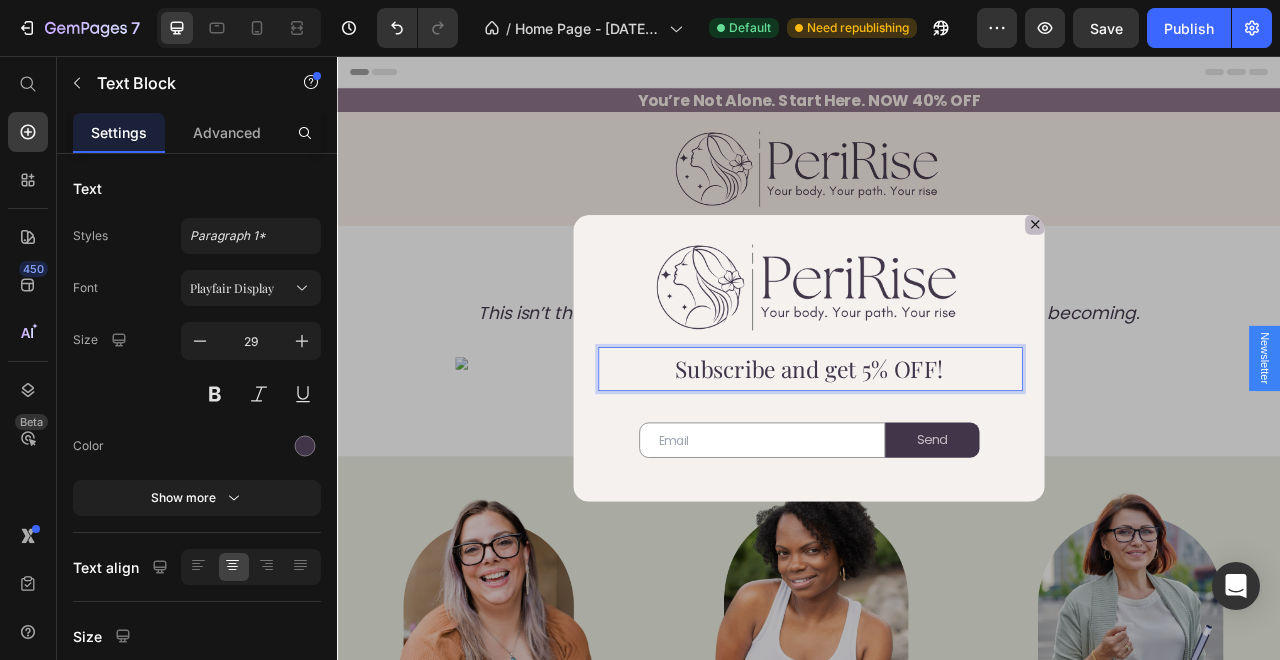 click on "Subscribe and get 5% OFF!" at bounding box center [937, 454] 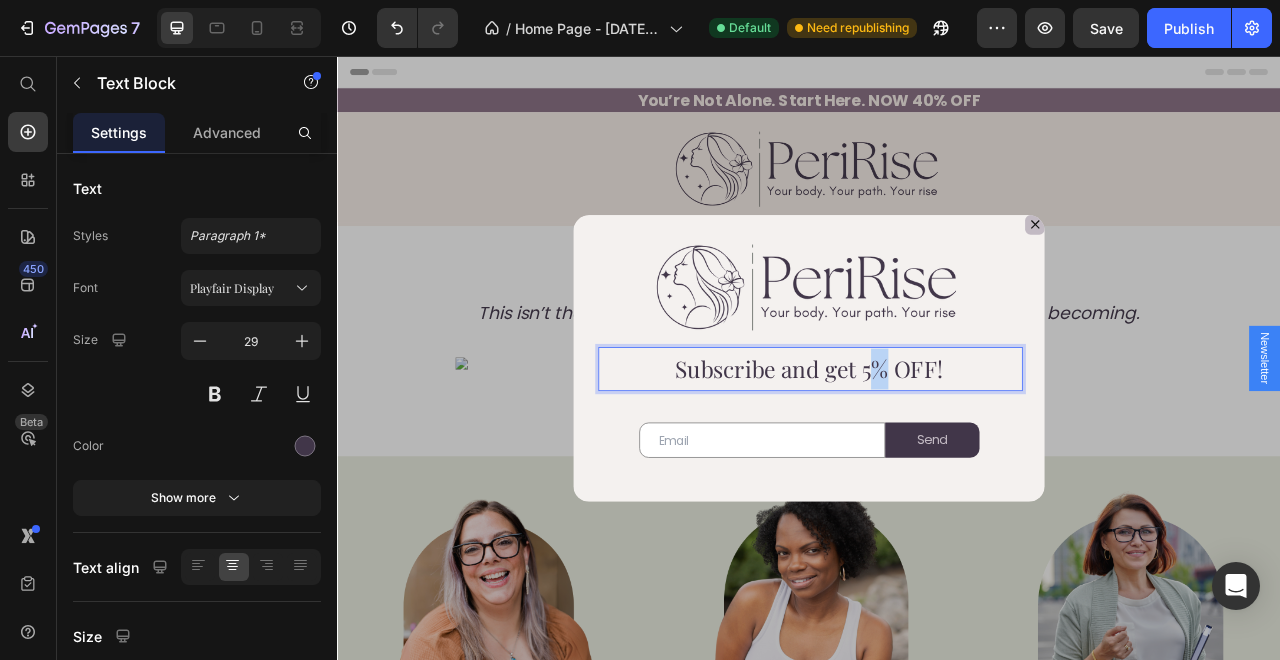 click on "Subscribe and get 5% OFF!" at bounding box center [937, 454] 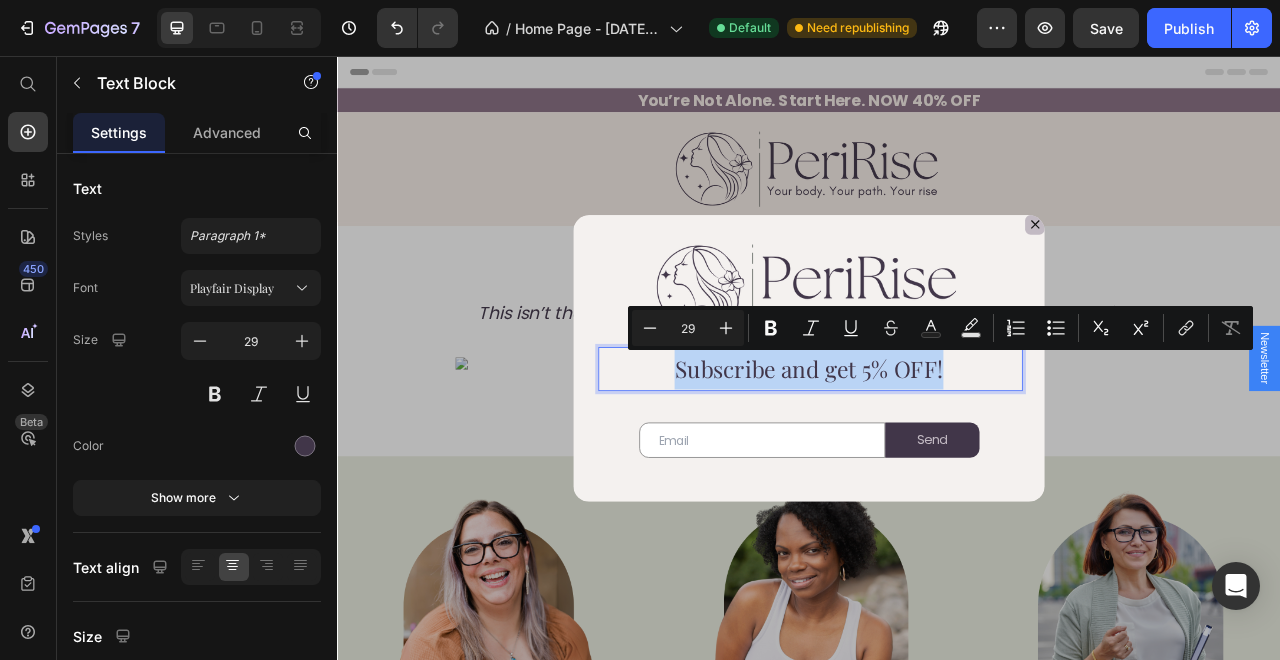 click on "Subscribe and get 5% OFF!" at bounding box center (937, 454) 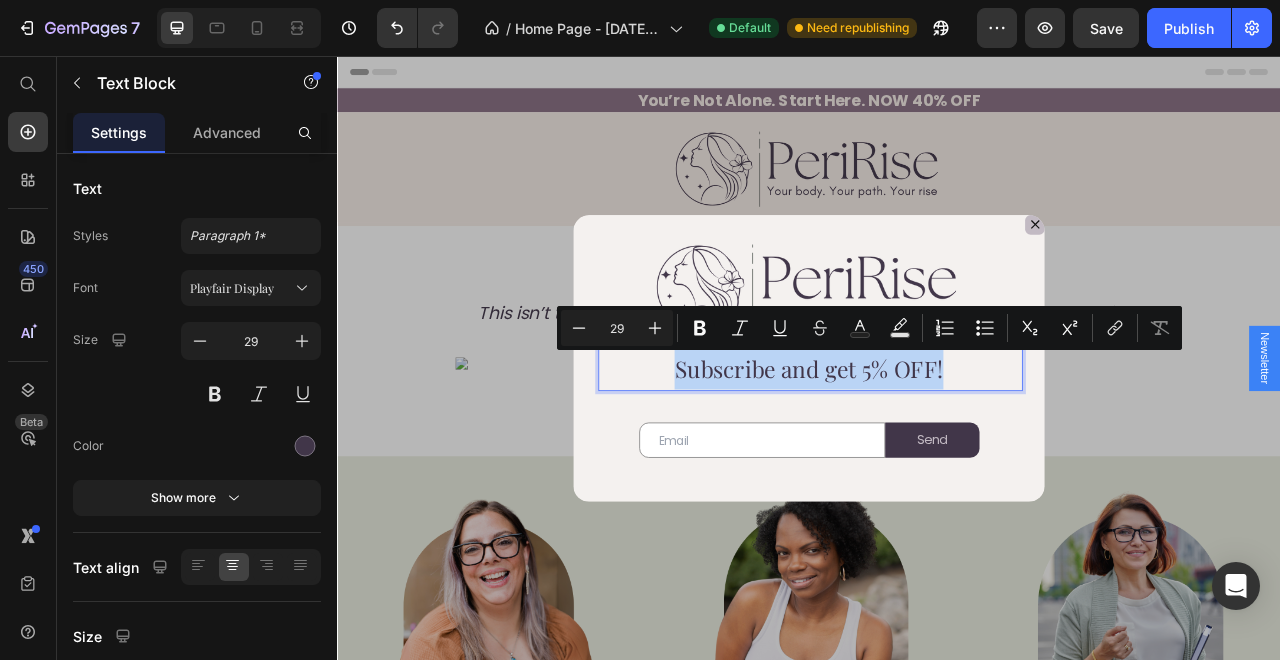 click on "Subscribe and get 5% OFF!" at bounding box center (937, 454) 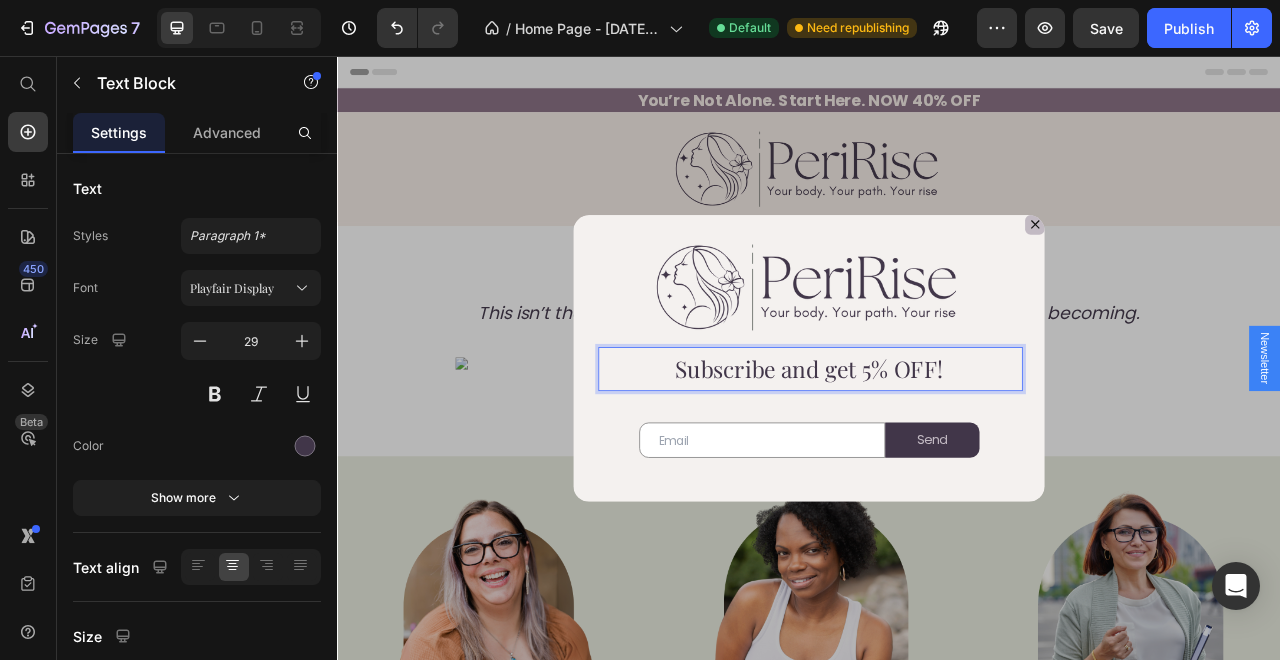 click on "Subscribe and get 5% OFF!" at bounding box center [937, 454] 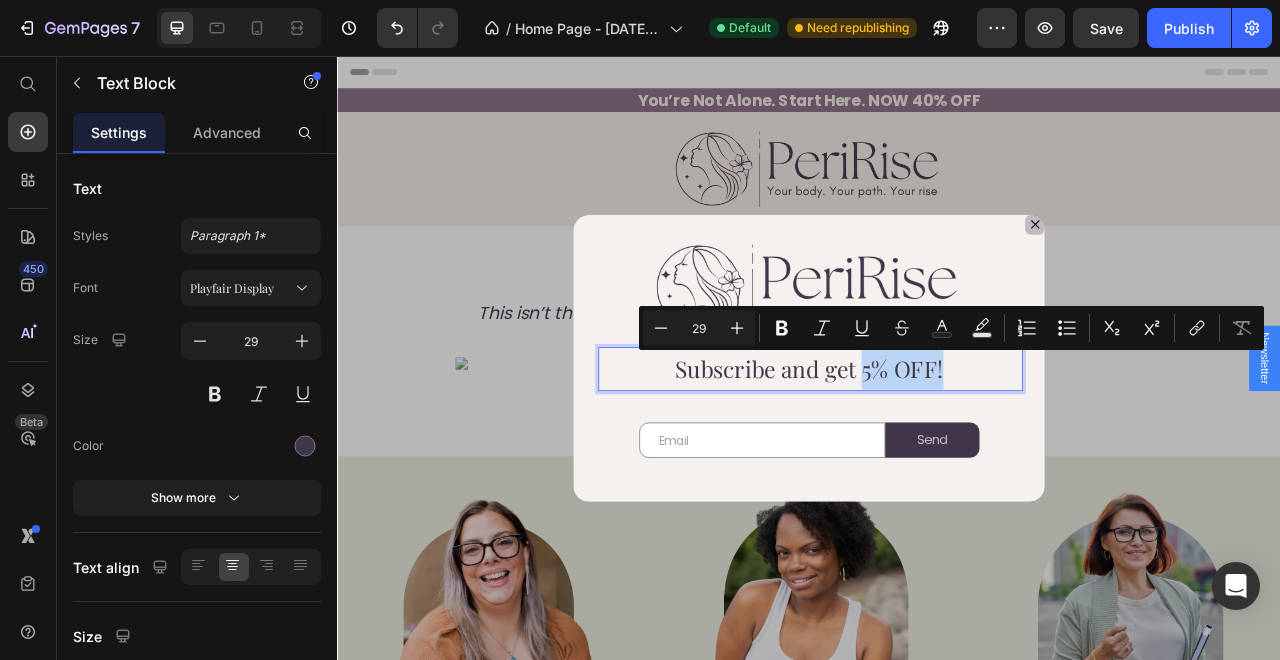 drag, startPoint x: 1106, startPoint y: 460, endPoint x: 999, endPoint y: 467, distance: 107.22873 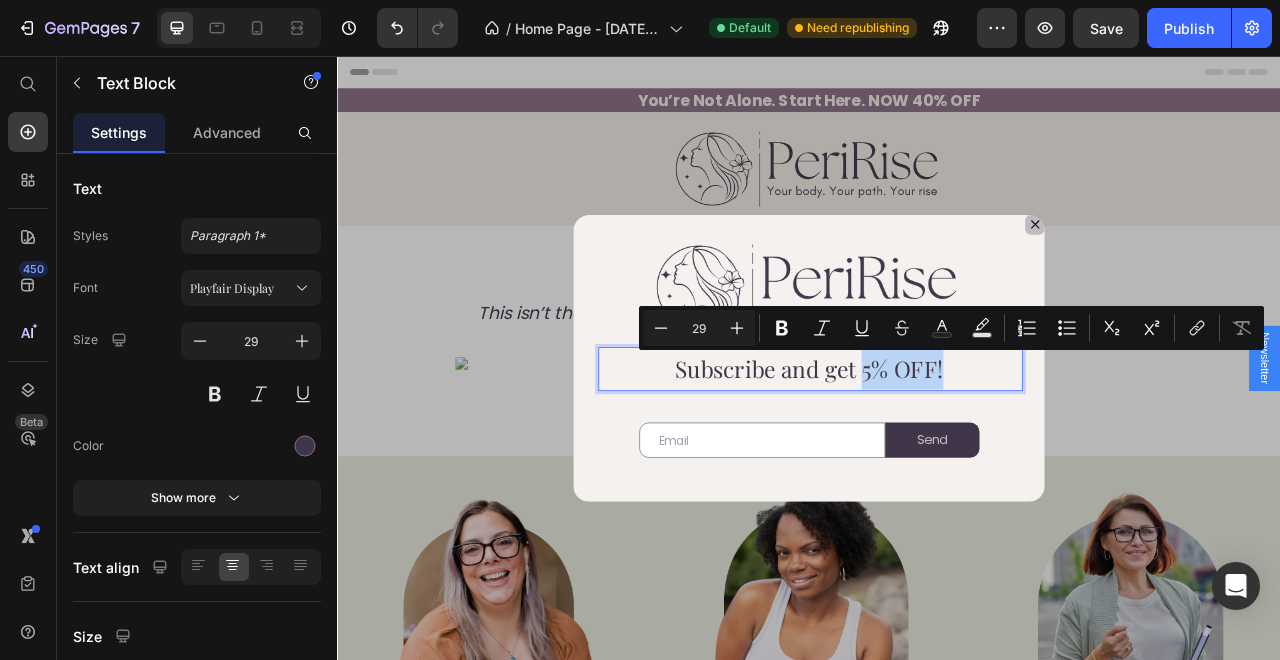 click on "Subscribe and get 5% OFF!" at bounding box center [937, 454] 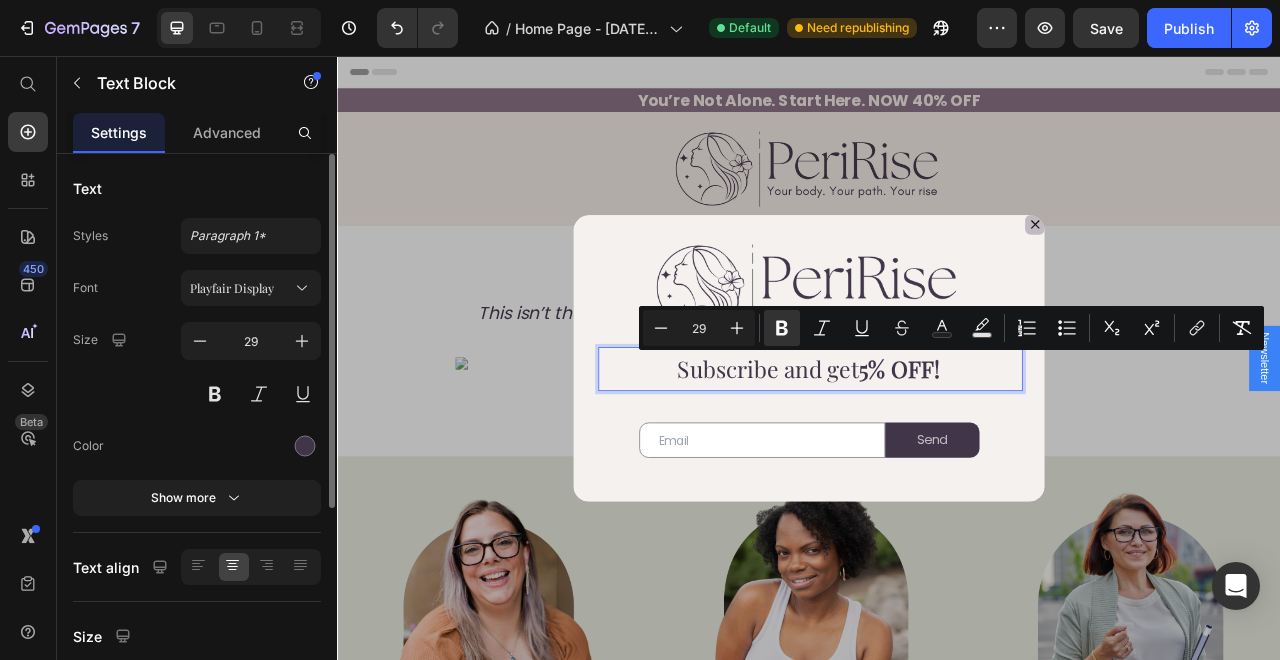 click on "Size 29" at bounding box center [197, 367] 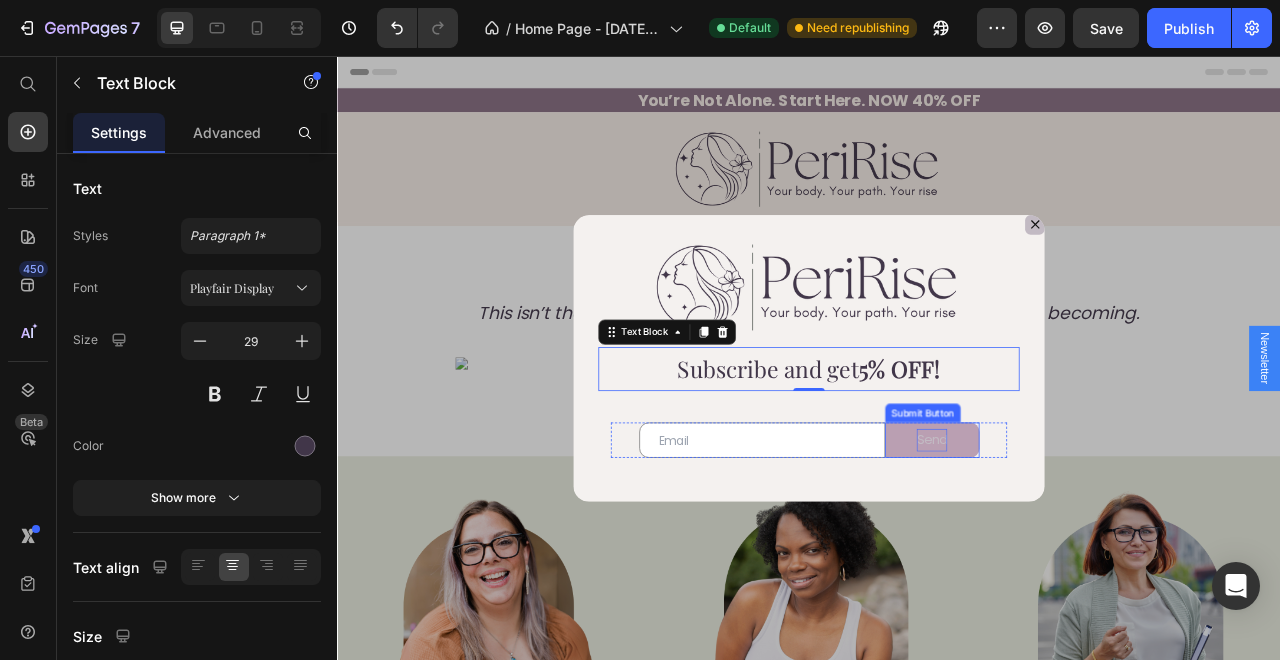 click on "Send" at bounding box center [1093, 544] 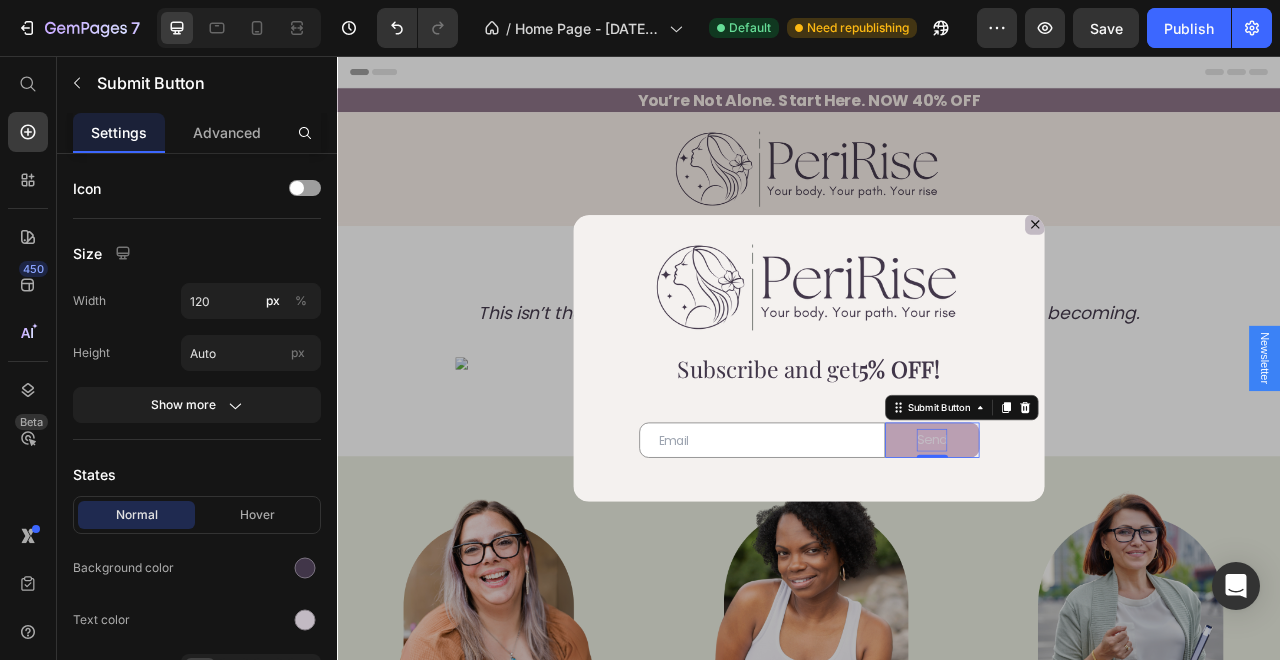 click on "Send" at bounding box center (1093, 544) 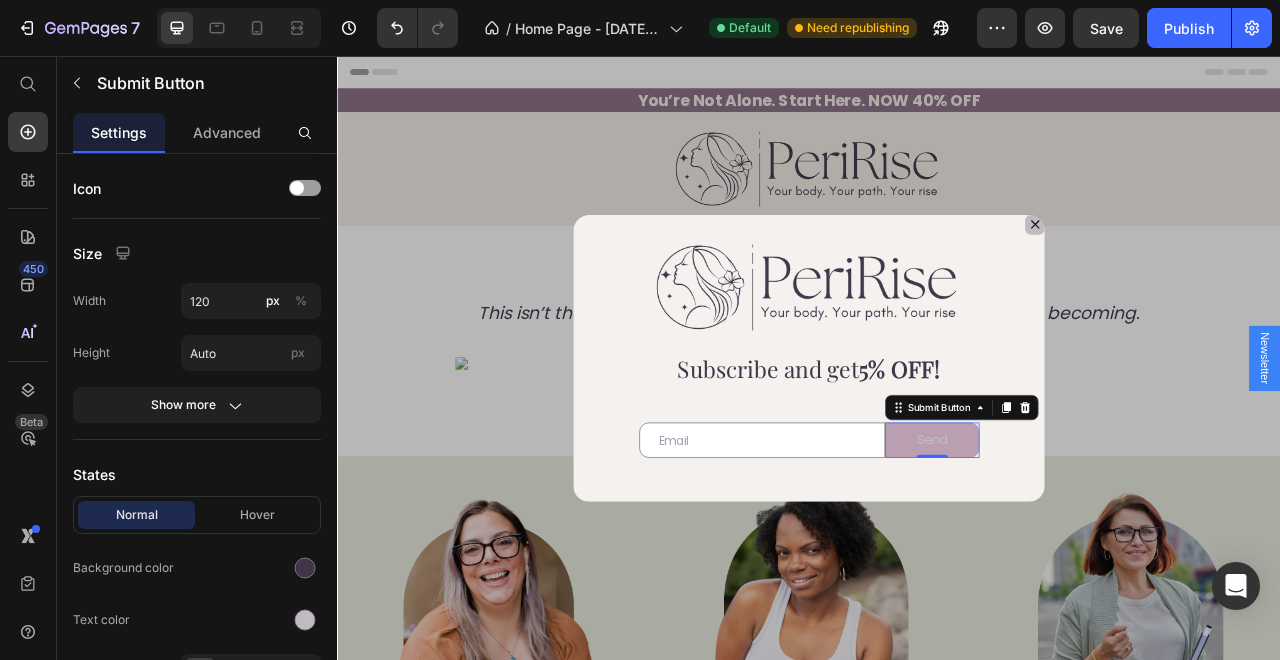 click on "Send" at bounding box center (1094, 544) 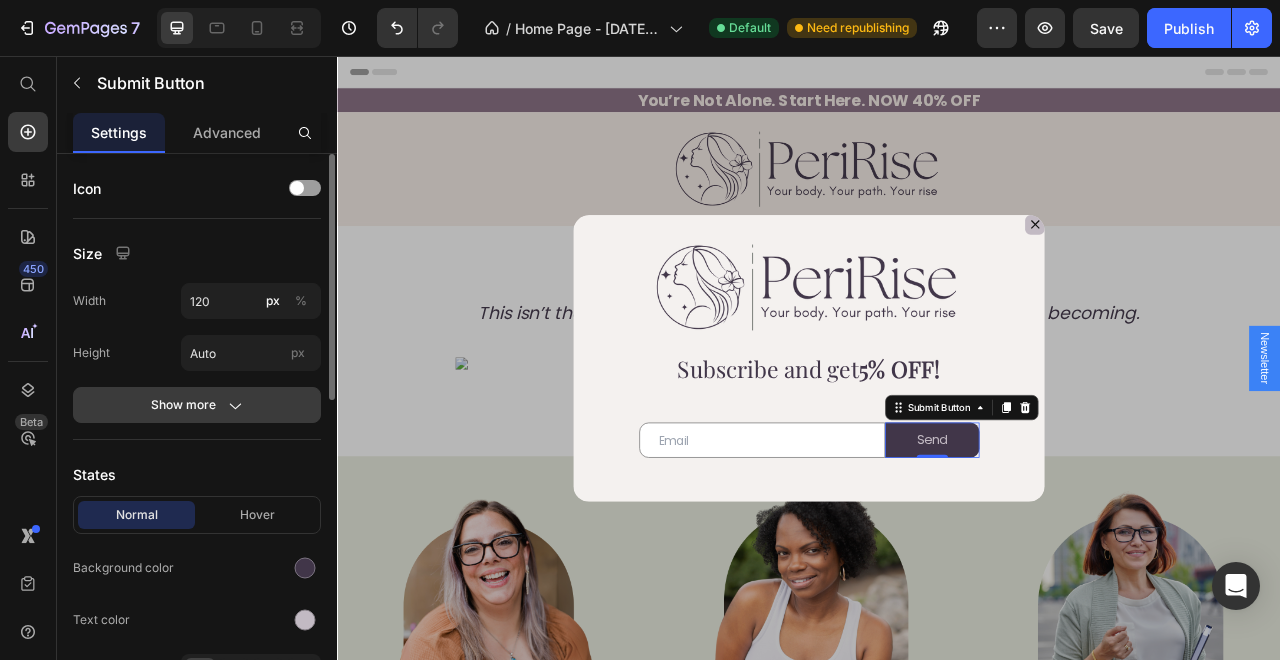 click on "Show more" 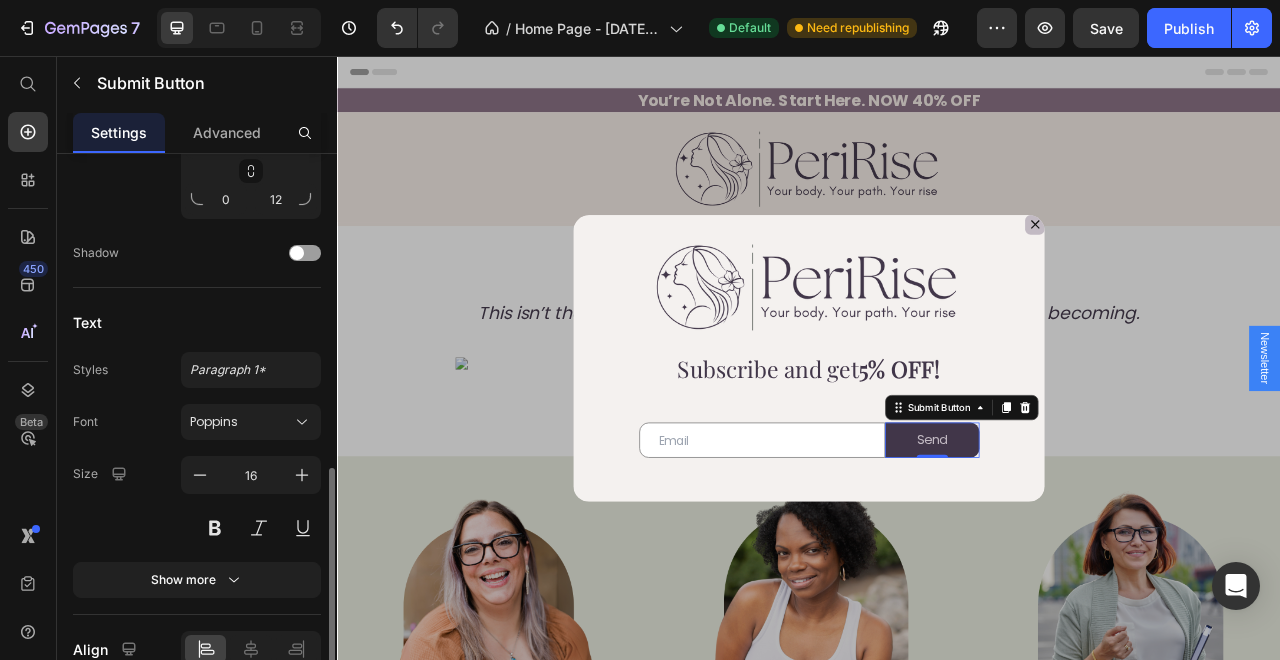 scroll, scrollTop: 893, scrollLeft: 0, axis: vertical 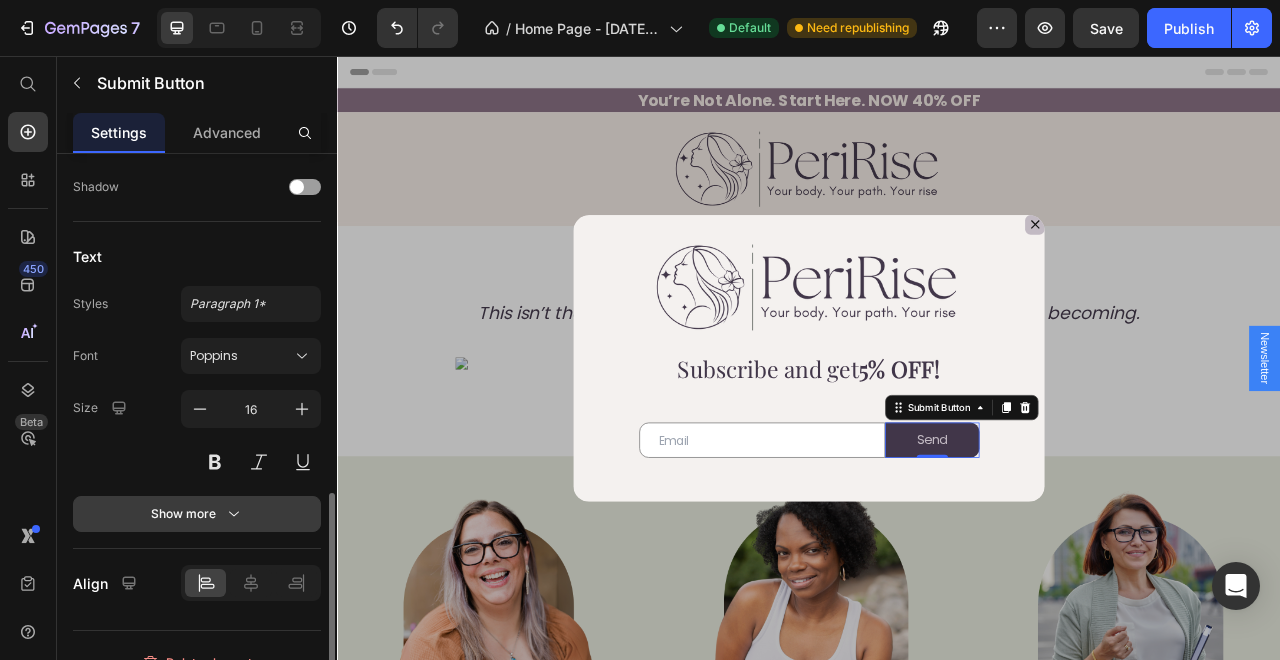 click on "Show more" at bounding box center [197, 514] 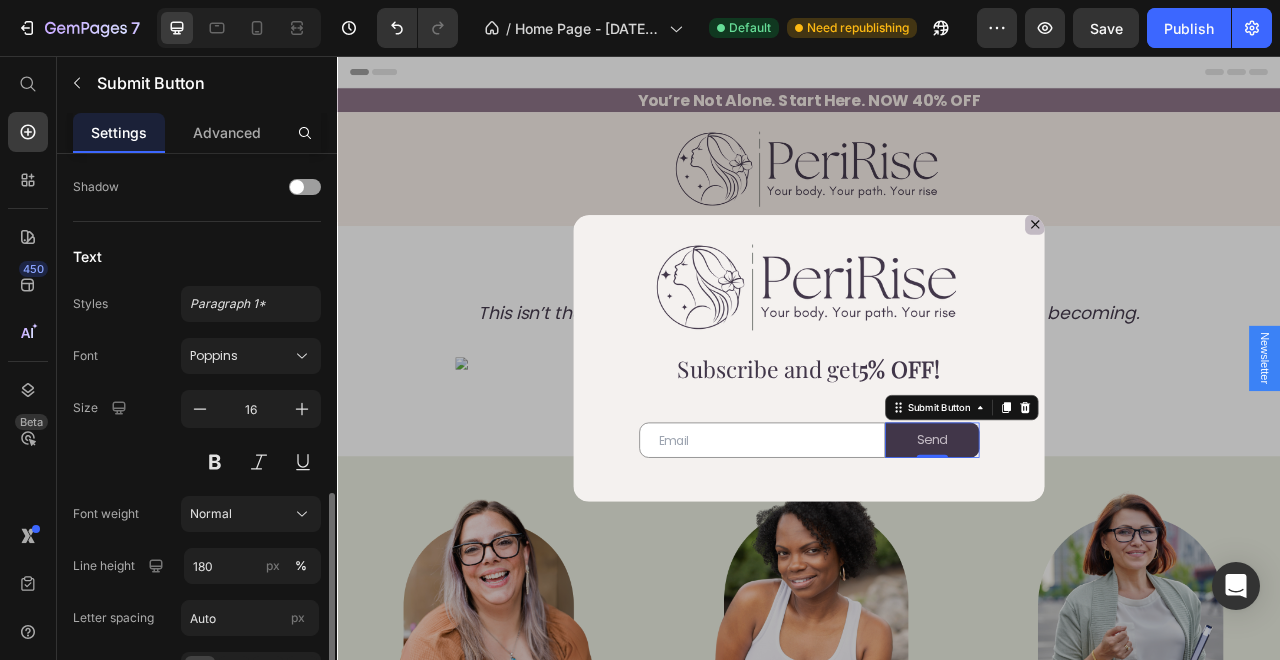 scroll, scrollTop: 1129, scrollLeft: 0, axis: vertical 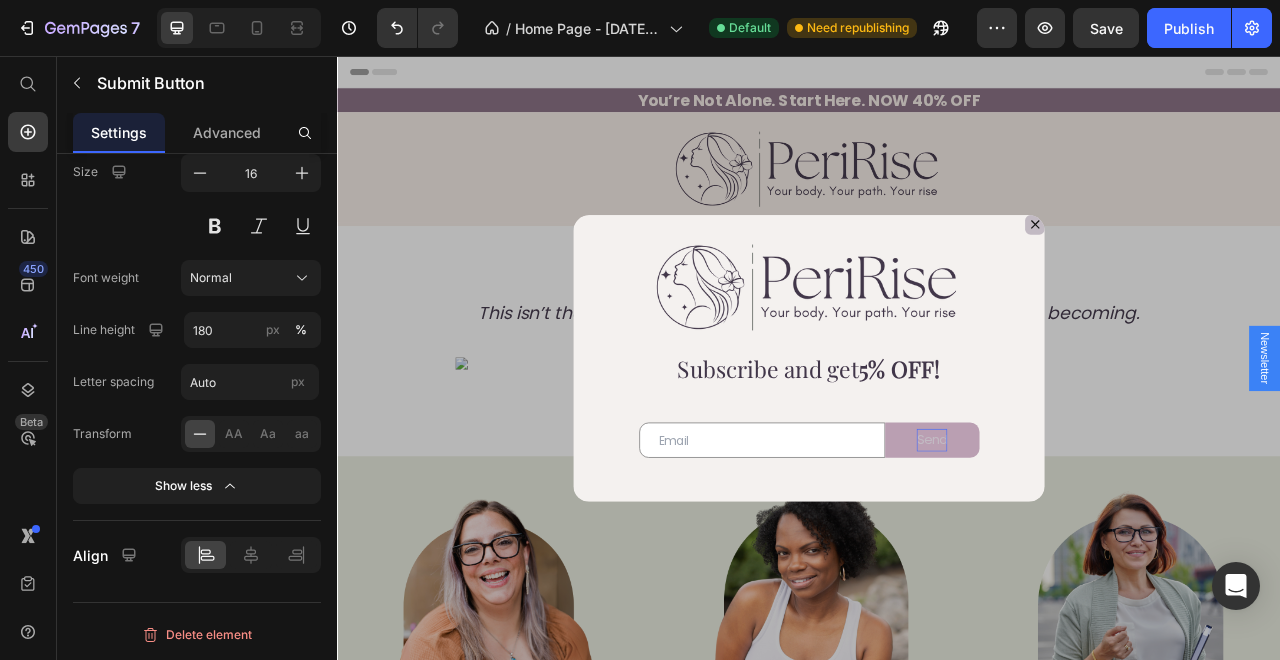 click on "Send" at bounding box center (1094, 544) 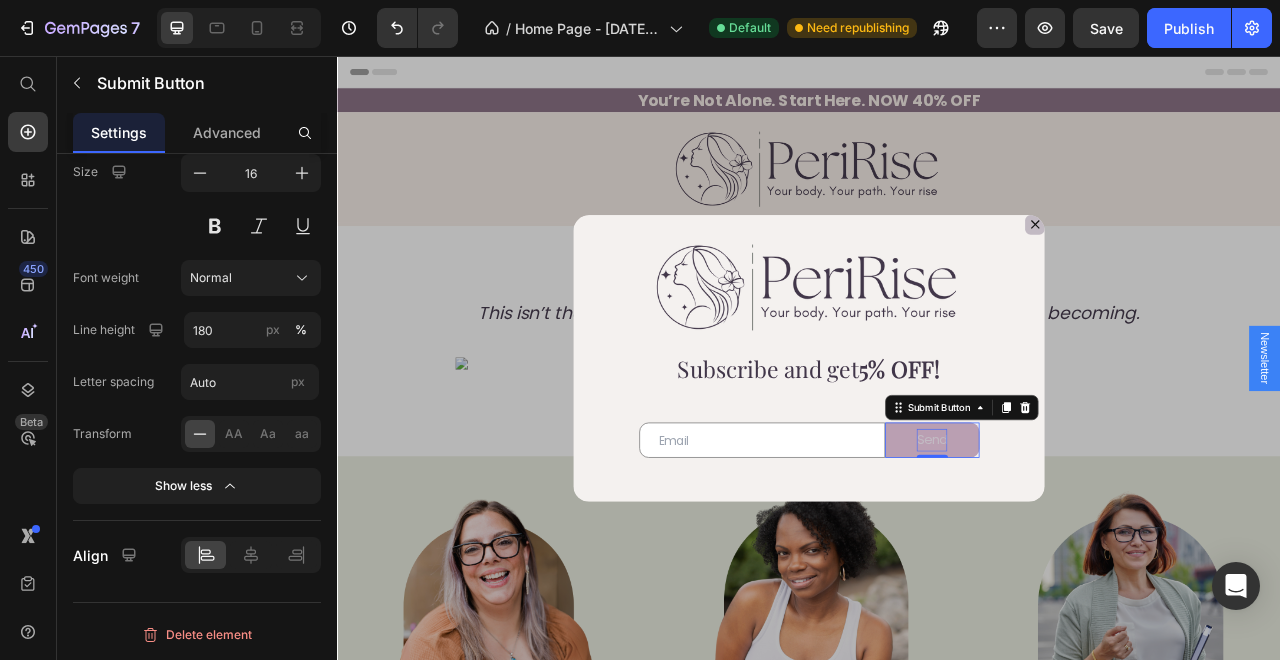 click on "Send" at bounding box center [1094, 544] 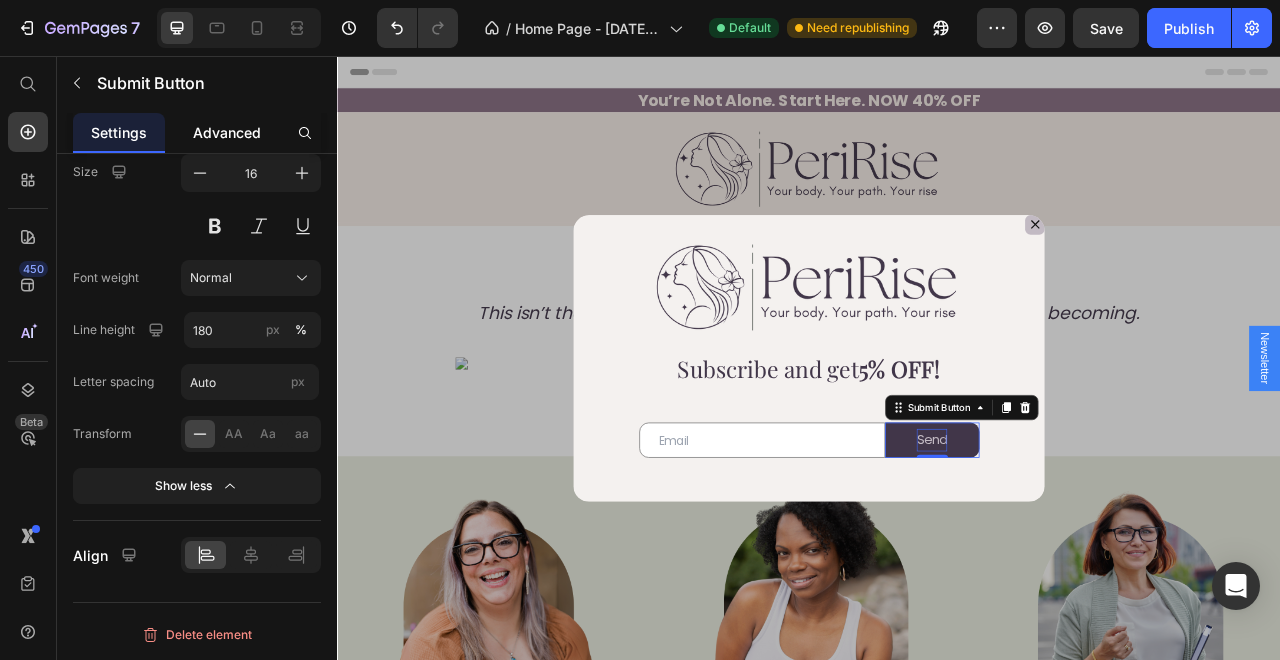 click on "Advanced" 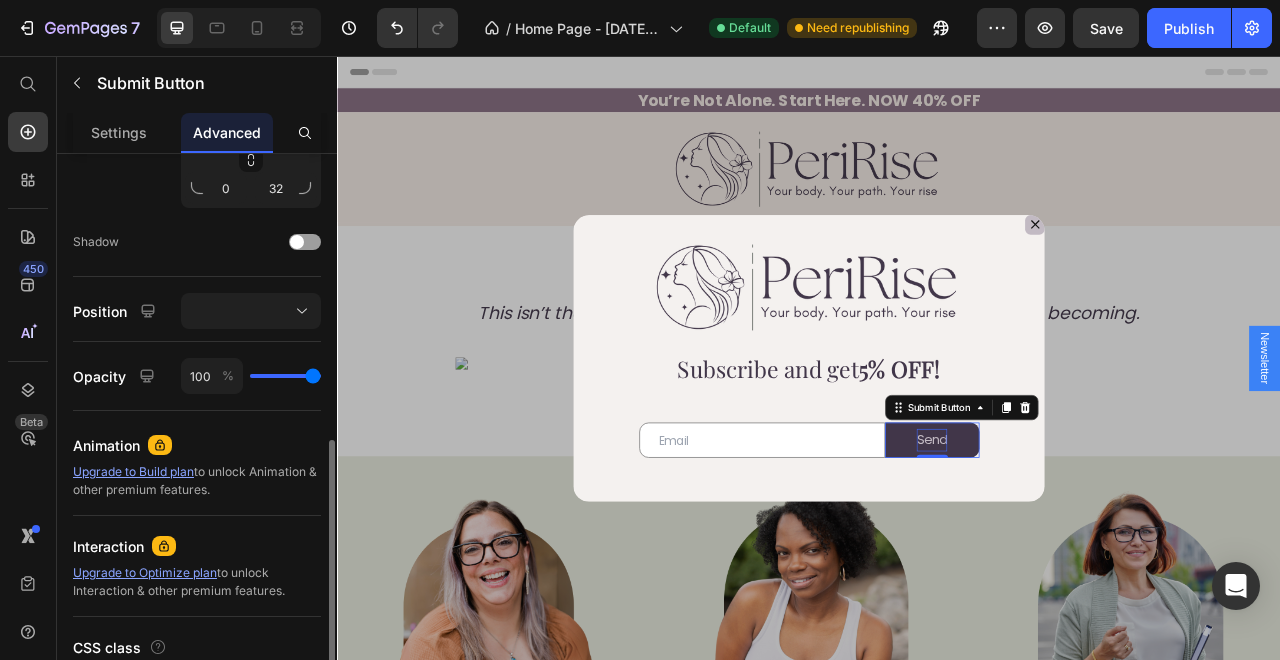 scroll, scrollTop: 846, scrollLeft: 0, axis: vertical 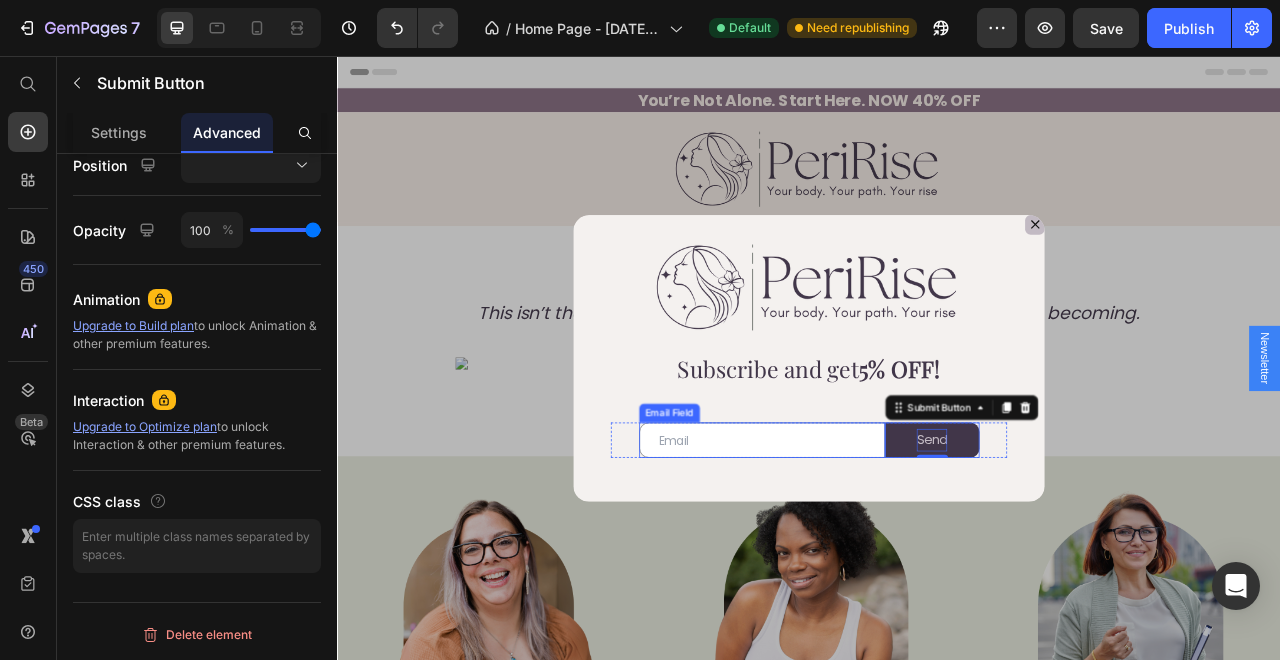 click at bounding box center [877, 544] 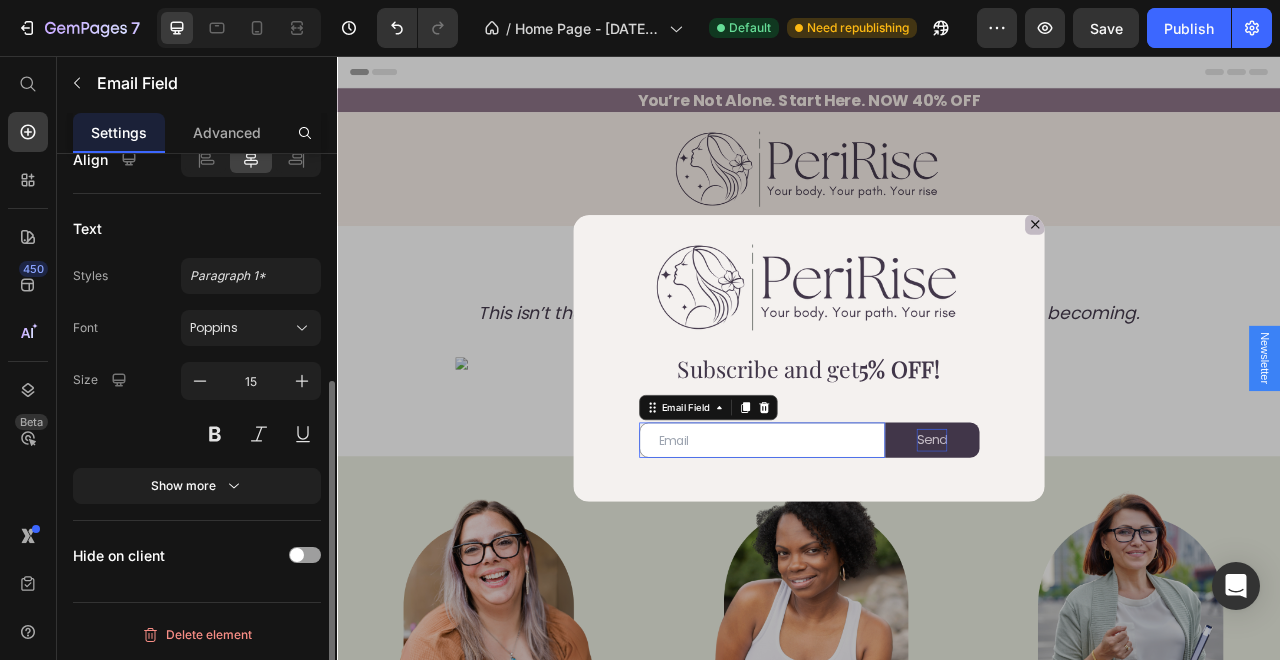 scroll, scrollTop: 0, scrollLeft: 0, axis: both 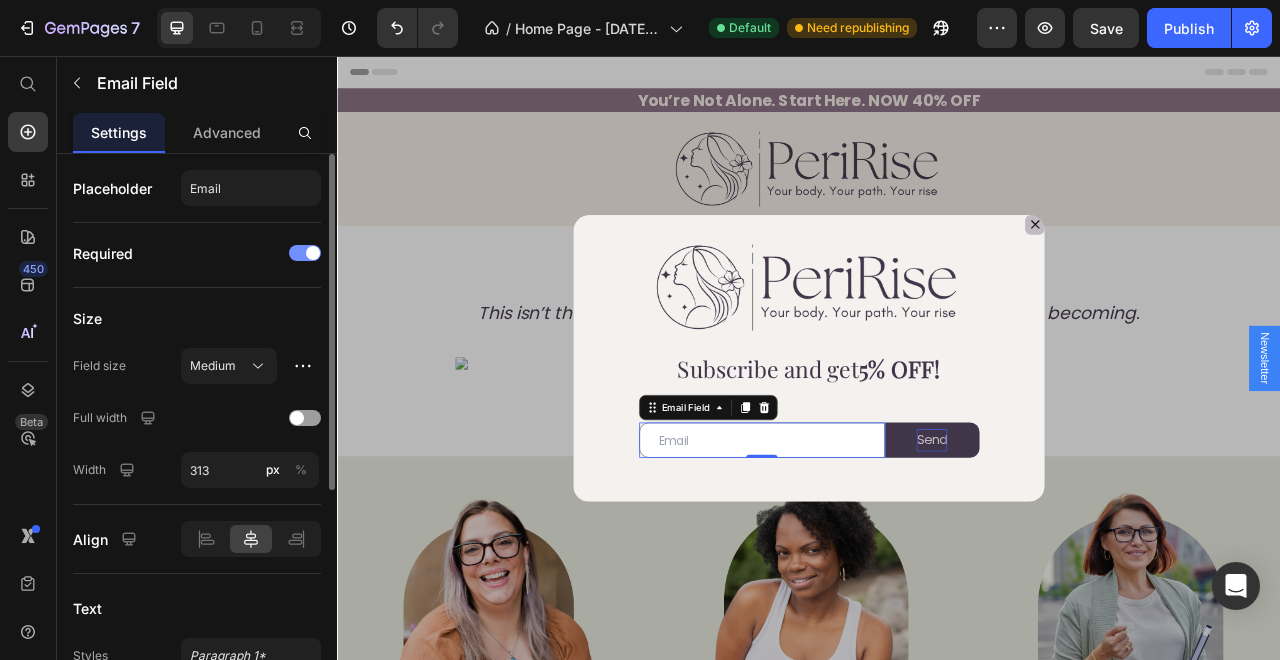 click at bounding box center [305, 253] 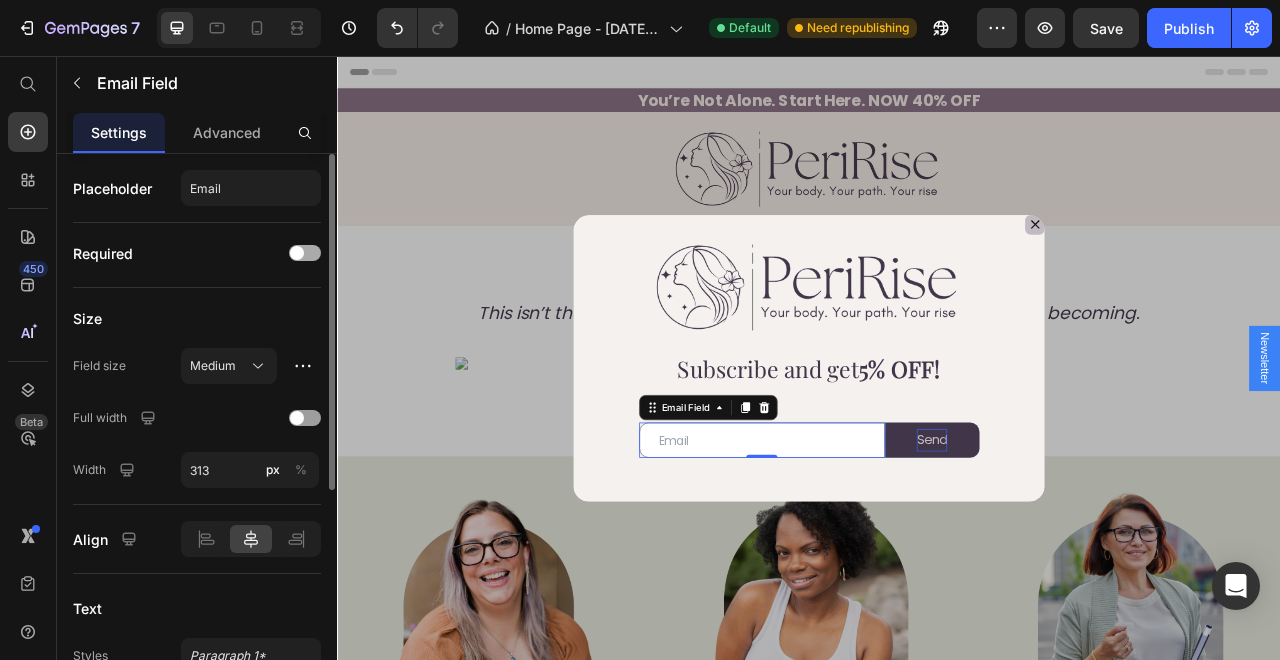 click at bounding box center [305, 253] 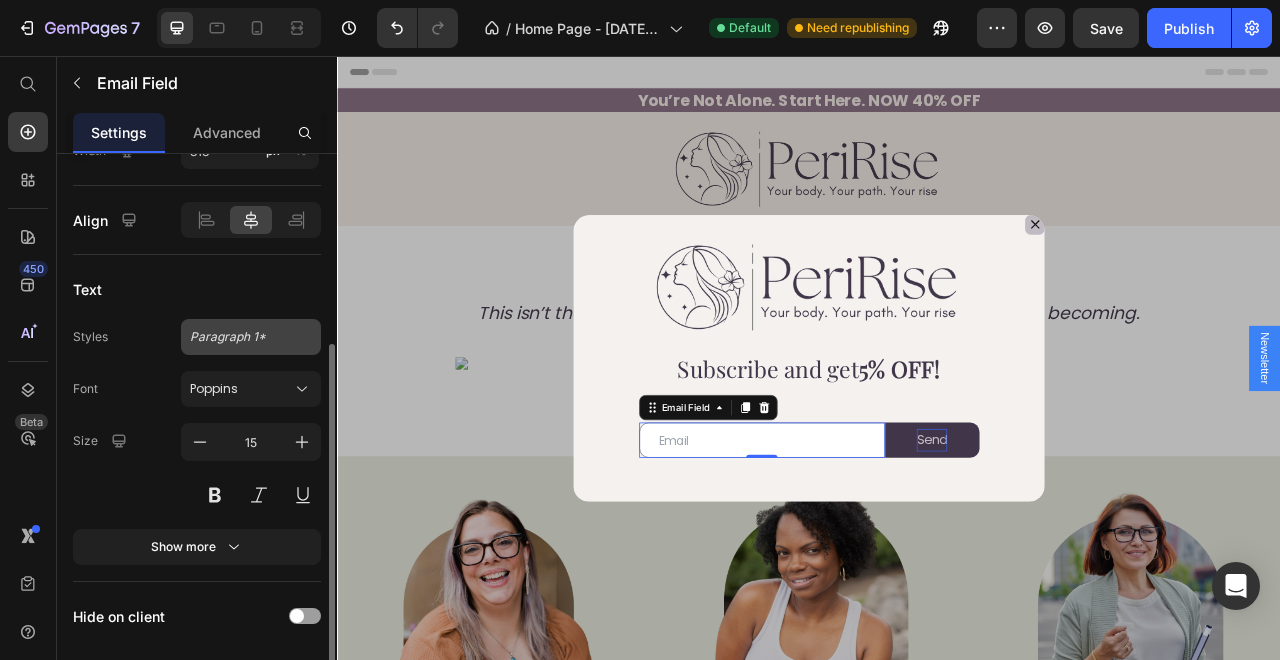 scroll, scrollTop: 378, scrollLeft: 0, axis: vertical 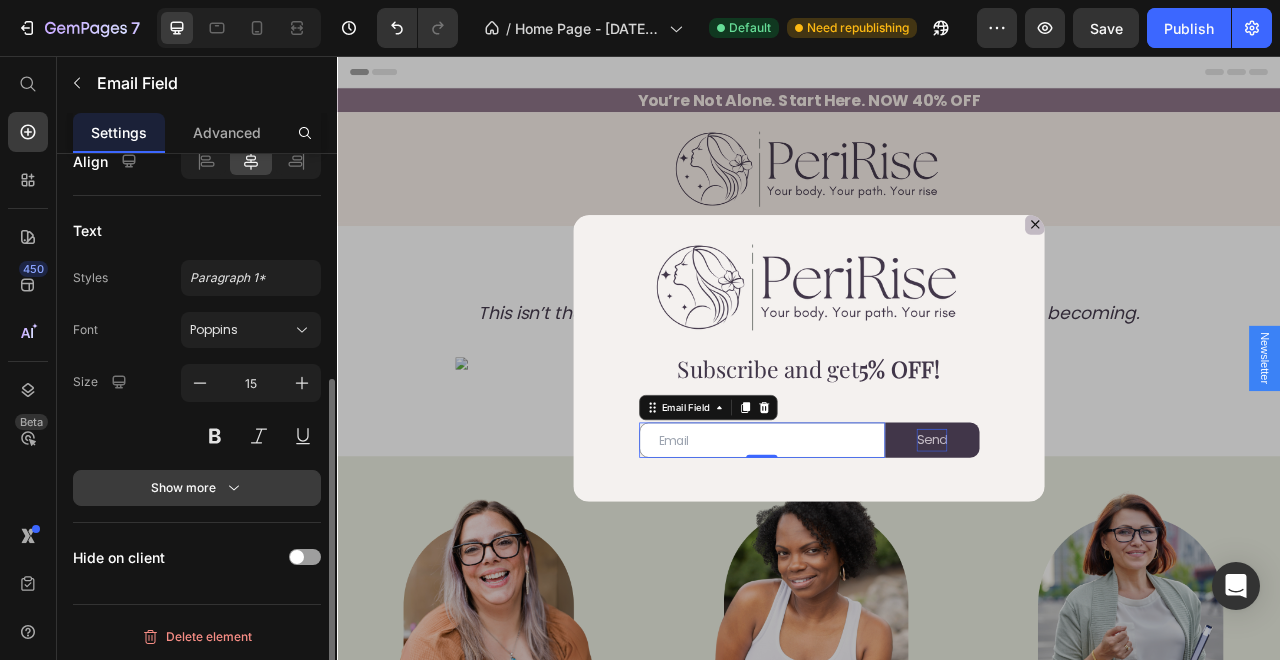 click 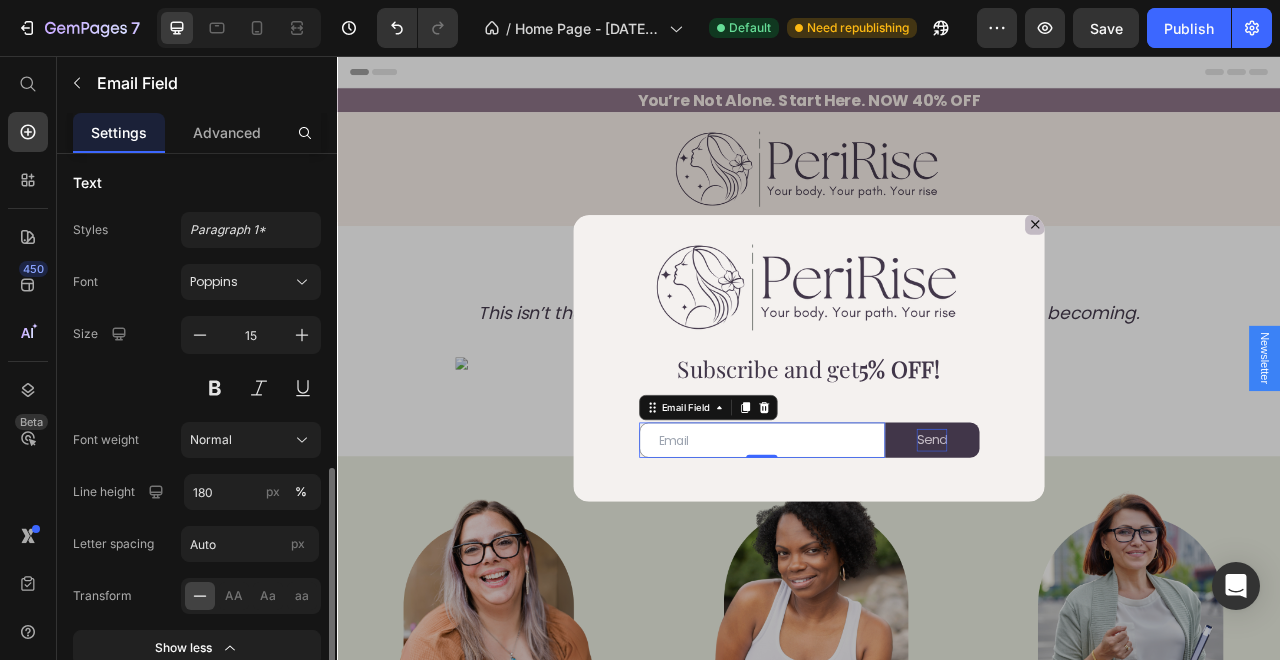 scroll, scrollTop: 588, scrollLeft: 0, axis: vertical 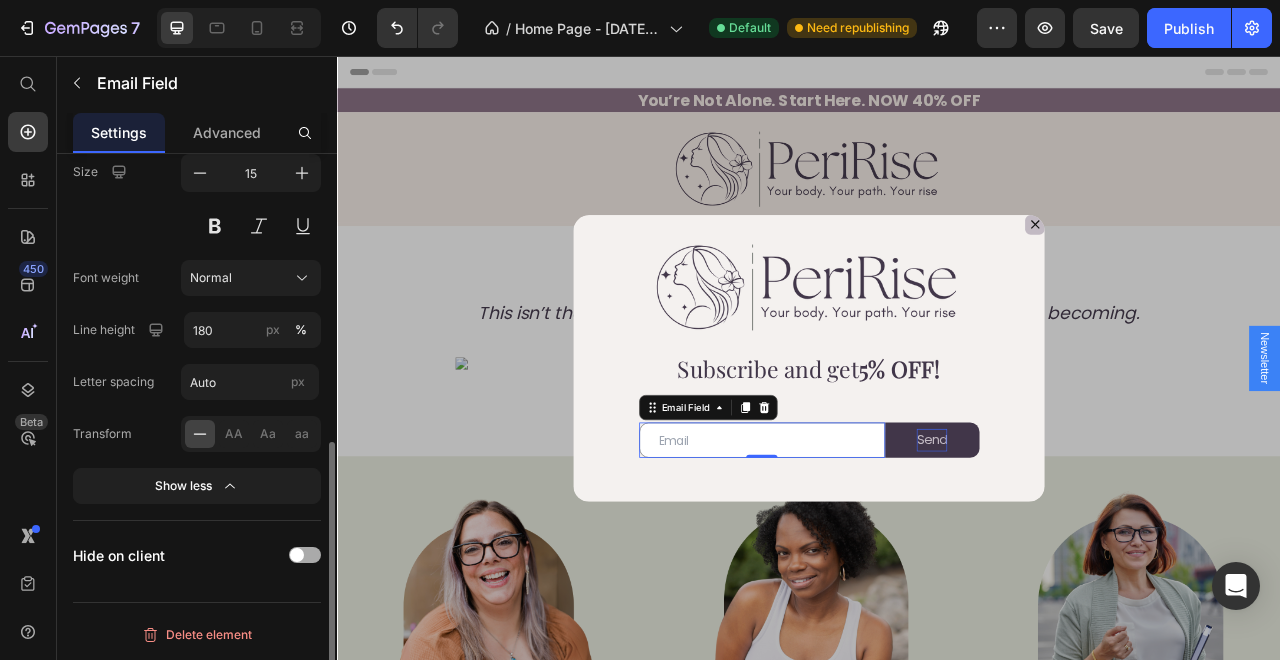 click at bounding box center (297, 555) 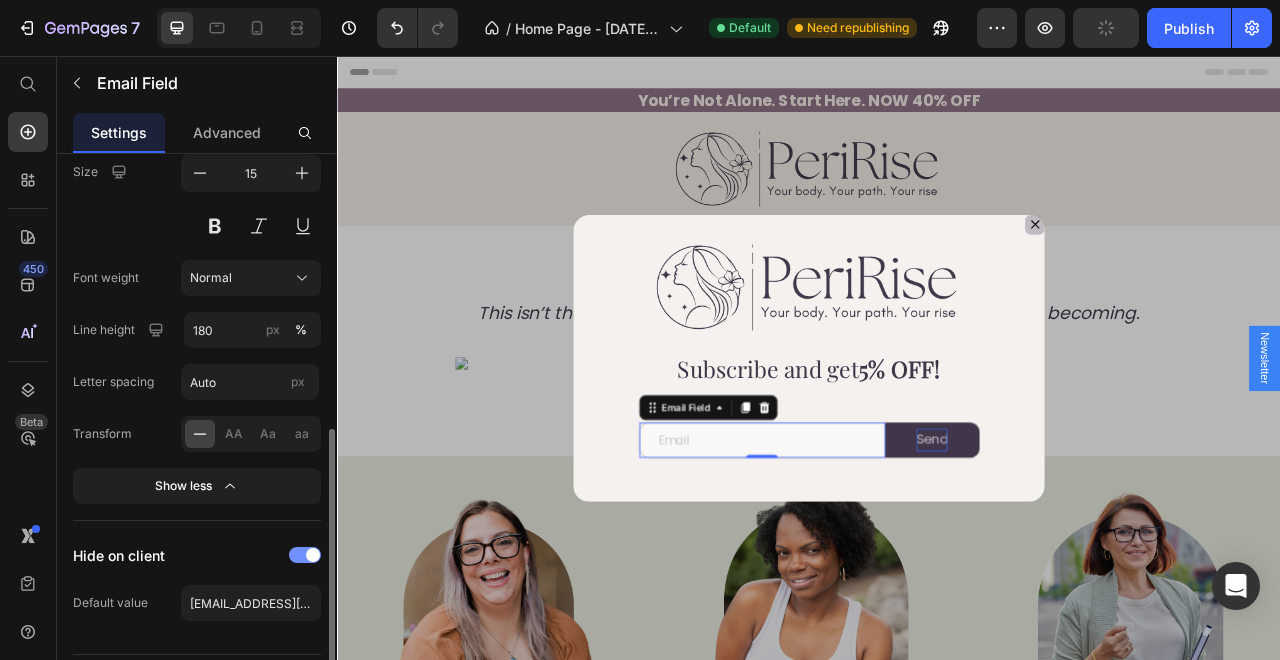 scroll, scrollTop: 640, scrollLeft: 0, axis: vertical 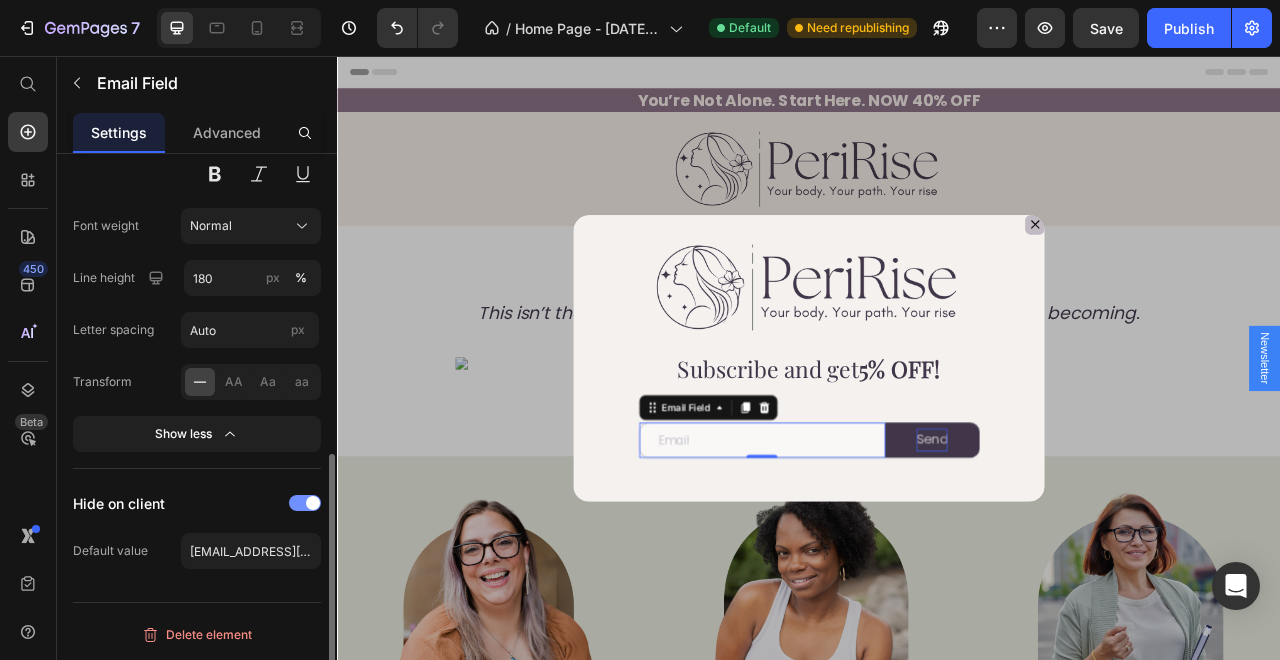 click at bounding box center [305, 503] 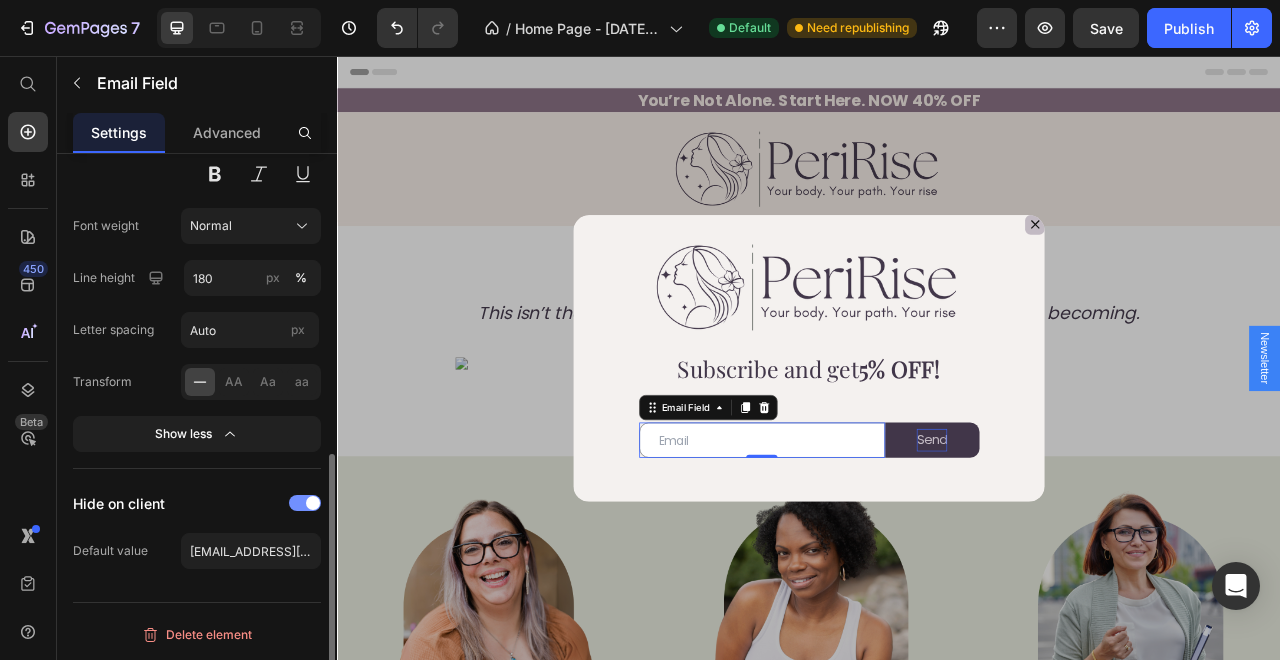 scroll, scrollTop: 588, scrollLeft: 0, axis: vertical 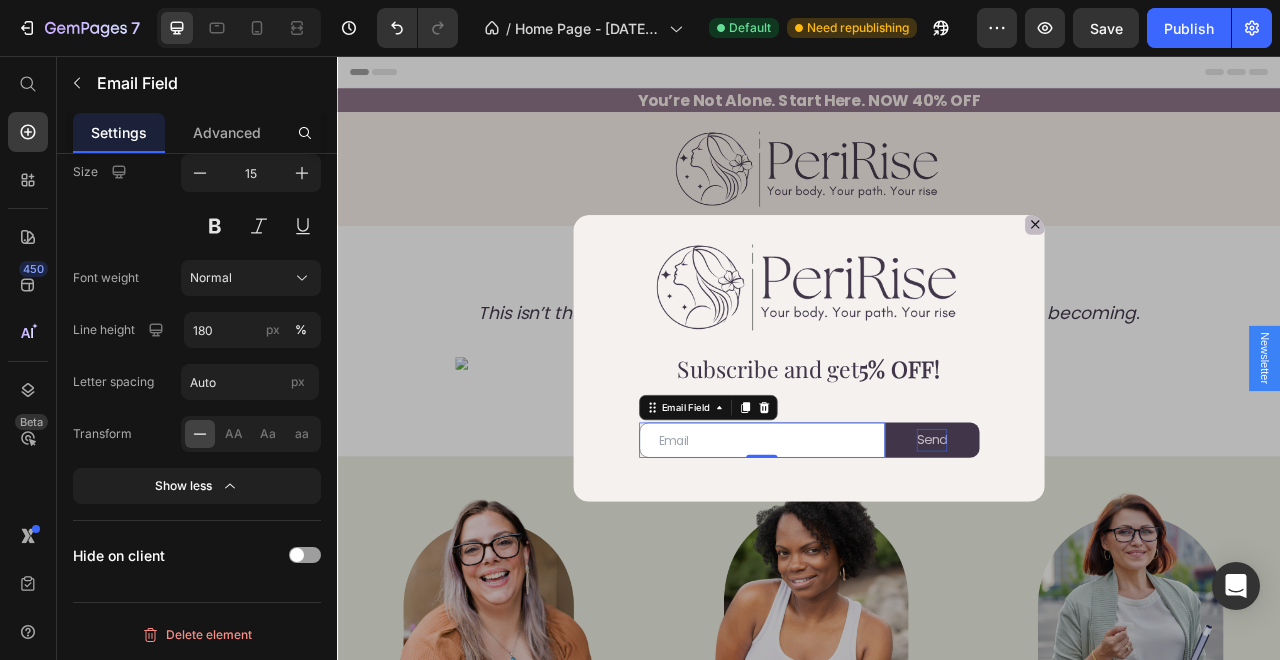 click at bounding box center [877, 544] 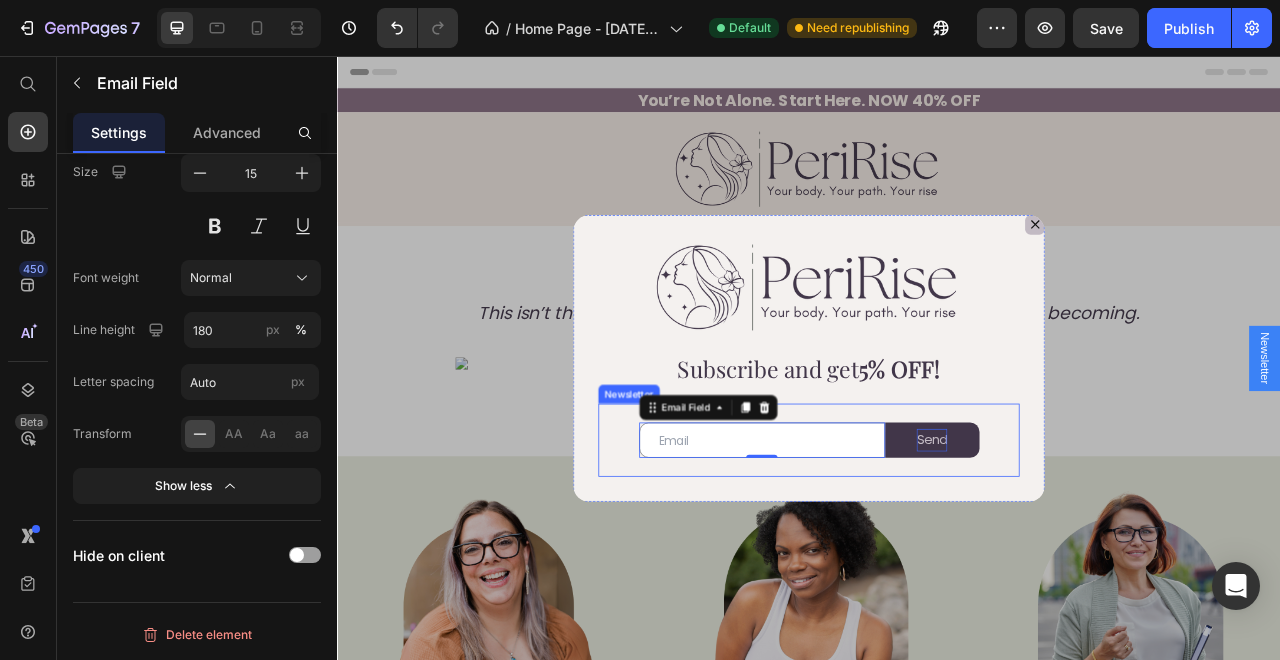 type on "[EMAIL_ADDRESS][DOMAIN_NAME]" 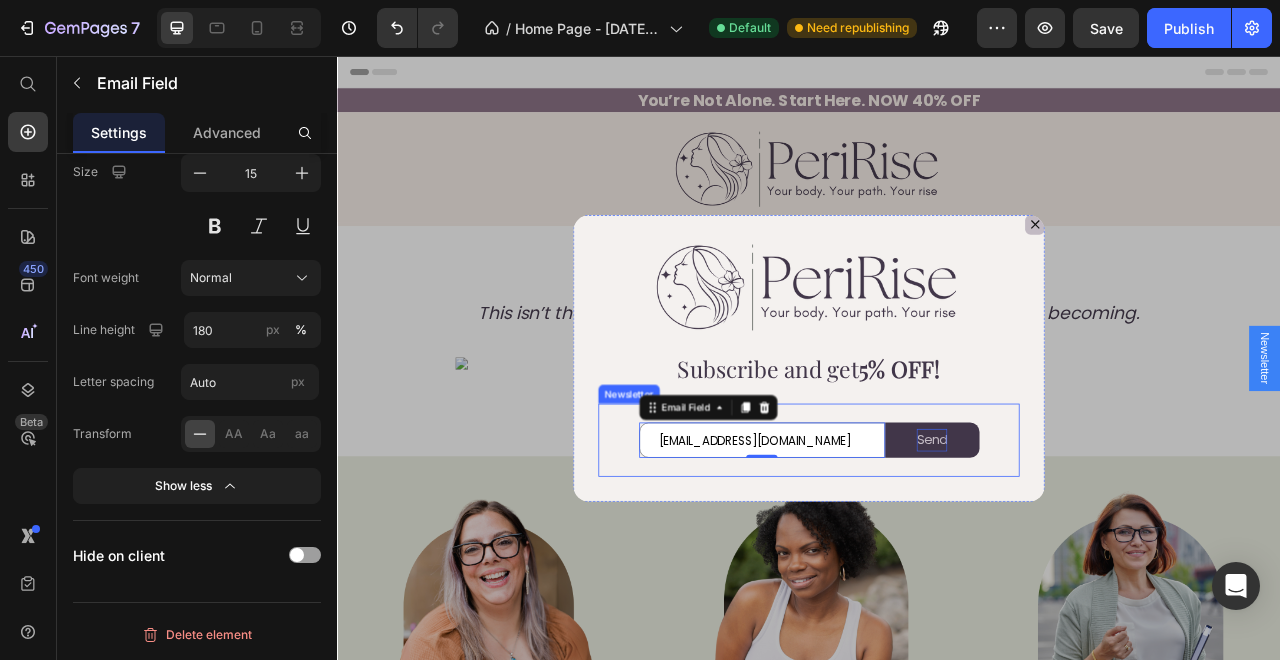 click on "Send" at bounding box center (1093, 544) 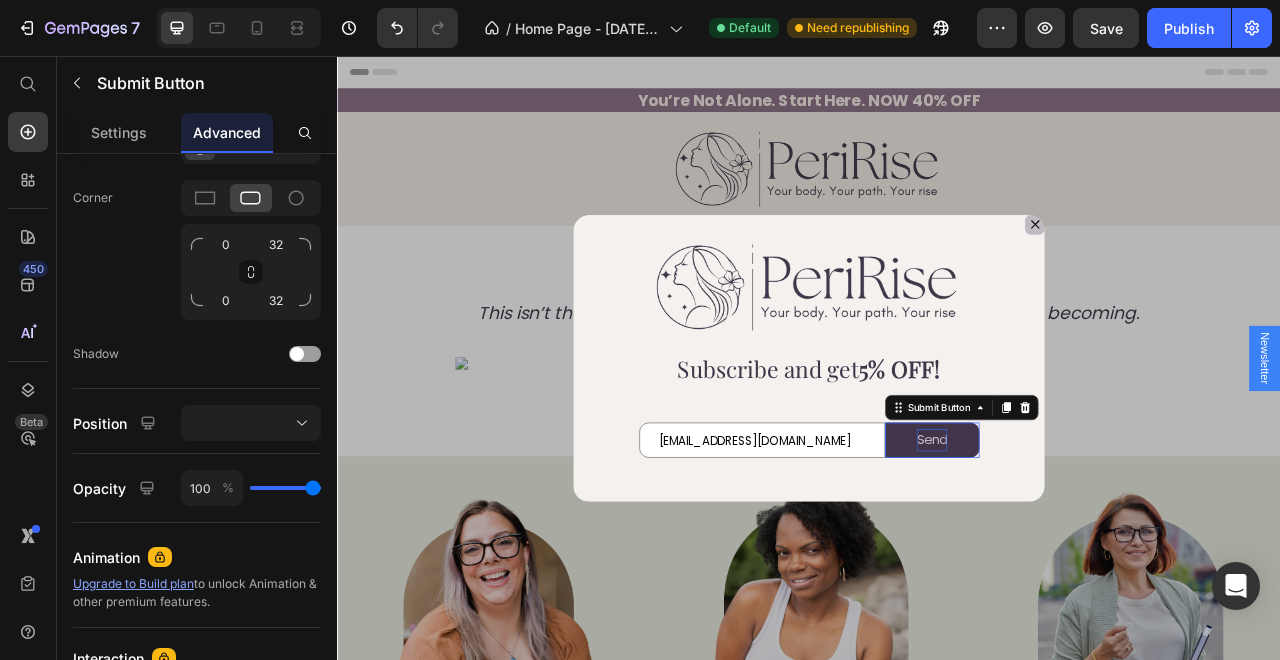 scroll, scrollTop: 0, scrollLeft: 0, axis: both 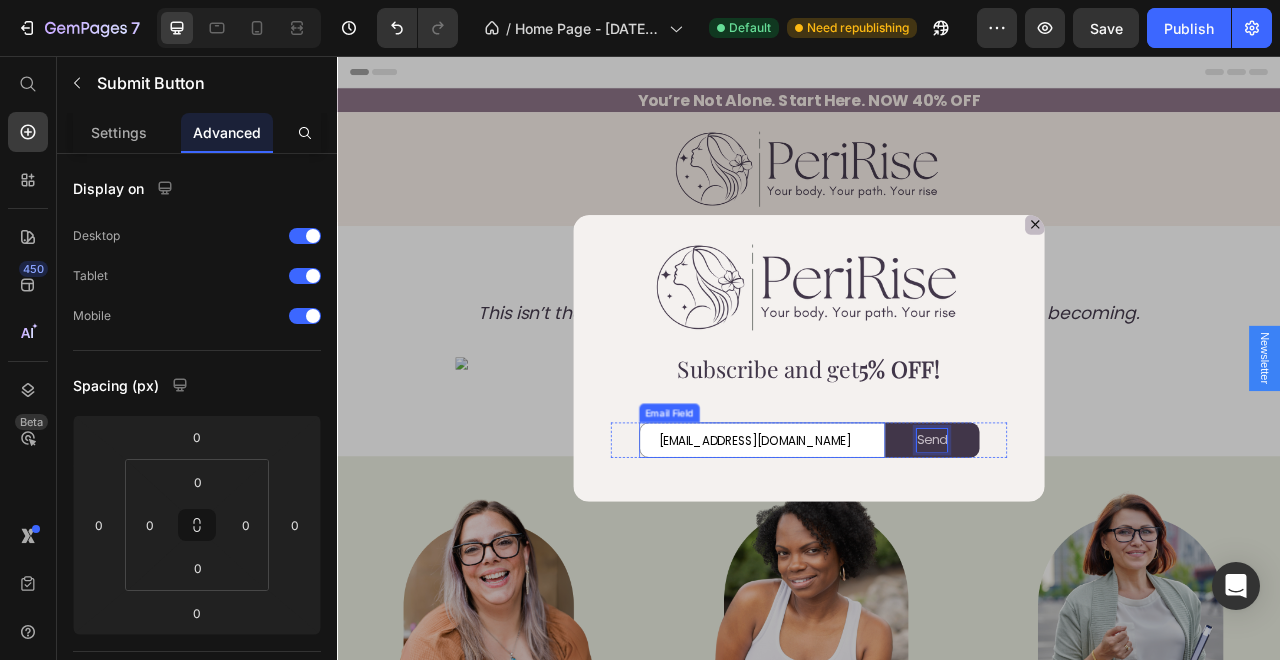 click on "[EMAIL_ADDRESS][DOMAIN_NAME]" at bounding box center (877, 544) 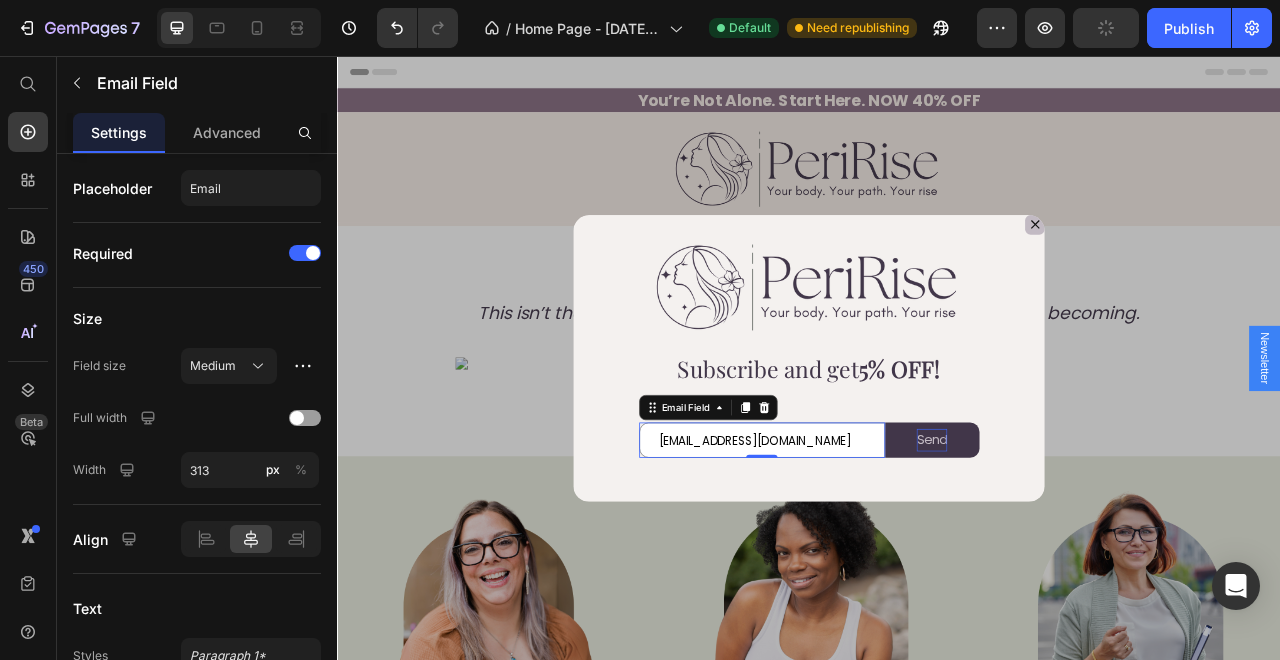 scroll, scrollTop: 305, scrollLeft: 0, axis: vertical 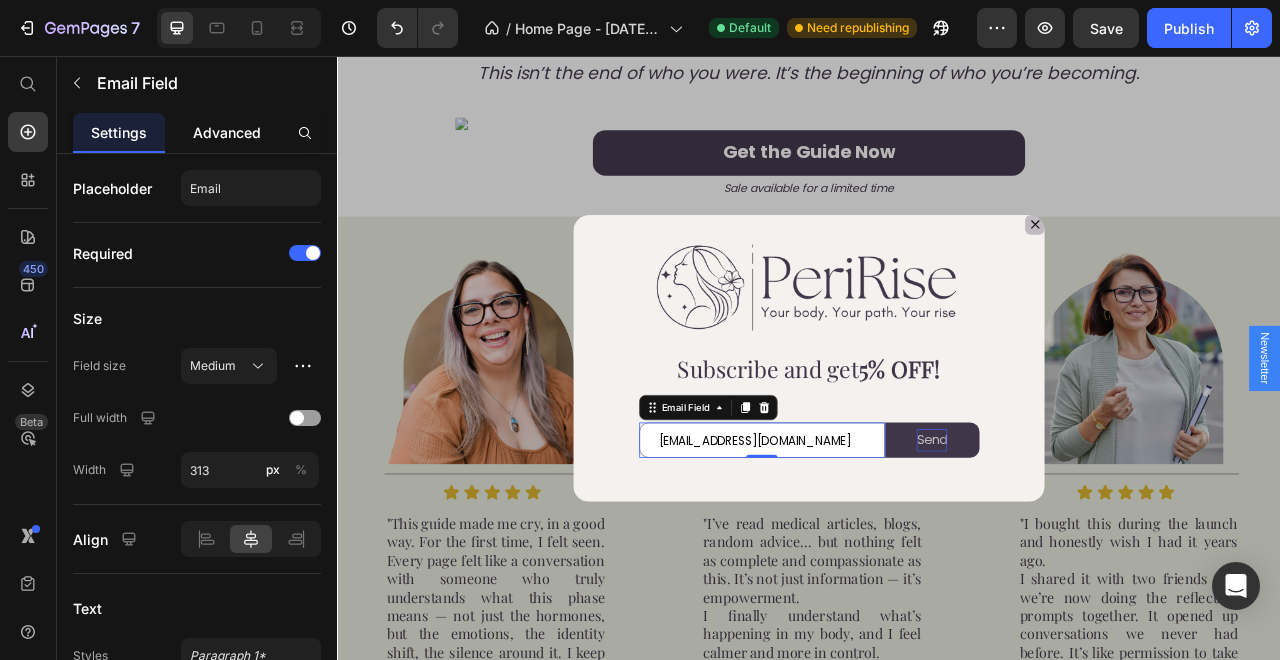 click on "Advanced" at bounding box center (227, 132) 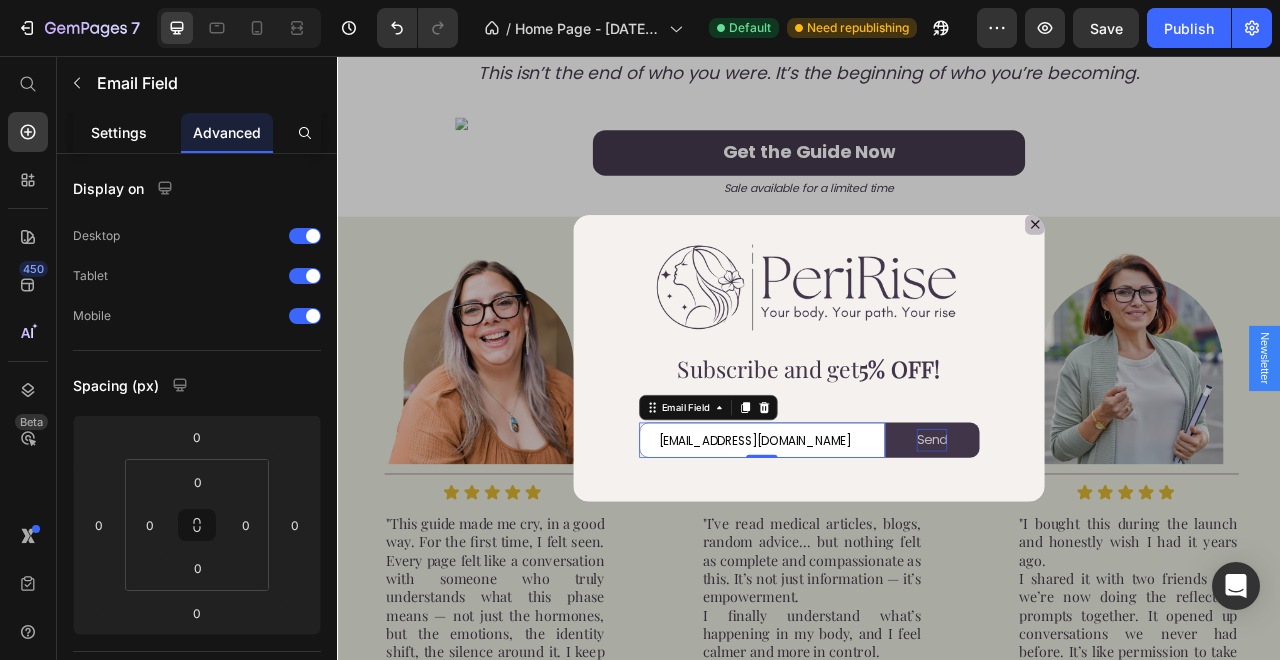 click on "Settings" at bounding box center (119, 132) 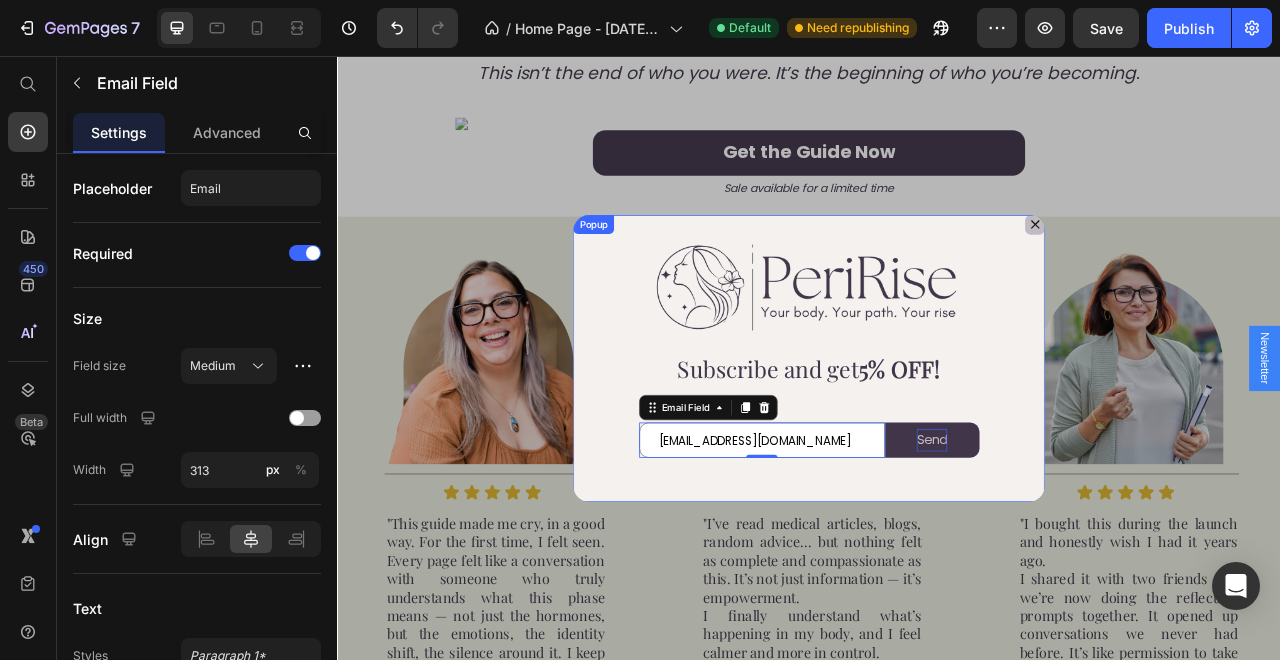 click on "Popup" at bounding box center (663, 270) 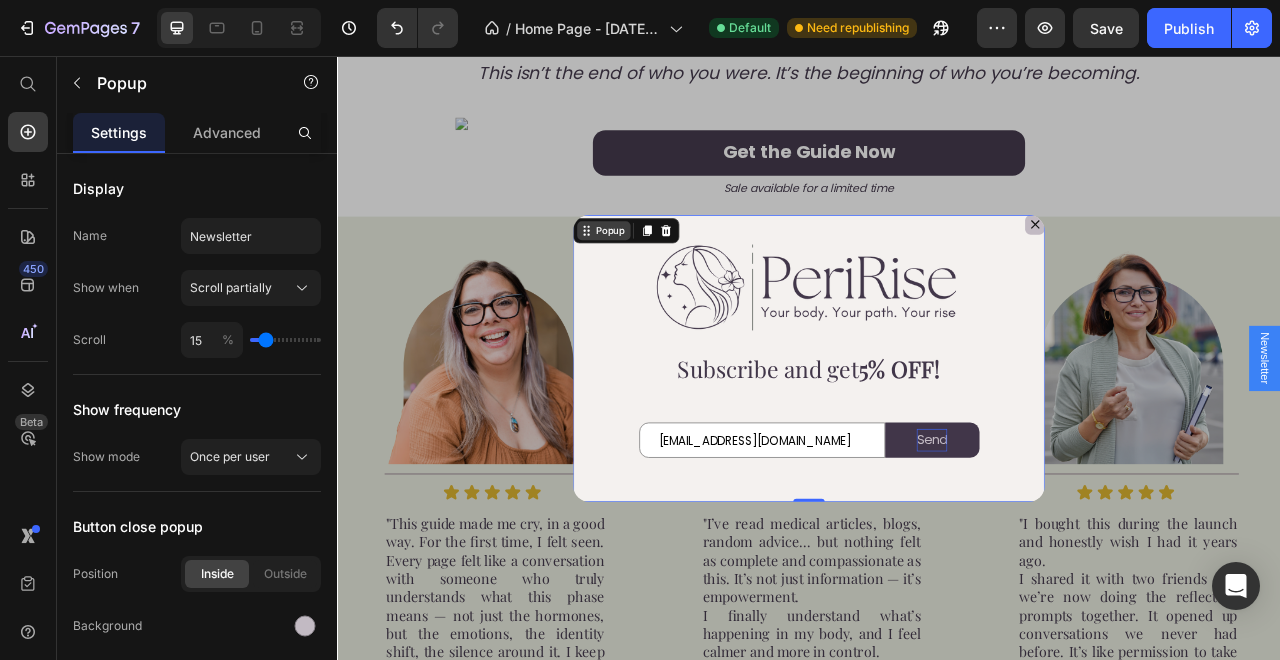 click on "Popup" at bounding box center [684, 278] 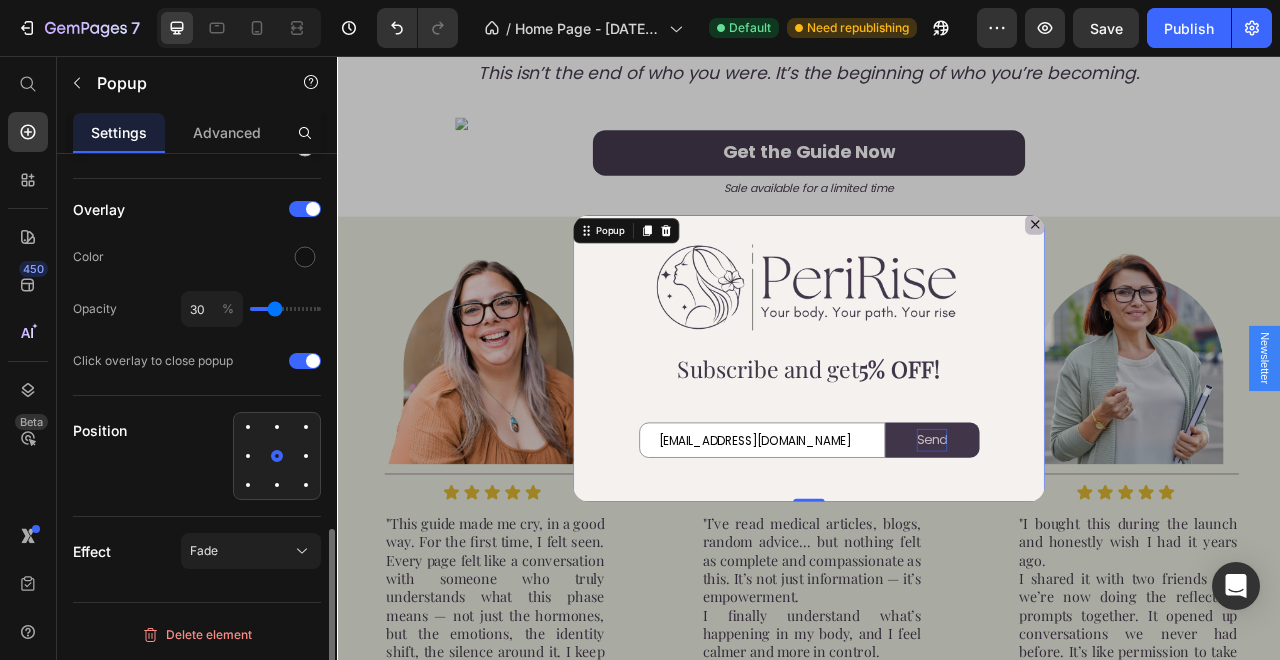 scroll, scrollTop: 0, scrollLeft: 0, axis: both 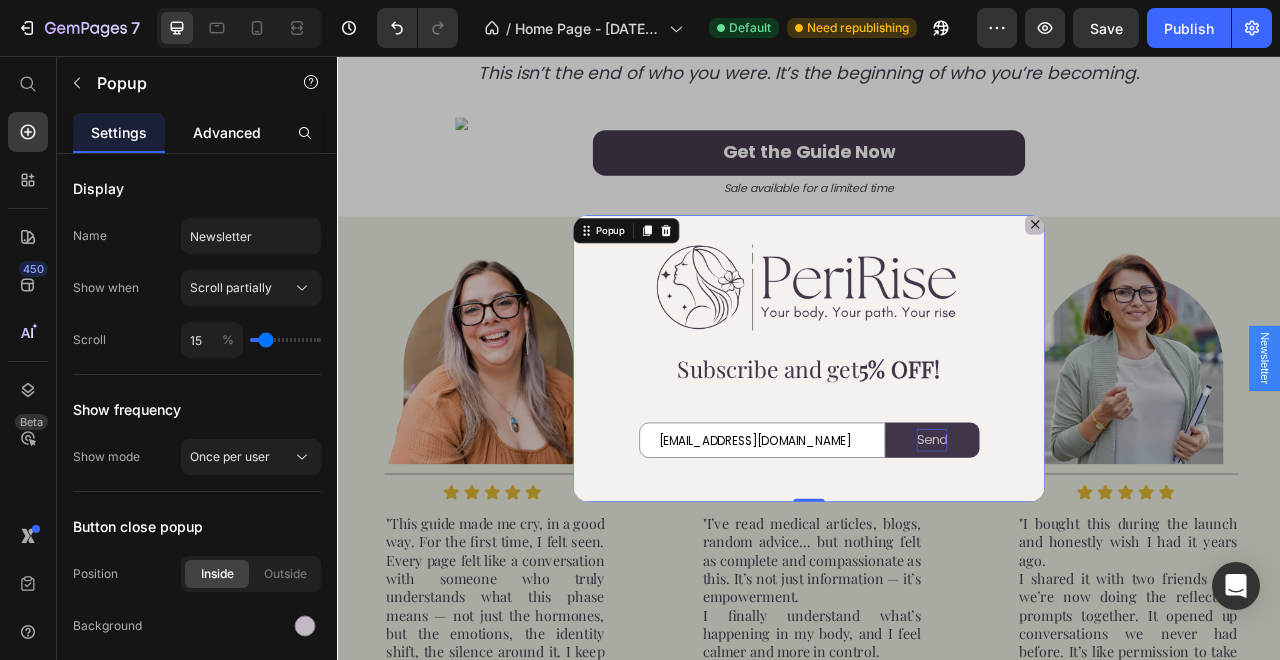 click on "Advanced" at bounding box center [227, 132] 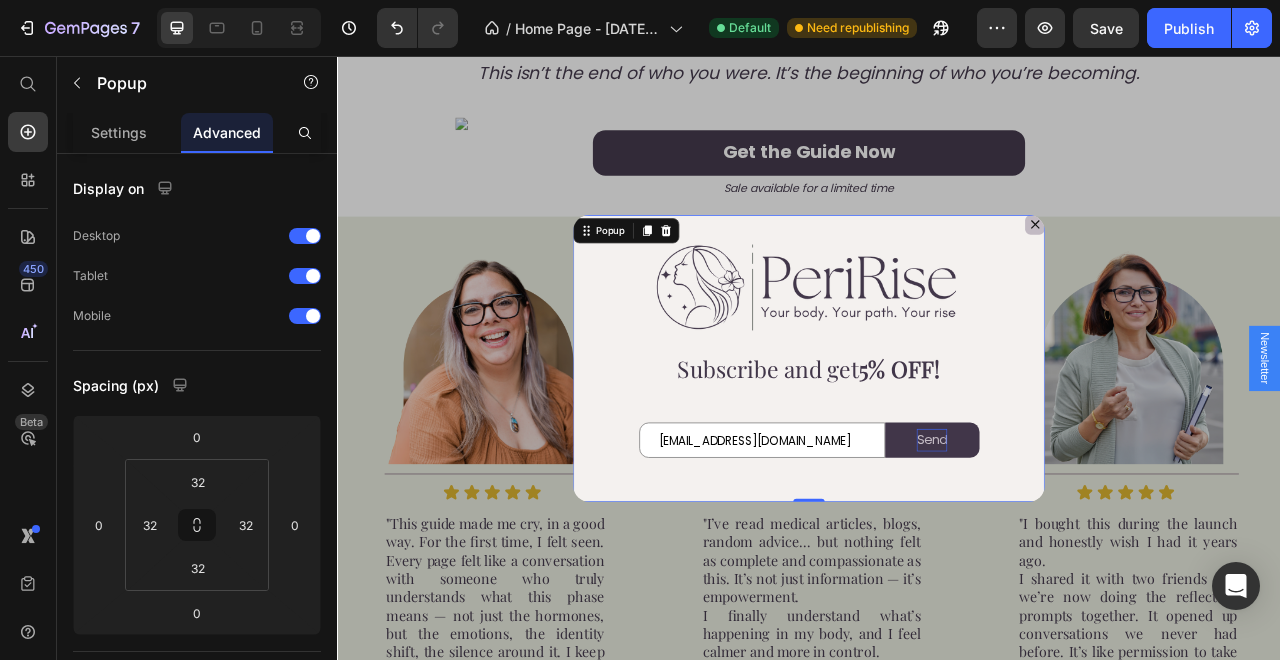 click on "Advanced" at bounding box center (227, 132) 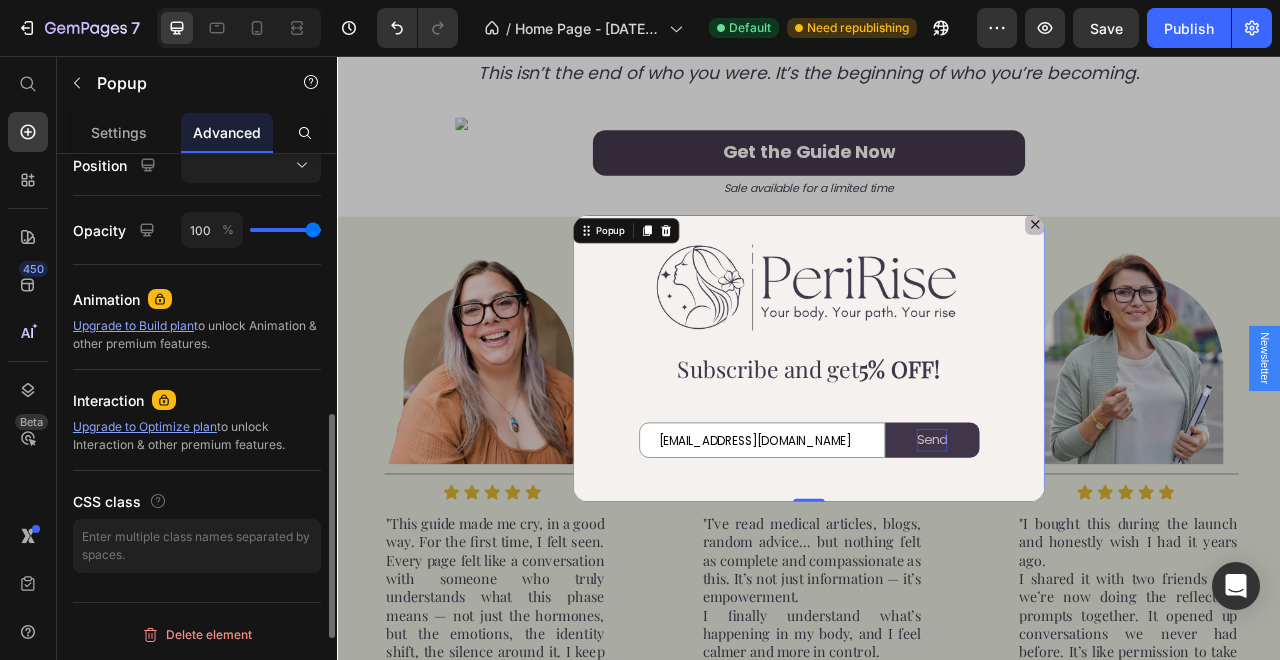 scroll, scrollTop: 790, scrollLeft: 0, axis: vertical 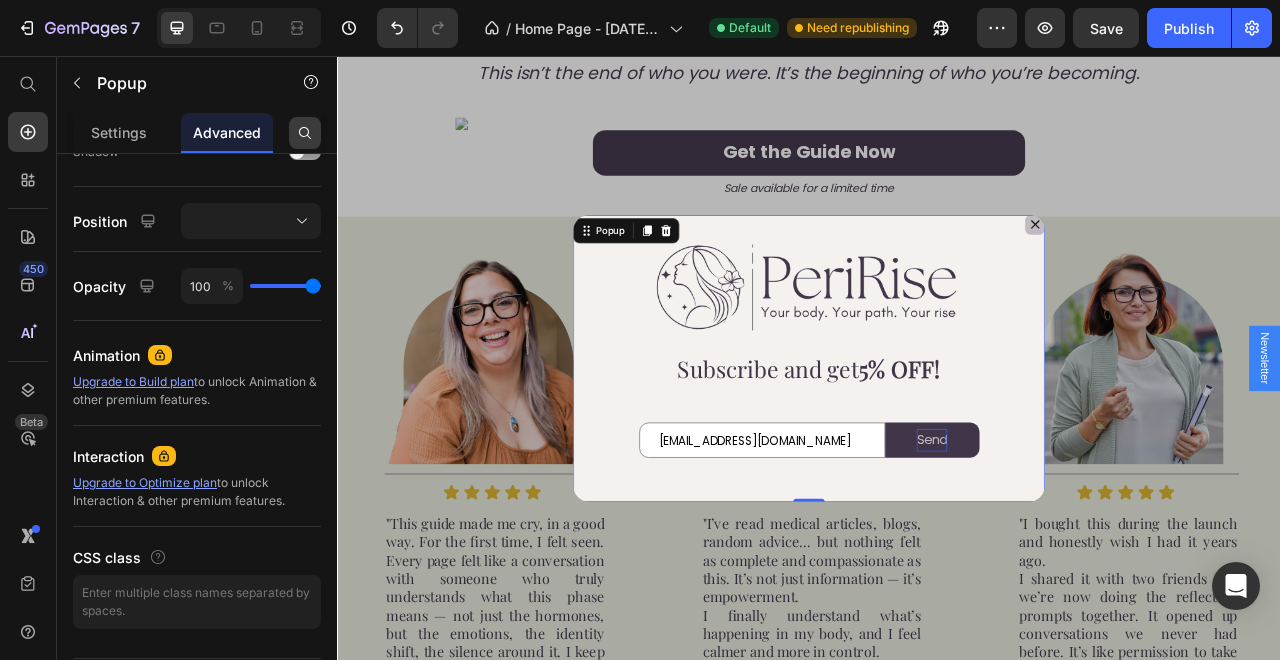 click 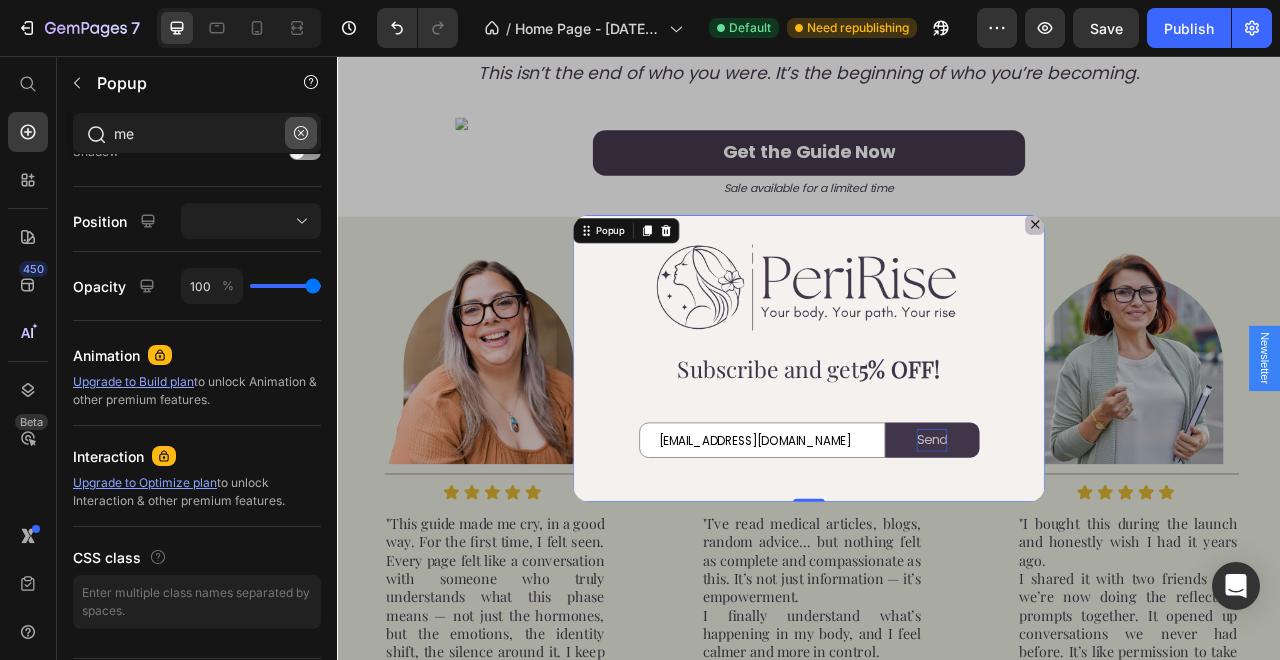 scroll, scrollTop: 0, scrollLeft: 0, axis: both 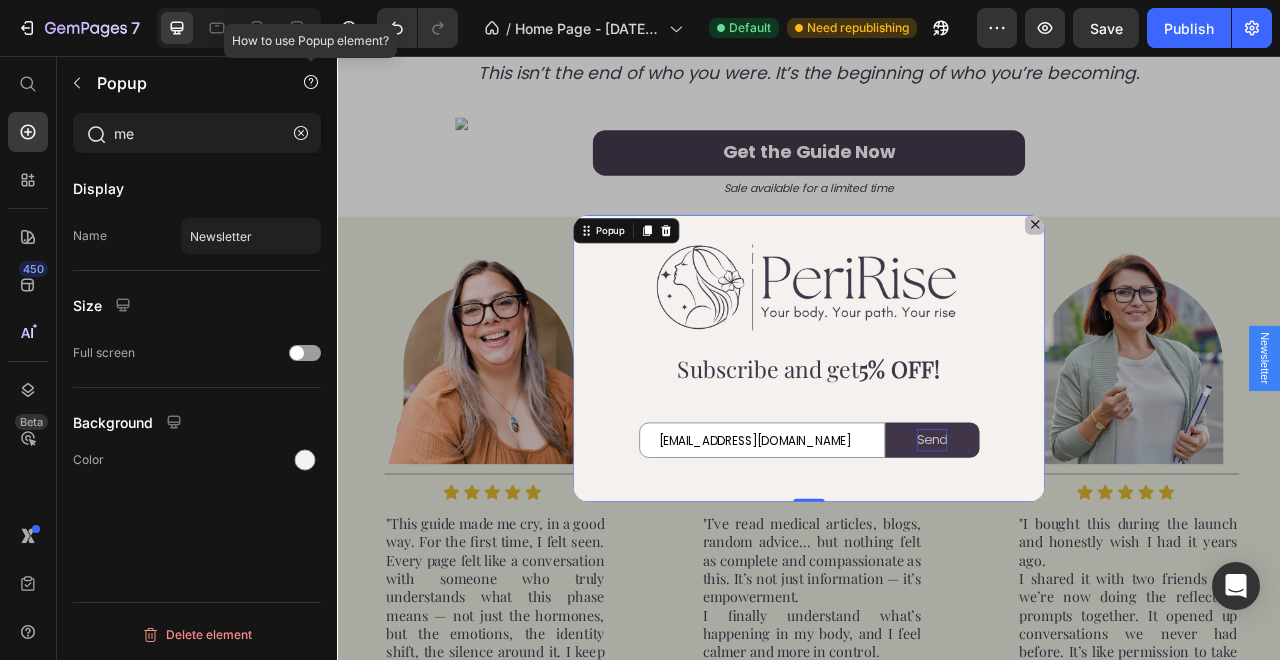 type on "m" 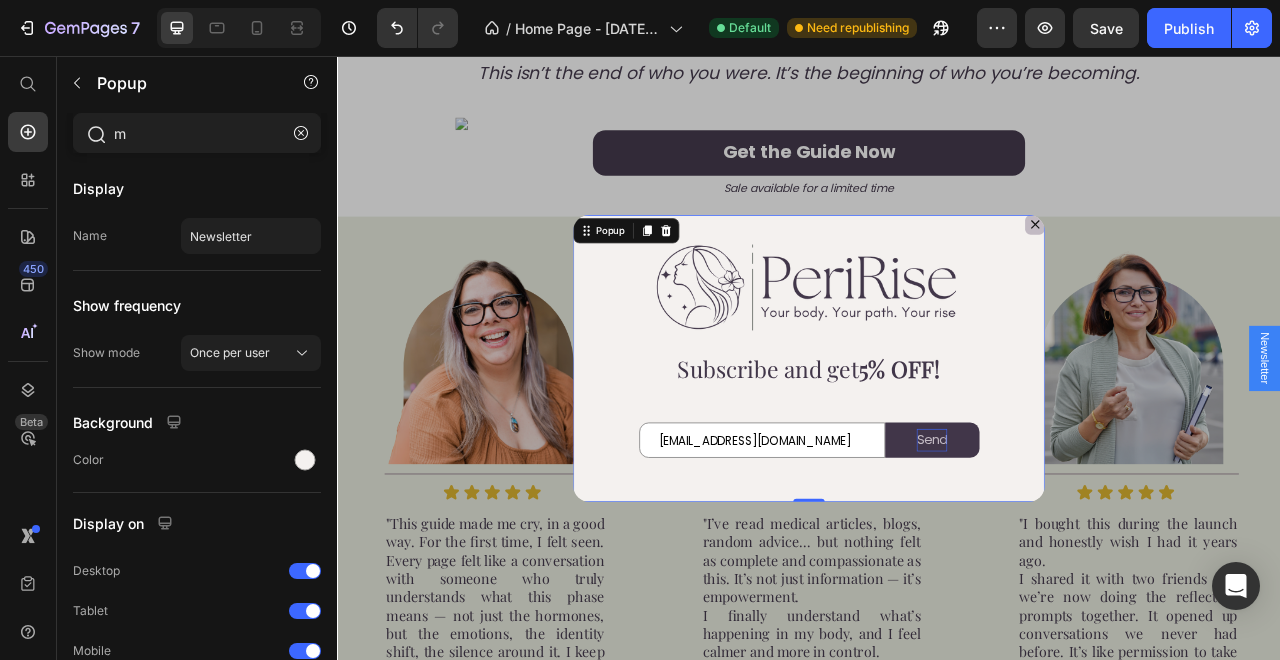 type 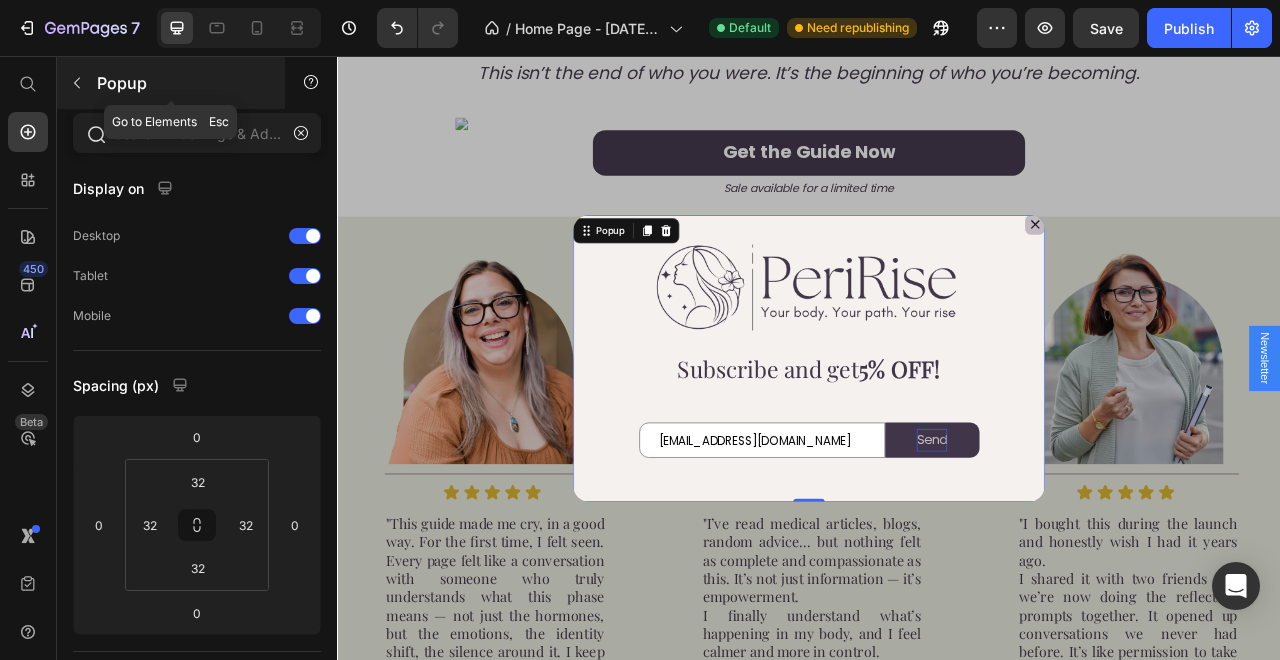 click at bounding box center [77, 83] 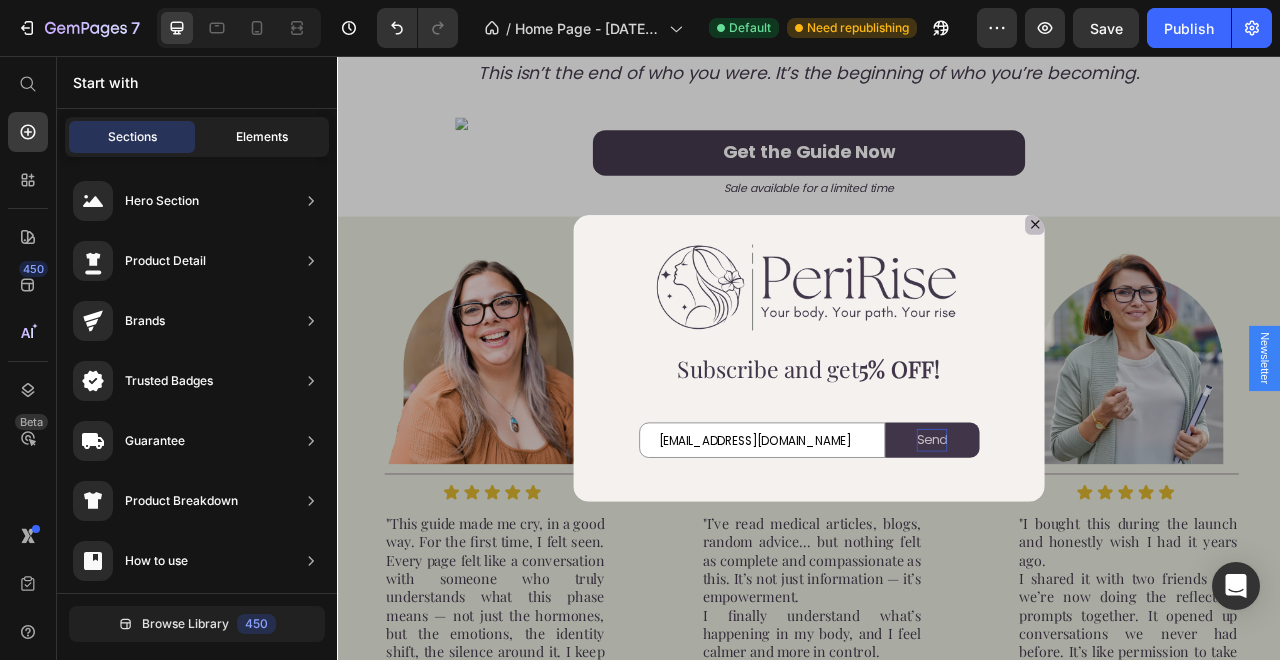 click on "Elements" at bounding box center [262, 137] 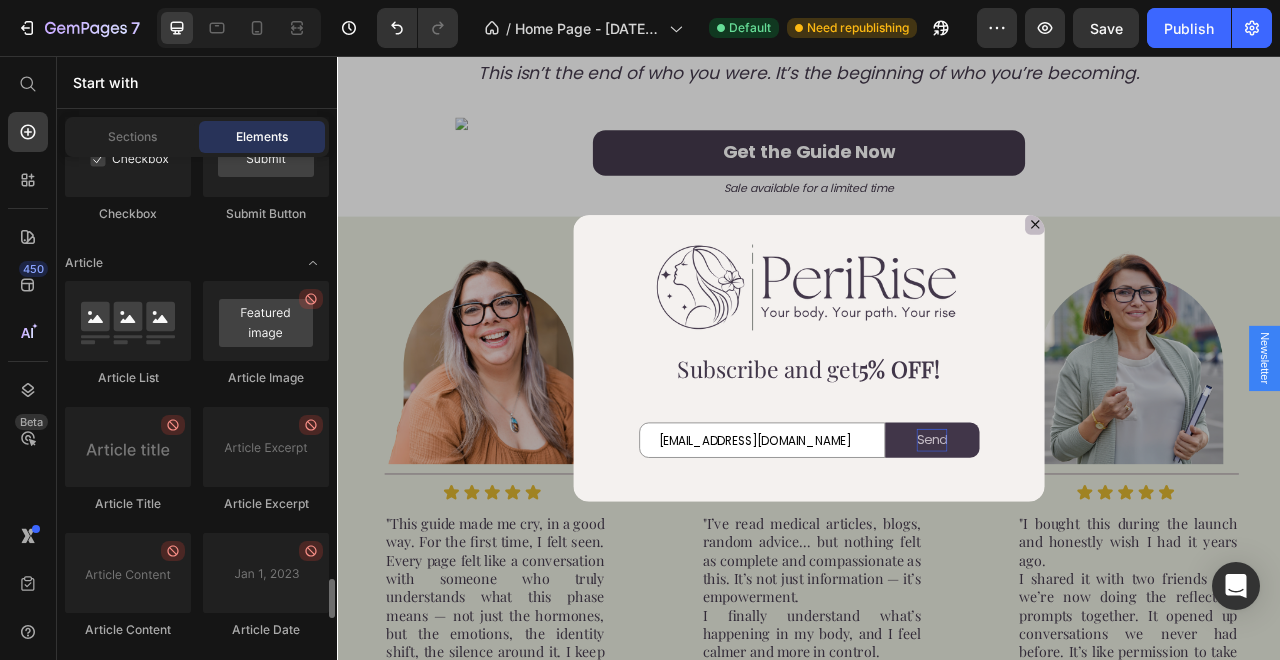 scroll, scrollTop: 5266, scrollLeft: 0, axis: vertical 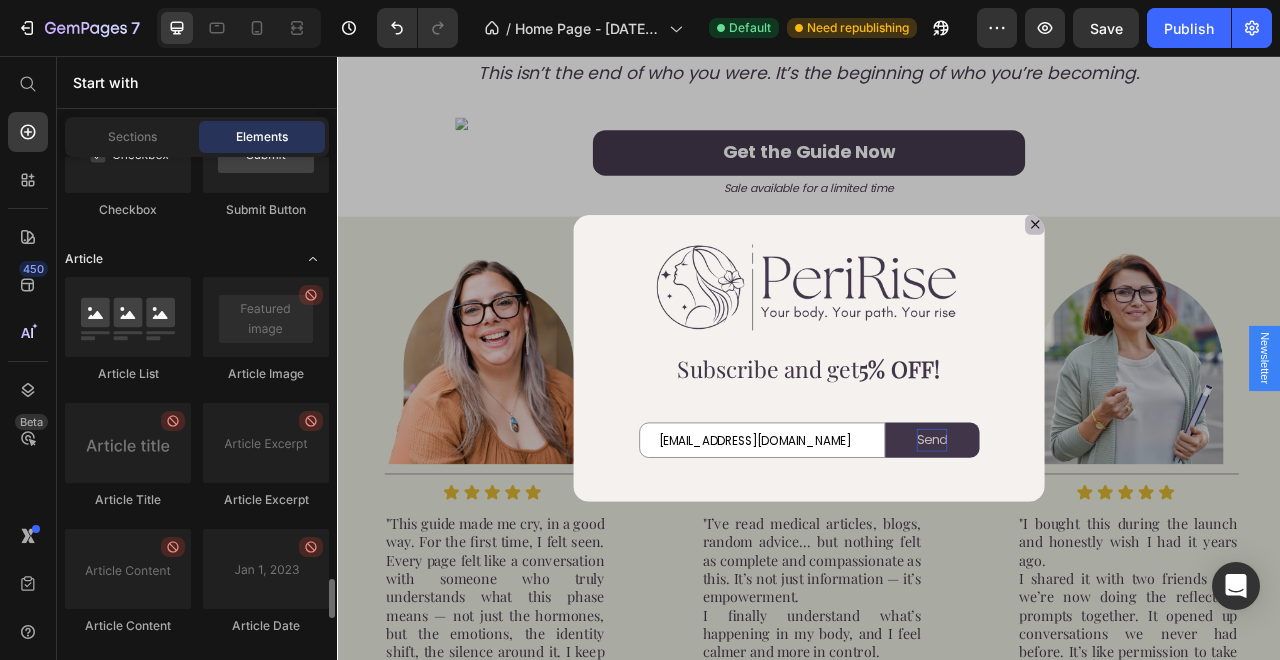 click on "Layout
Row
Row
Row
Row Text
Heading
Text Block Button
Button
Button
Sticky Back to top Media
Image
Image
Video
Video Banner" at bounding box center [197, -2020] 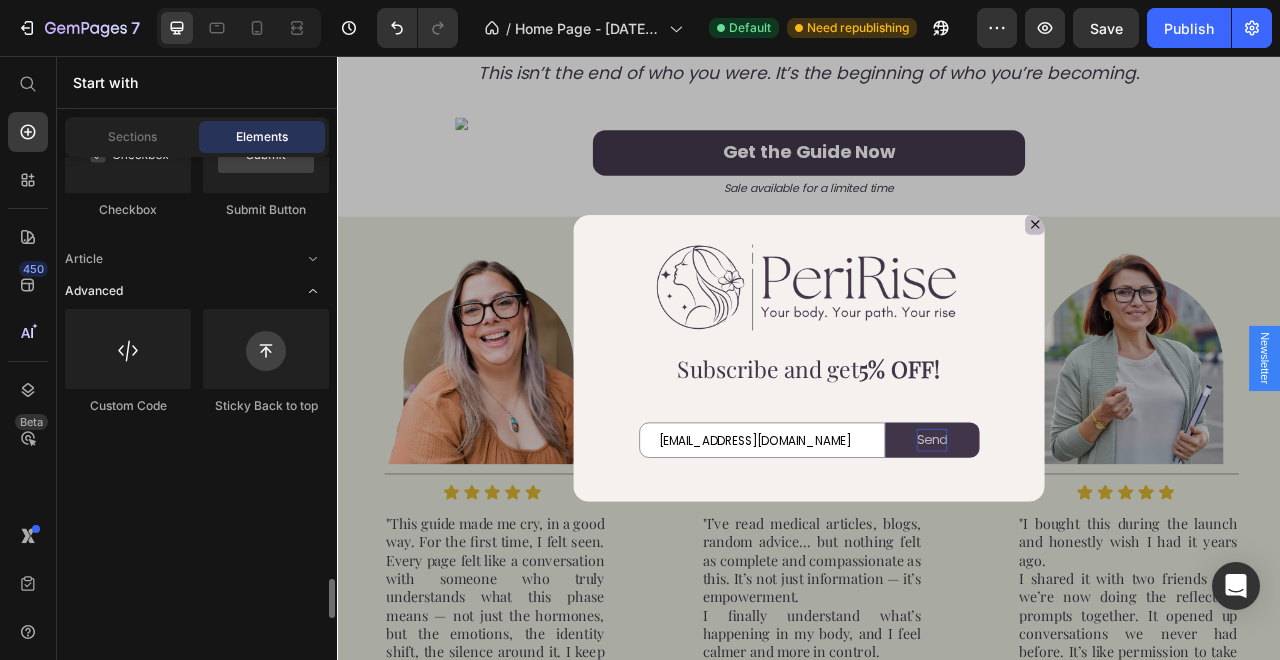 click on "Advanced" 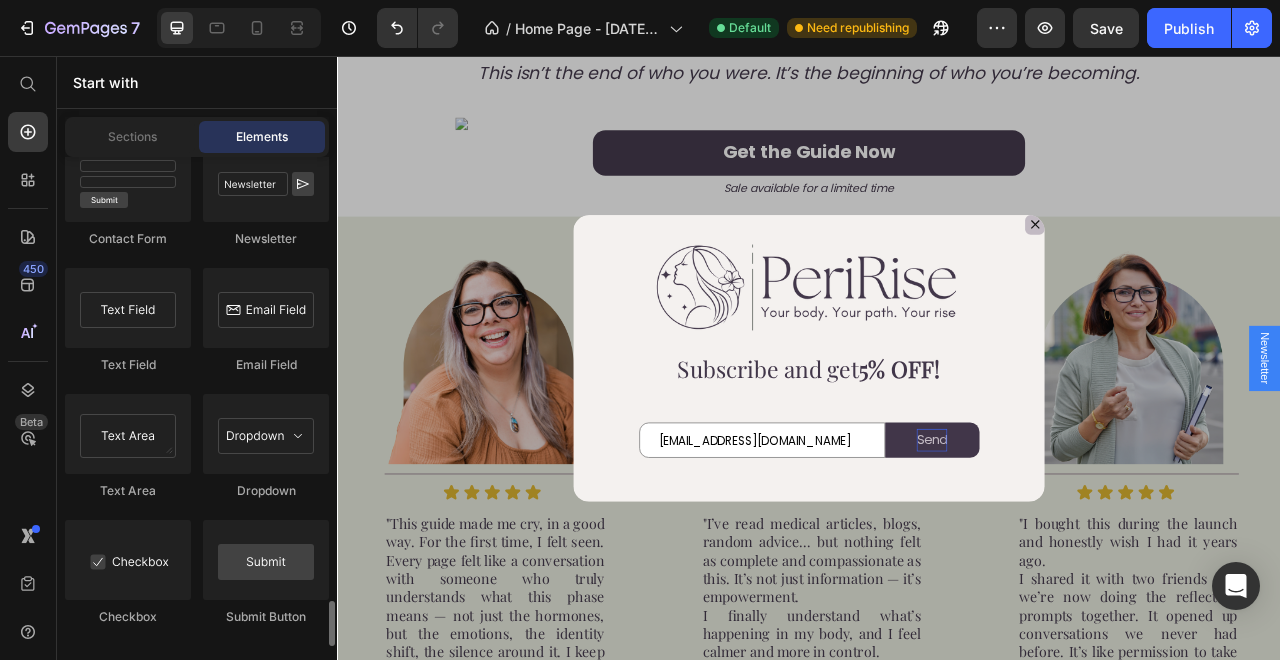 scroll, scrollTop: 4700, scrollLeft: 0, axis: vertical 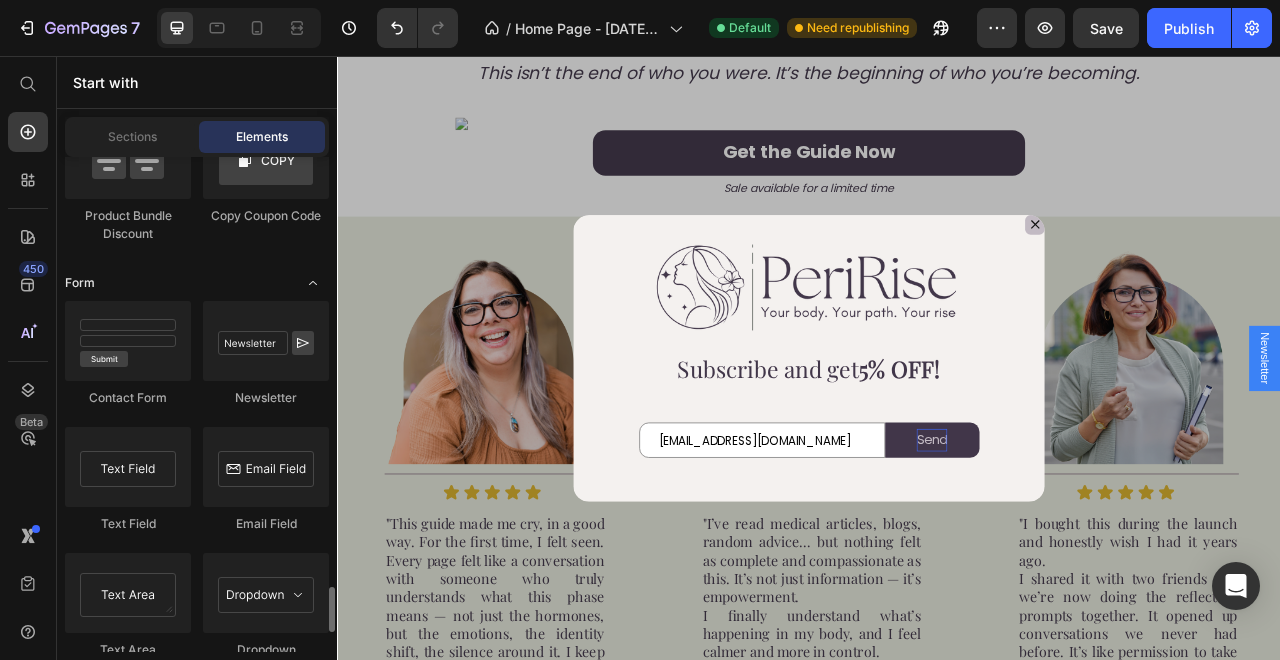 click on "Form" 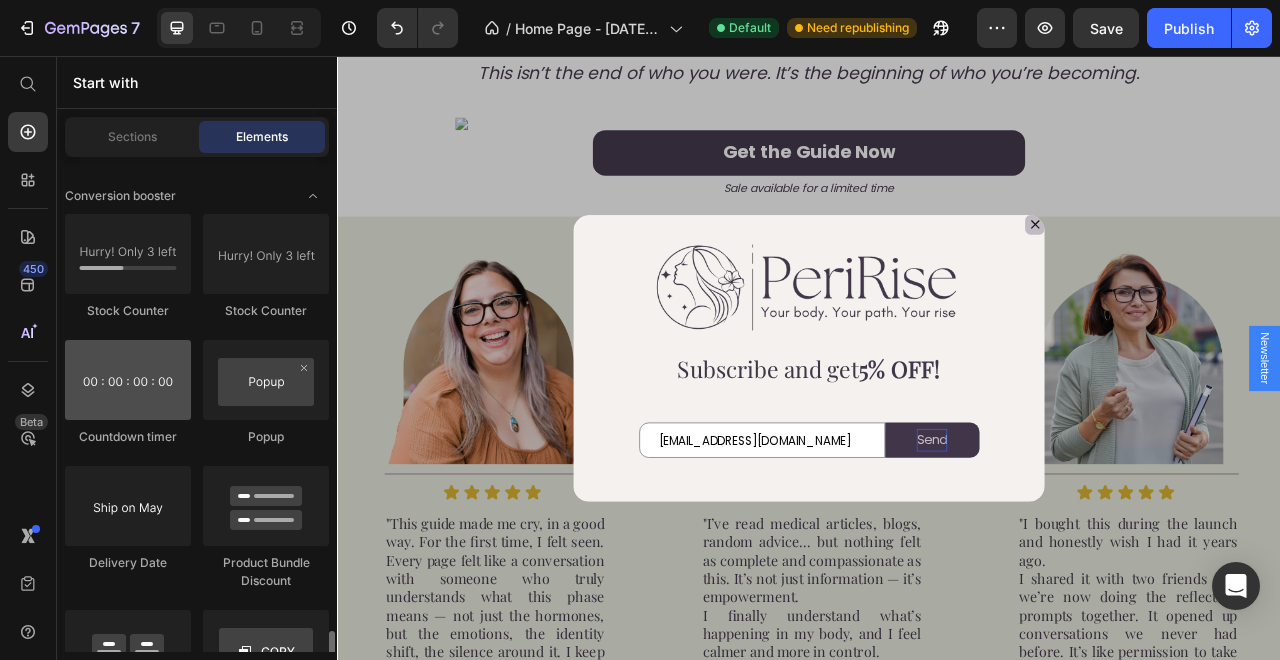scroll, scrollTop: 4063, scrollLeft: 0, axis: vertical 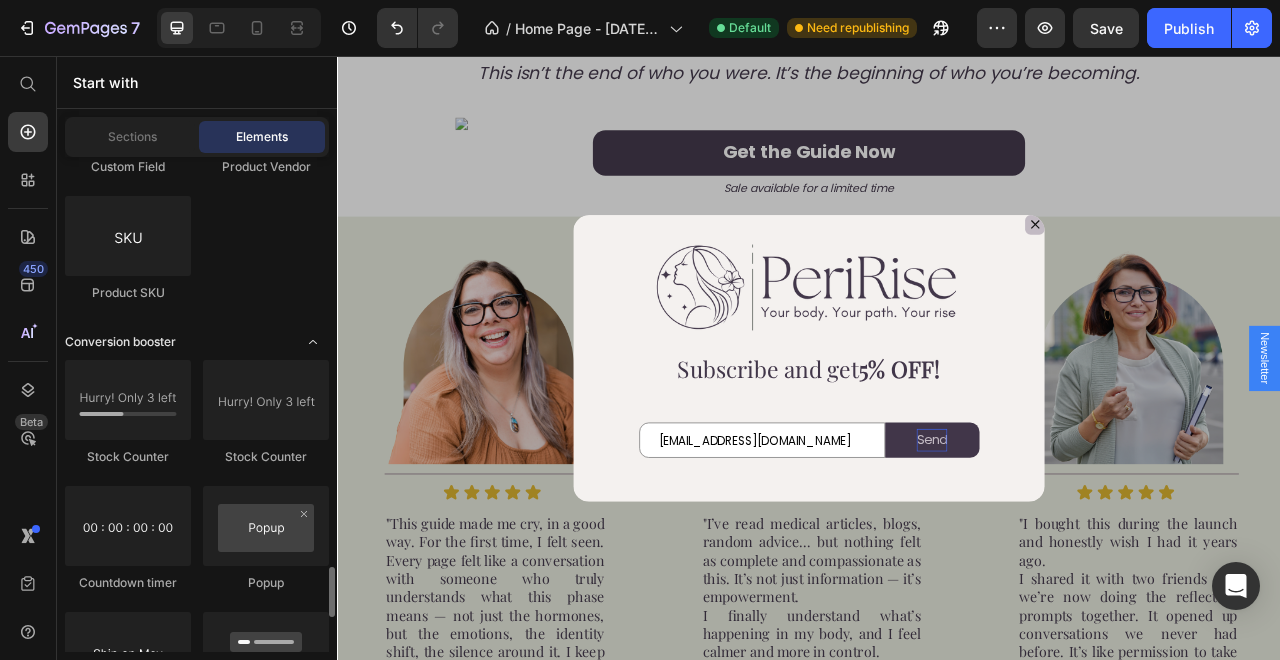 click on "Conversion booster" at bounding box center [120, 342] 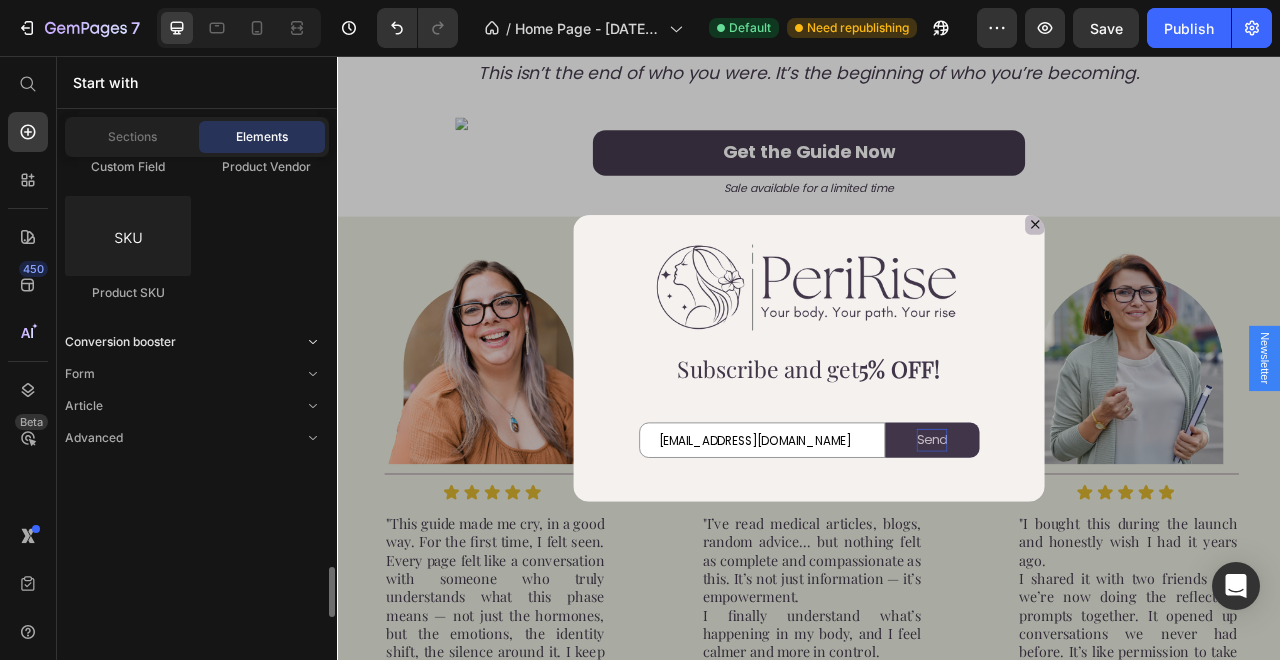 click on "Conversion booster" at bounding box center (120, 342) 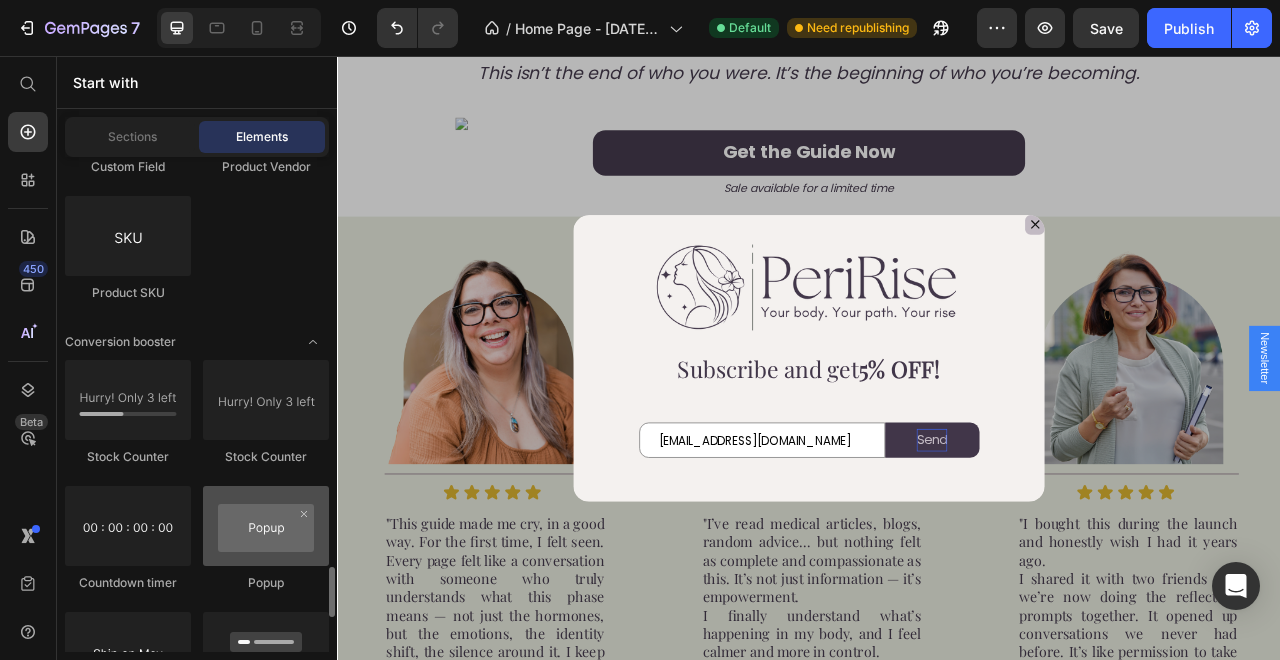 click at bounding box center [266, 526] 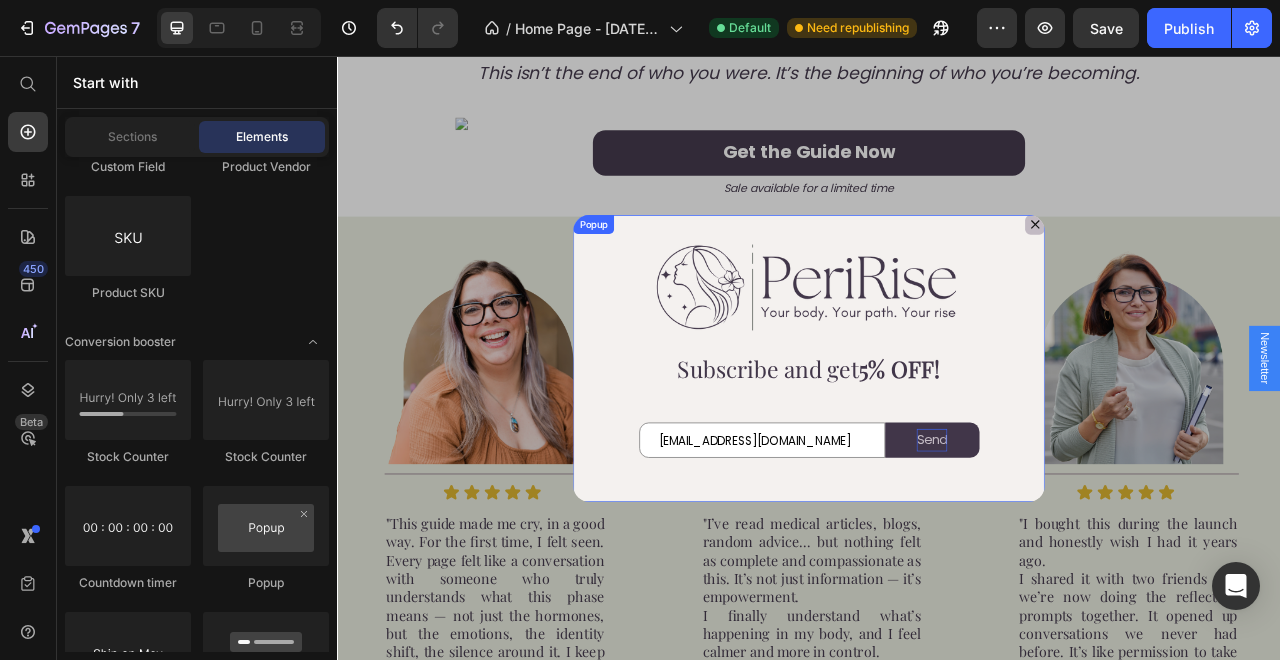 click on "Image Row Subscribe and get  5% OFF! Text Block Row [EMAIL_ADDRESS][DOMAIN_NAME] Email Field Send Submit Button Row Newsletter" at bounding box center [937, 440] 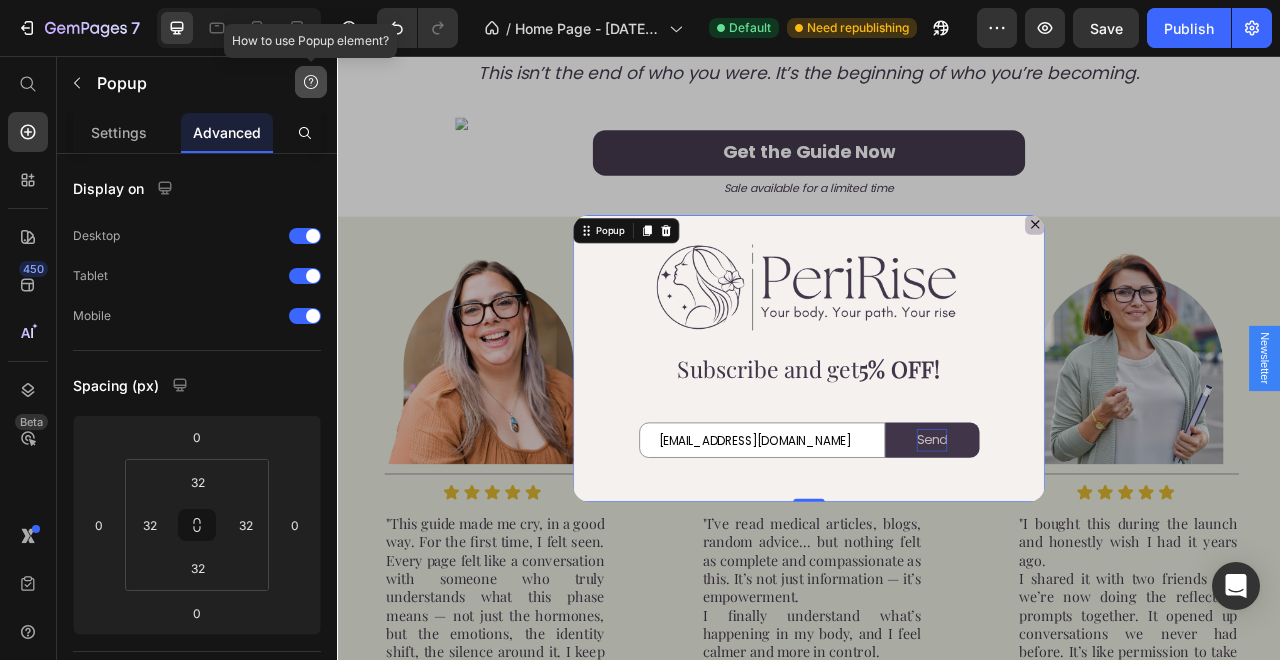 click 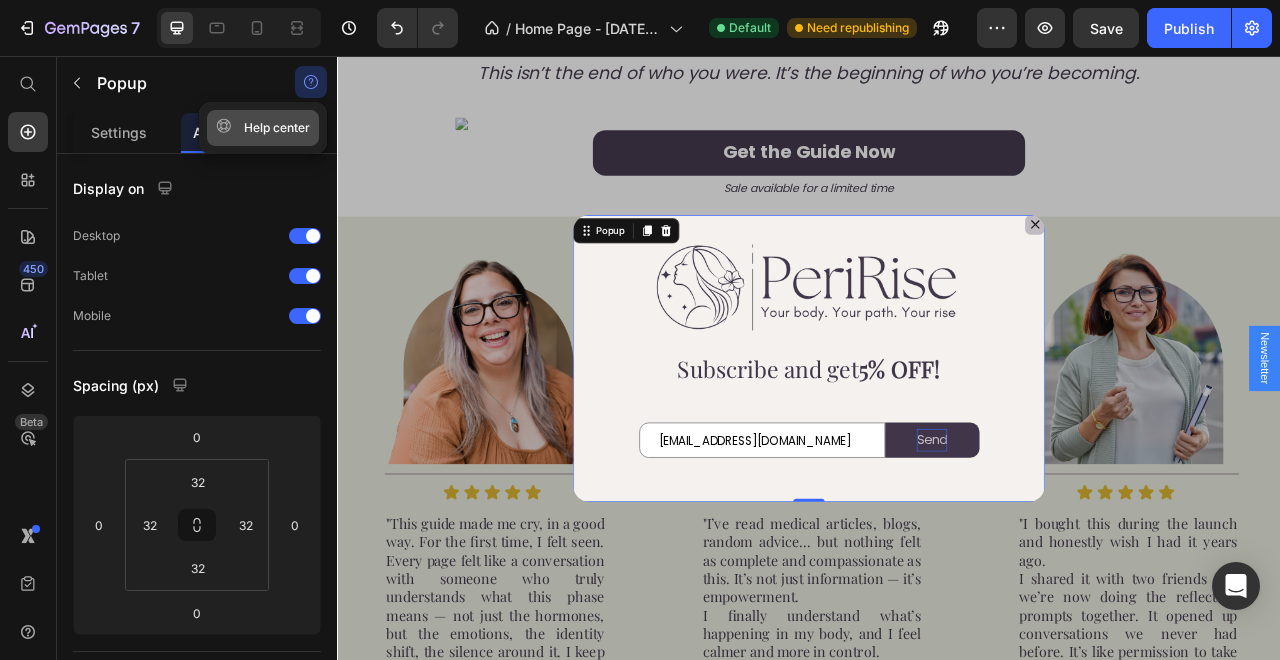 click on "Help center" at bounding box center [263, 128] 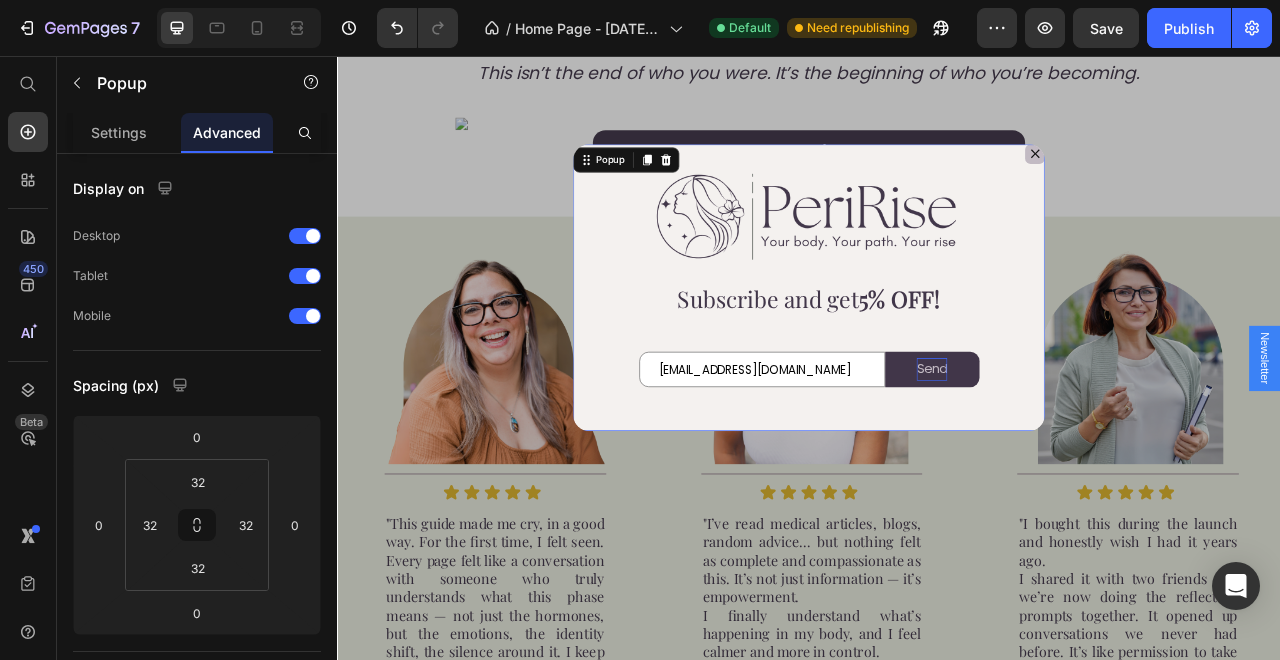 drag, startPoint x: 935, startPoint y: 618, endPoint x: 971, endPoint y: 798, distance: 183.5647 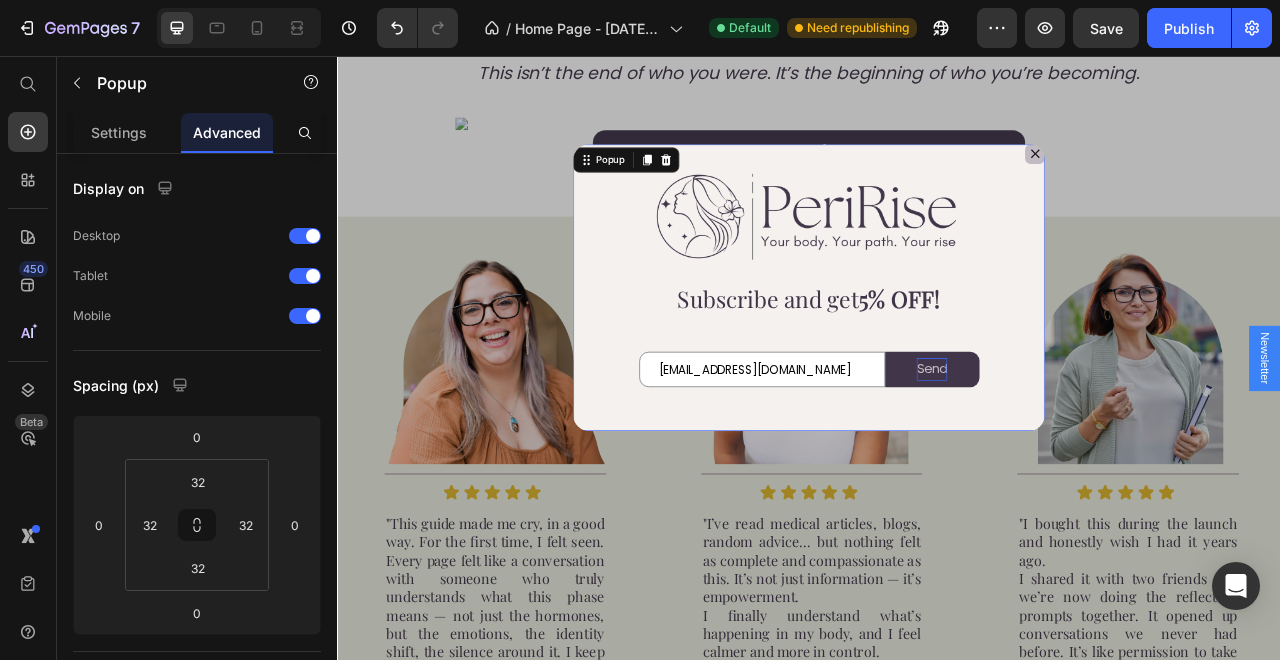 click on "Image Row Subscribe and get  5% OFF! Text Block Row [EMAIL_ADDRESS][DOMAIN_NAME] Email Field Send Submit Button Row Newsletter Popup   180" at bounding box center [937, 440] 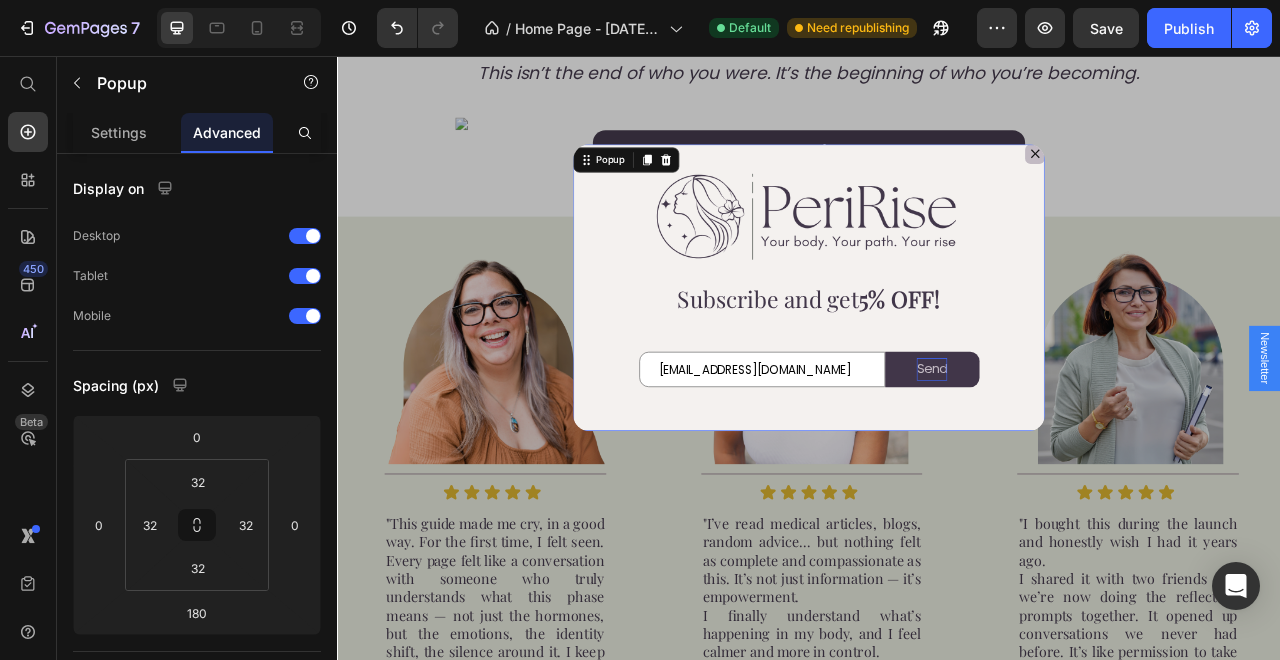 click on "Image Row Subscribe and get  5% OFF! Text Block Row [EMAIL_ADDRESS][DOMAIN_NAME] Email Field Send Submit Button Row Newsletter" at bounding box center (937, 350) 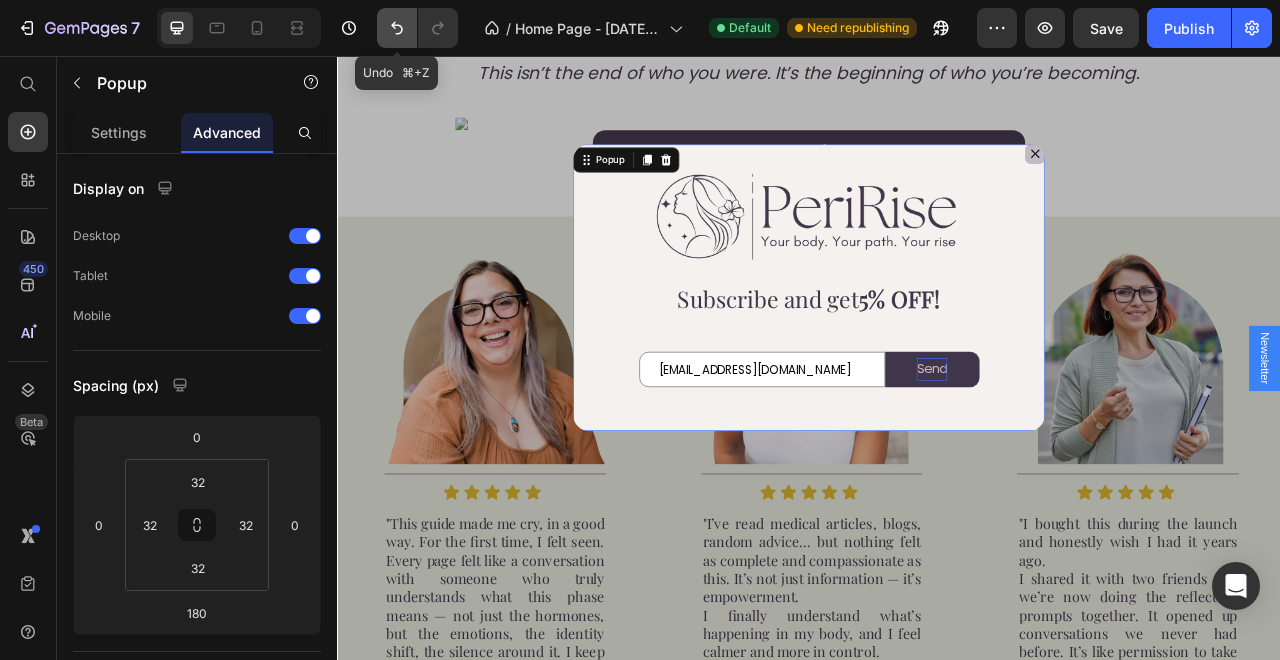 click 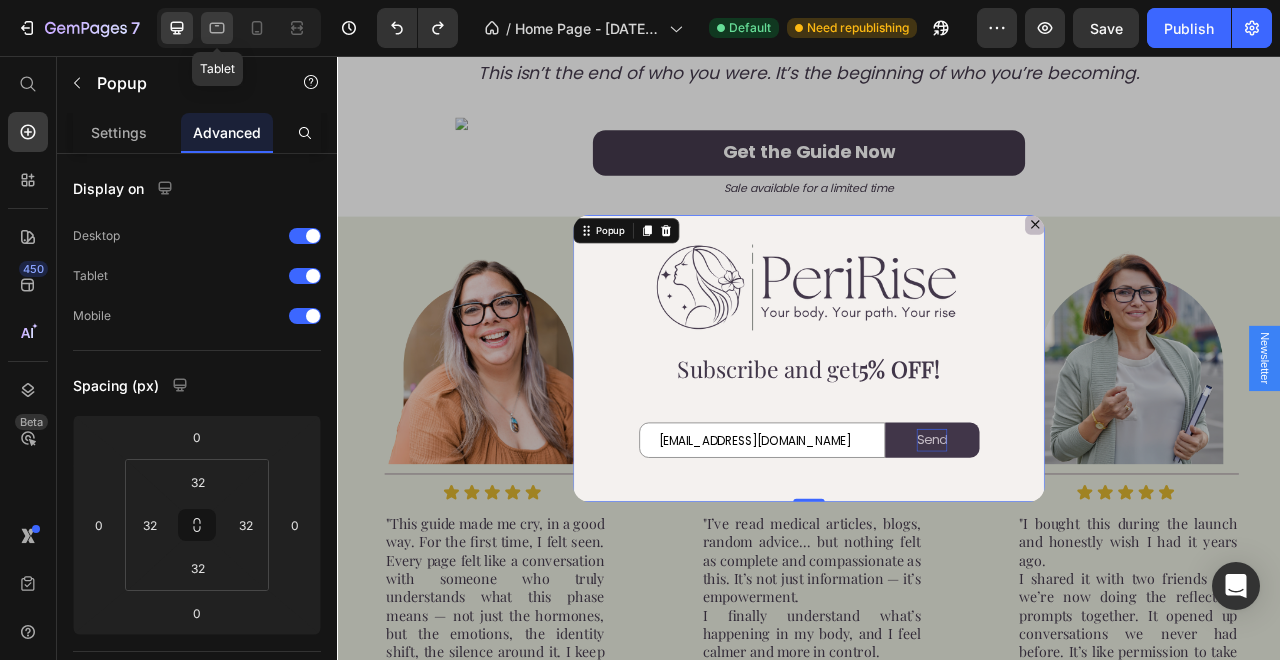 click 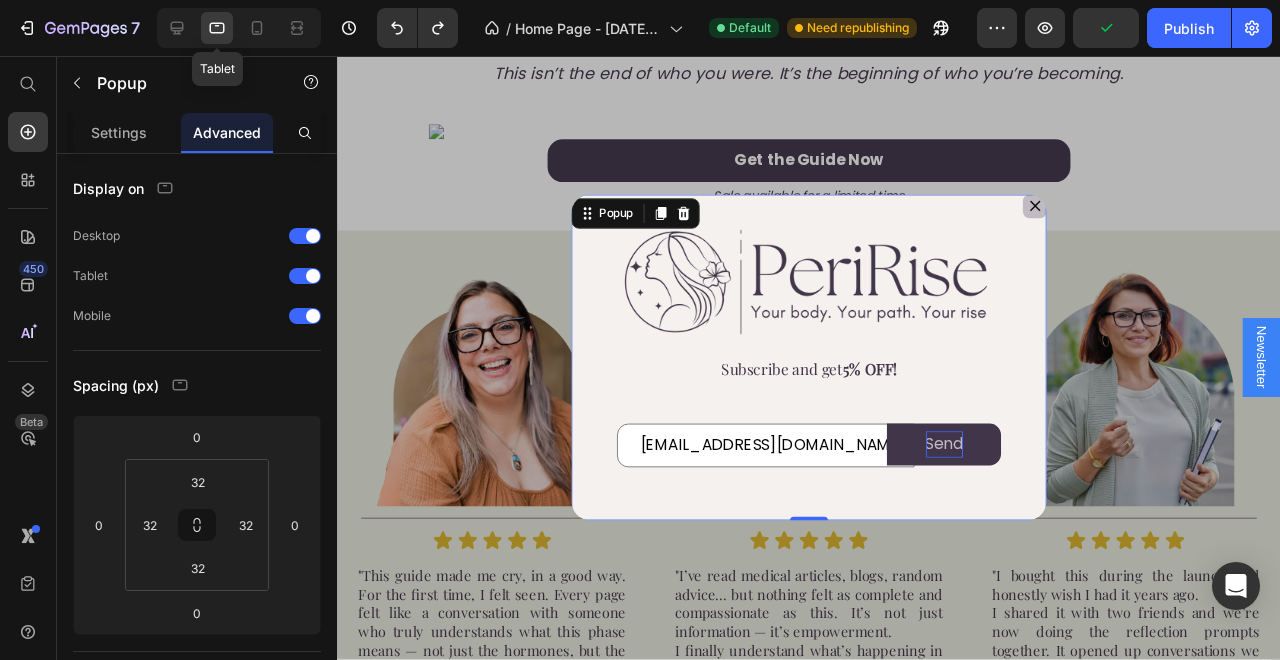 scroll, scrollTop: 330, scrollLeft: 0, axis: vertical 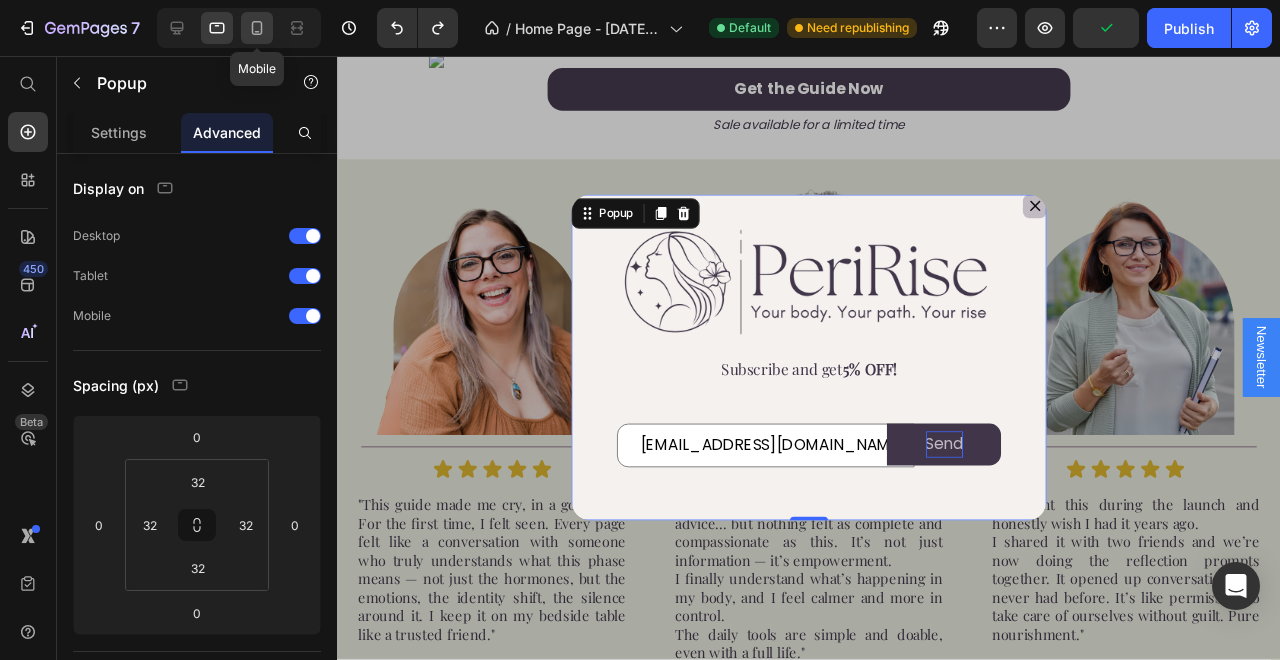 click 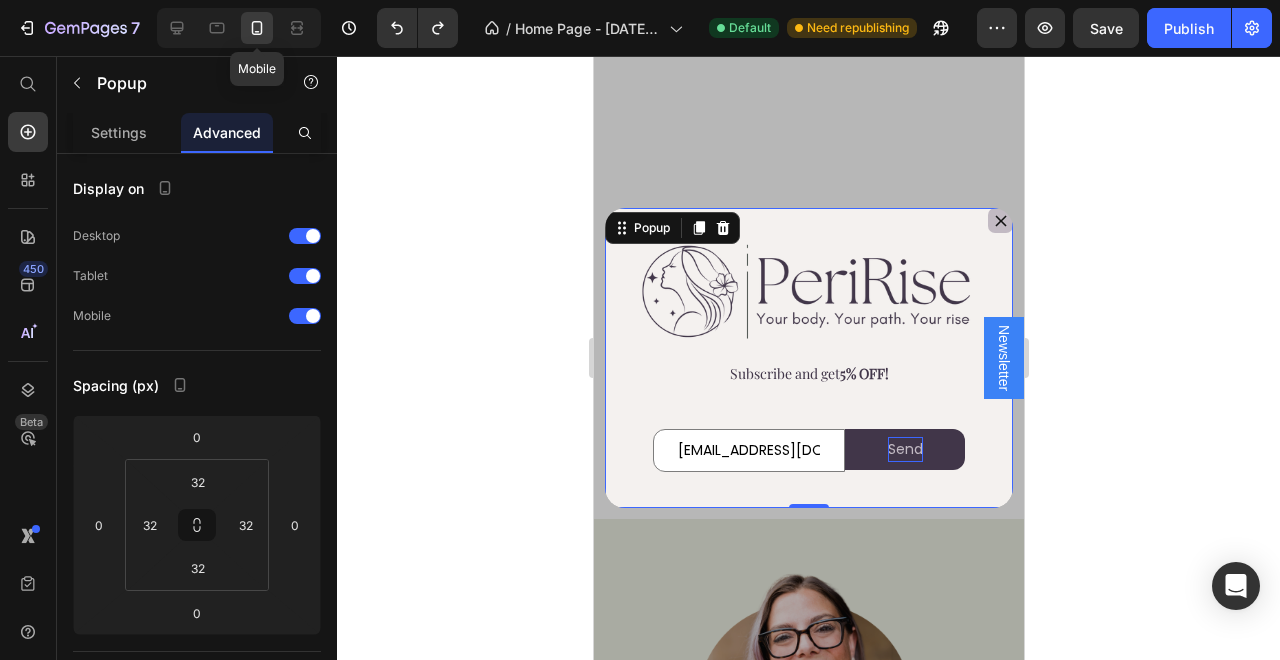scroll, scrollTop: 412, scrollLeft: 0, axis: vertical 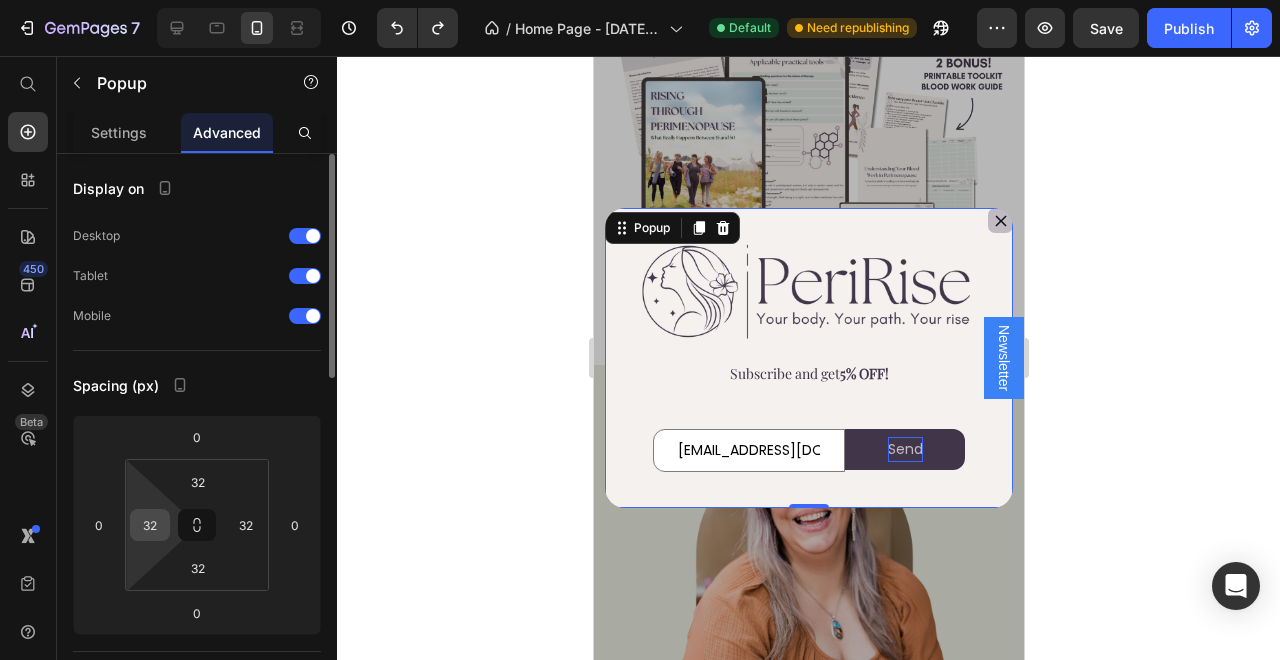 click on "32" at bounding box center (150, 525) 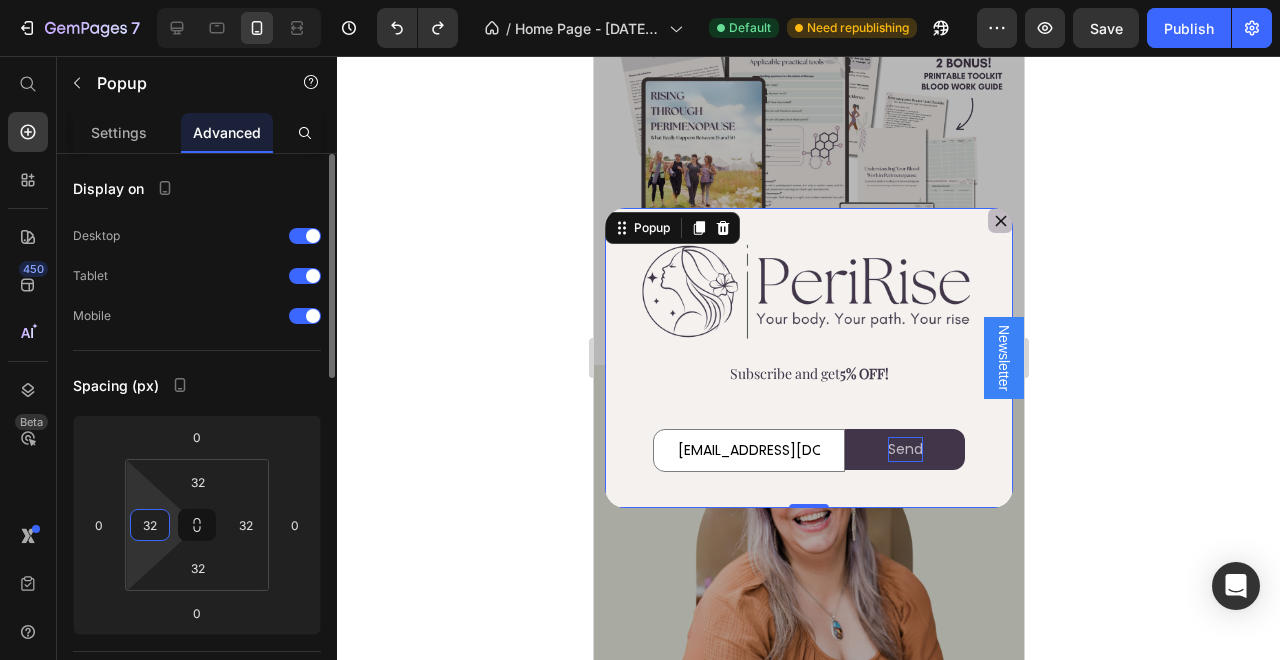 click on "32" at bounding box center [150, 525] 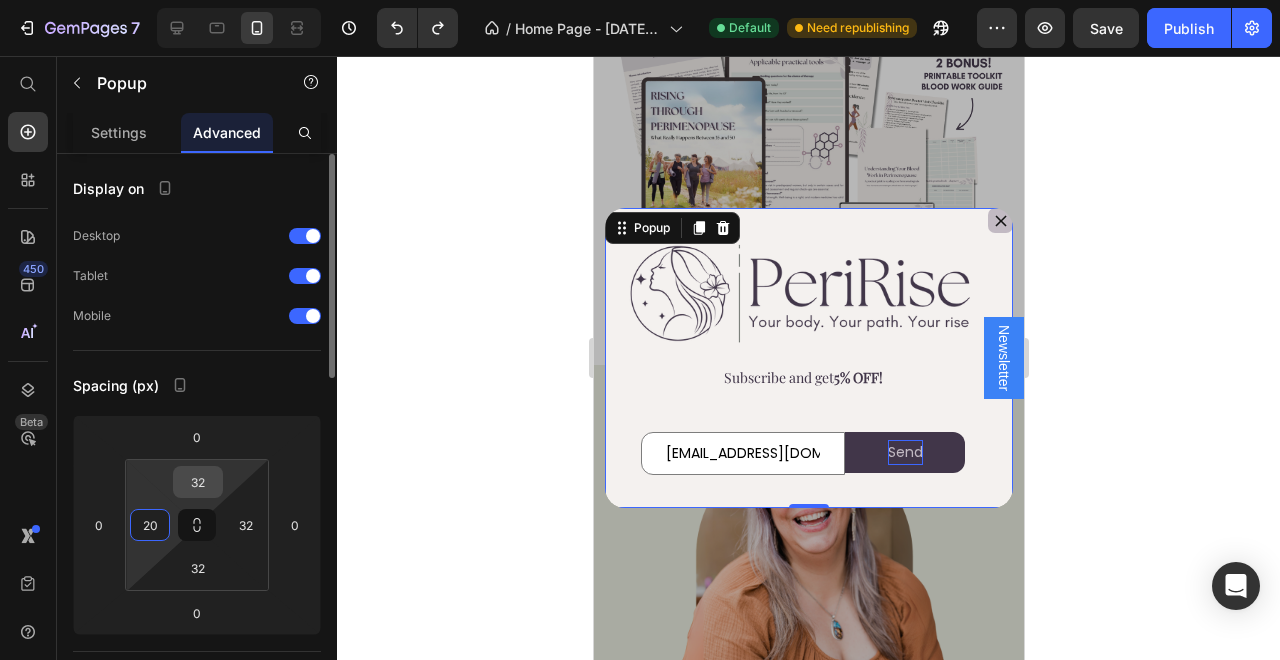 type on "20" 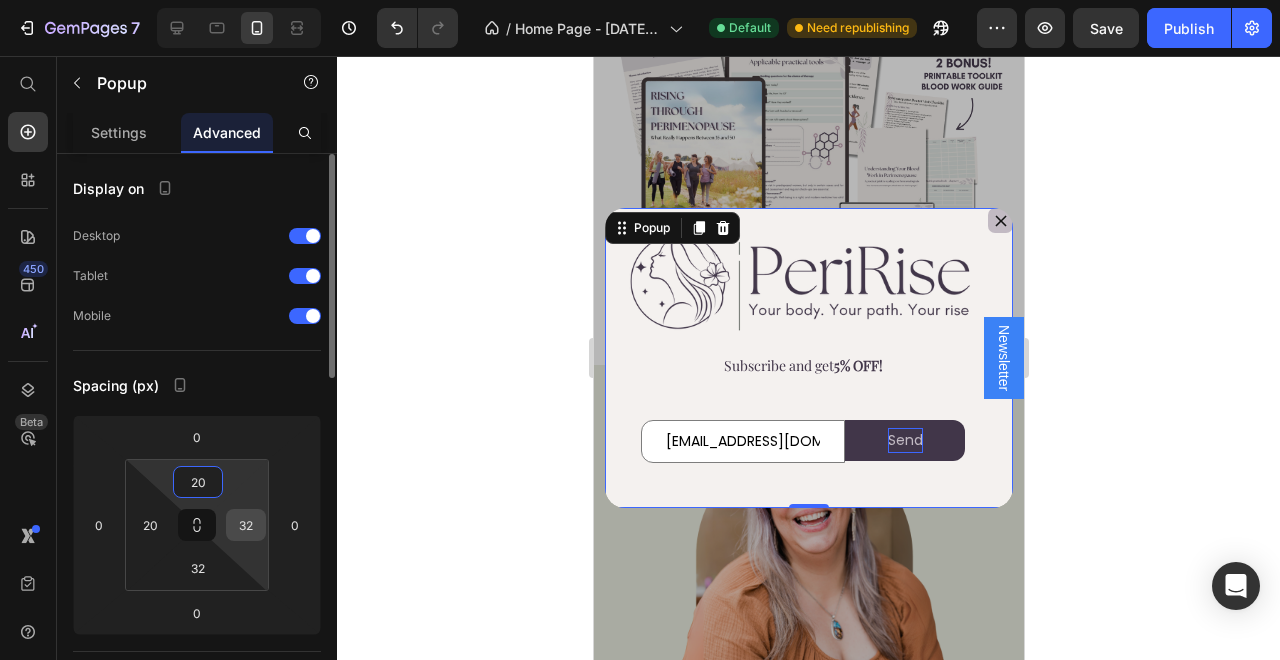 type on "20" 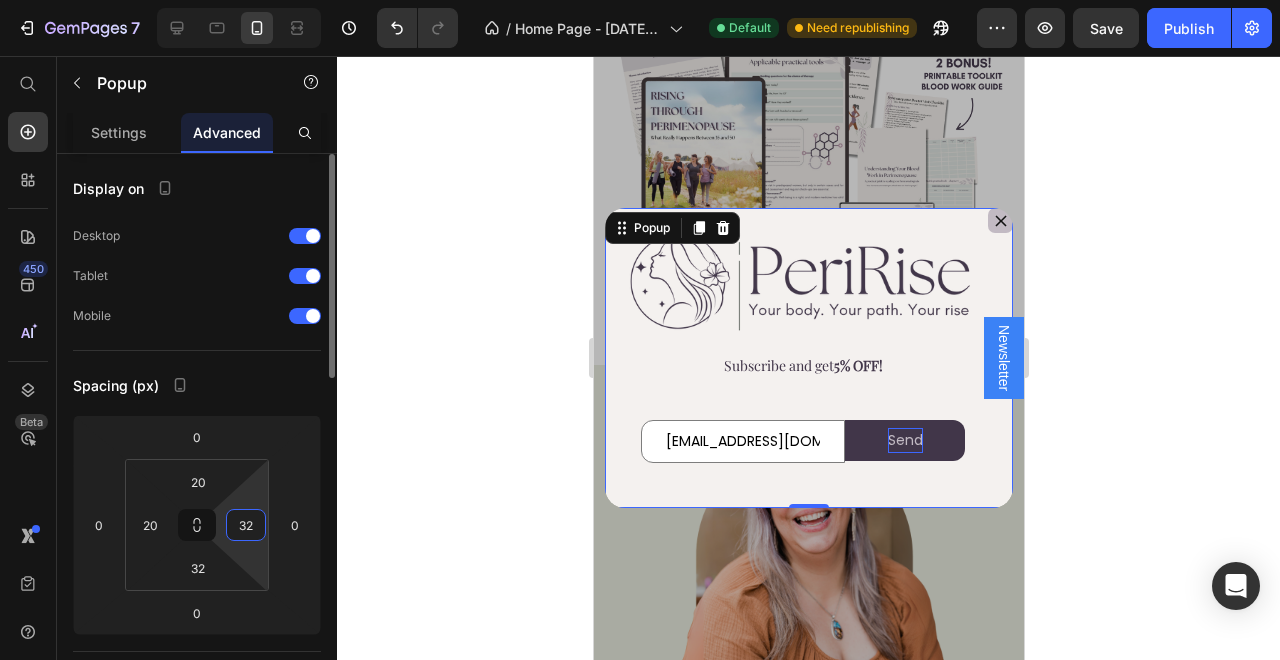 click on "32" at bounding box center [246, 525] 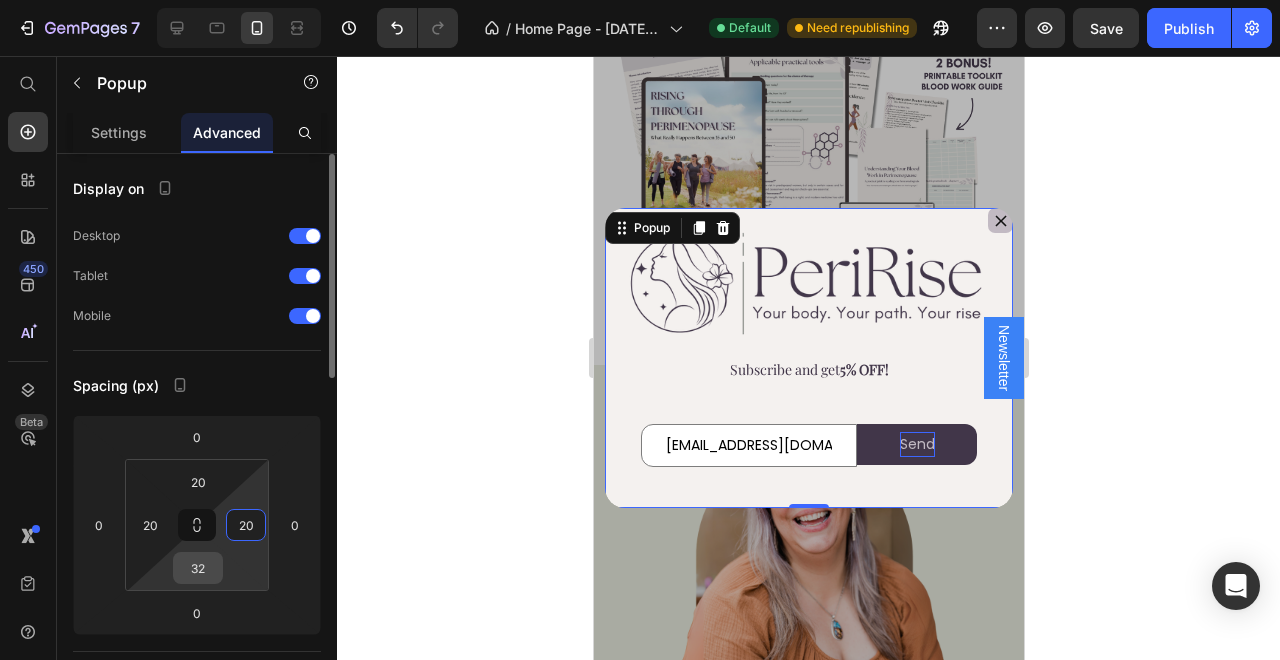 type on "20" 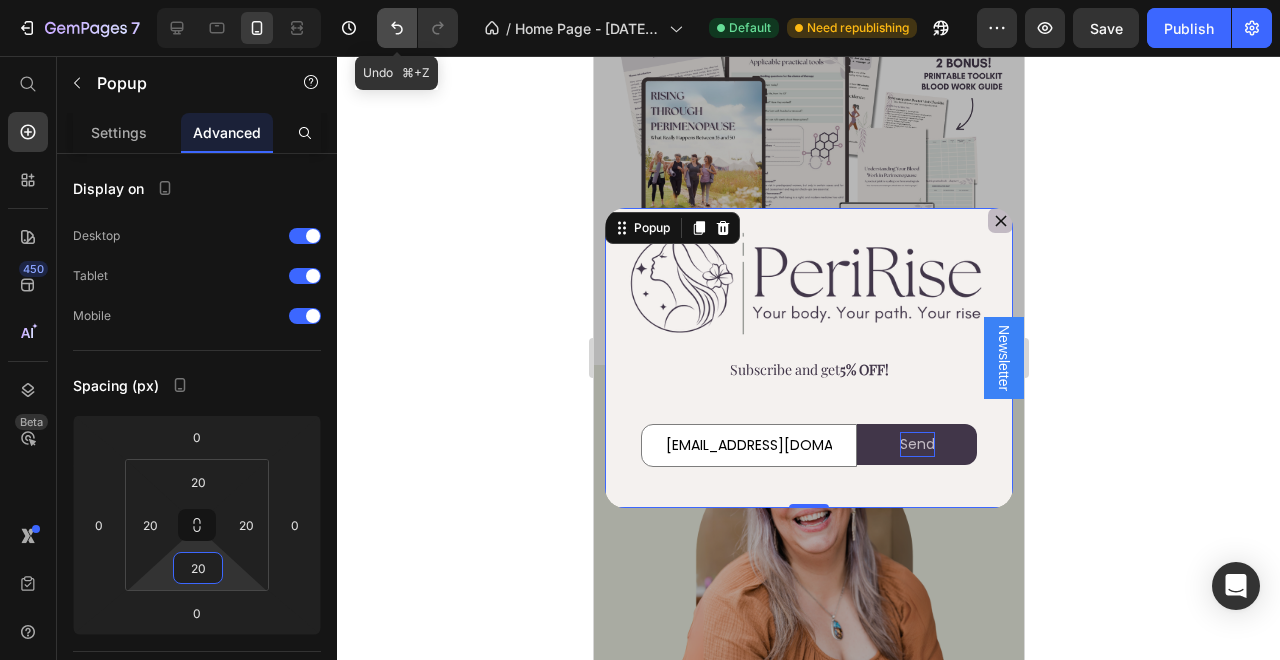 click 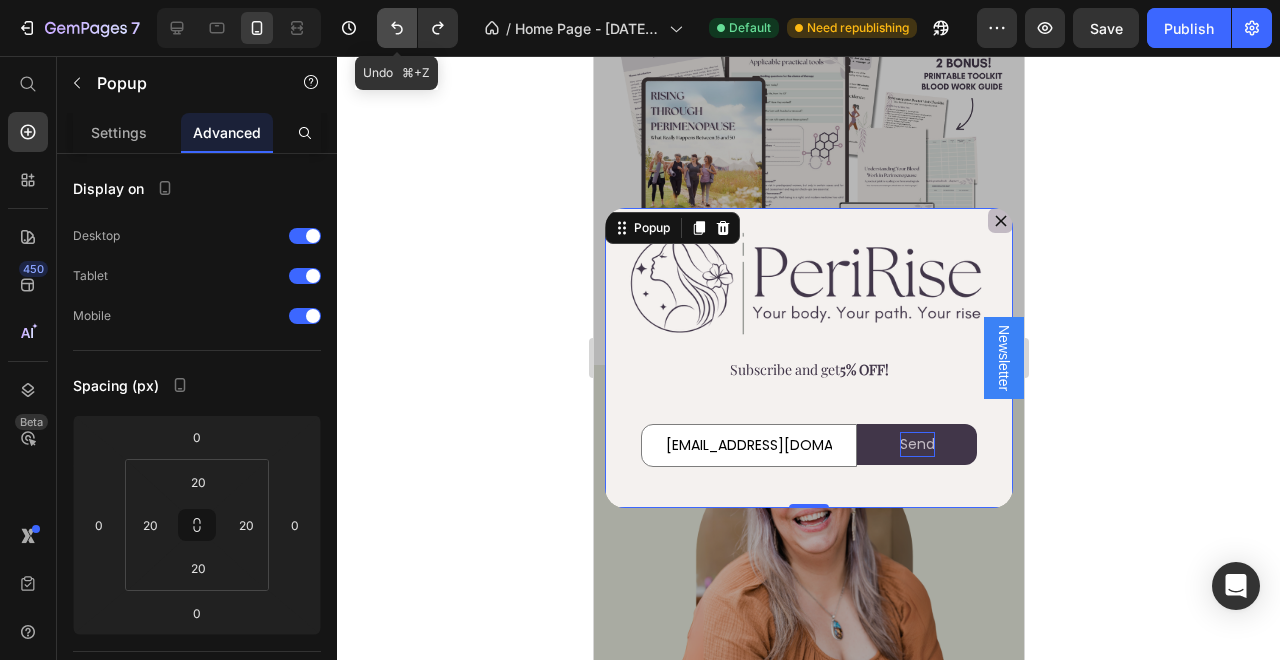 click 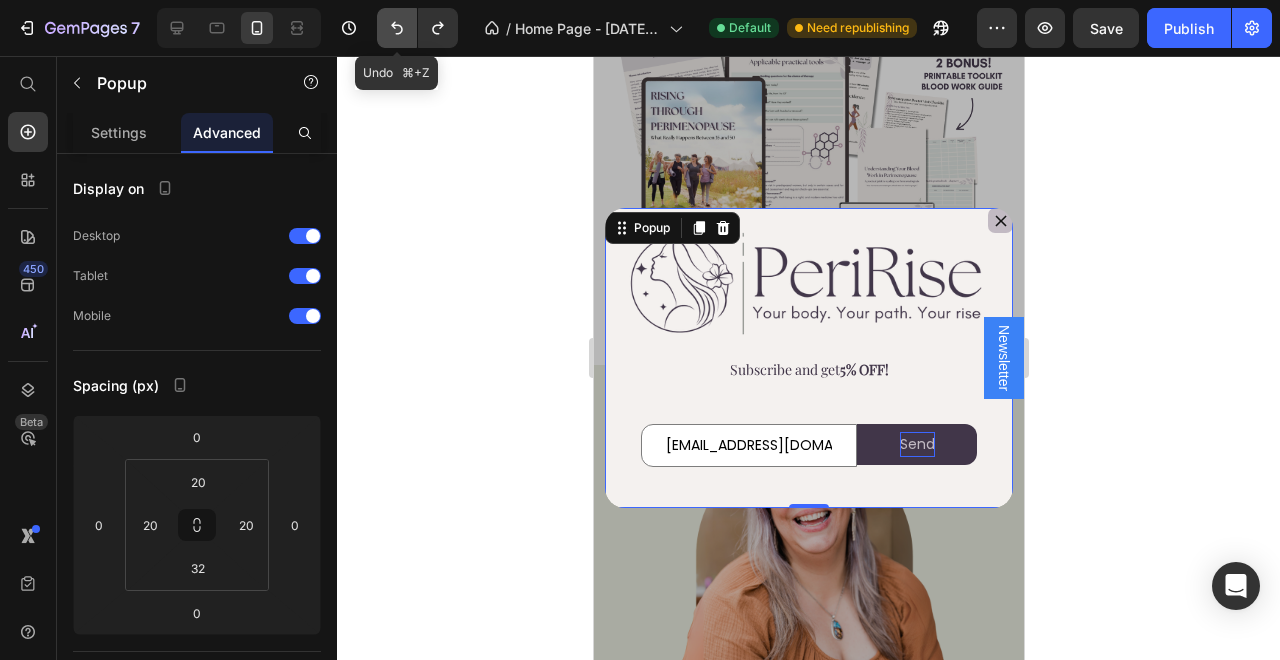 click 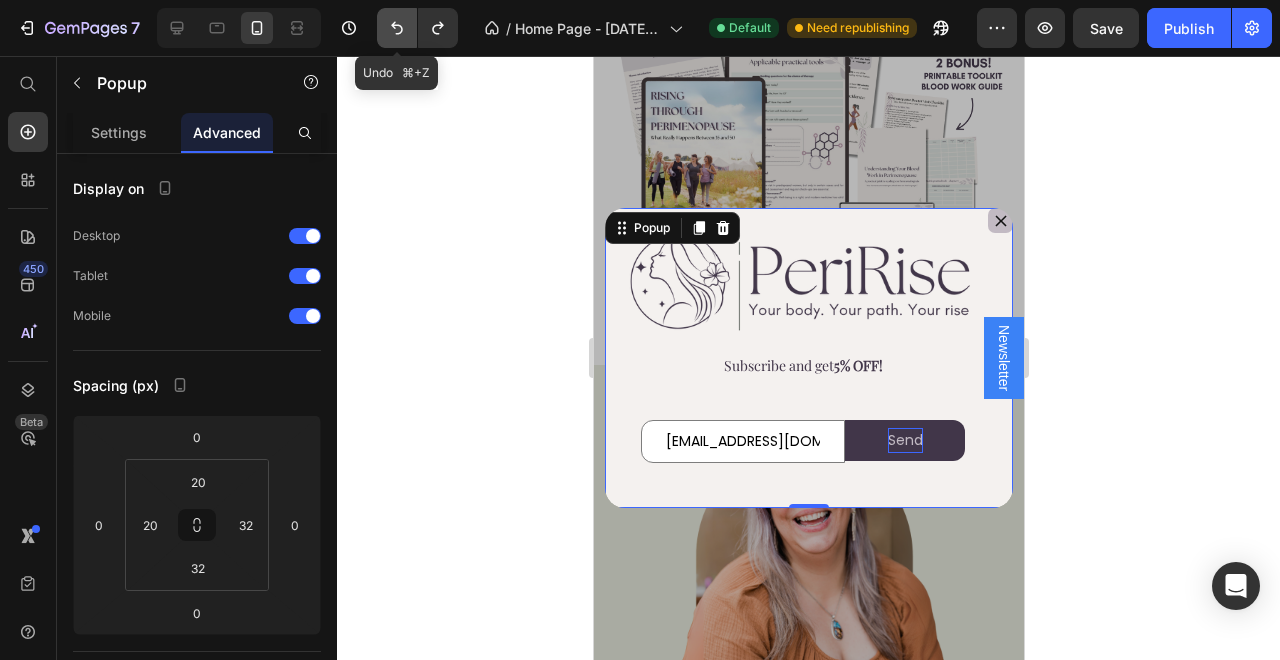 click 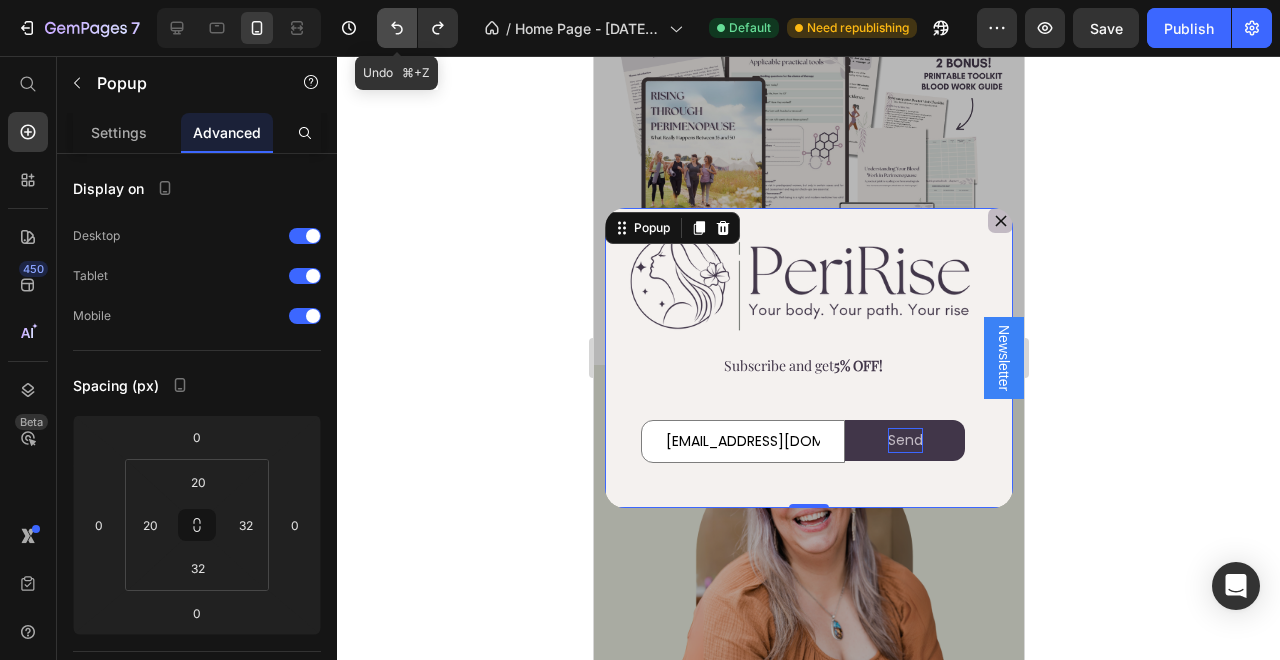 click 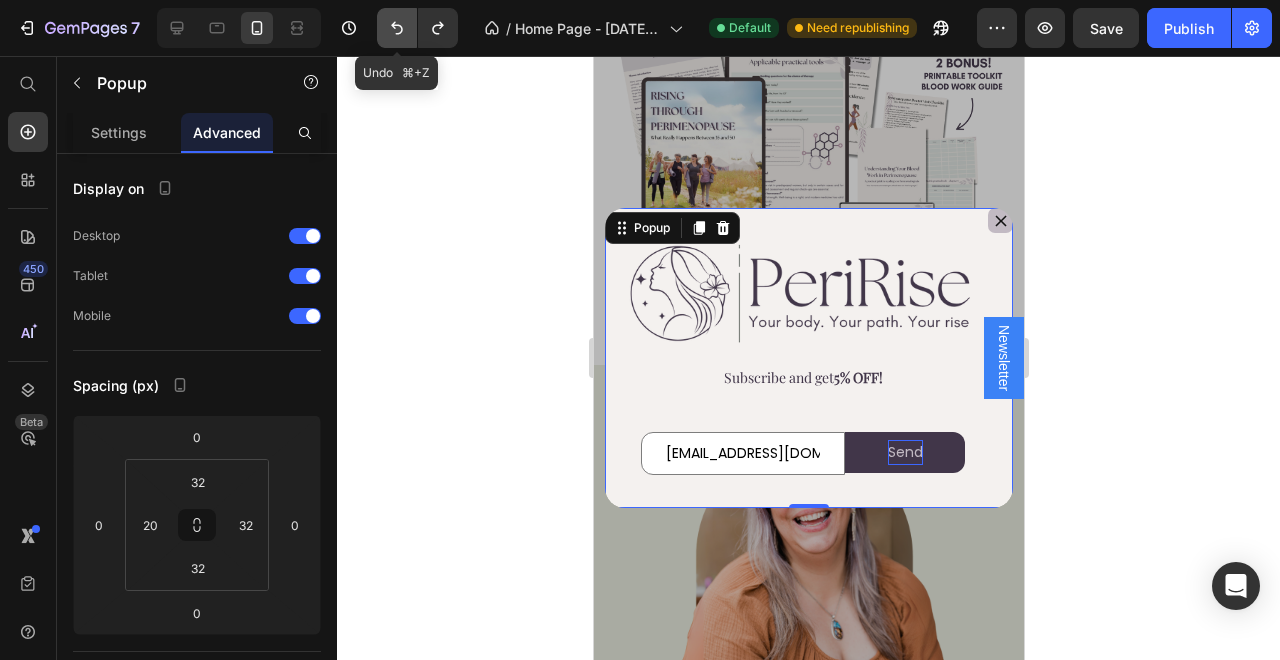 click 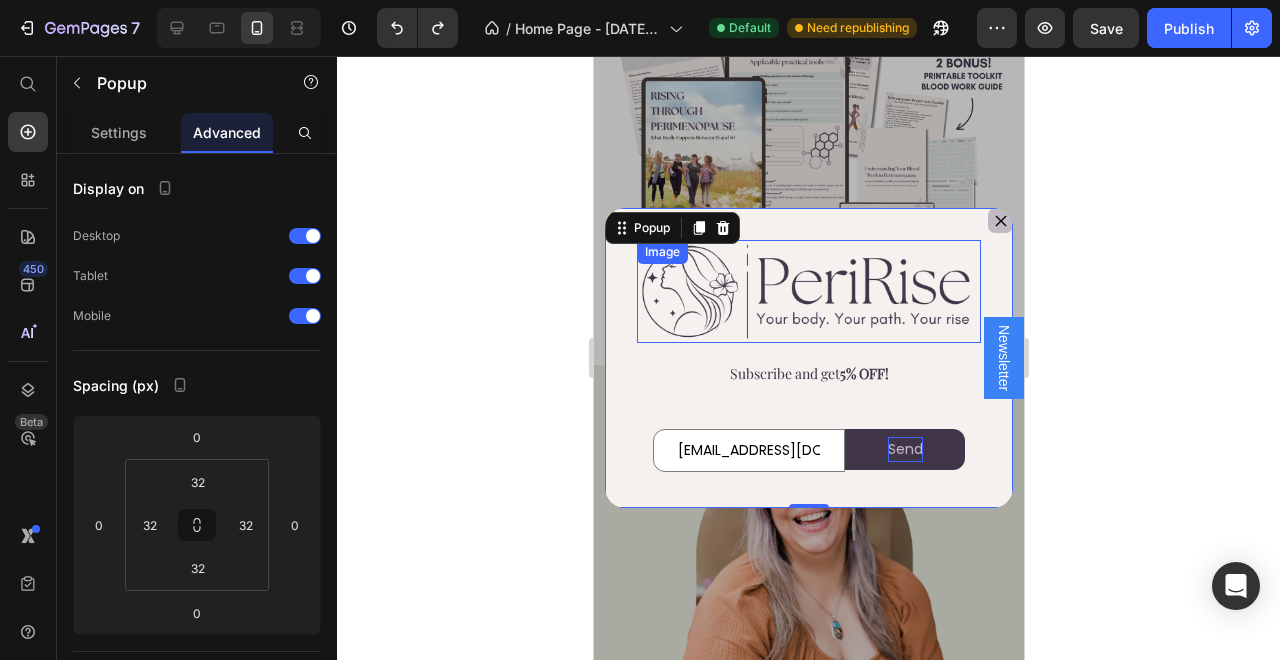 click at bounding box center [808, 291] 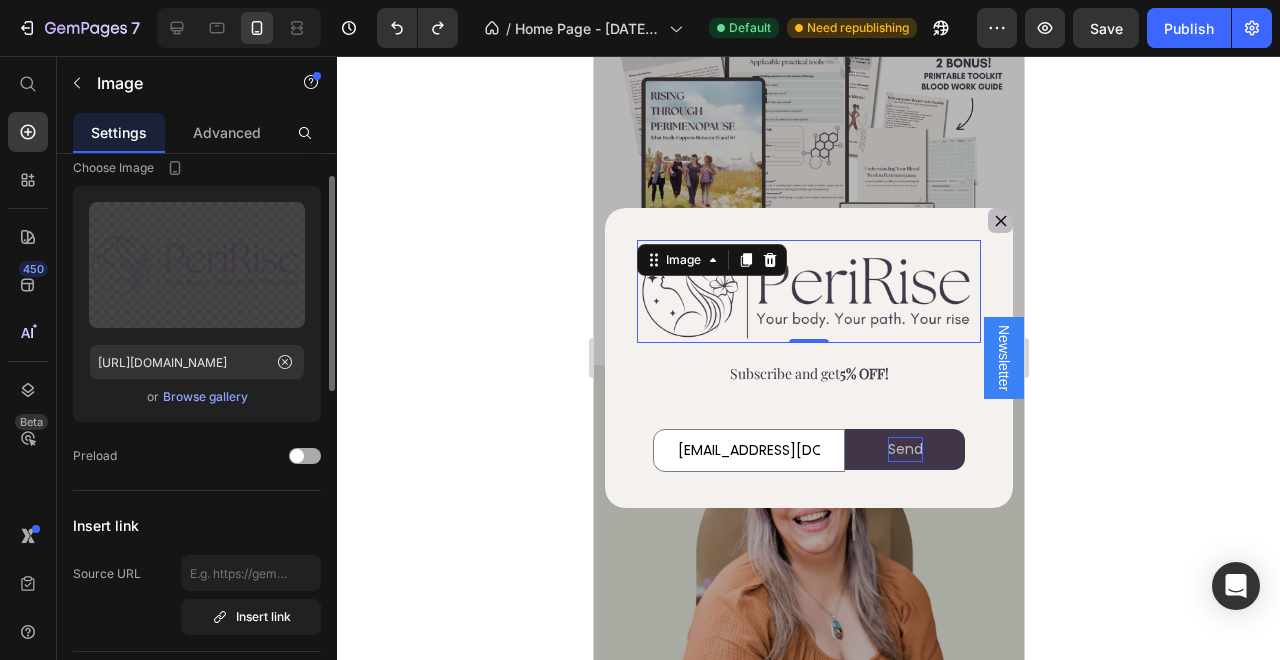 scroll, scrollTop: 372, scrollLeft: 0, axis: vertical 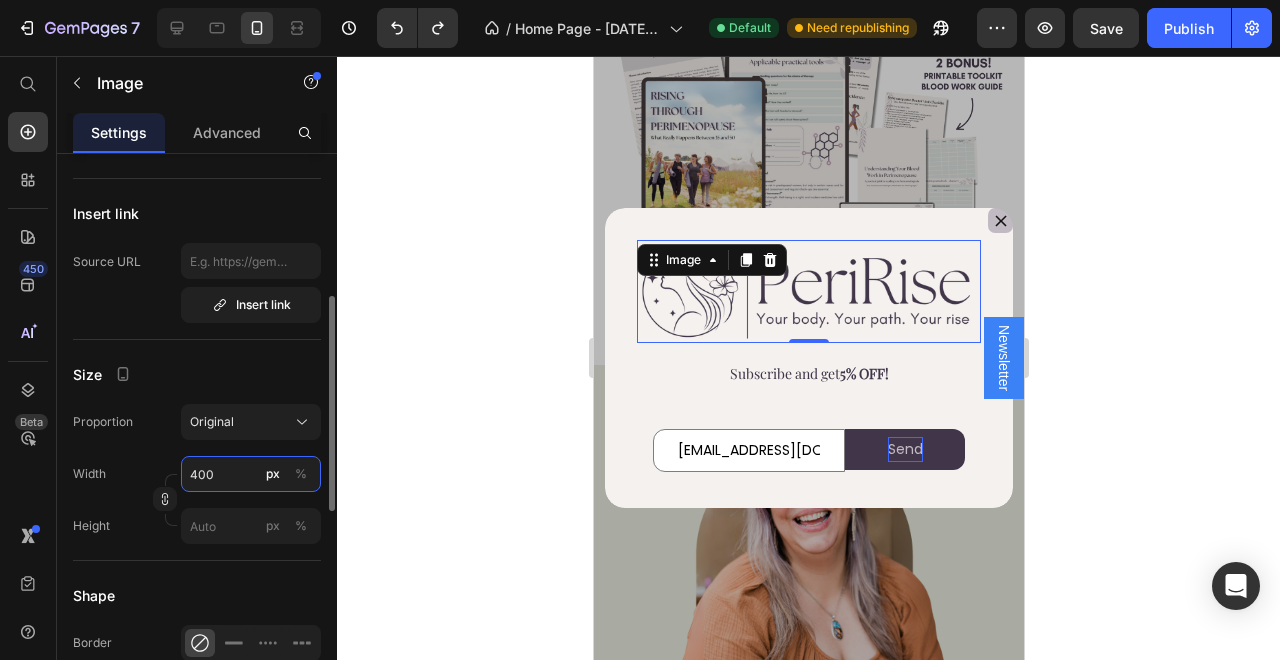 click on "400" at bounding box center (251, 474) 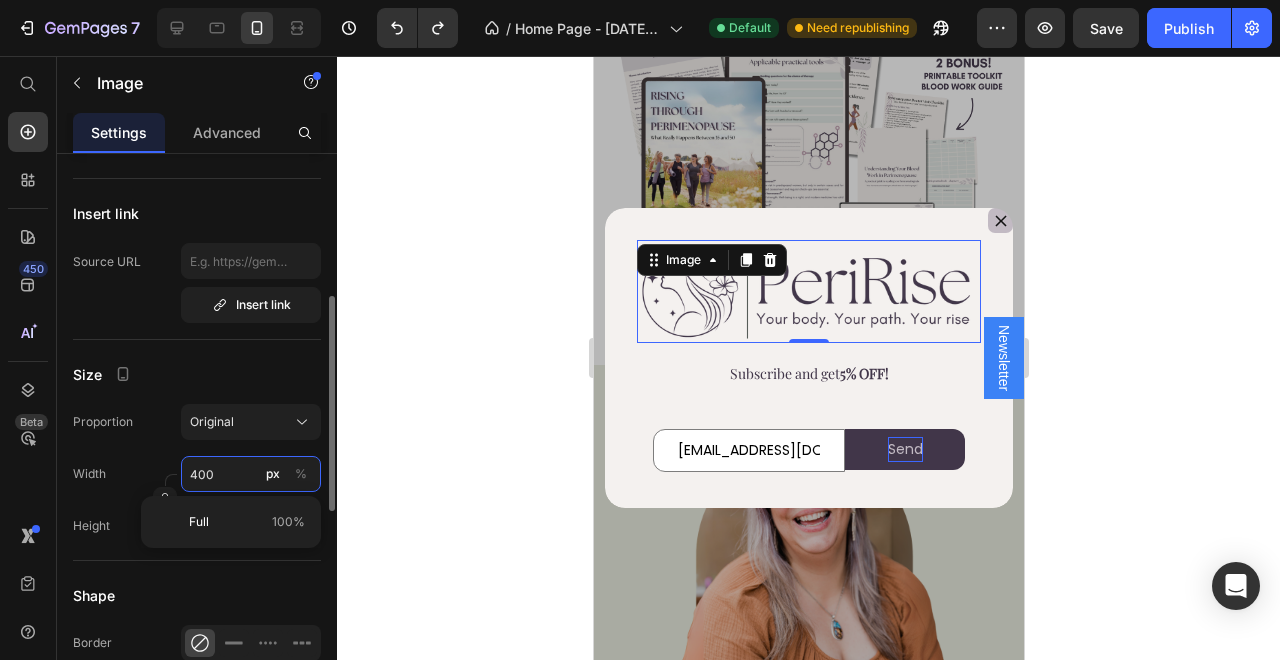 click on "400" at bounding box center (251, 474) 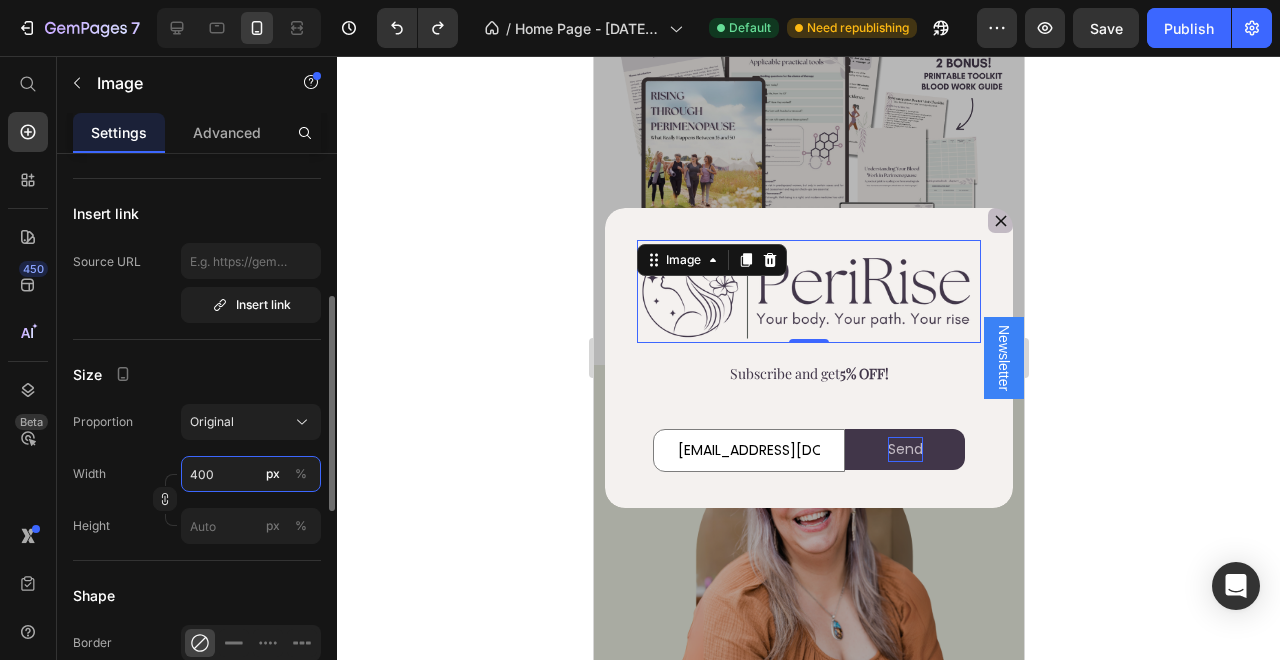 drag, startPoint x: 206, startPoint y: 476, endPoint x: 190, endPoint y: 473, distance: 16.27882 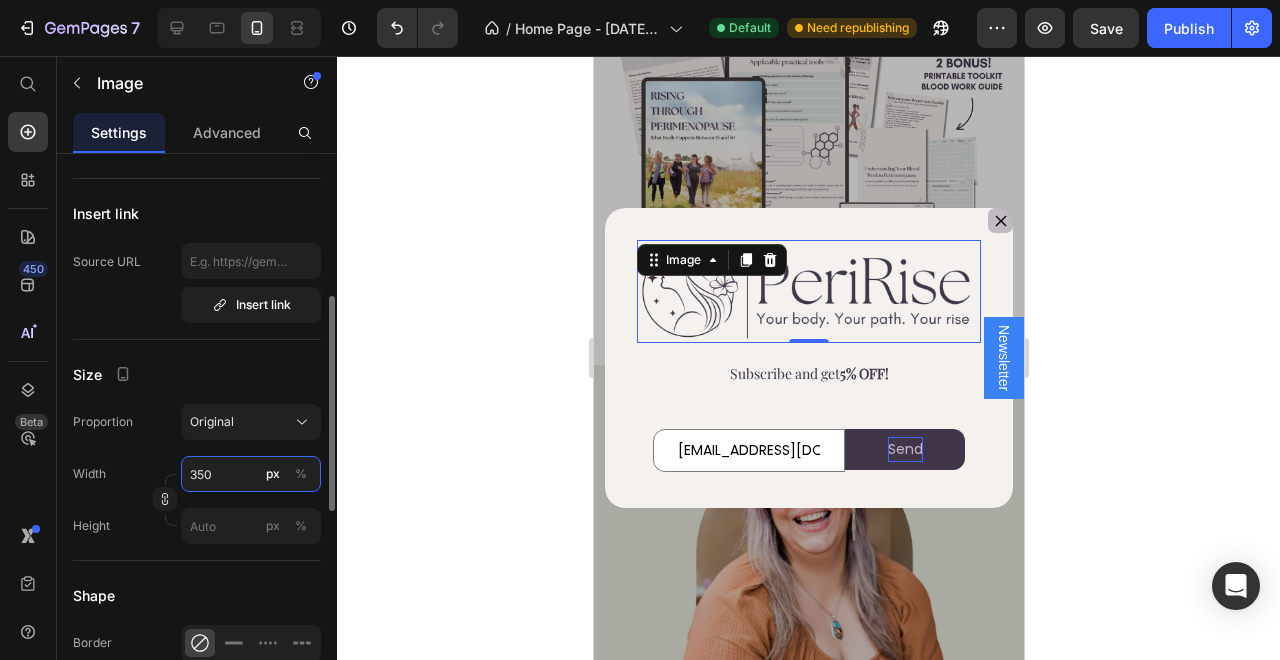 click on "350" at bounding box center [251, 474] 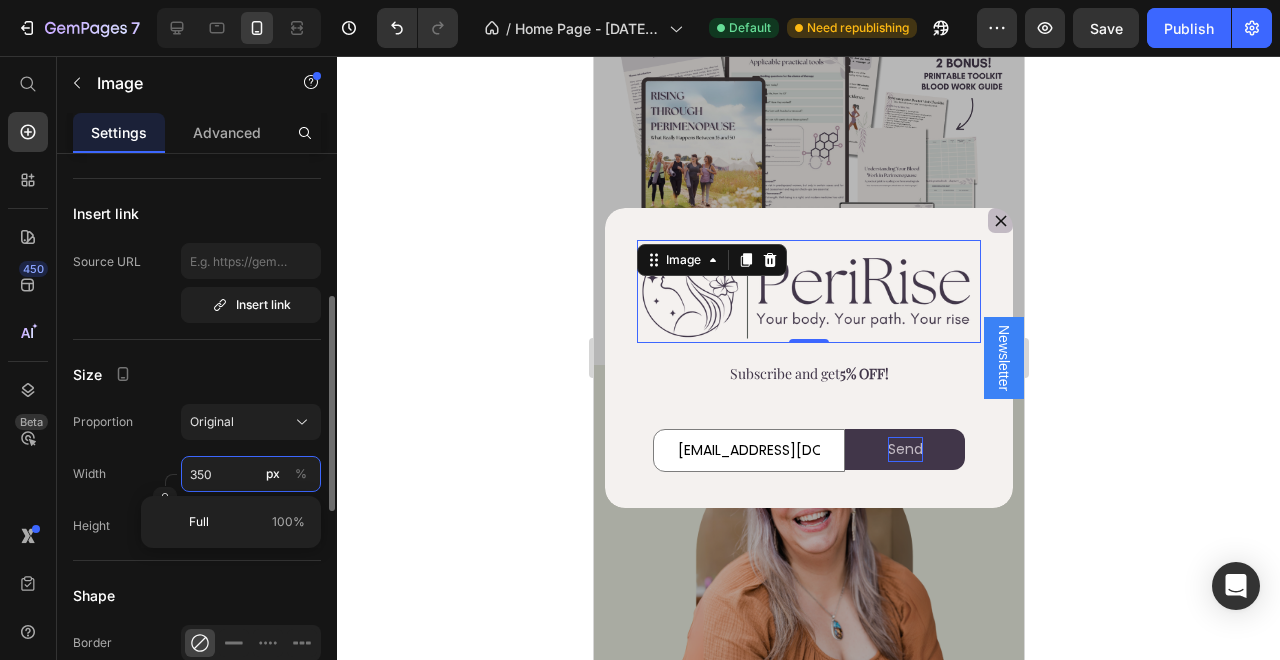type on "300" 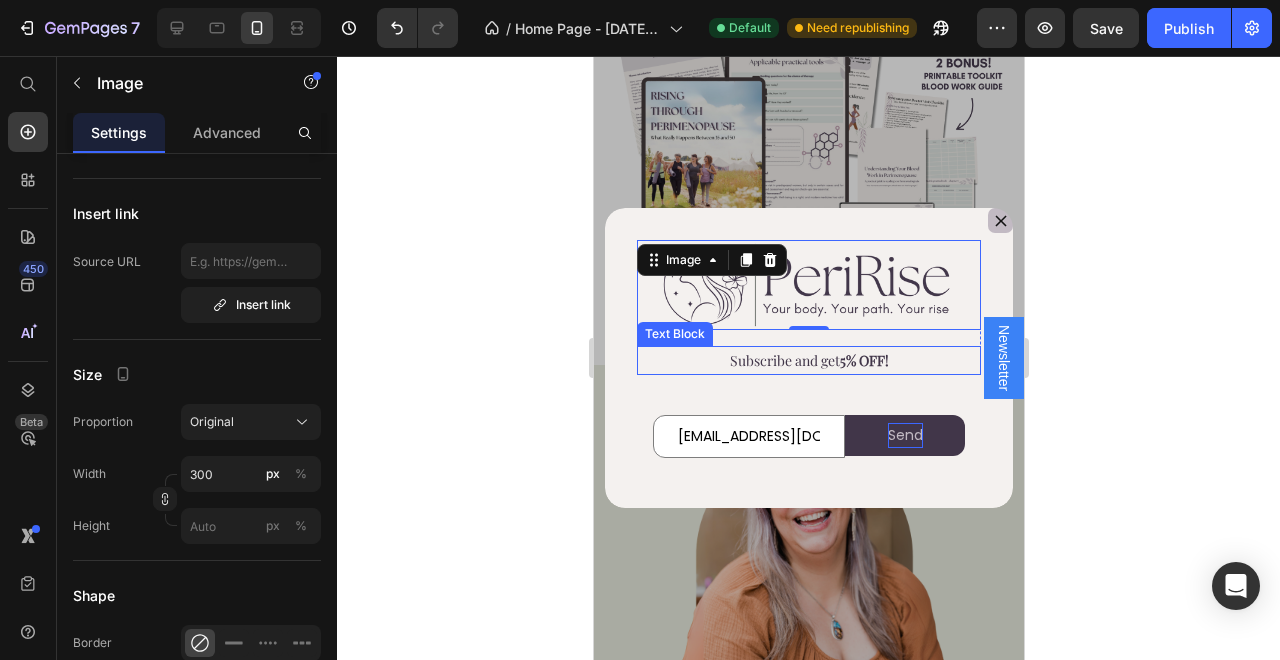 click on "Subscribe and get  5% OFF!" at bounding box center [808, 360] 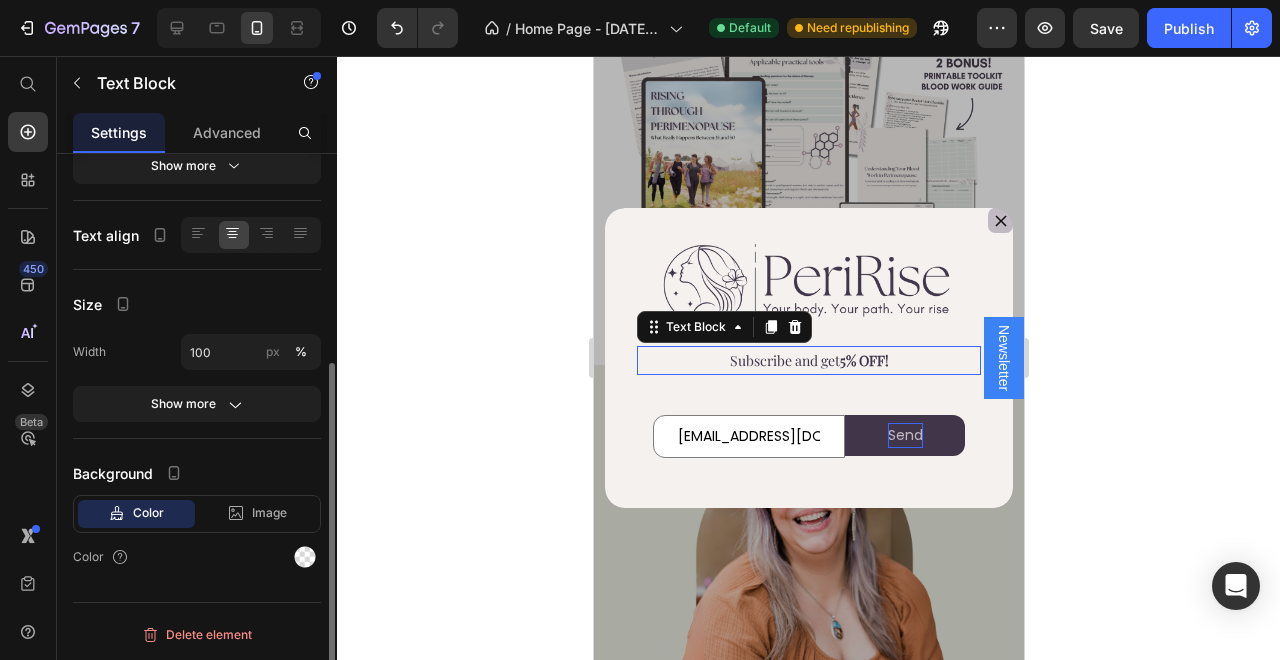 scroll, scrollTop: 0, scrollLeft: 0, axis: both 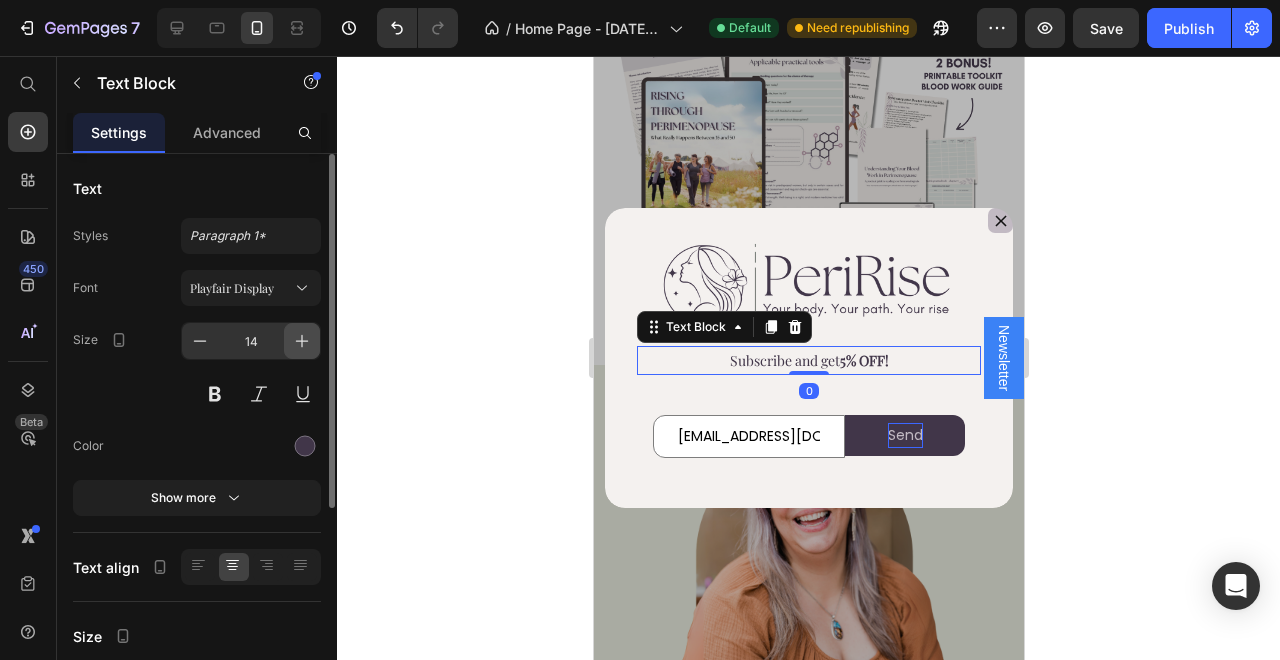 click 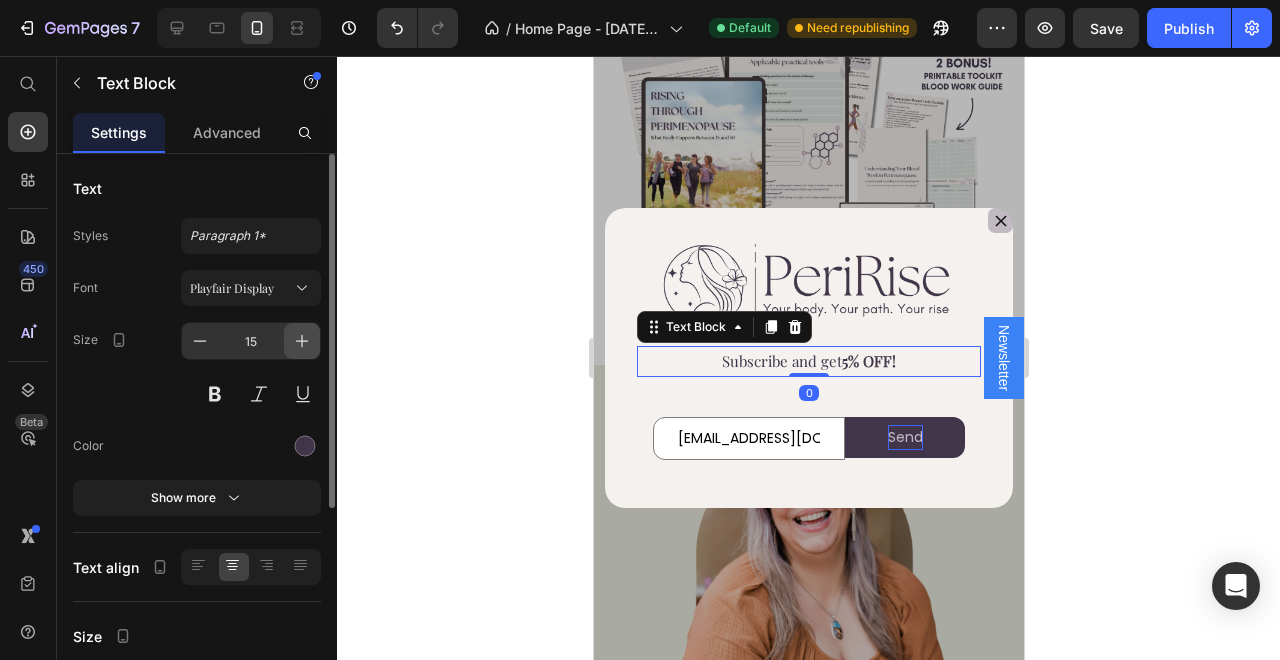 click 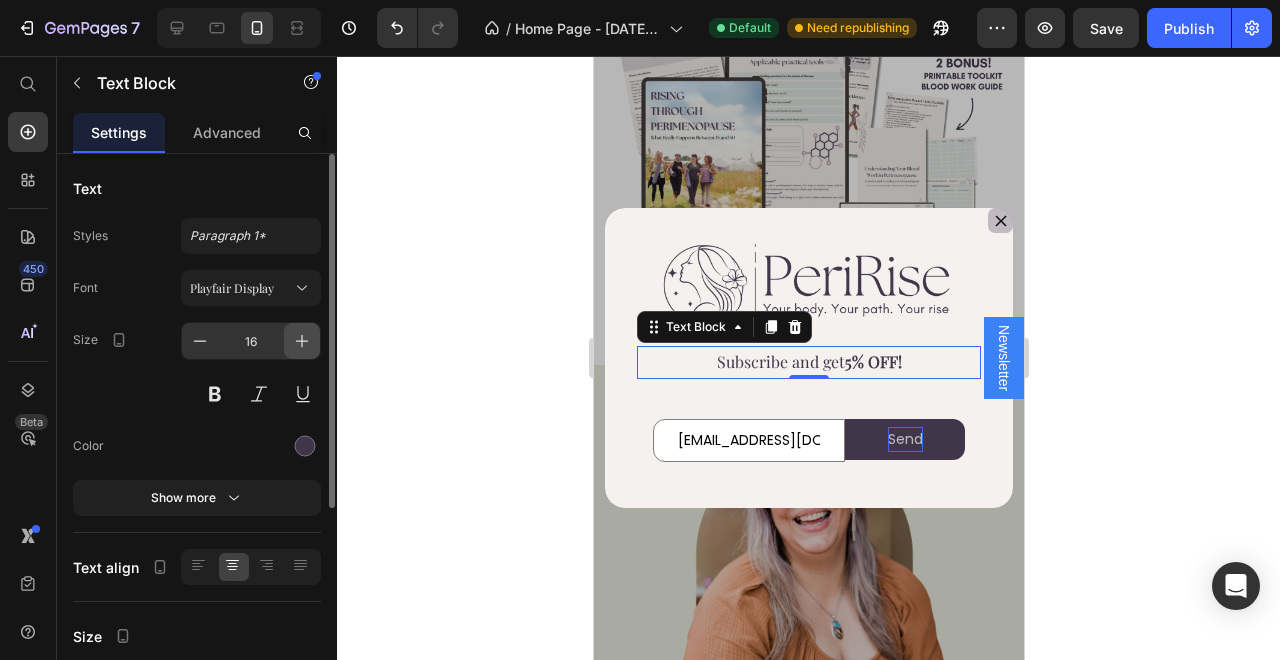 click 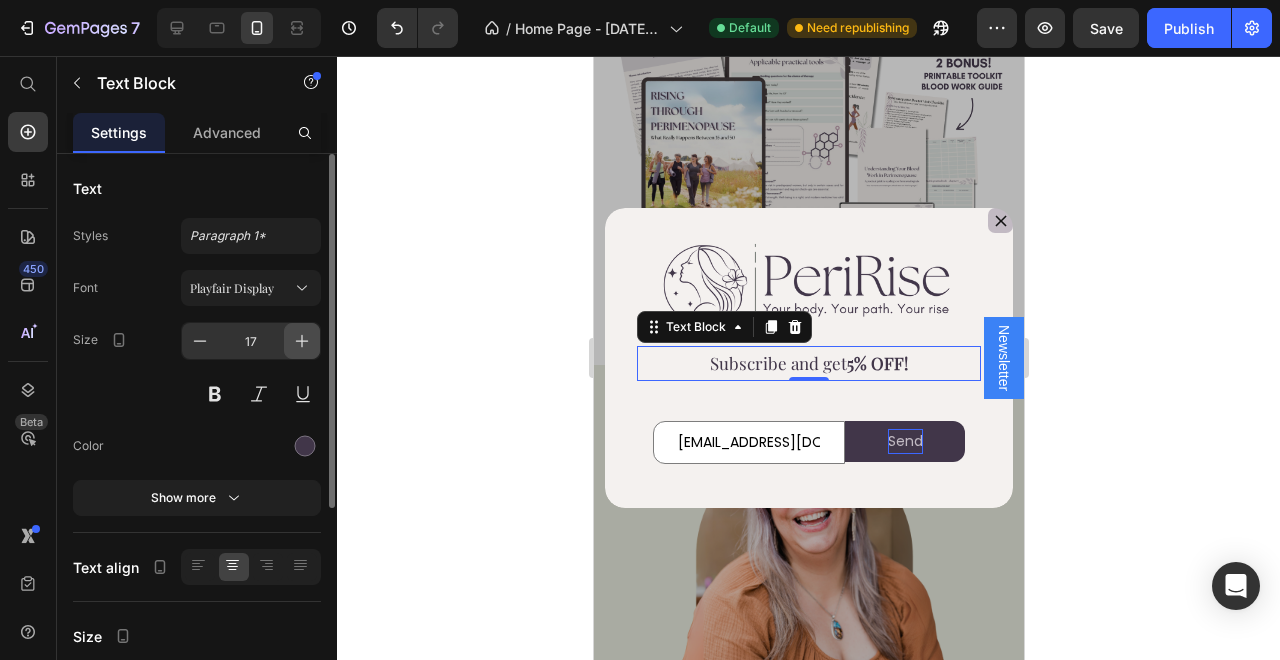 click 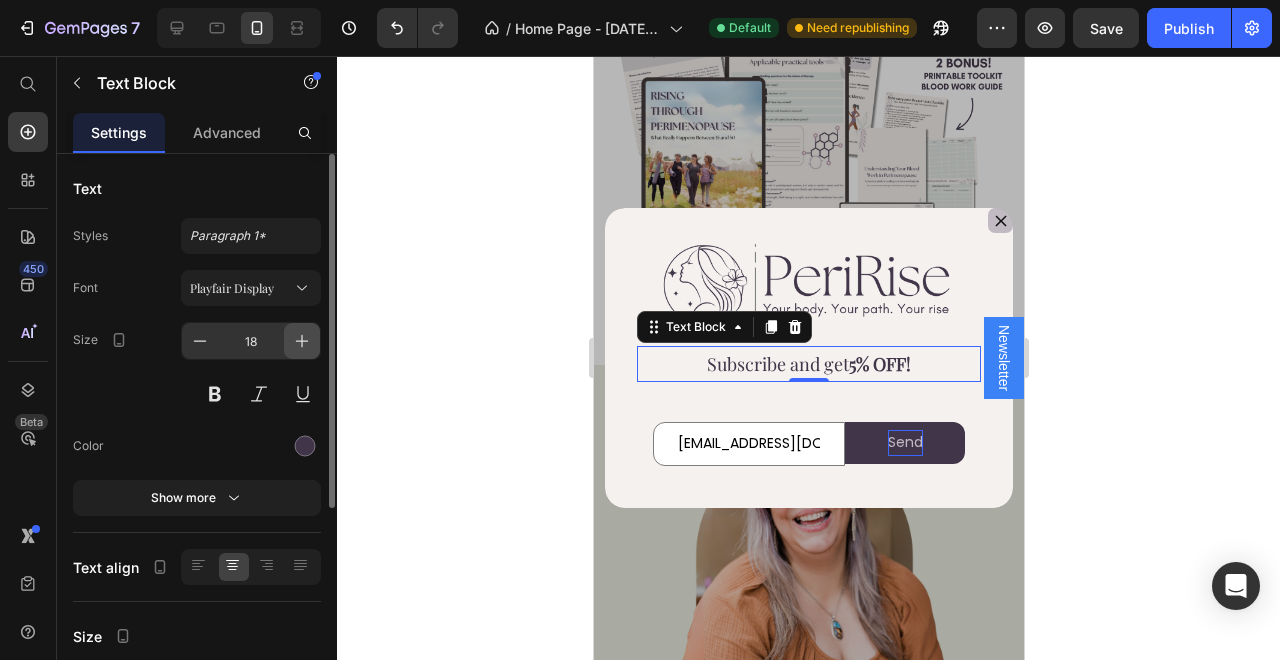 click 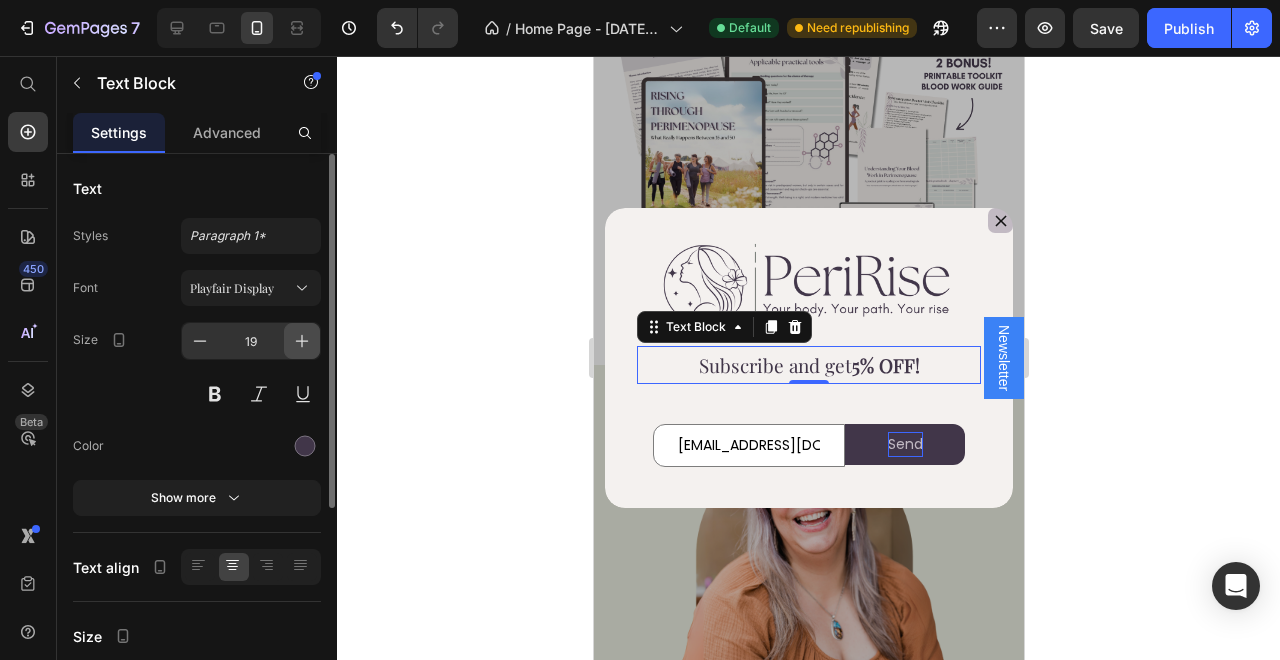 click 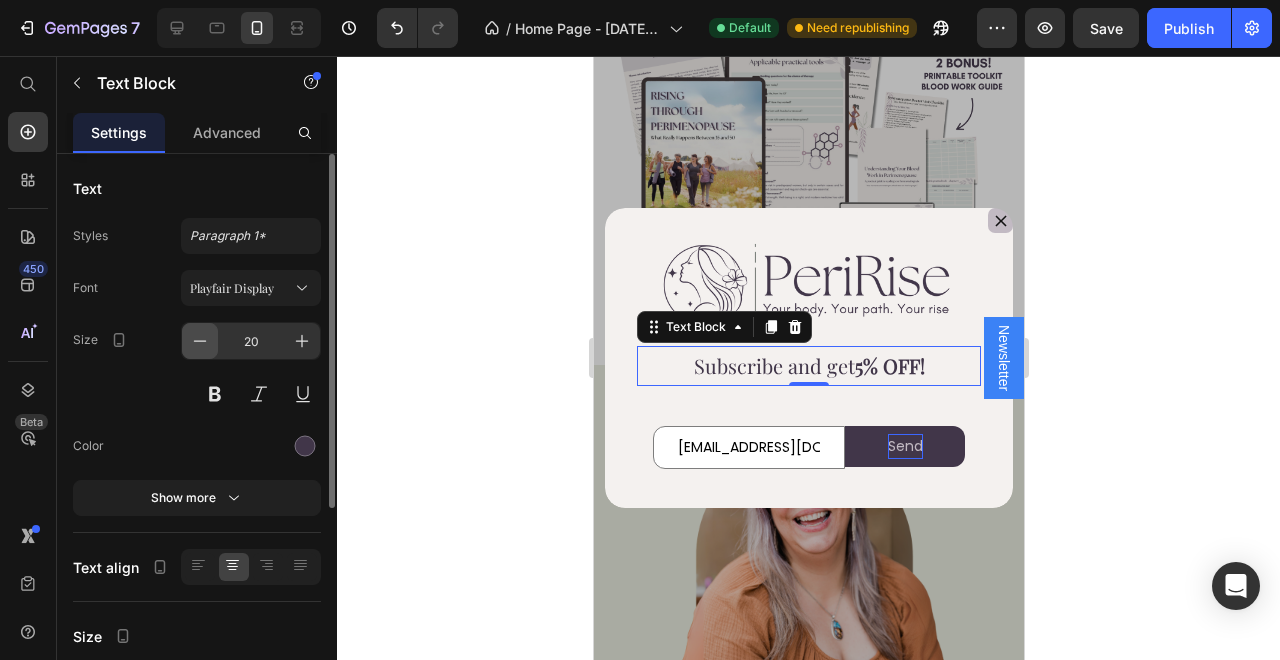 click at bounding box center [200, 341] 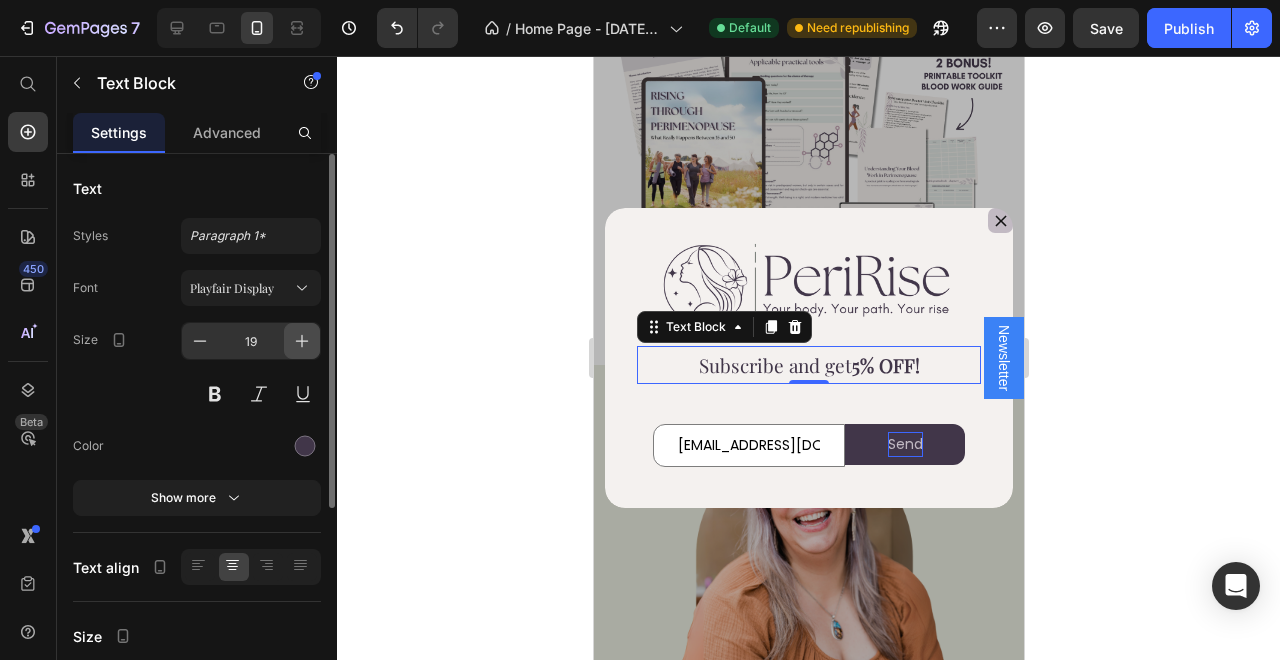 click 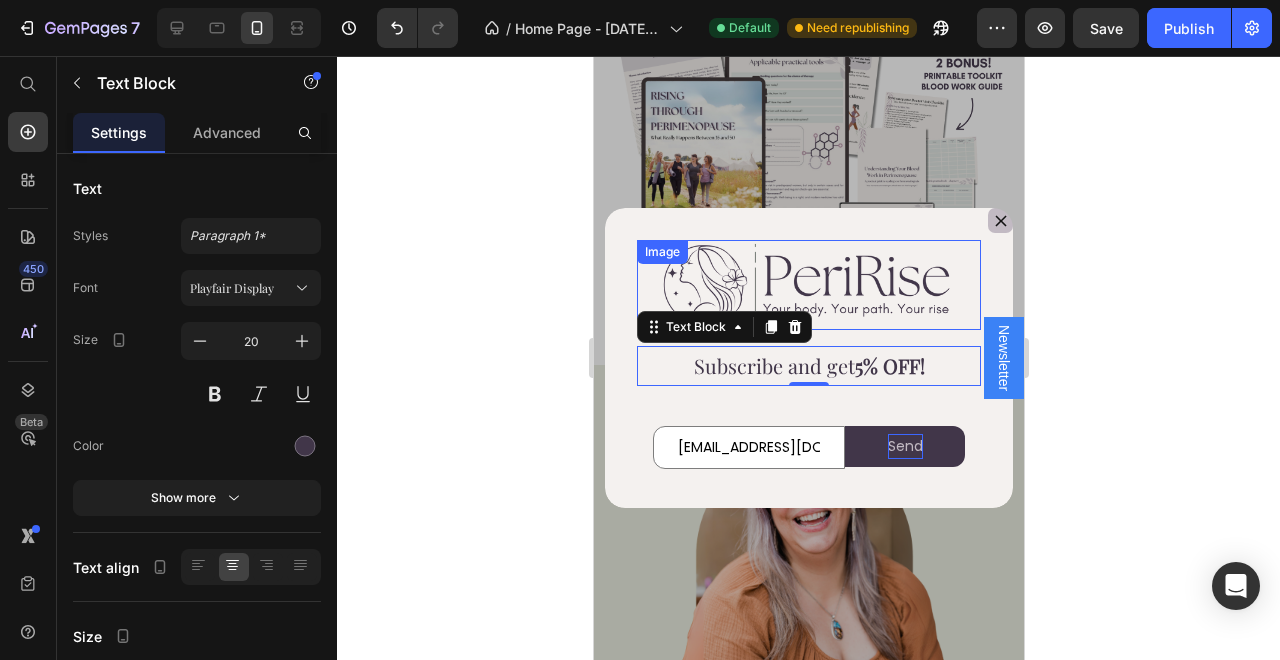 click at bounding box center (808, 285) 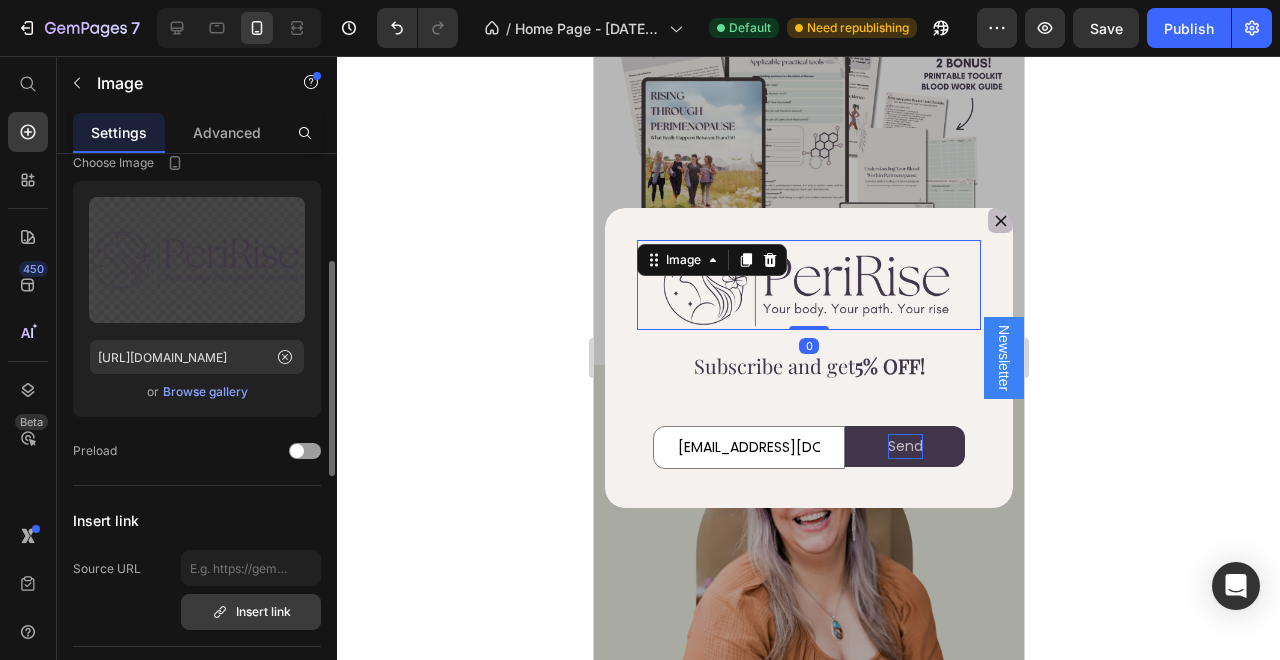 scroll, scrollTop: 397, scrollLeft: 0, axis: vertical 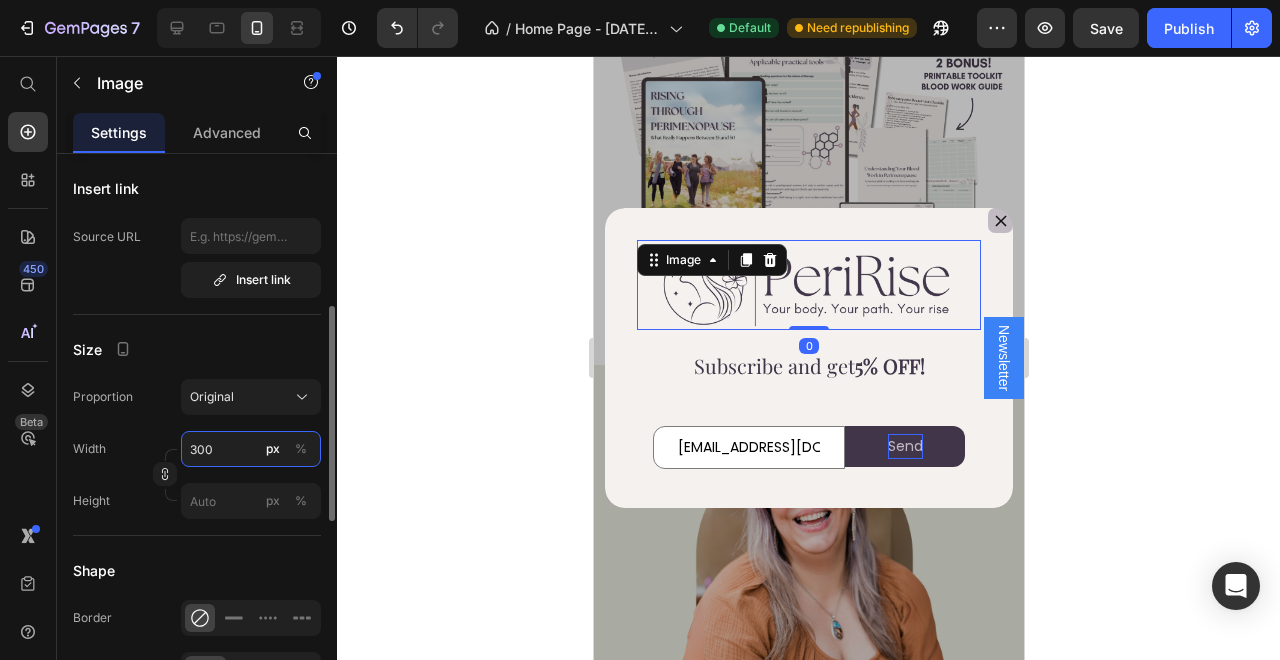 click on "300" at bounding box center (251, 449) 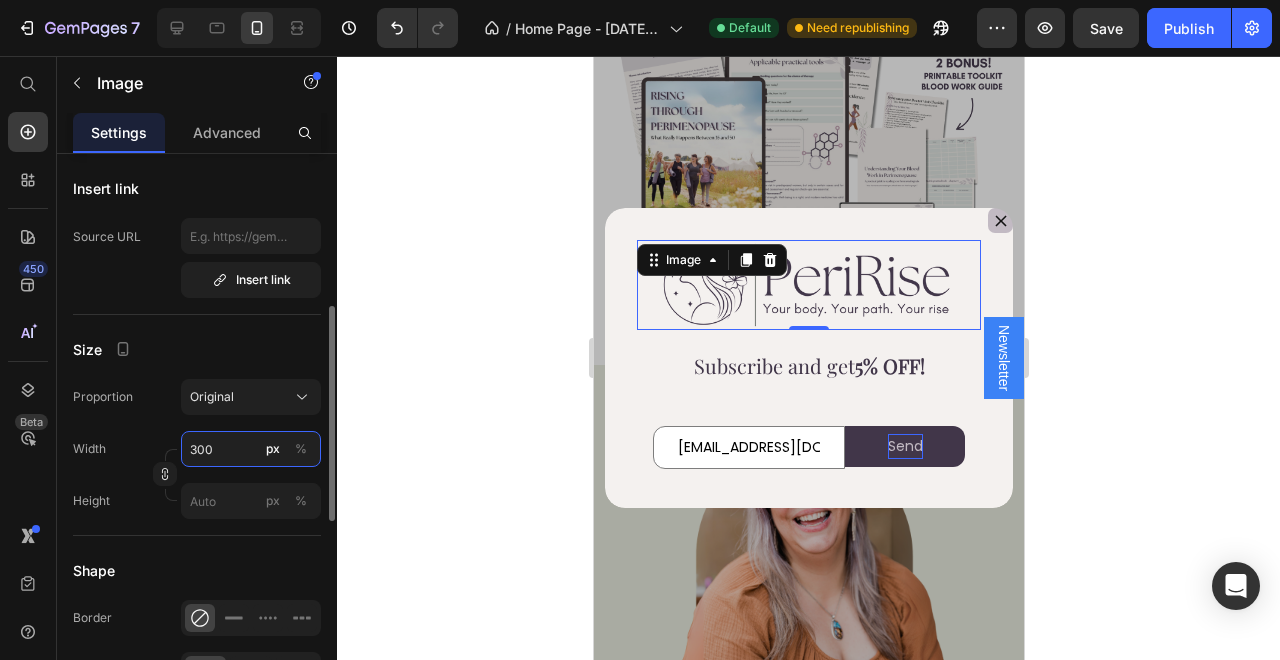 click on "300" at bounding box center [251, 449] 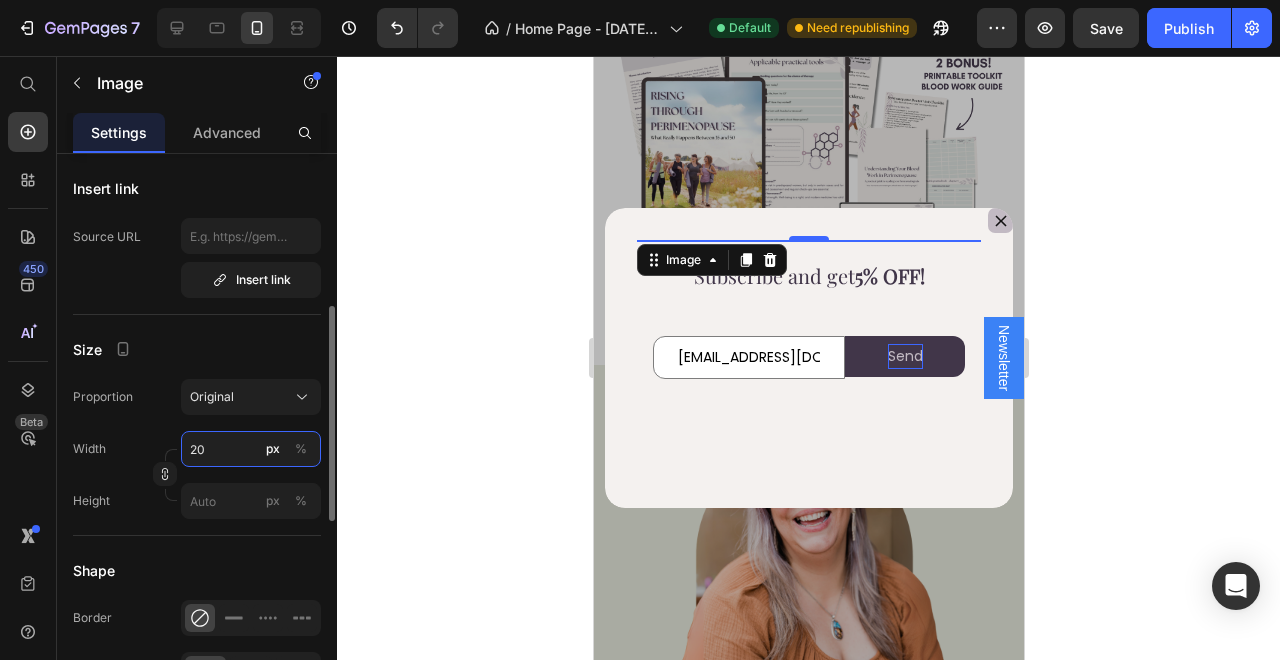 type on "250" 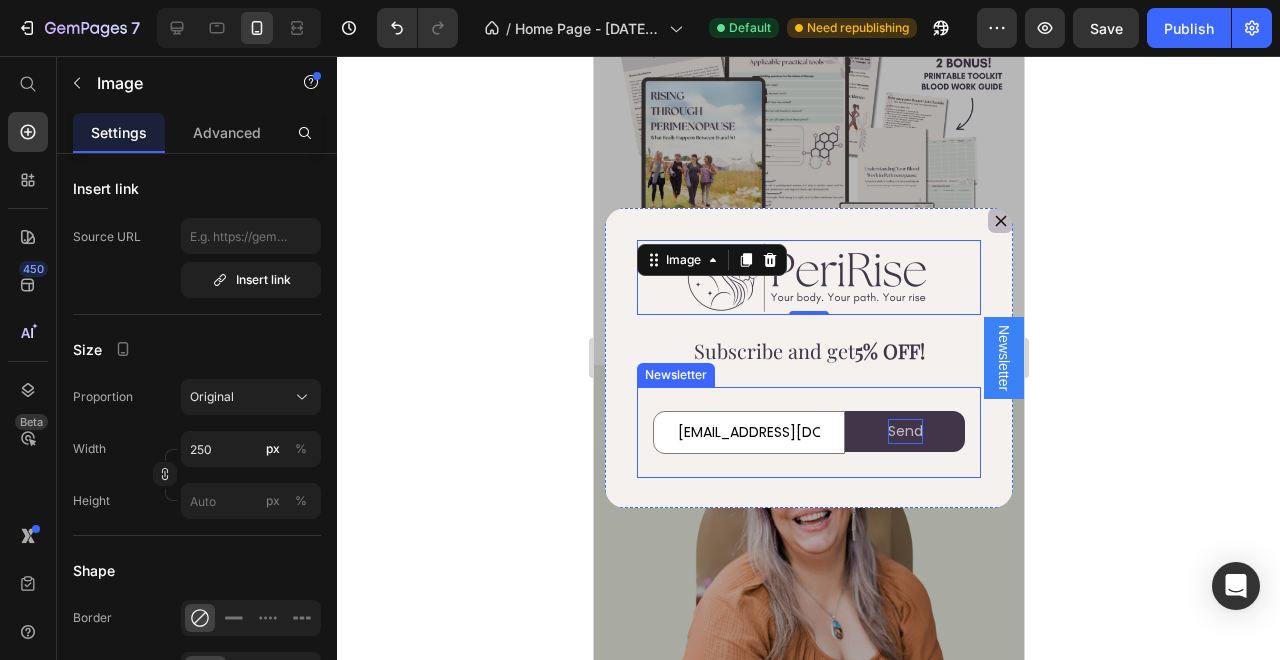 click on "[EMAIL_ADDRESS][DOMAIN_NAME] Email Field Send Submit Button Row Newsletter" at bounding box center [808, 432] 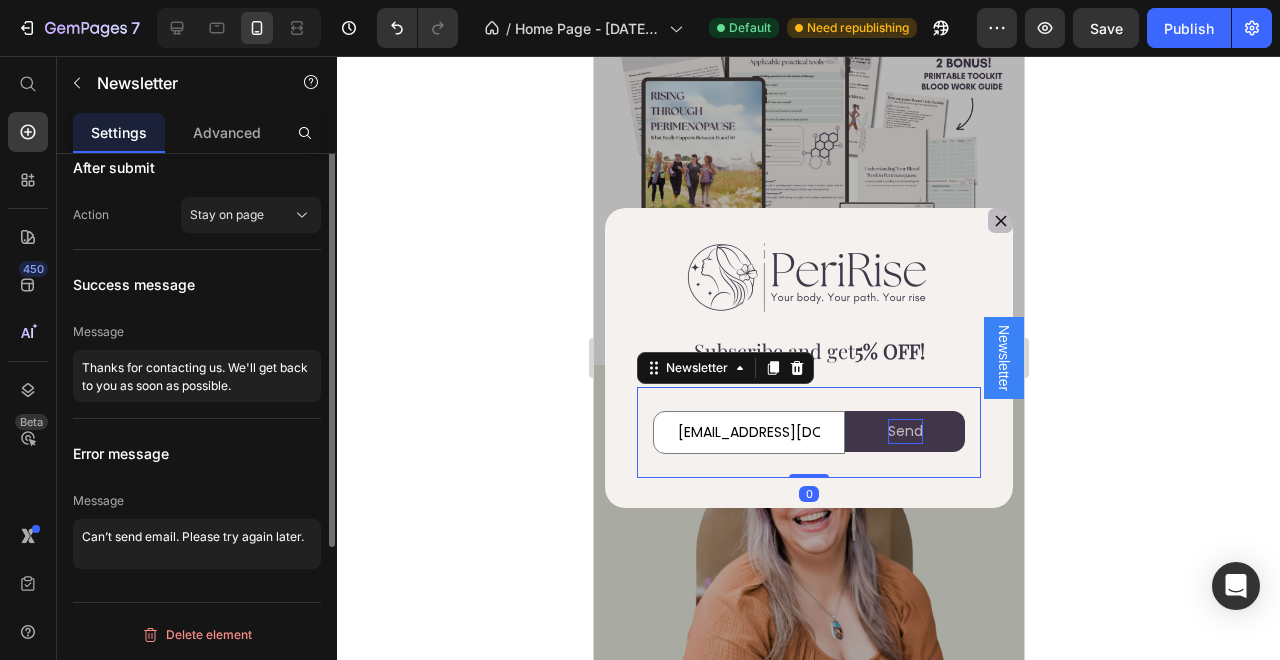 scroll, scrollTop: 0, scrollLeft: 0, axis: both 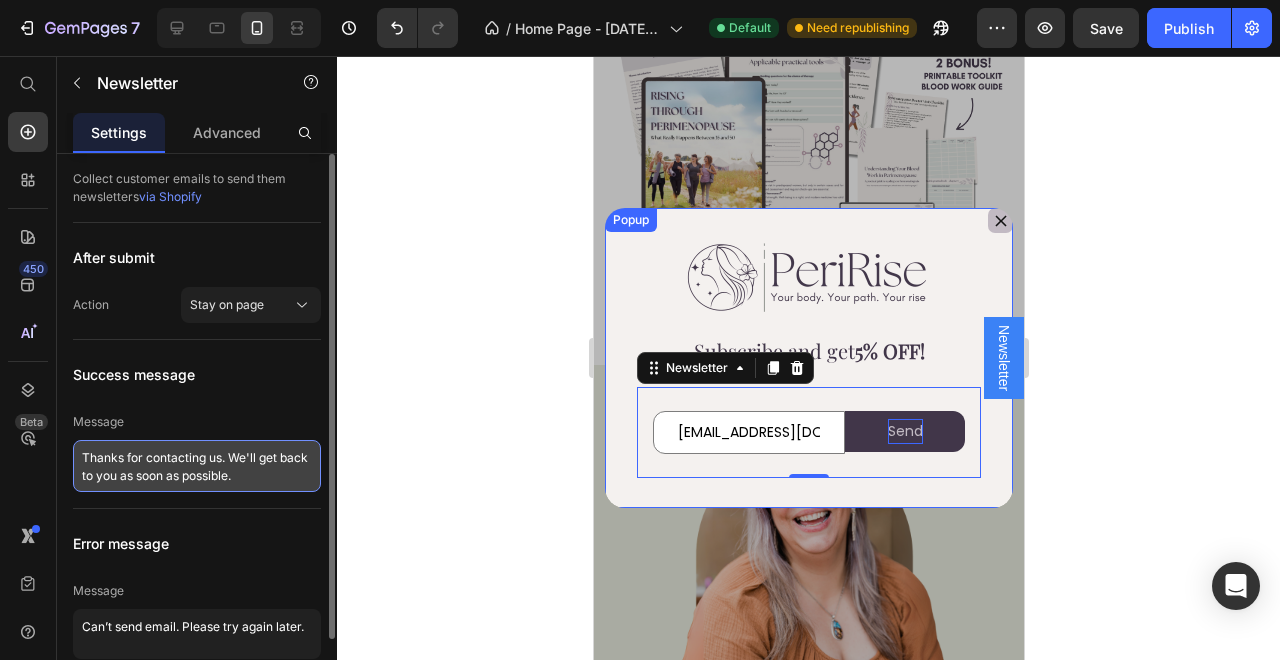 drag, startPoint x: 256, startPoint y: 478, endPoint x: 80, endPoint y: 458, distance: 177.13272 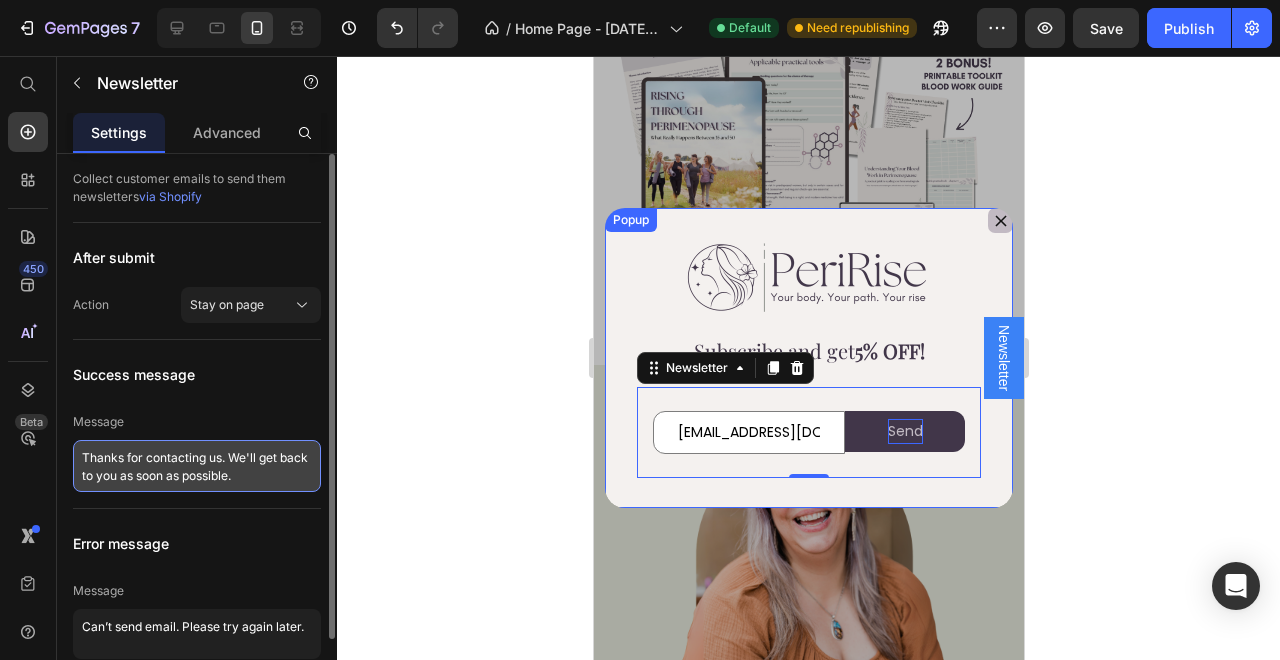 click on "Thanks for contacting us. We'll get back to you as soon as possible." at bounding box center [197, 466] 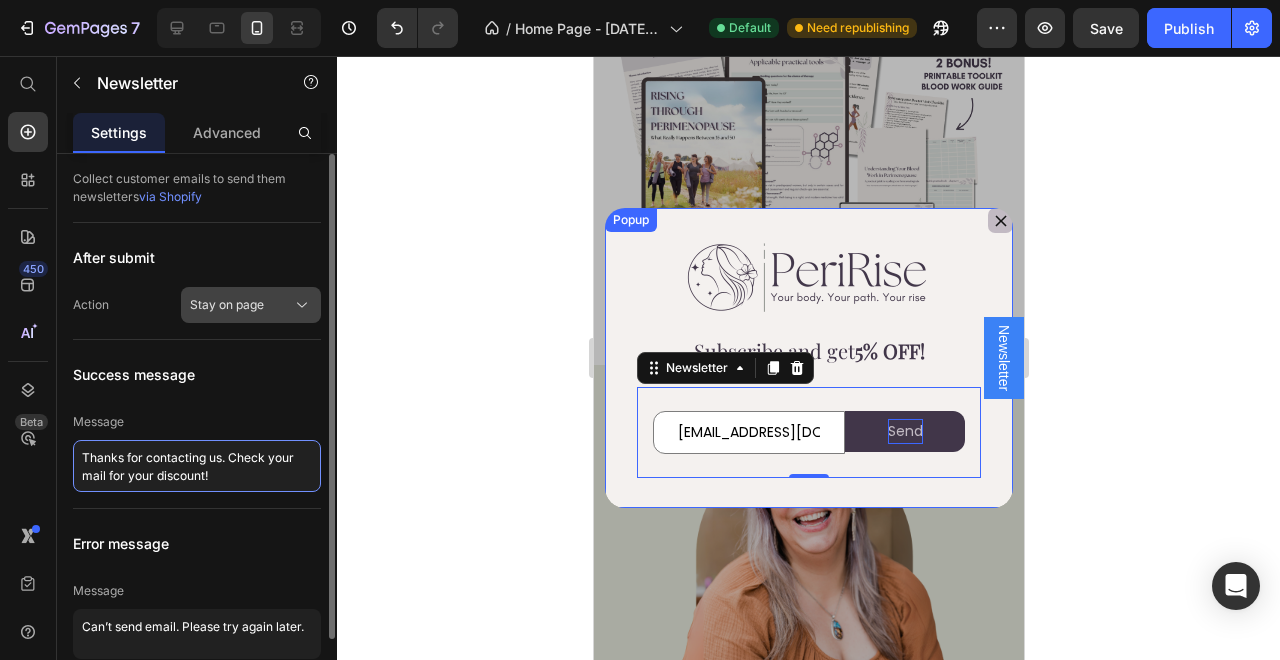 type on "Thanks for contacting us. Check your mail for your discount!" 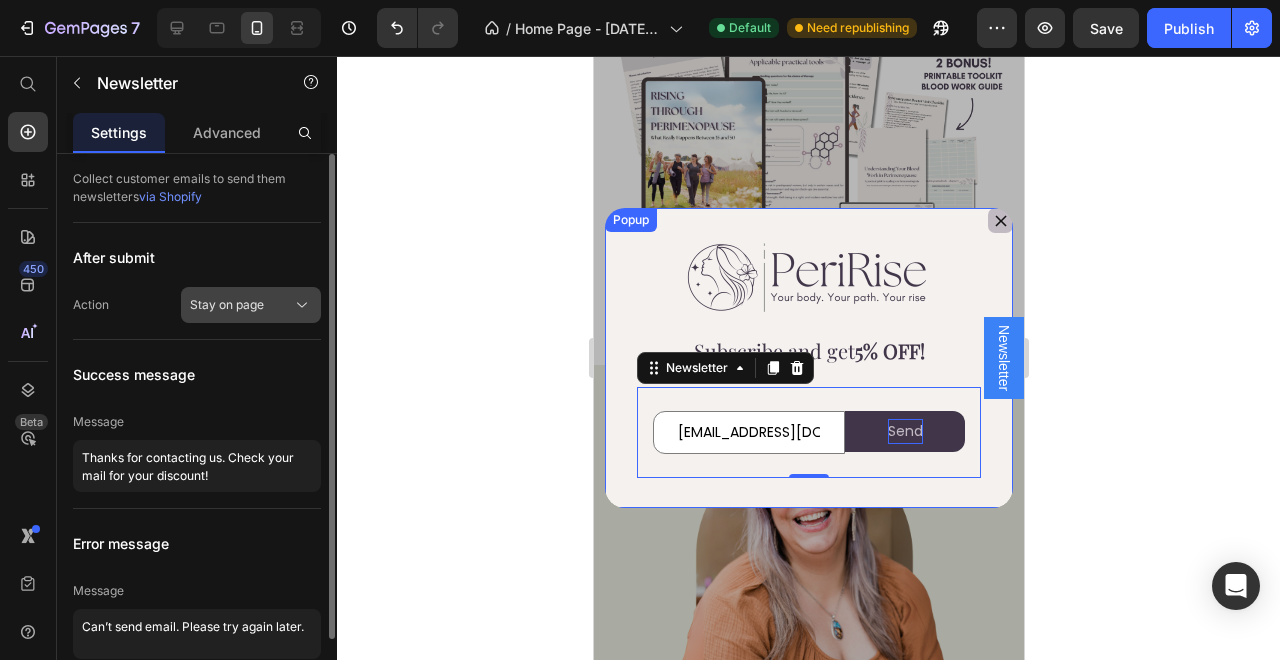 click on "Stay on page" at bounding box center (251, 305) 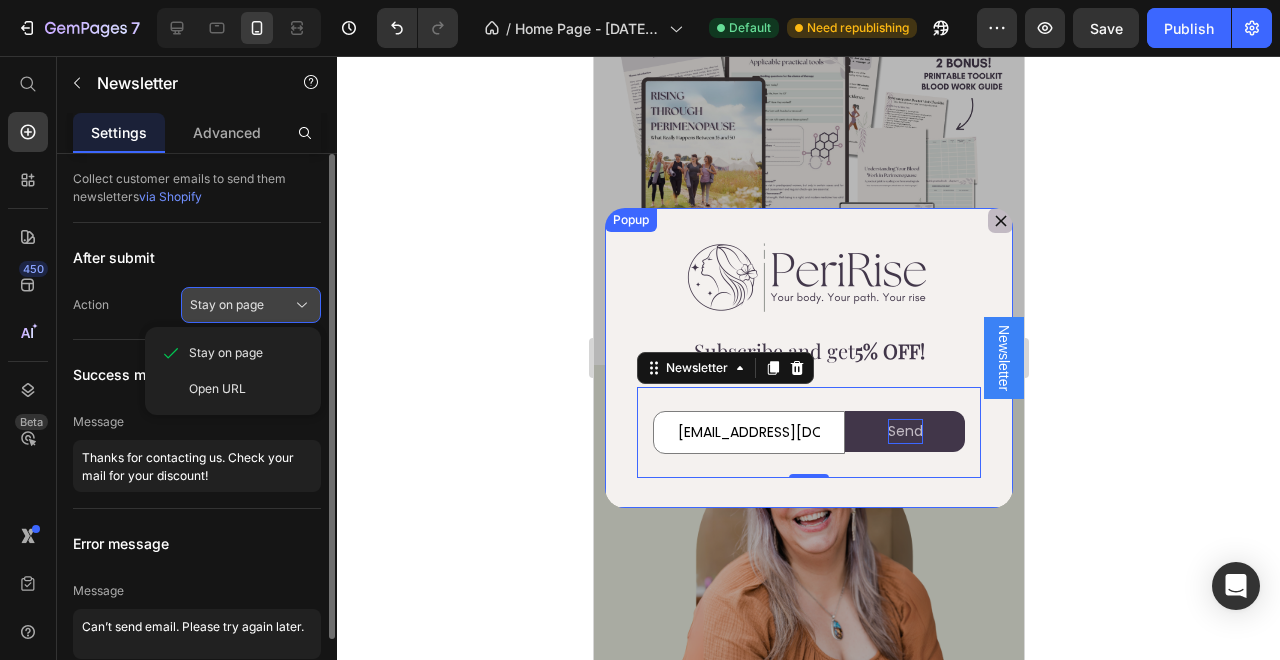 click on "Stay on page" at bounding box center [251, 305] 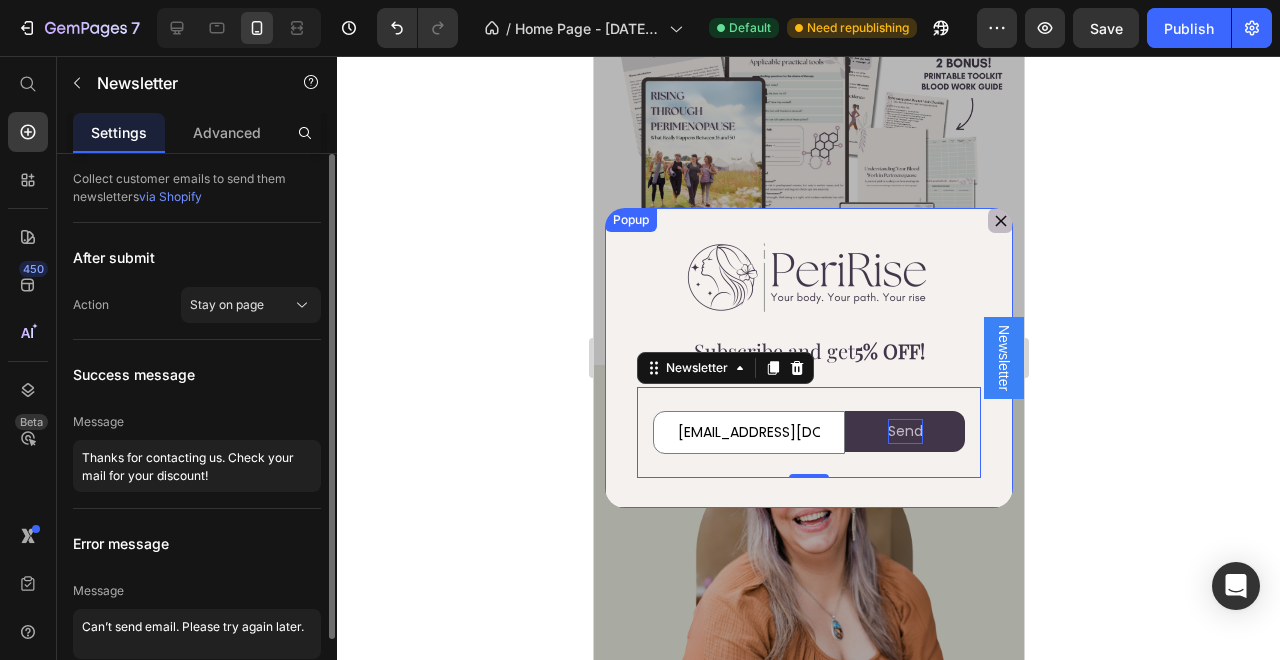 scroll, scrollTop: 90, scrollLeft: 0, axis: vertical 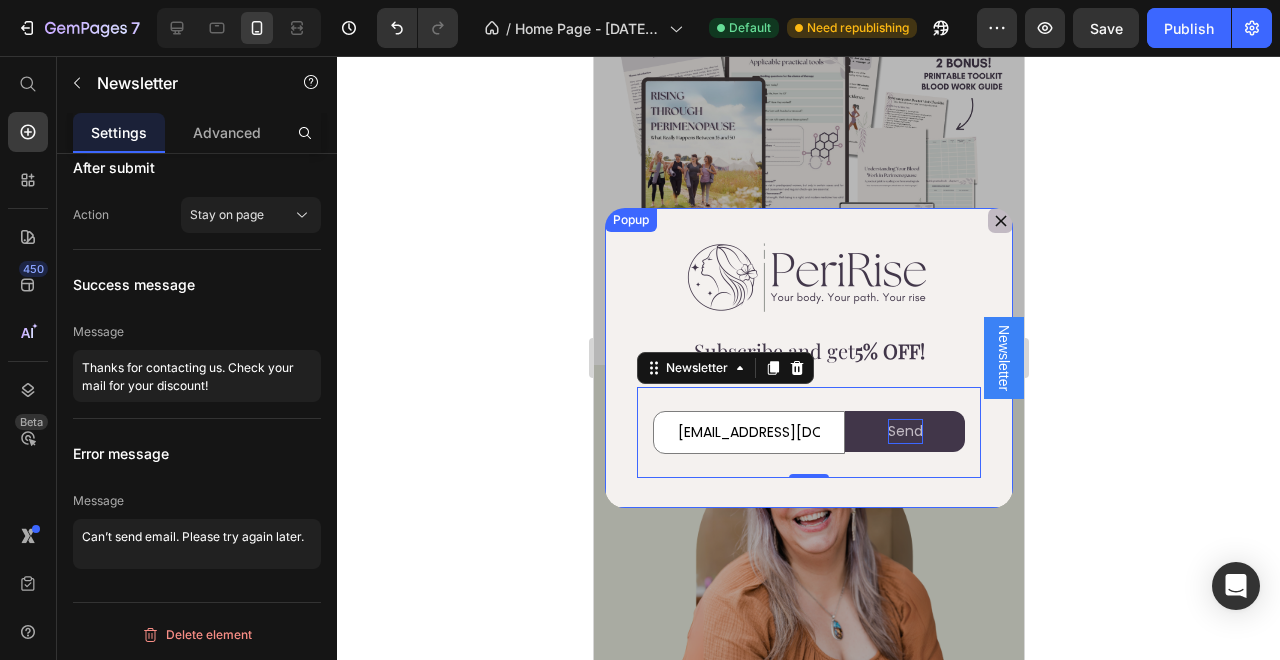 click 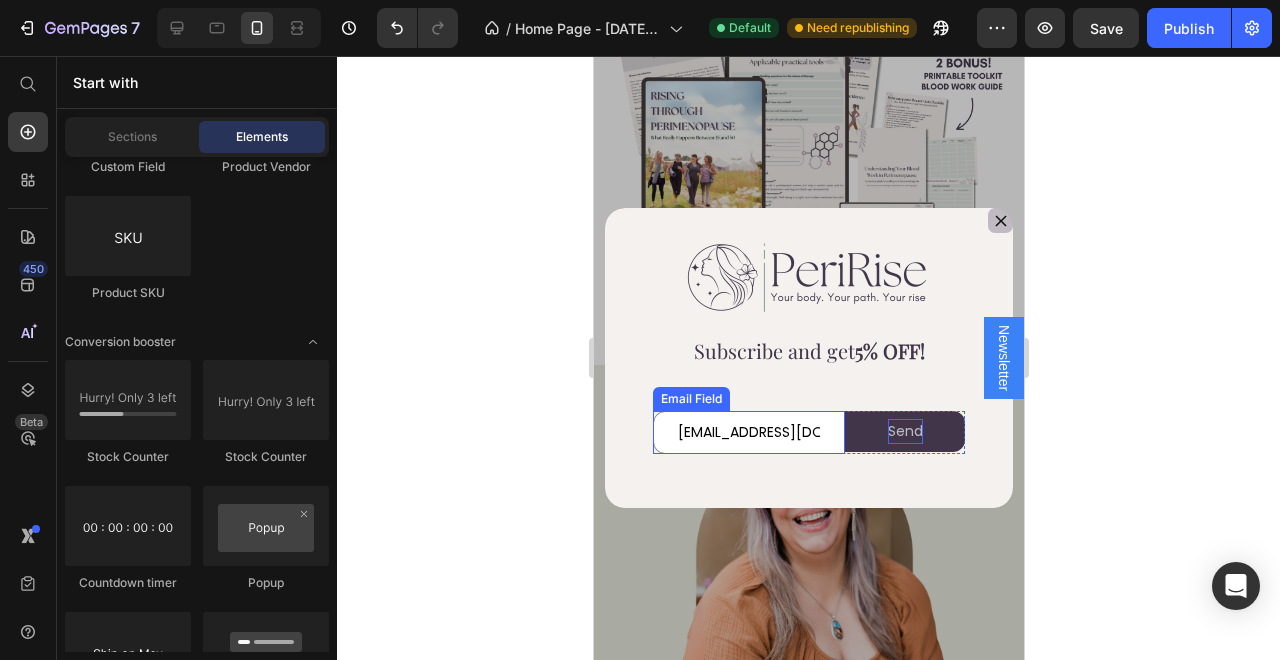 click on "[EMAIL_ADDRESS][DOMAIN_NAME]" at bounding box center (748, 432) 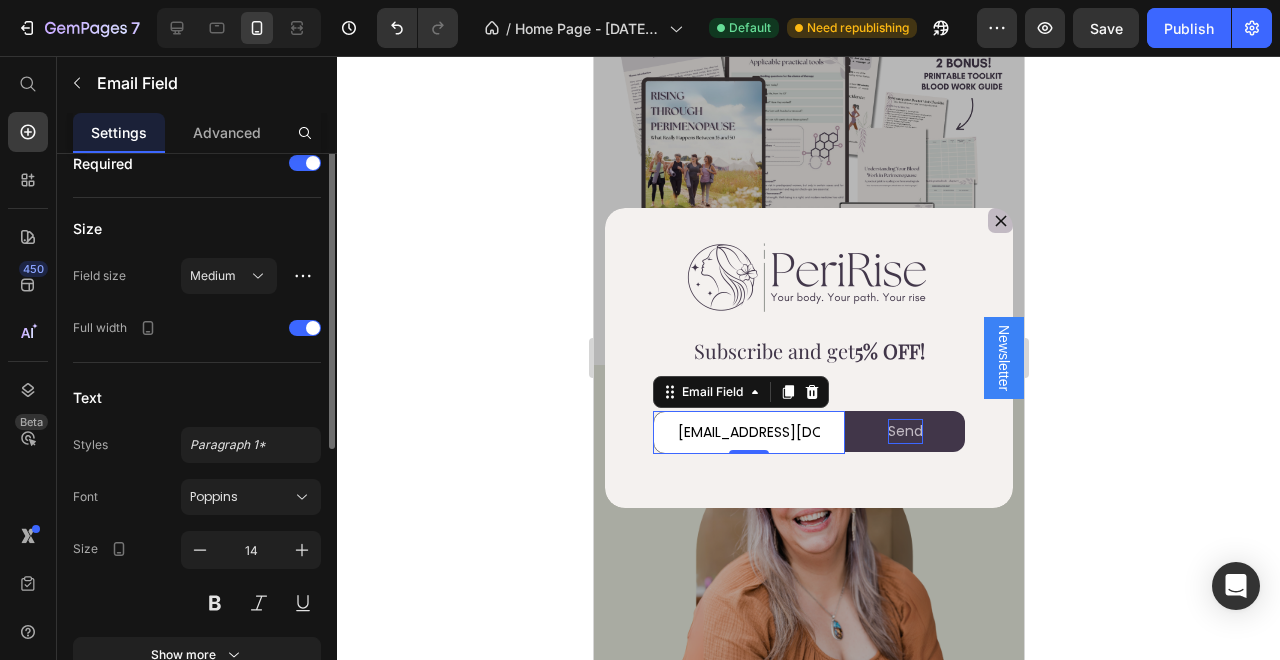 scroll, scrollTop: 0, scrollLeft: 0, axis: both 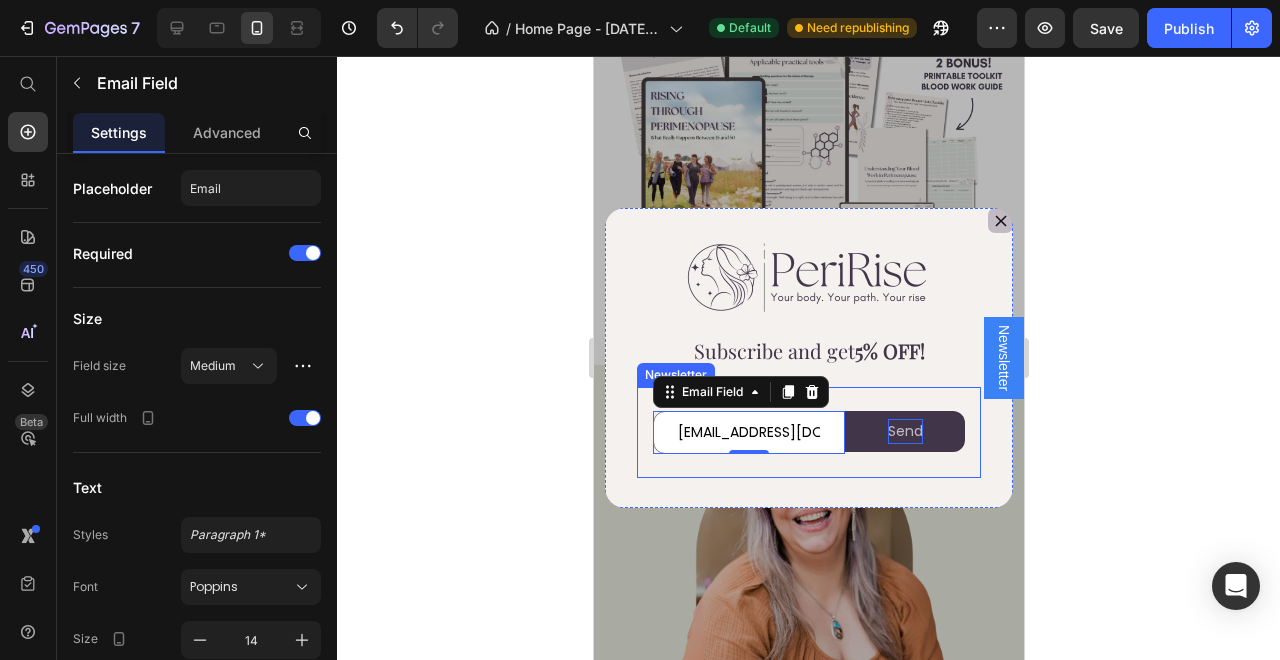 click on "[EMAIL_ADDRESS][DOMAIN_NAME] Email Field   0 Send Submit Button Row Newsletter" at bounding box center (808, 432) 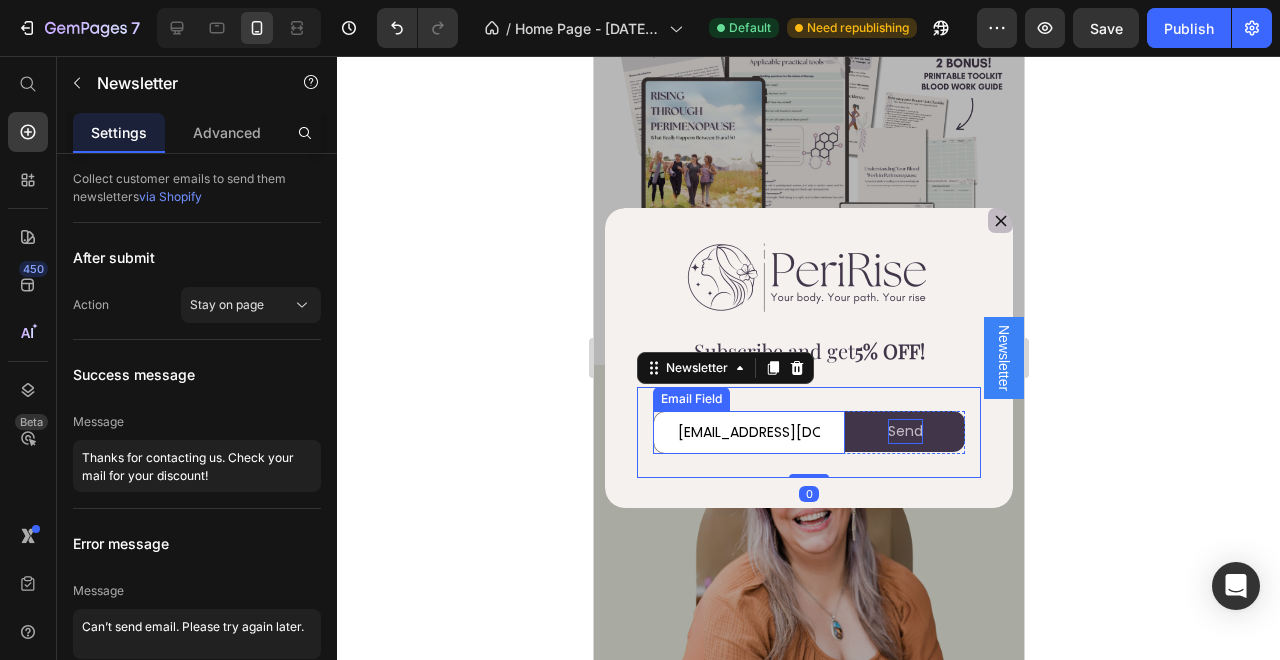 click on "[EMAIL_ADDRESS][DOMAIN_NAME]" at bounding box center [748, 432] 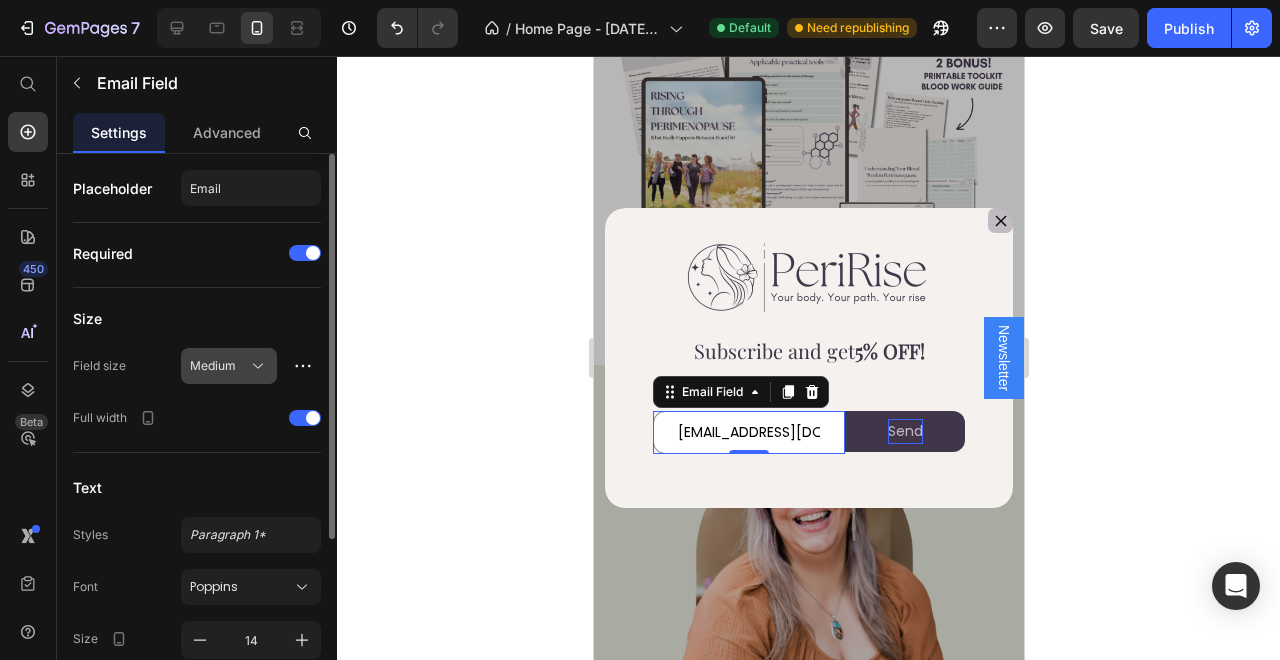 click on "Medium" at bounding box center [229, 366] 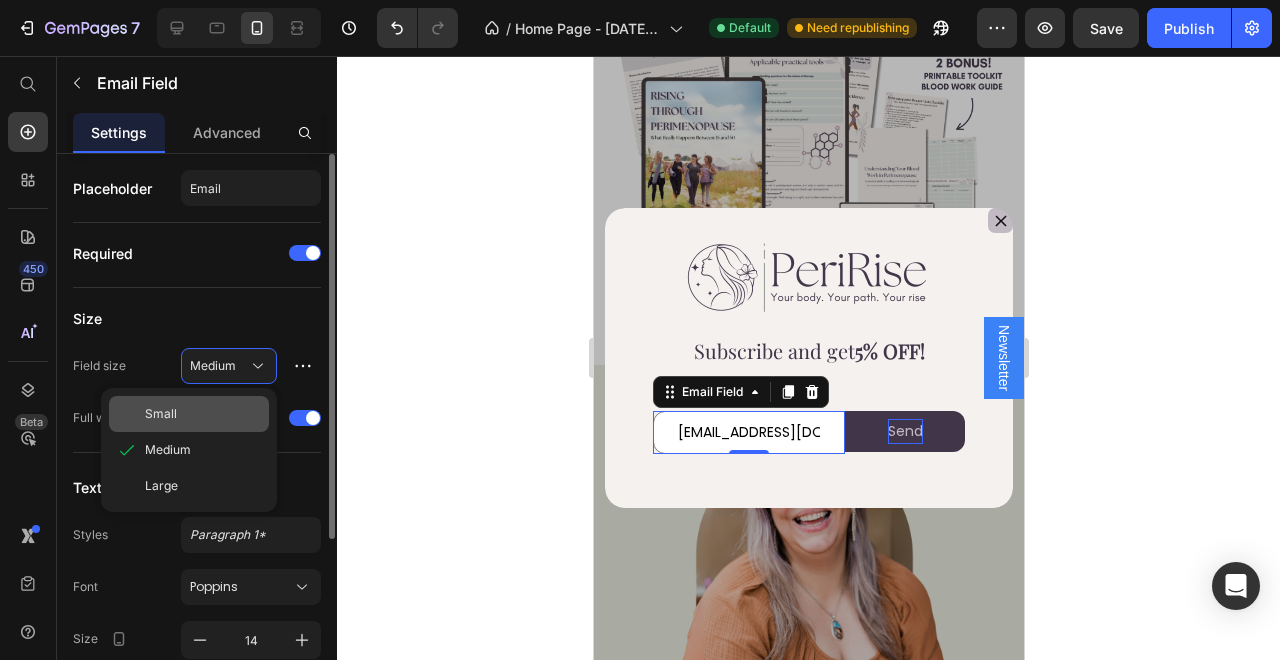click on "Small" 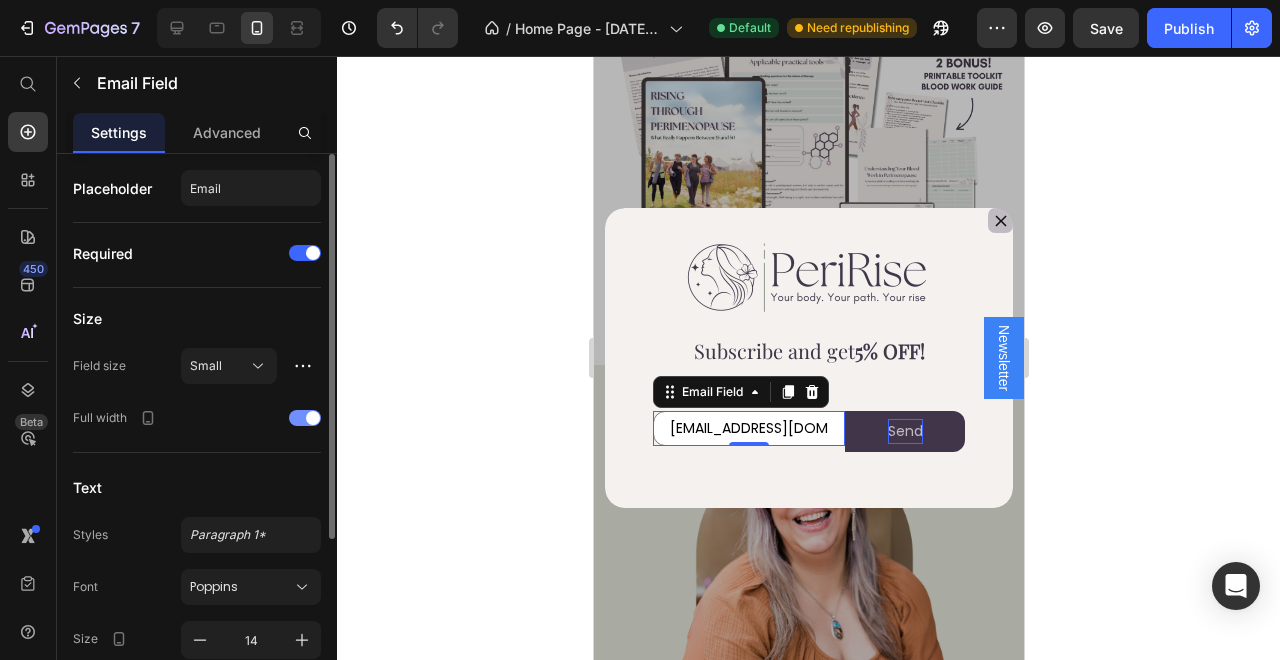 click at bounding box center (305, 418) 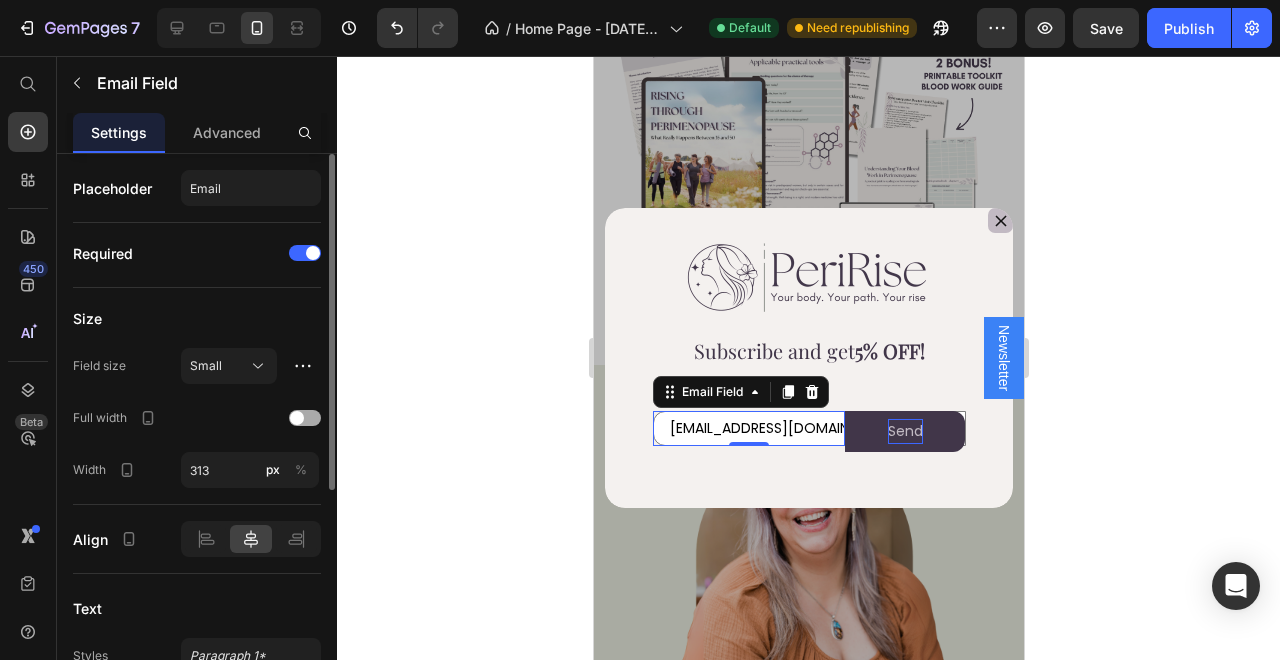 click at bounding box center [297, 418] 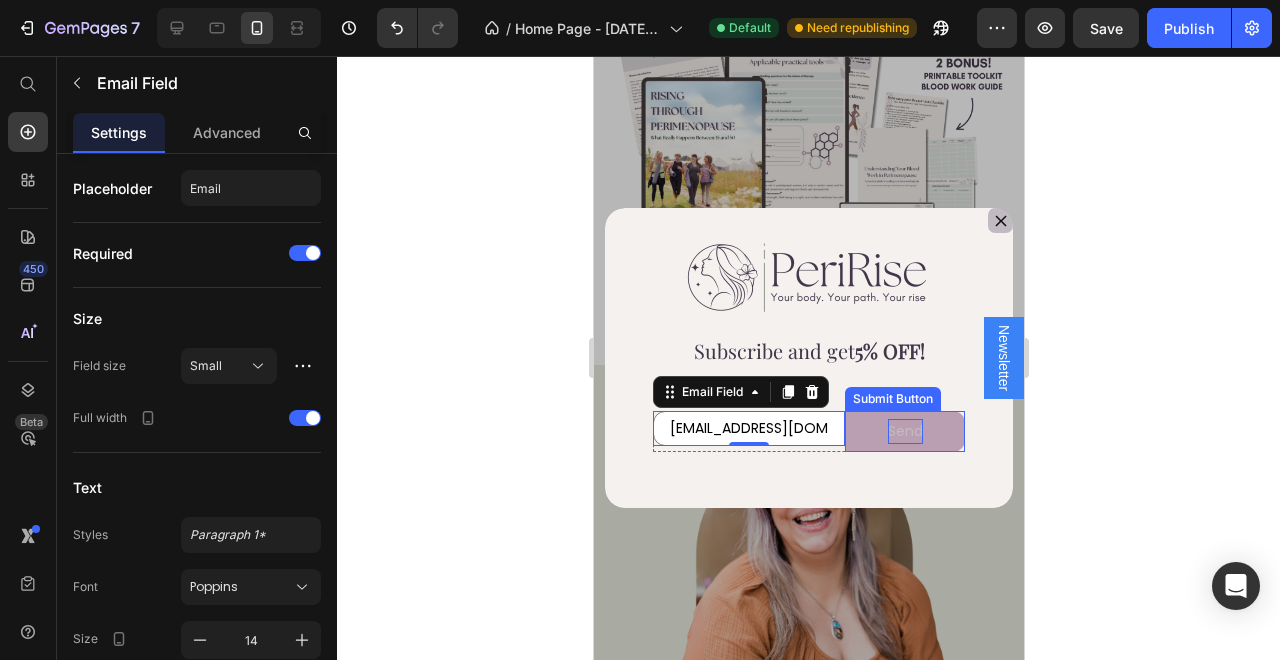 click on "Send" at bounding box center (904, 431) 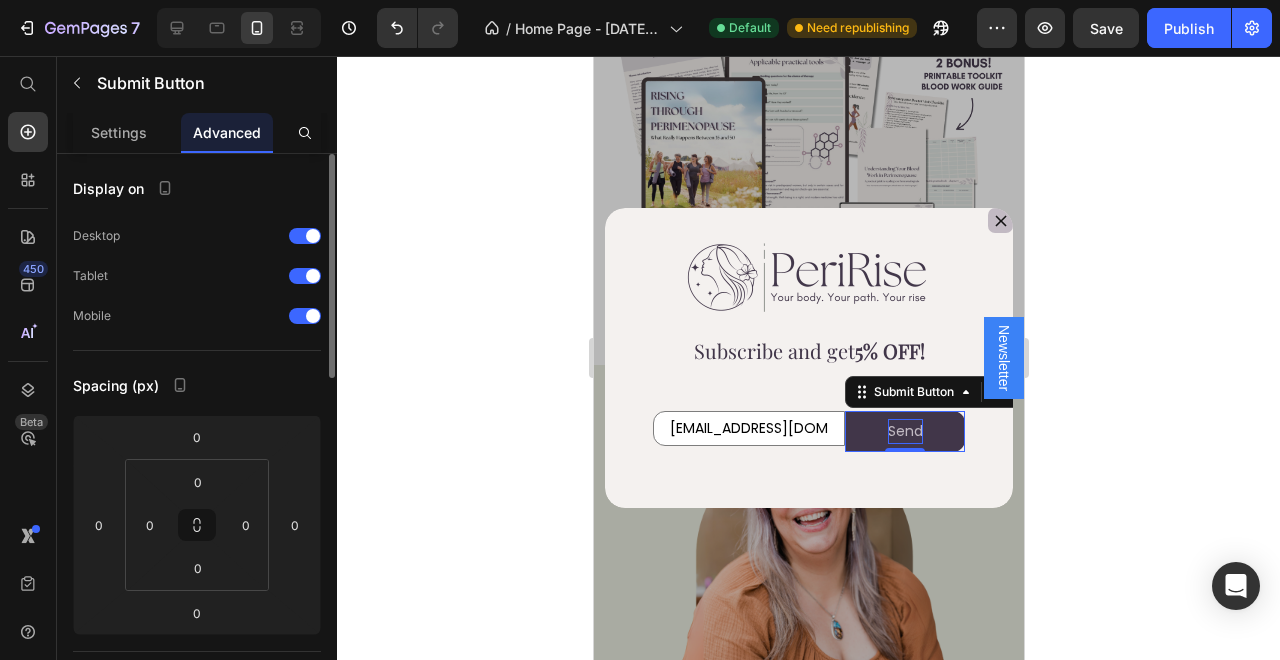 drag, startPoint x: 131, startPoint y: 146, endPoint x: 154, endPoint y: 196, distance: 55.03635 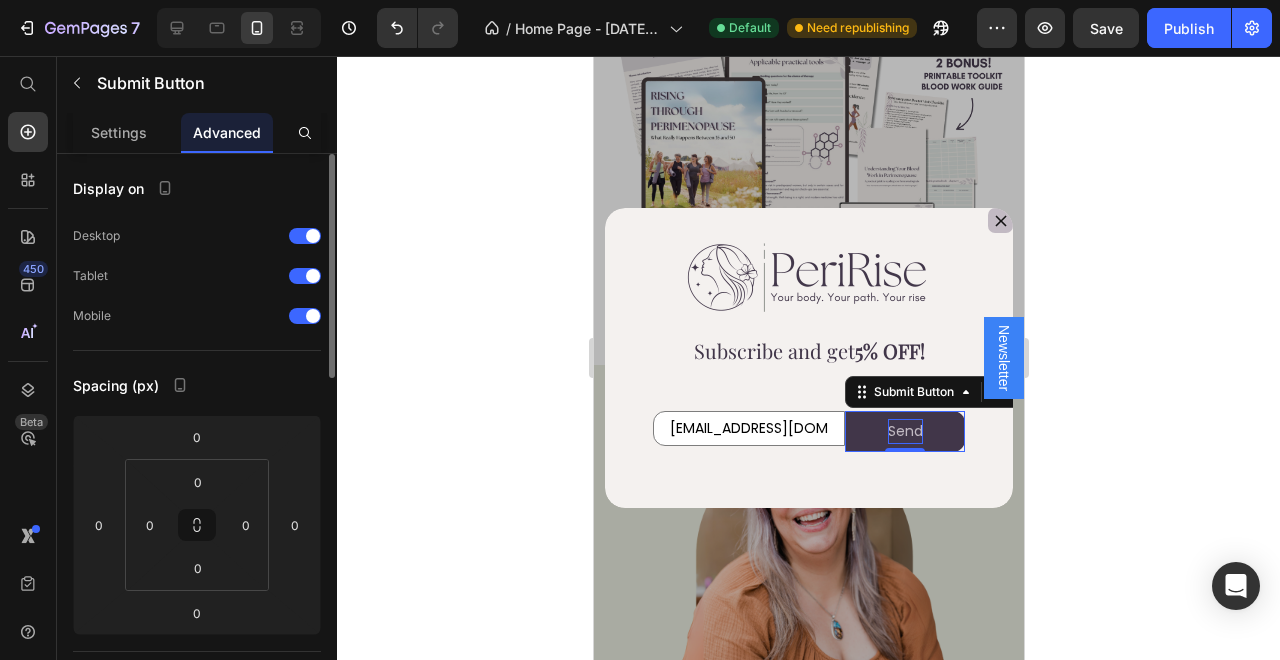 click on "Settings" 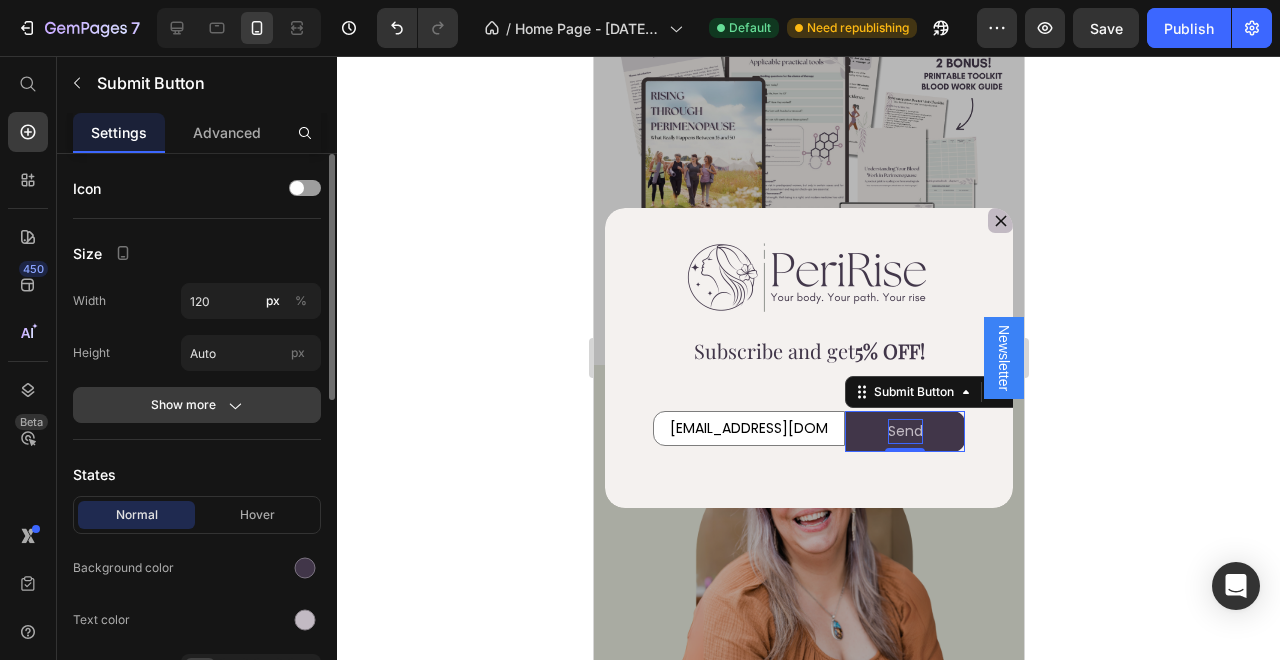 click 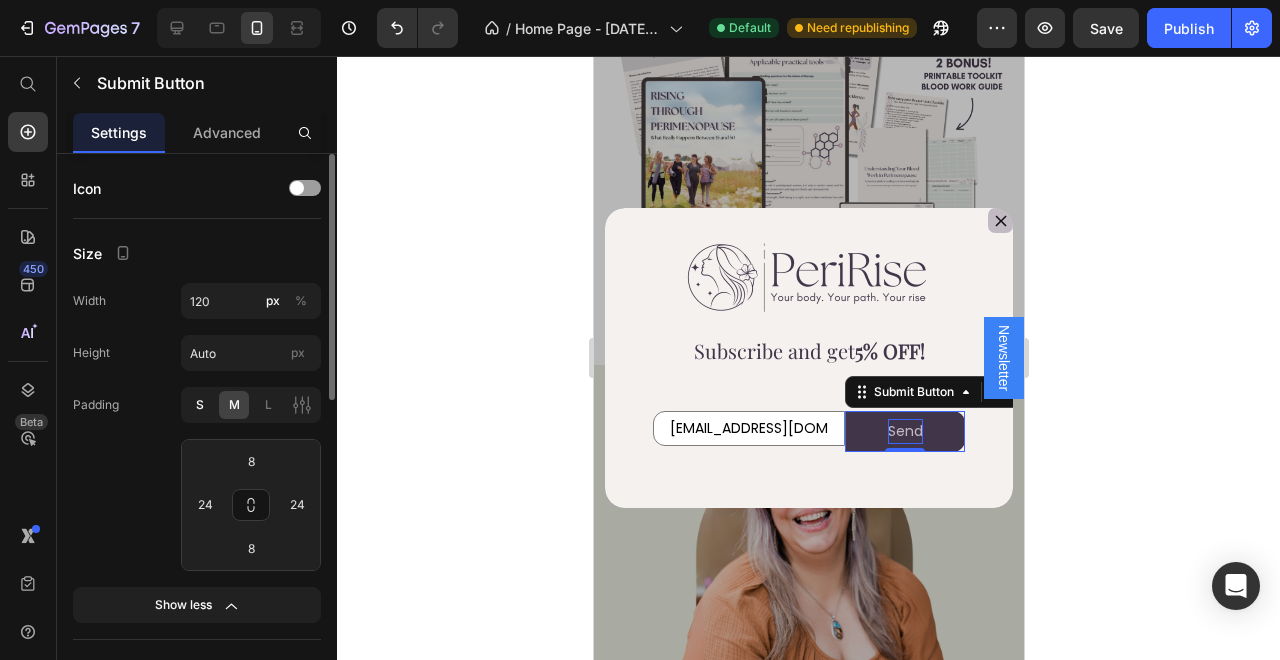 click on "S" 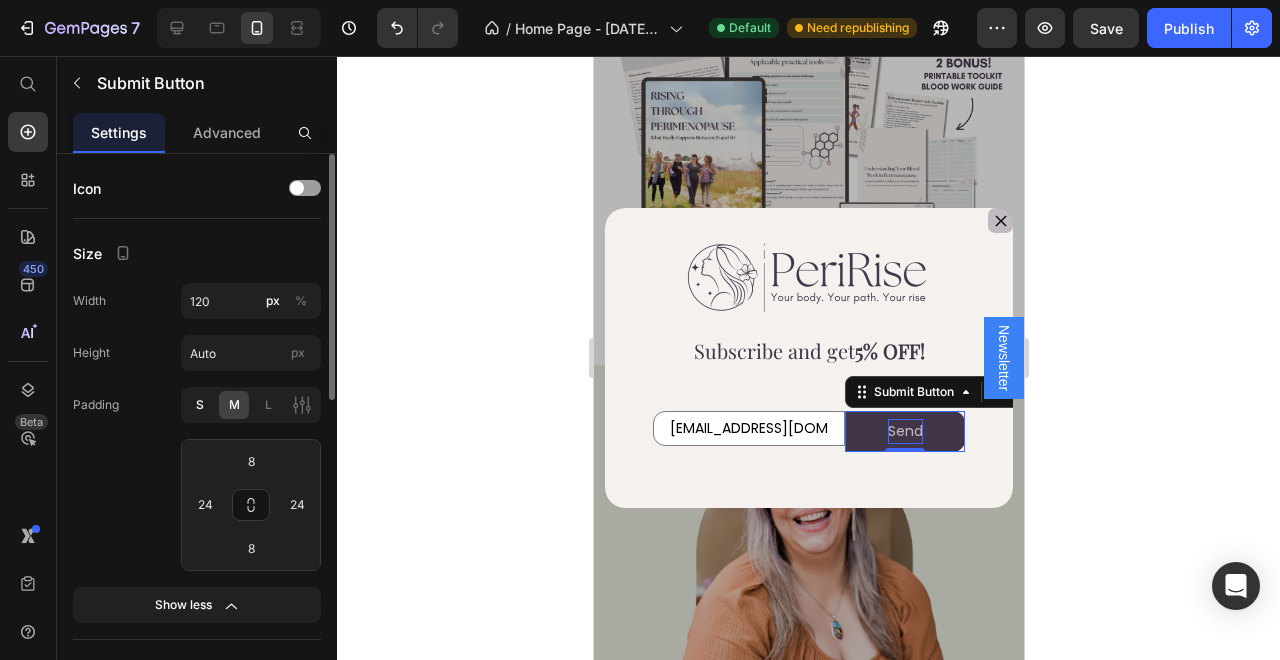 type on "4" 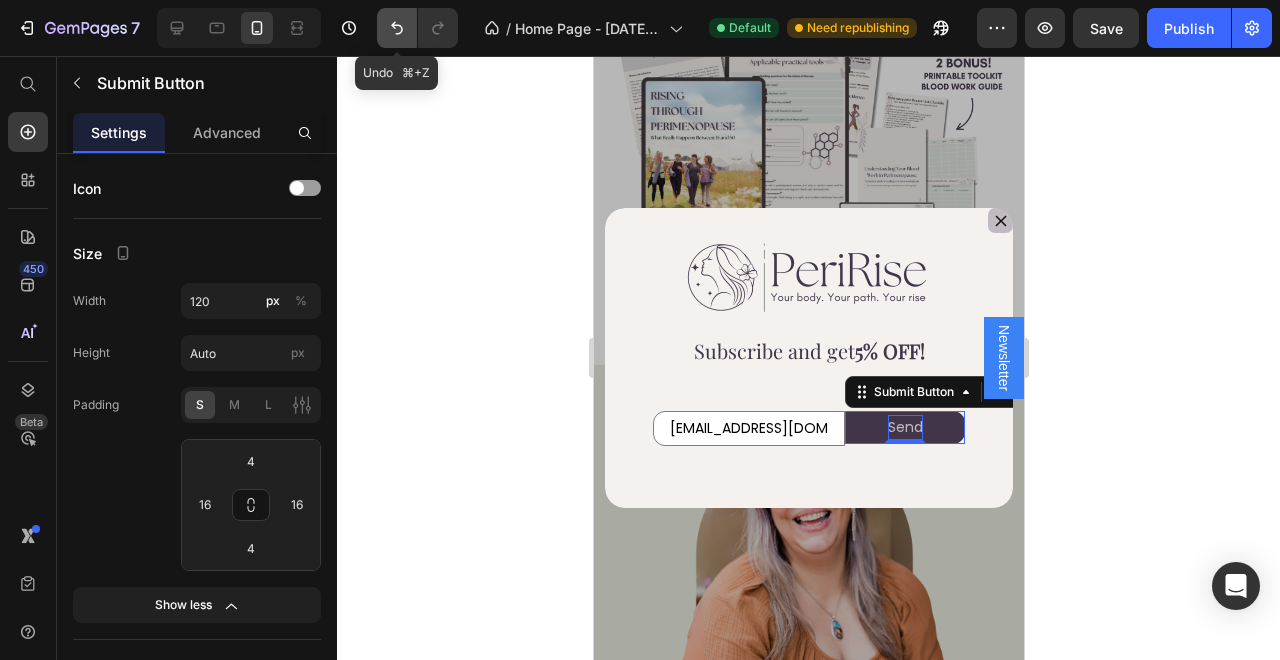 click 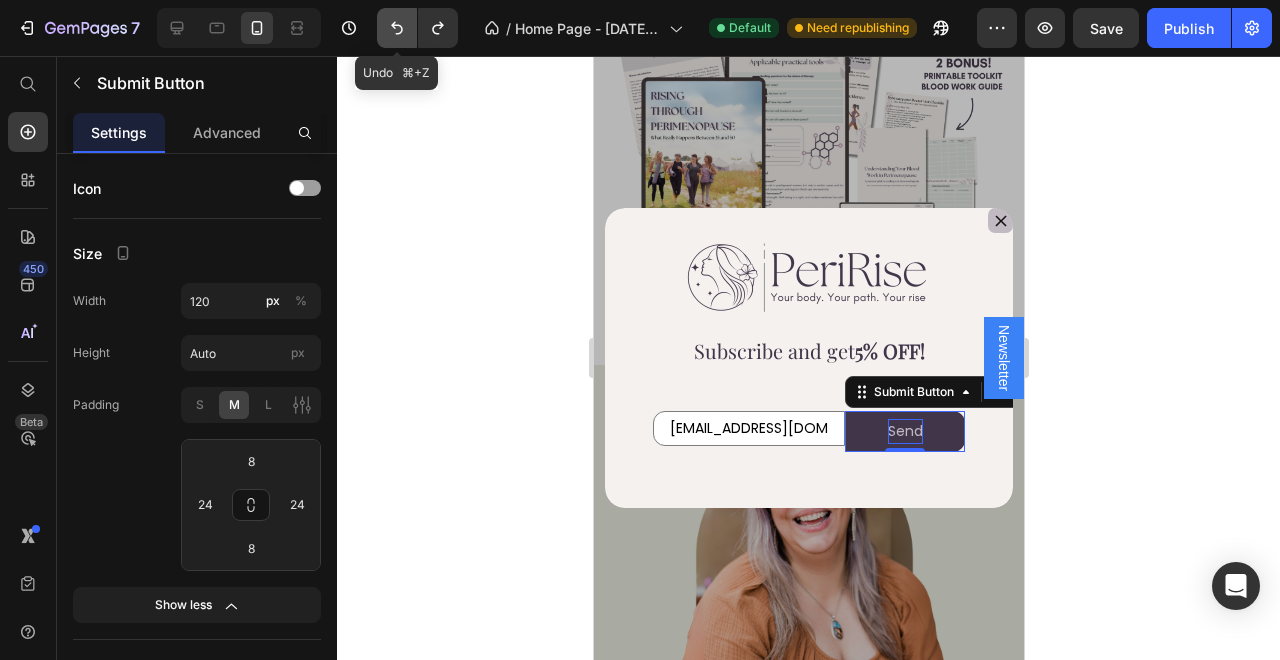 click 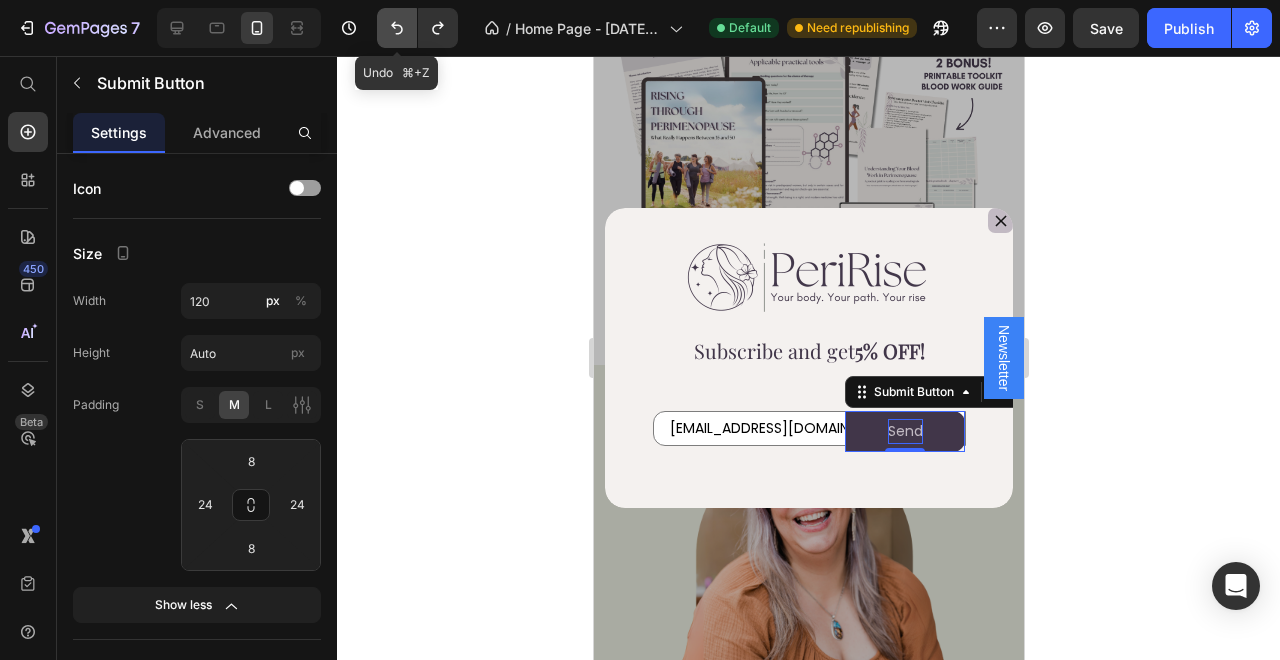 click 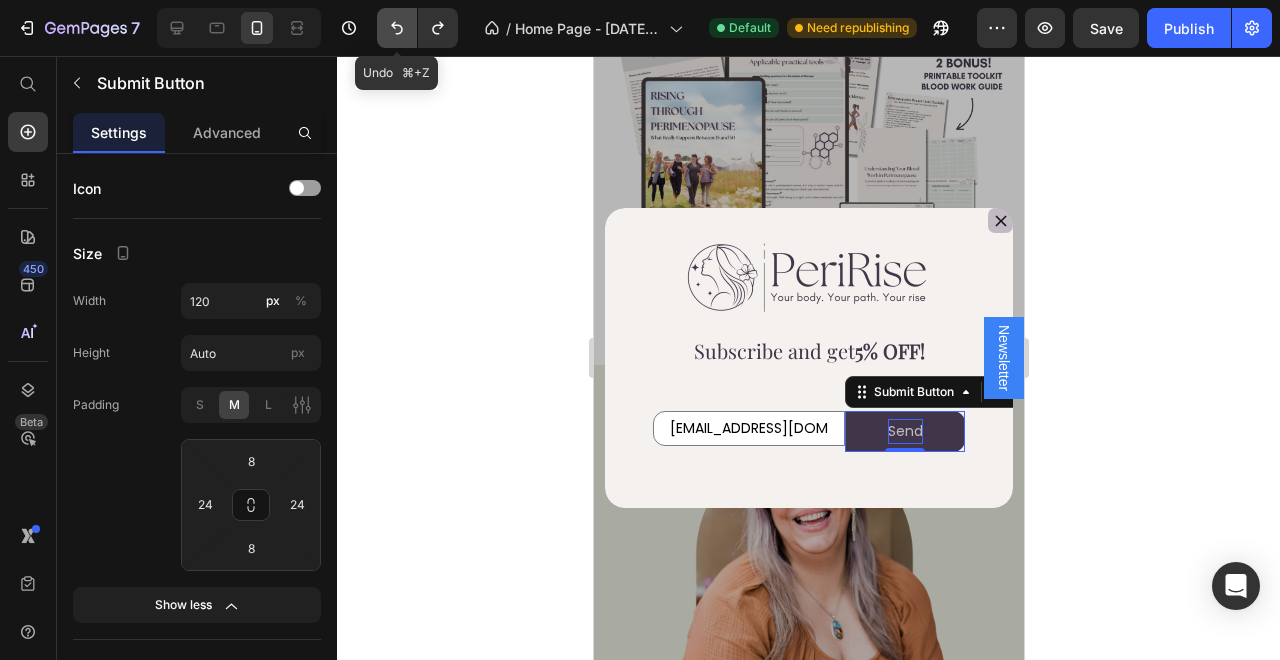 click 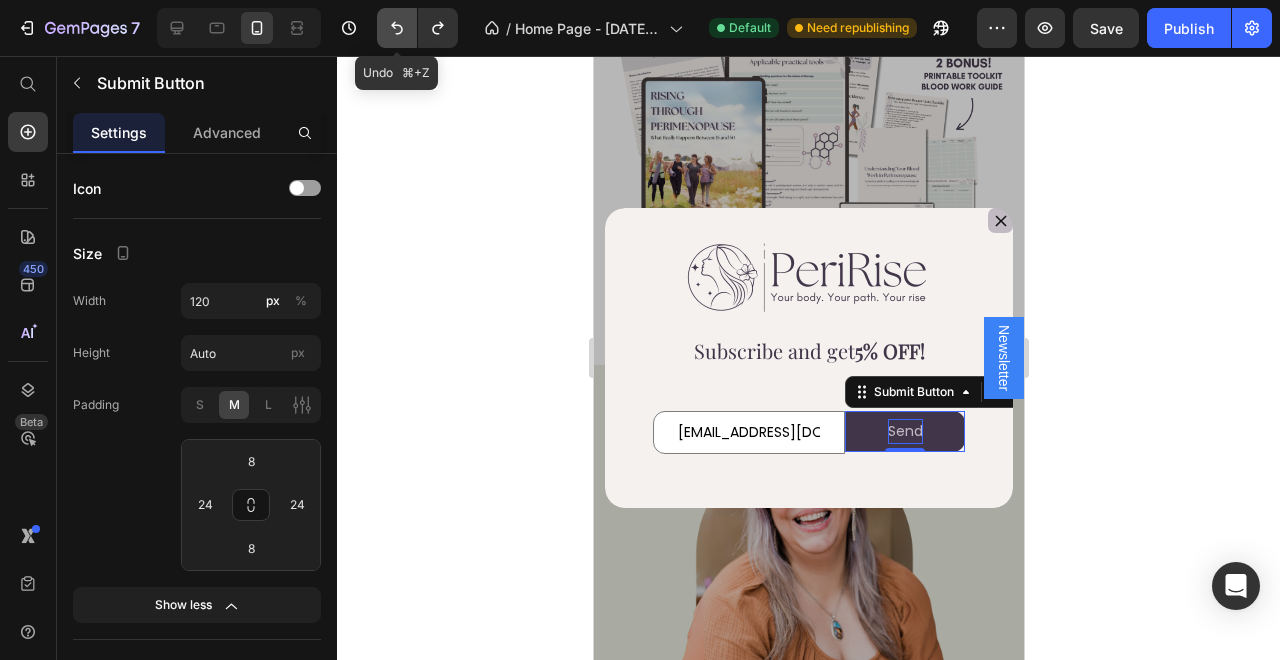 click 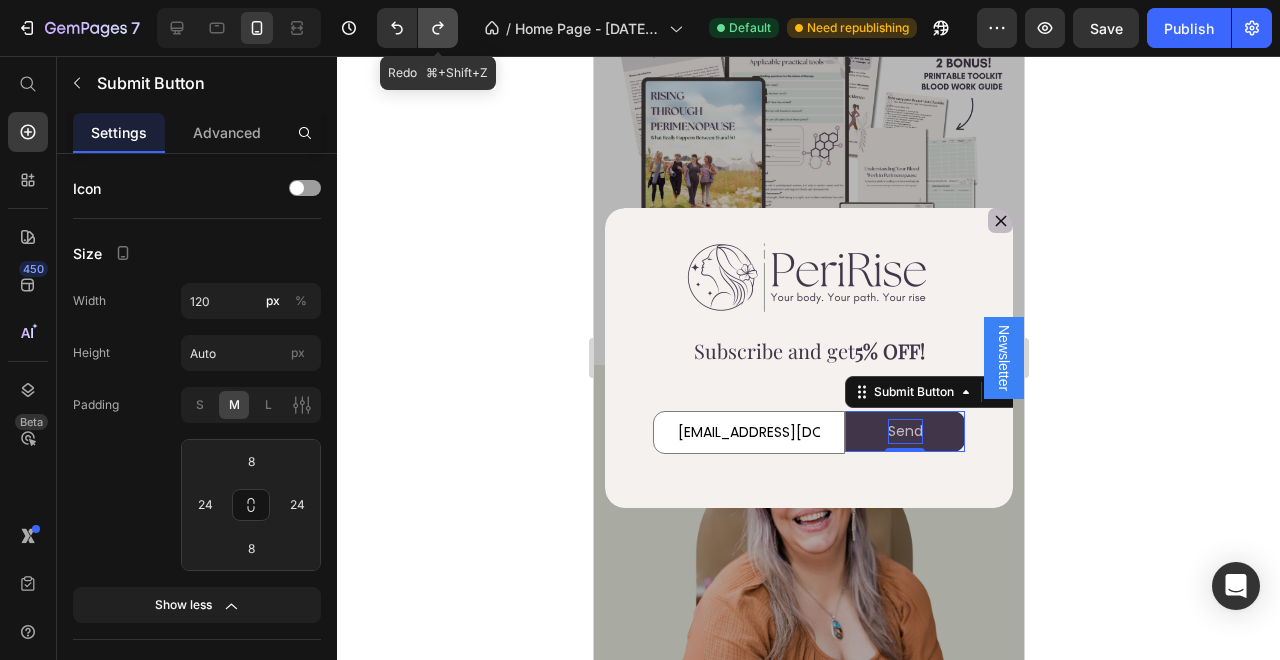 click 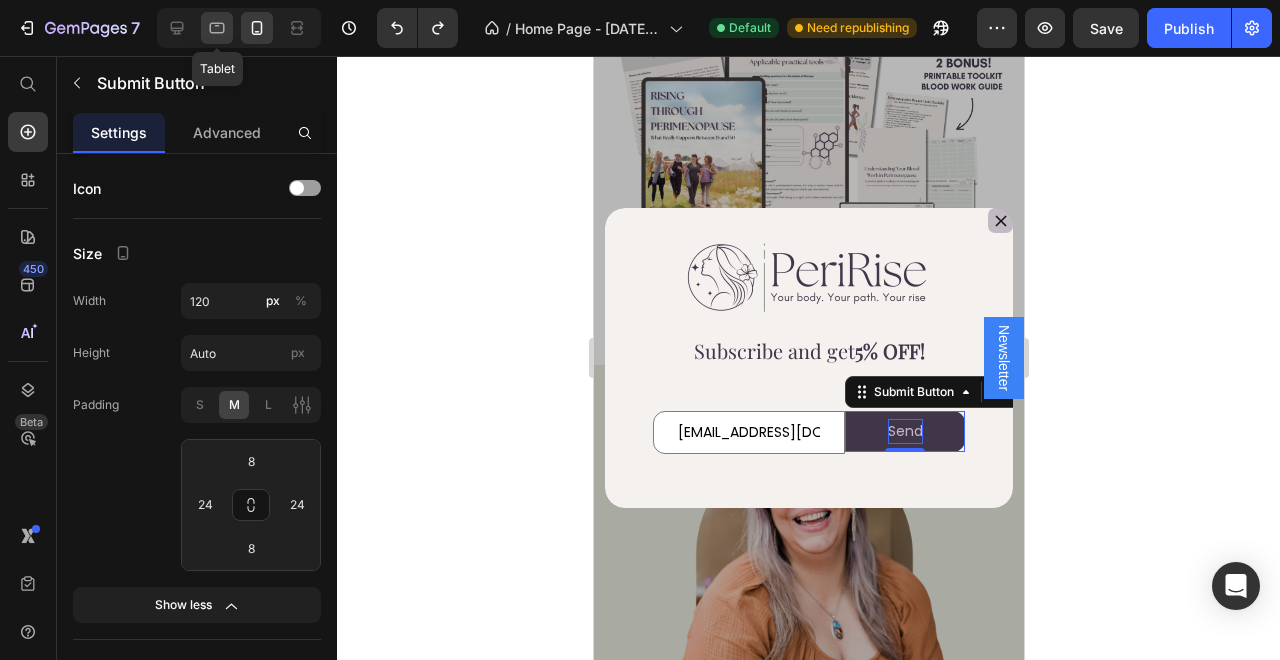 click 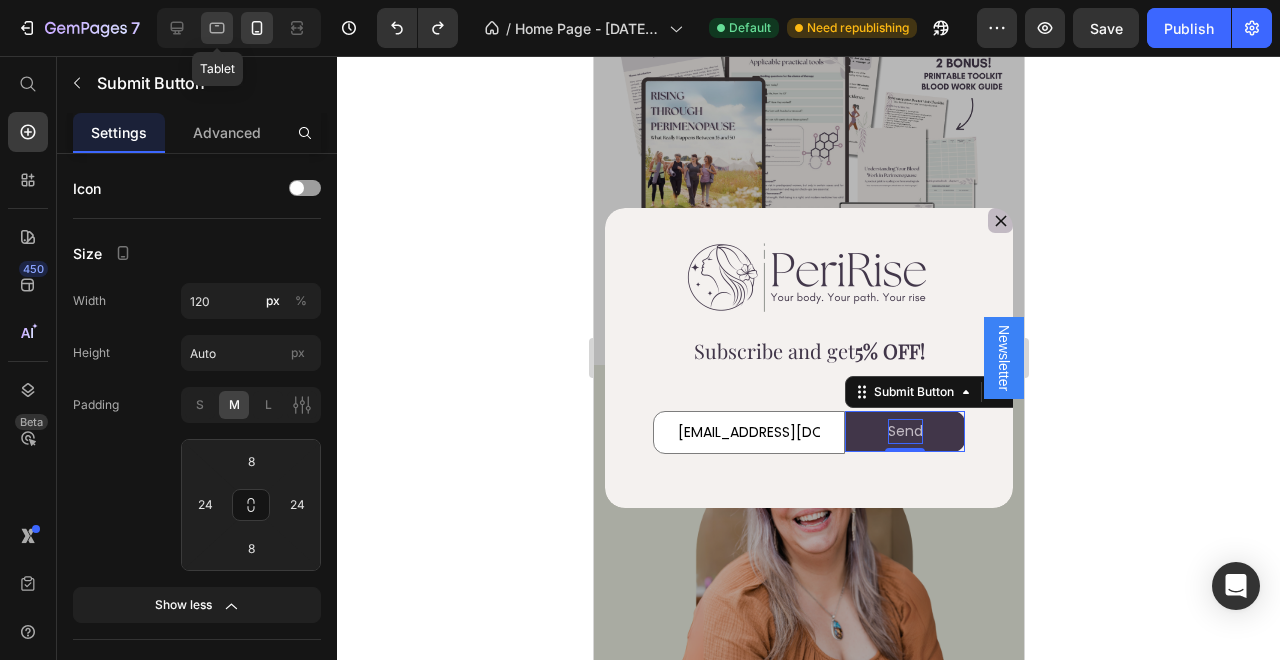 type on "16" 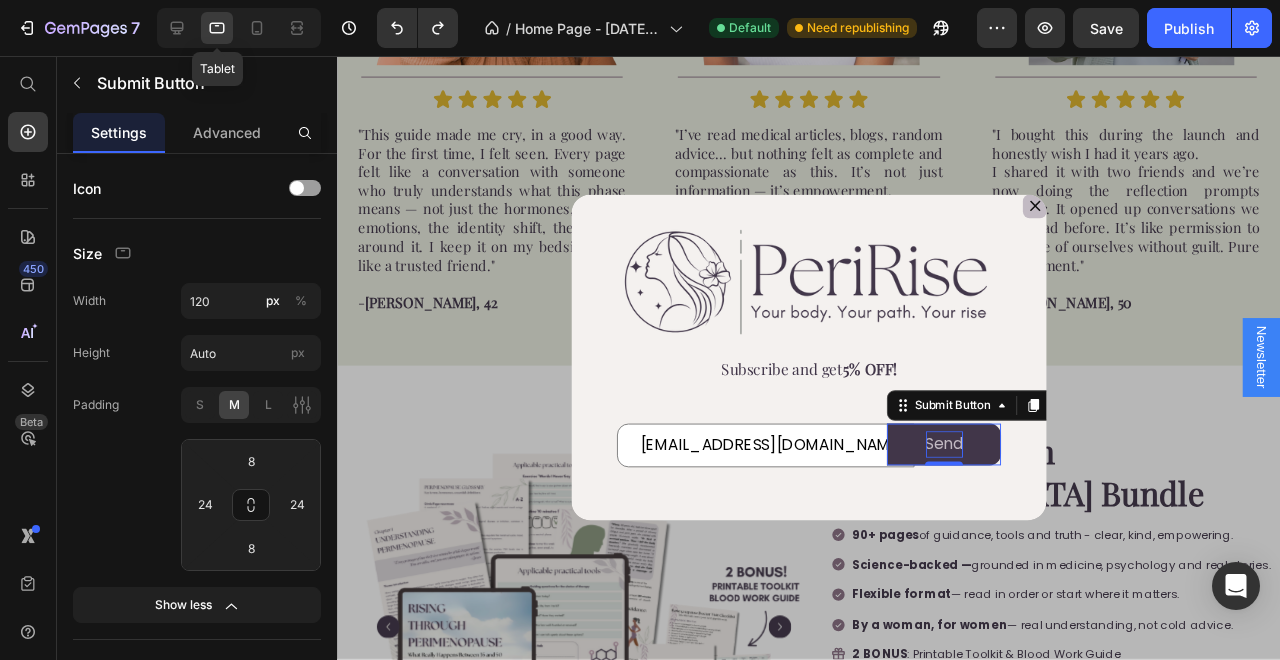 scroll, scrollTop: 878, scrollLeft: 0, axis: vertical 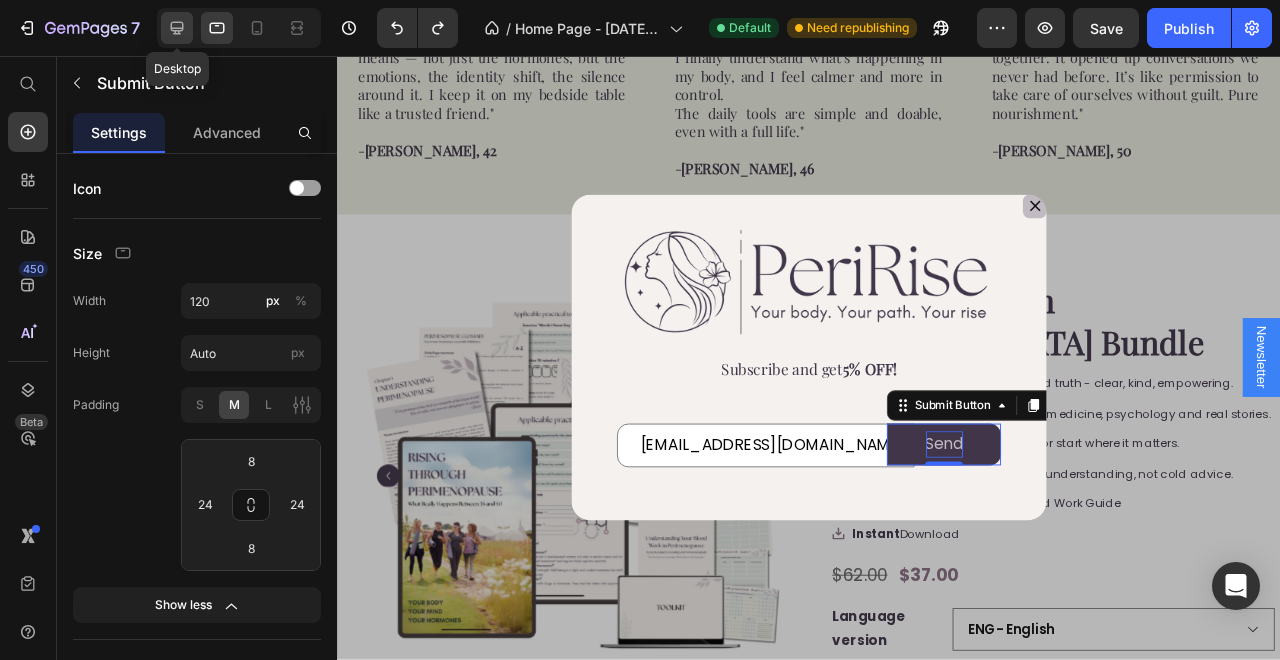 click 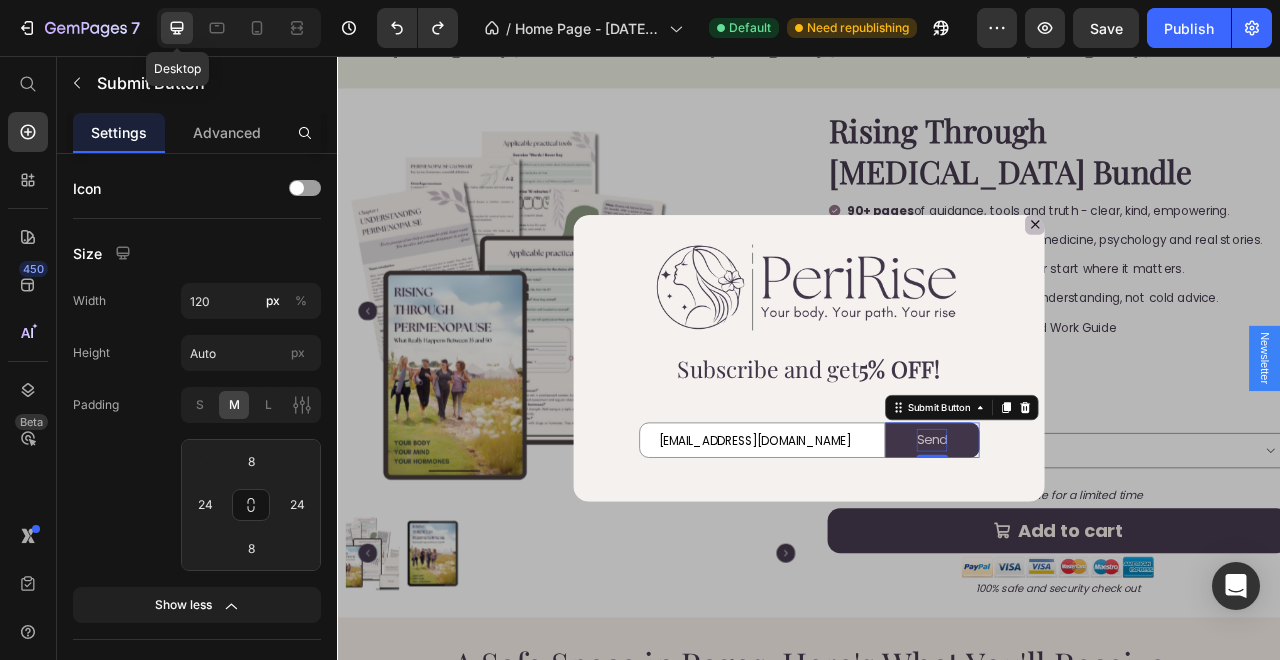 scroll, scrollTop: 1344, scrollLeft: 0, axis: vertical 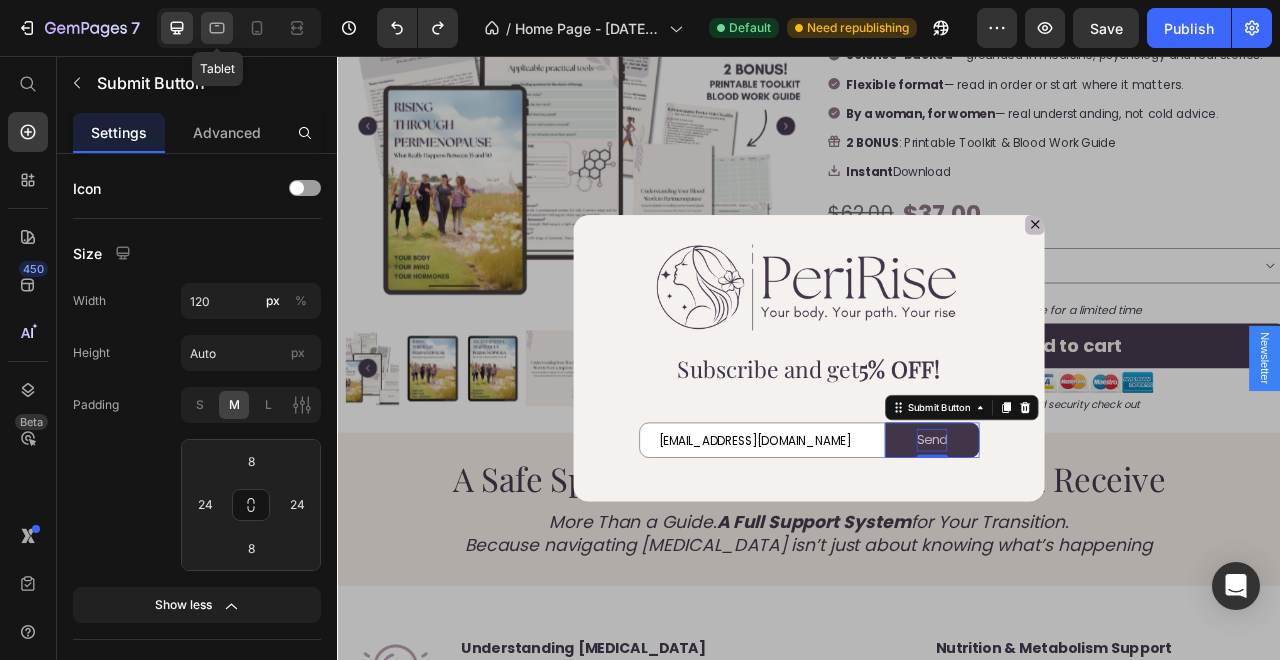 click 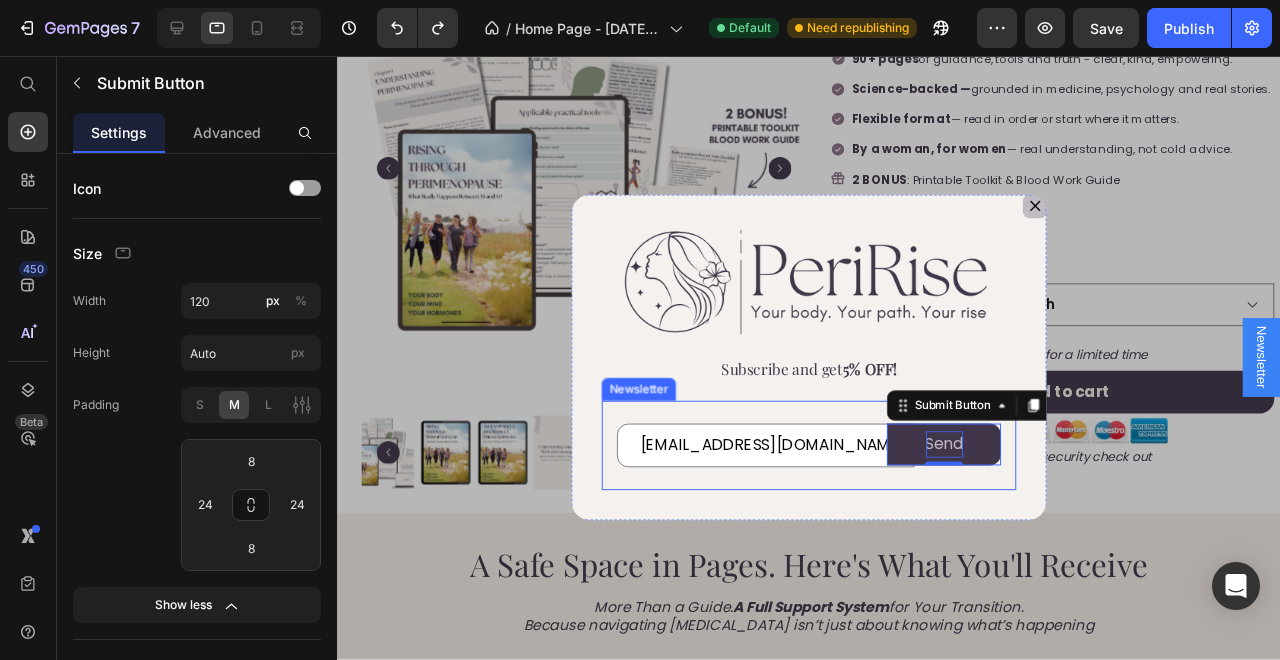 scroll, scrollTop: 1654, scrollLeft: 0, axis: vertical 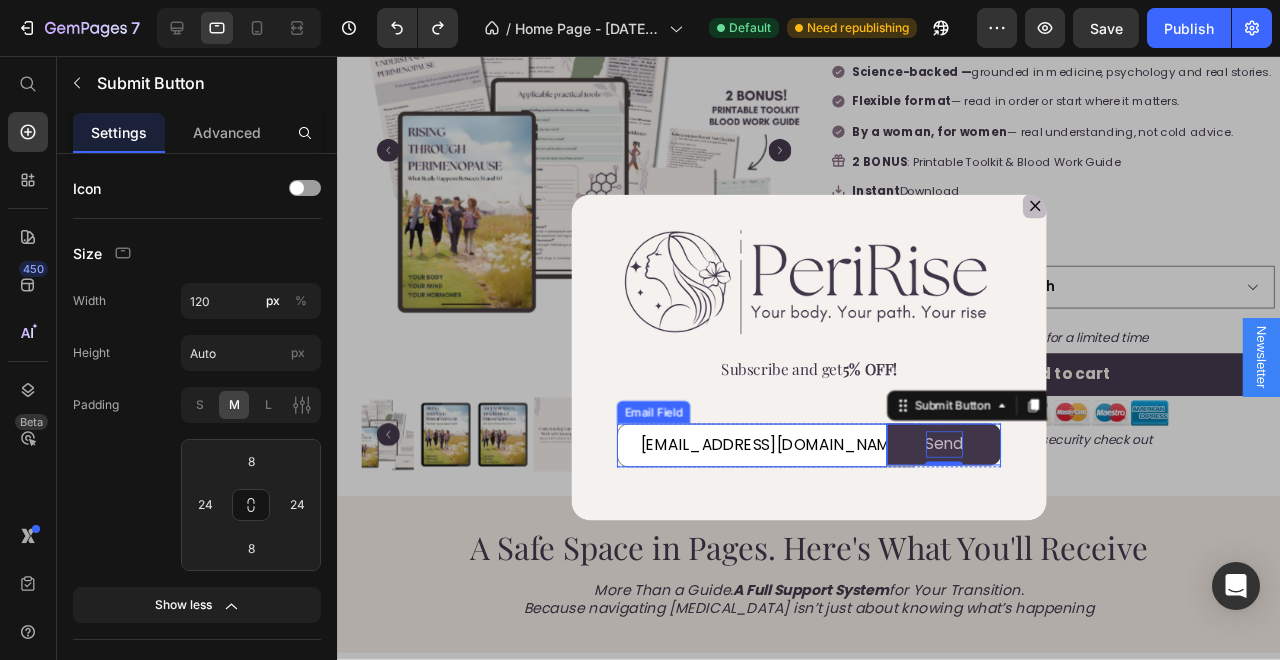 click on "[EMAIL_ADDRESS][DOMAIN_NAME]" at bounding box center [787, 466] 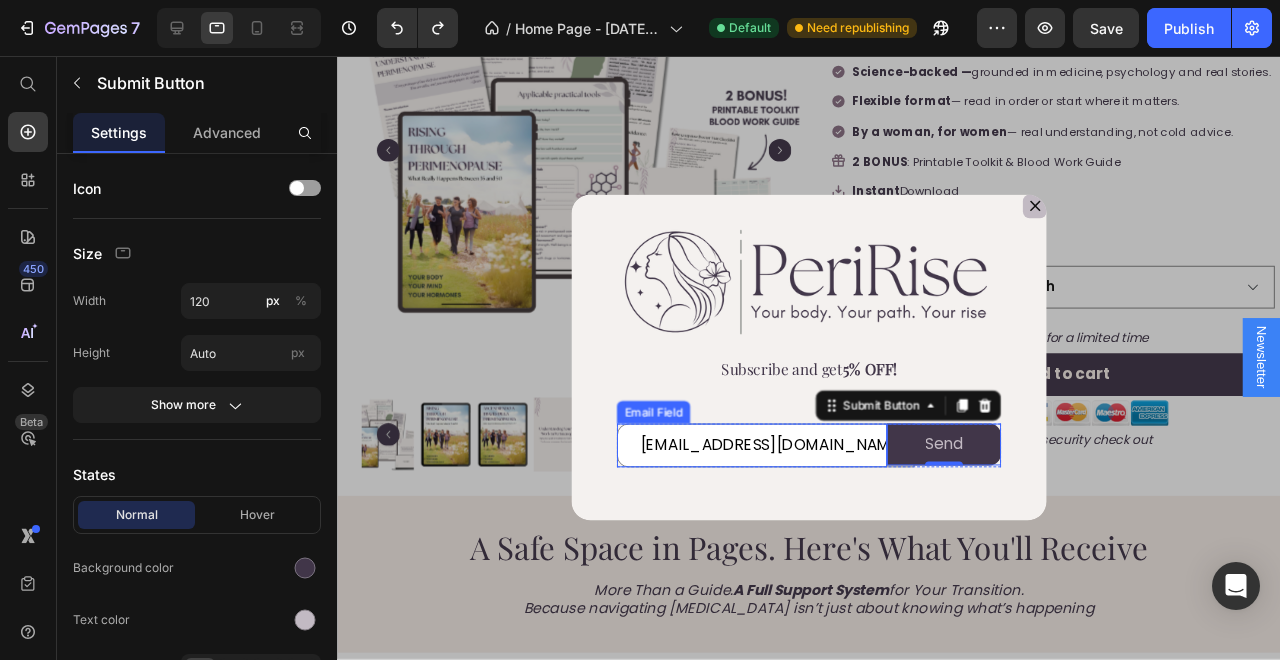 click on "[EMAIL_ADDRESS][DOMAIN_NAME]" at bounding box center (787, 466) 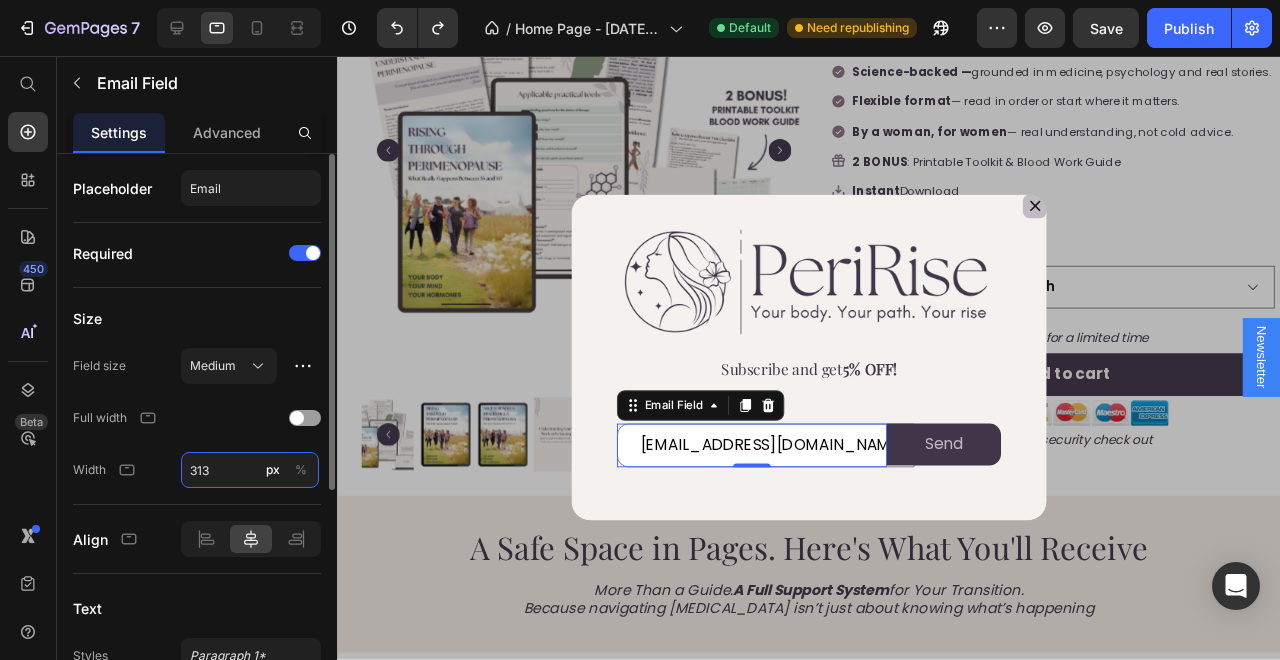 click on "313" at bounding box center (250, 470) 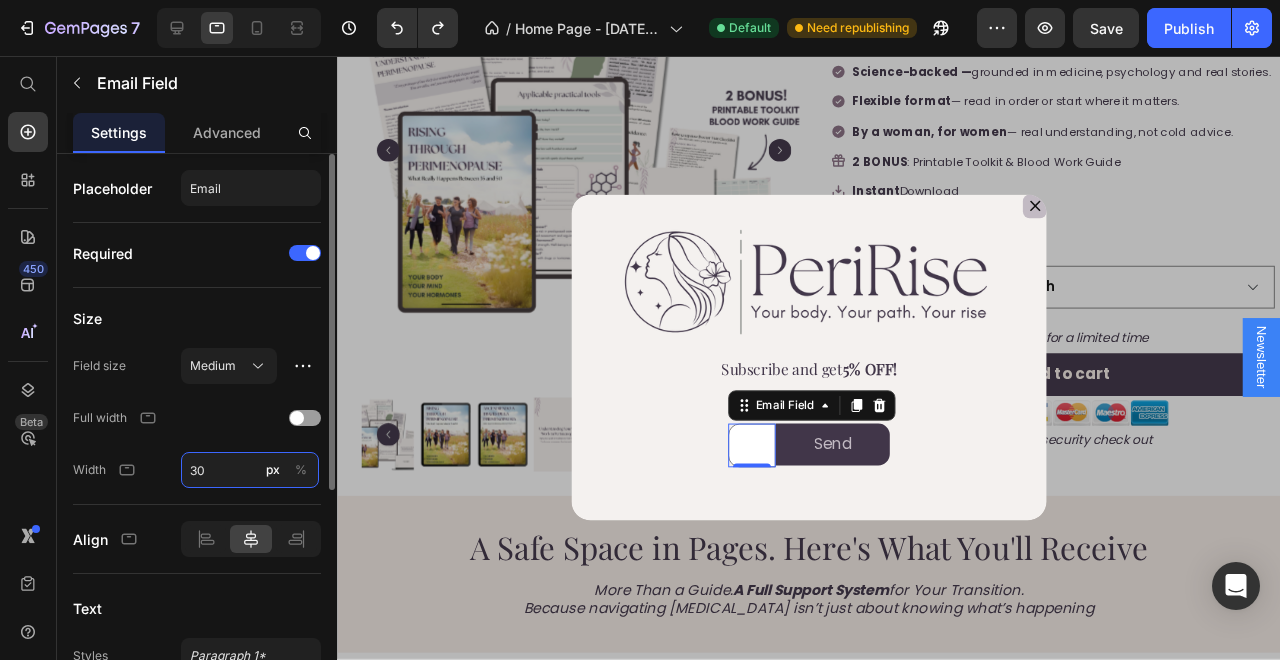 type on "3" 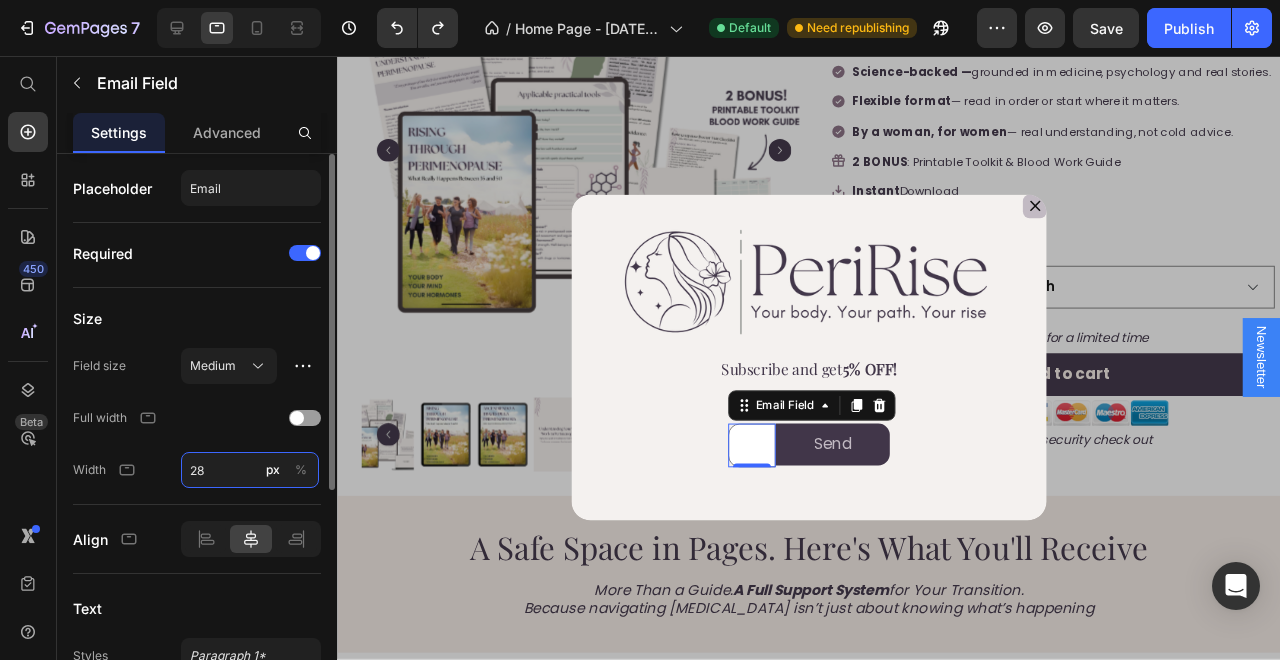type on "2" 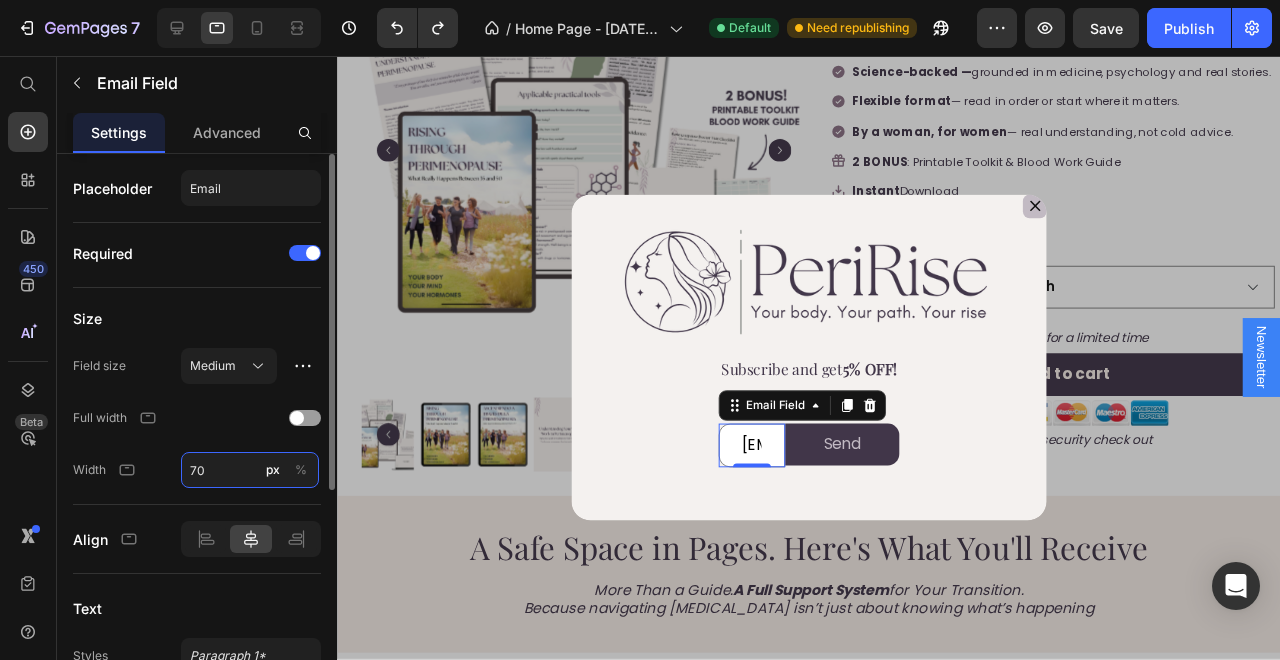 type on "7" 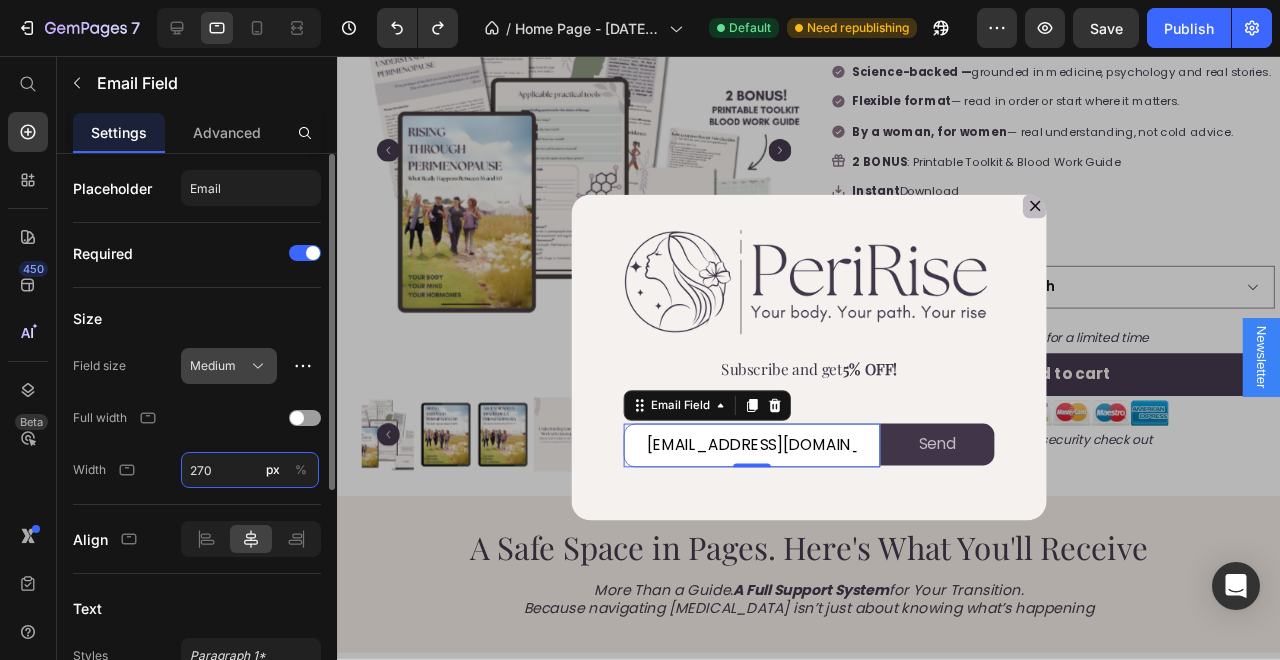 type on "270" 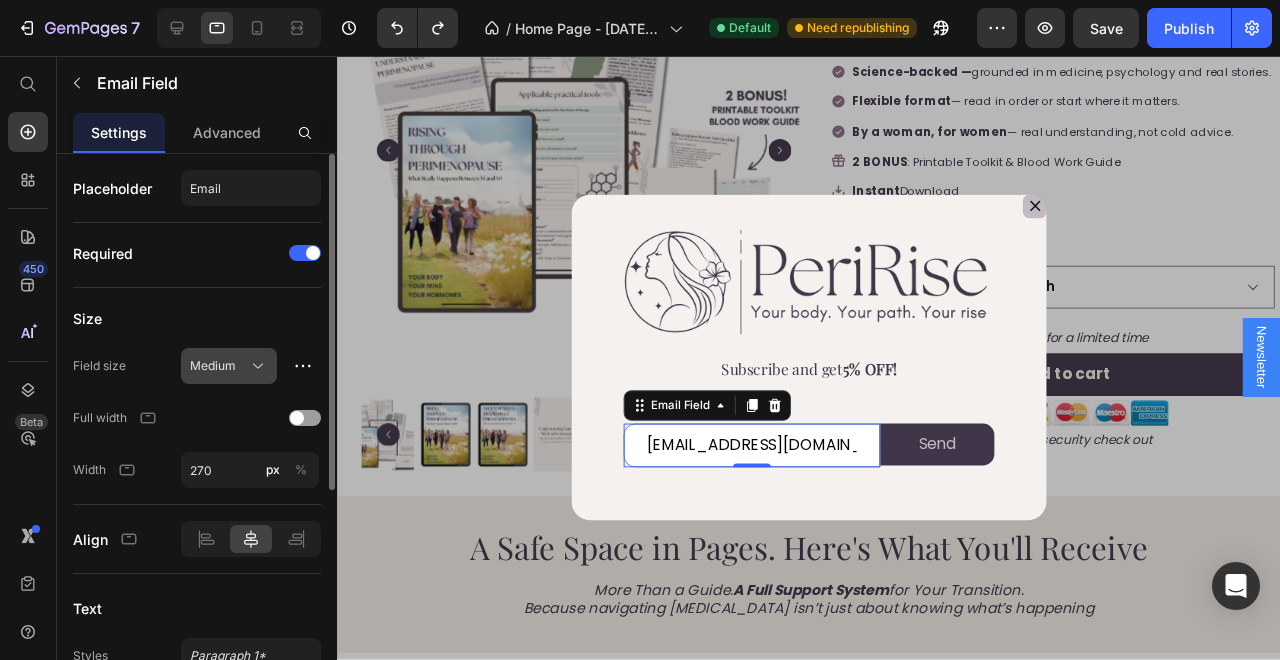 click on "Medium" at bounding box center [229, 366] 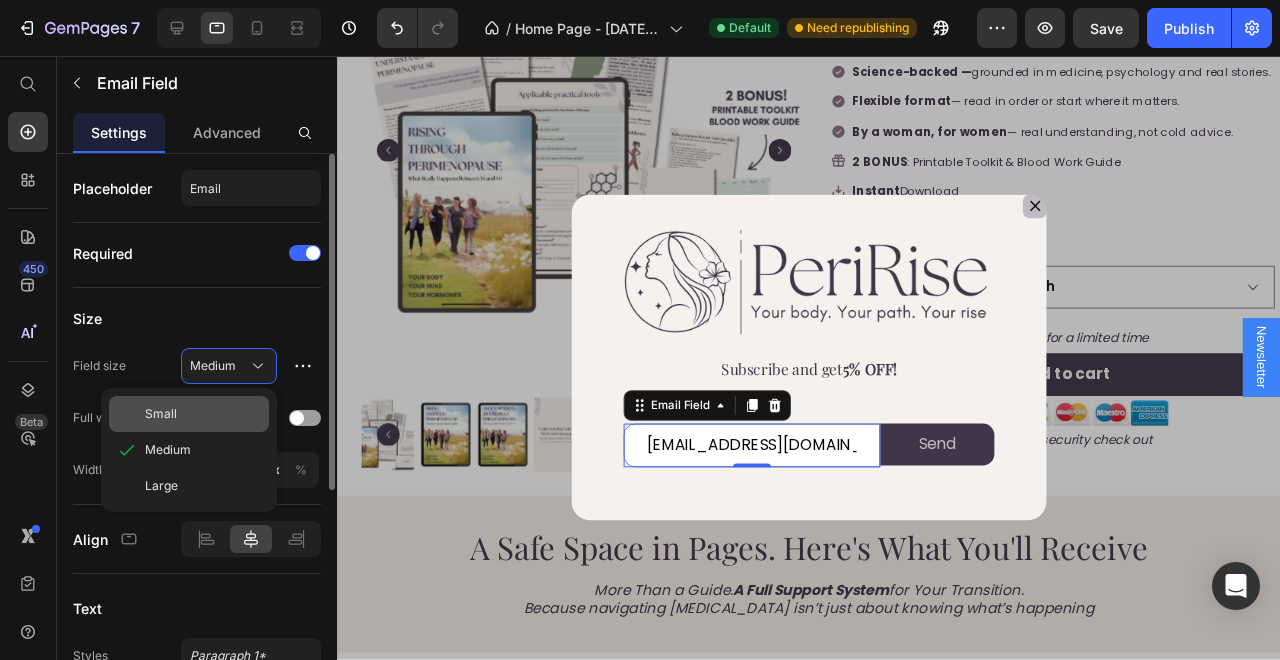 click on "Small" at bounding box center [203, 414] 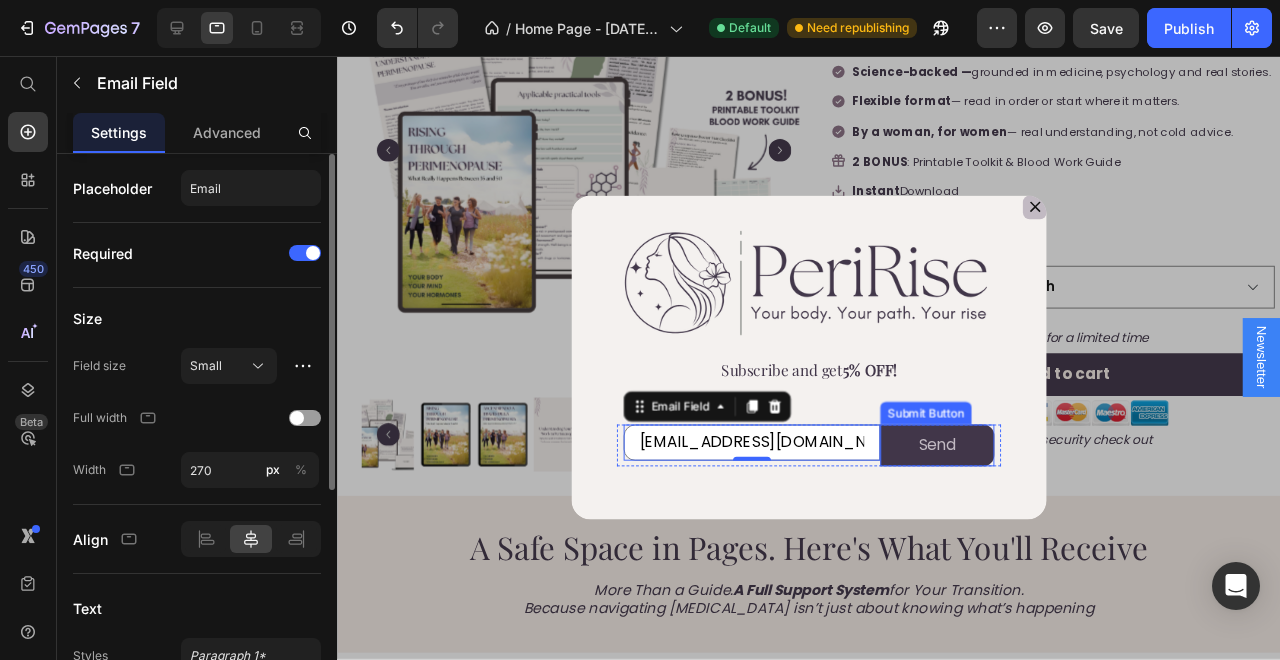 click on "Send" at bounding box center (968, 466) 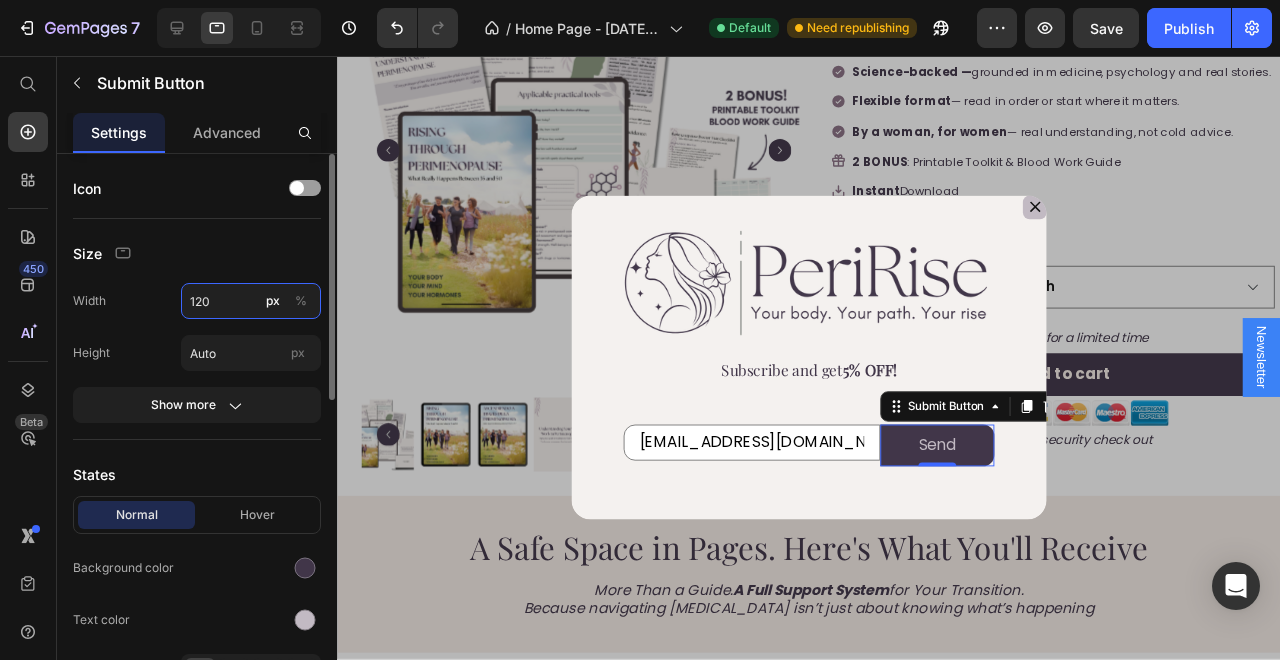 click on "120" at bounding box center [251, 301] 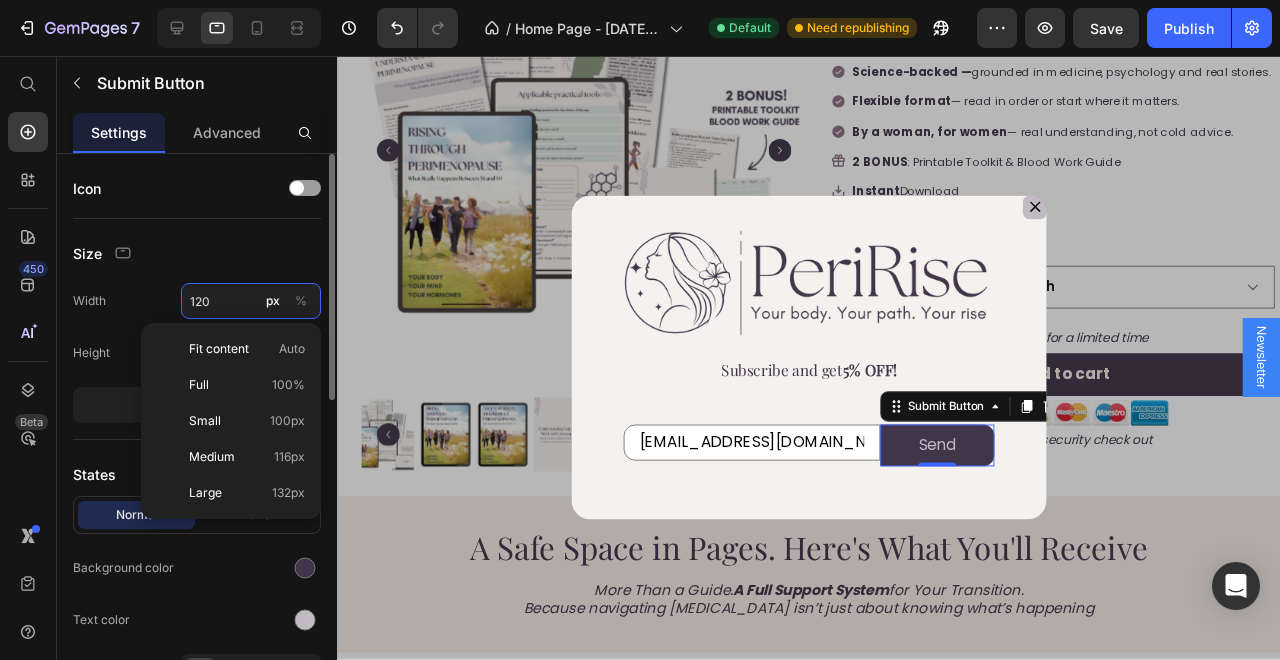 click on "120" at bounding box center [251, 301] 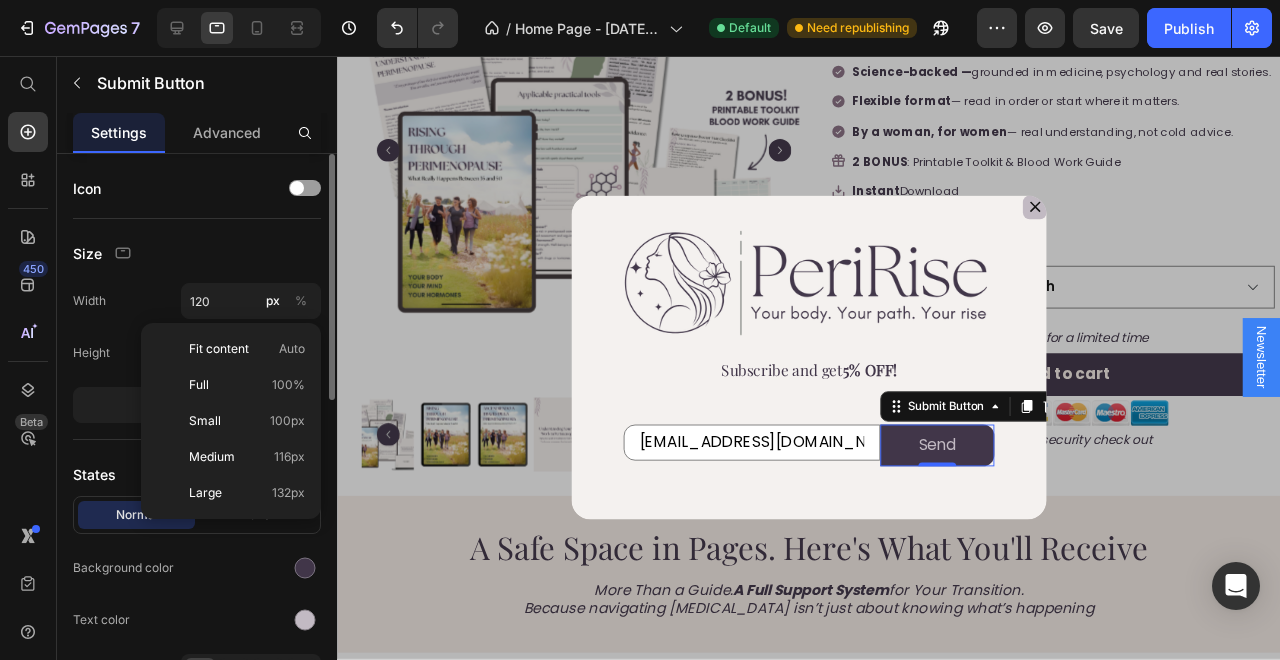 click on "Width 120 px %" at bounding box center (197, 301) 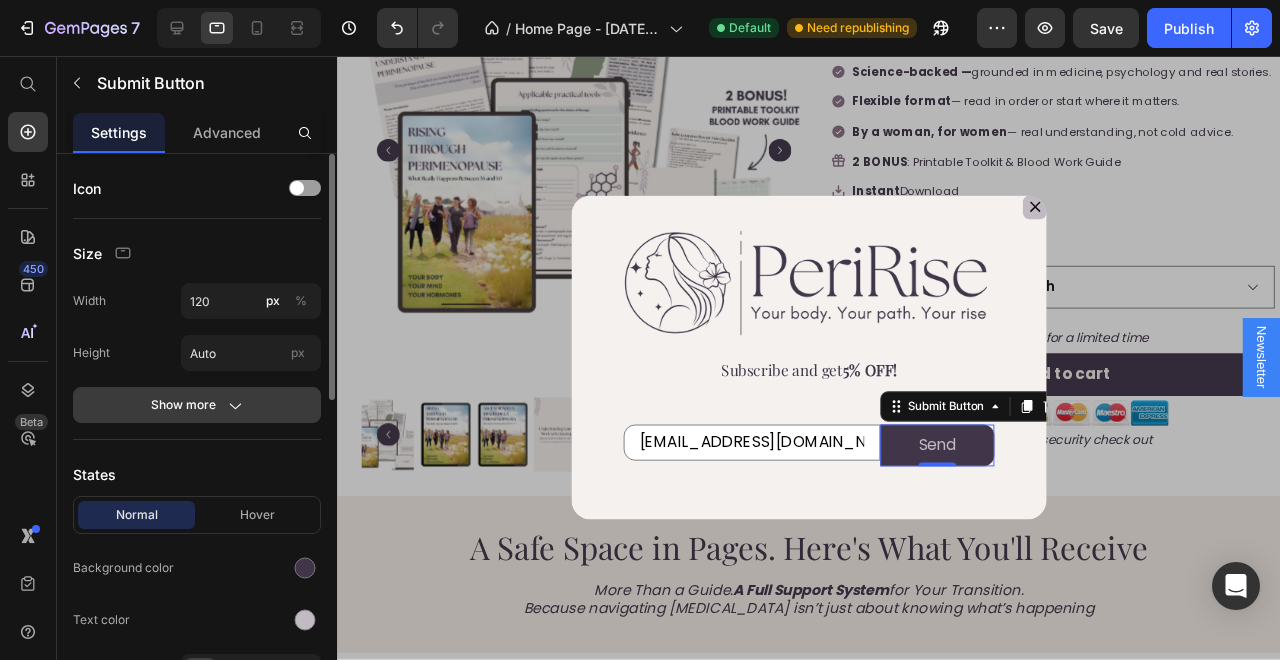 click on "Show more" 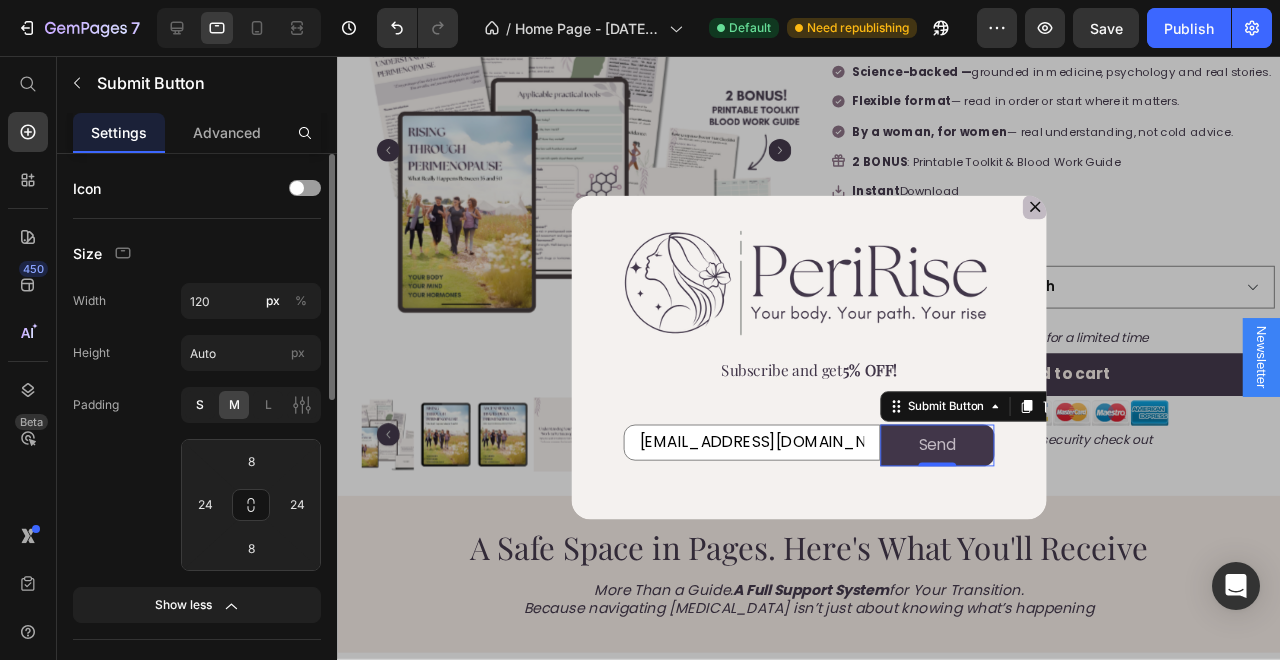 click on "S" 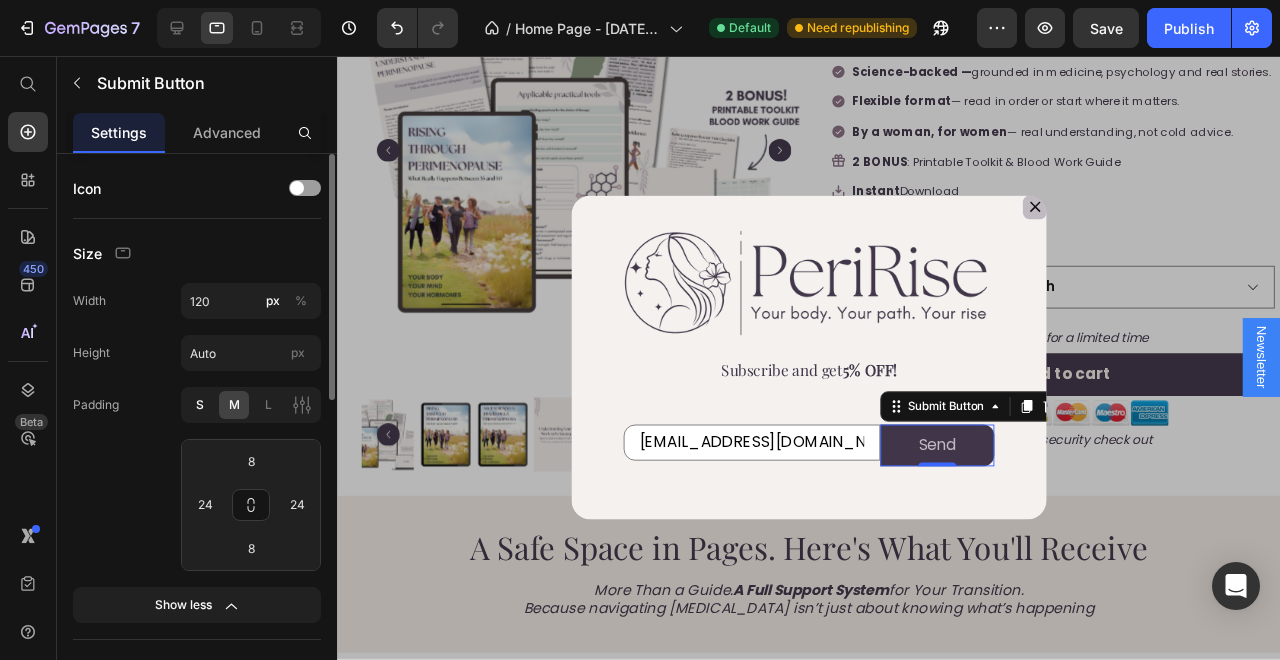 type on "4" 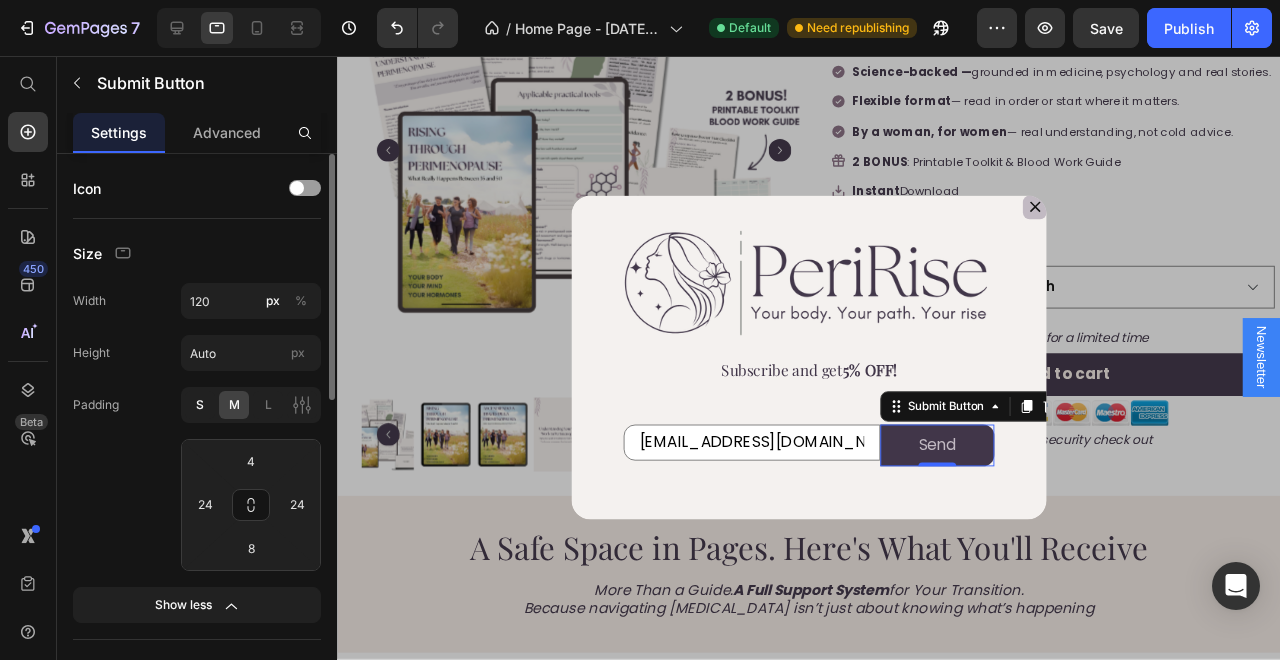 type on "16" 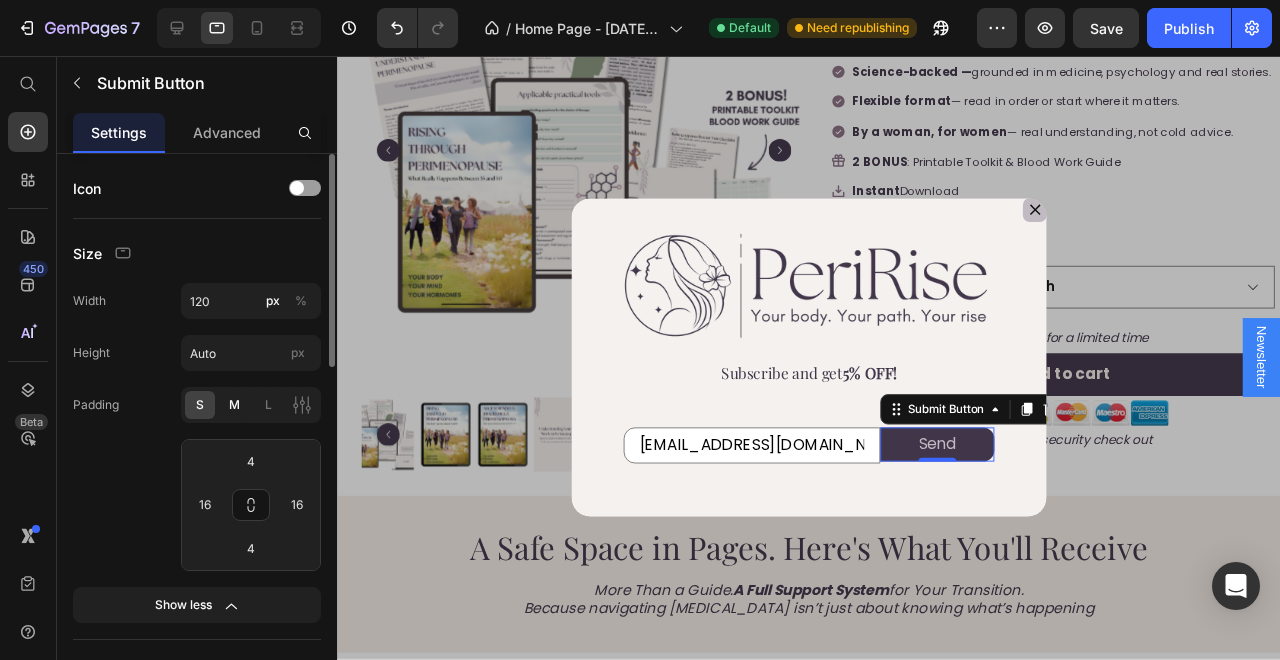 click on "M" 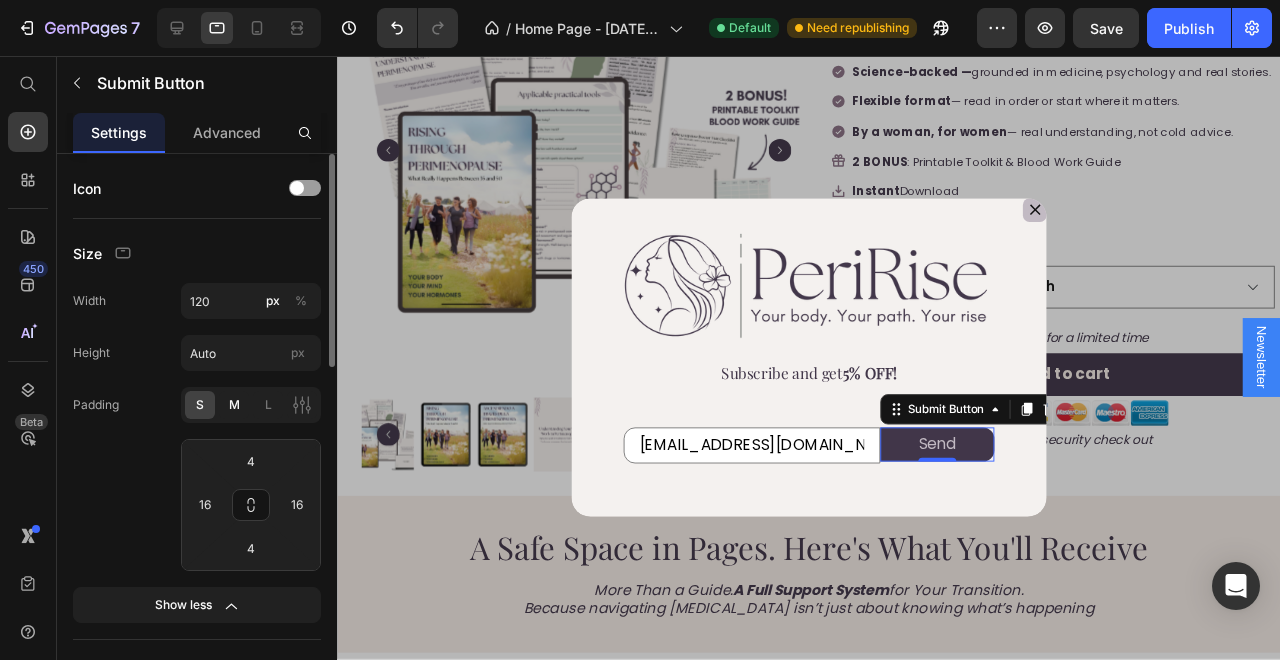 type on "8" 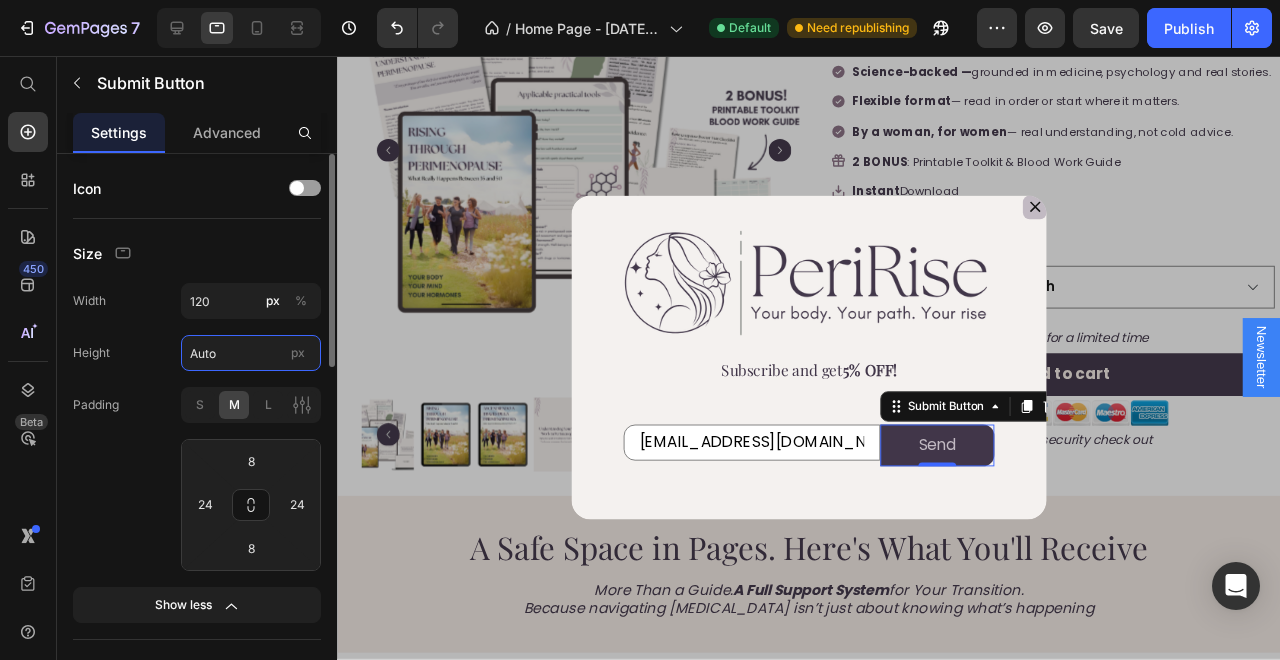click on "Auto" at bounding box center (251, 353) 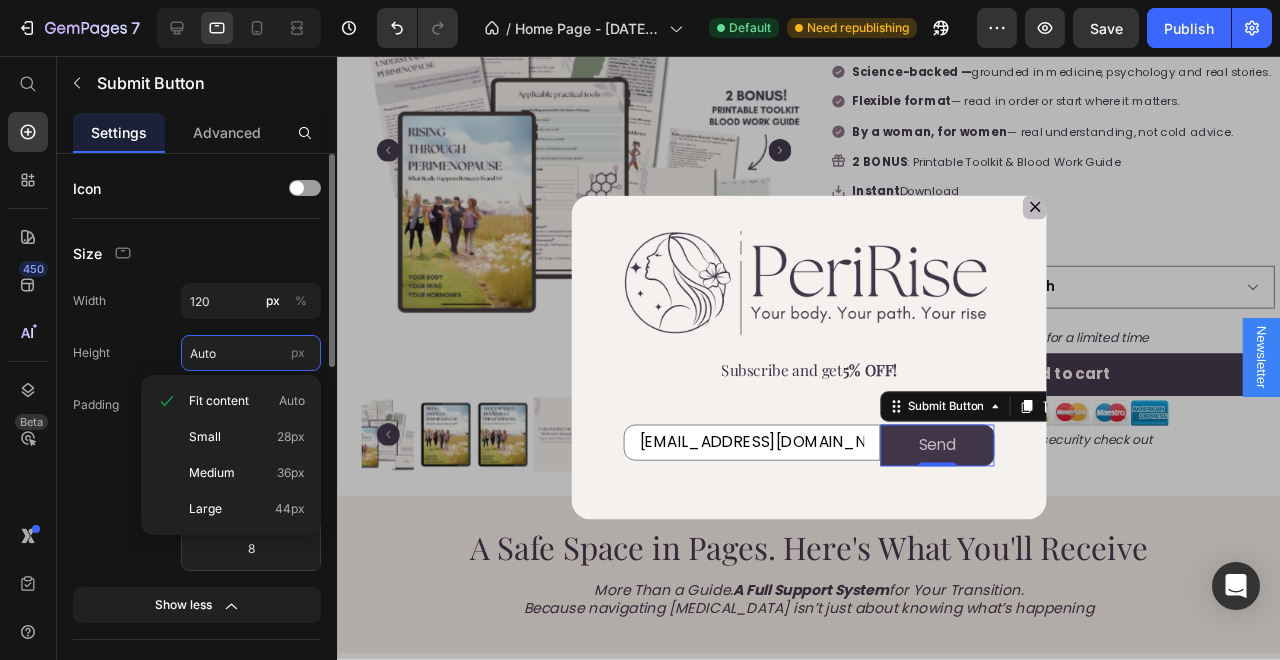click on "Auto" at bounding box center [251, 353] 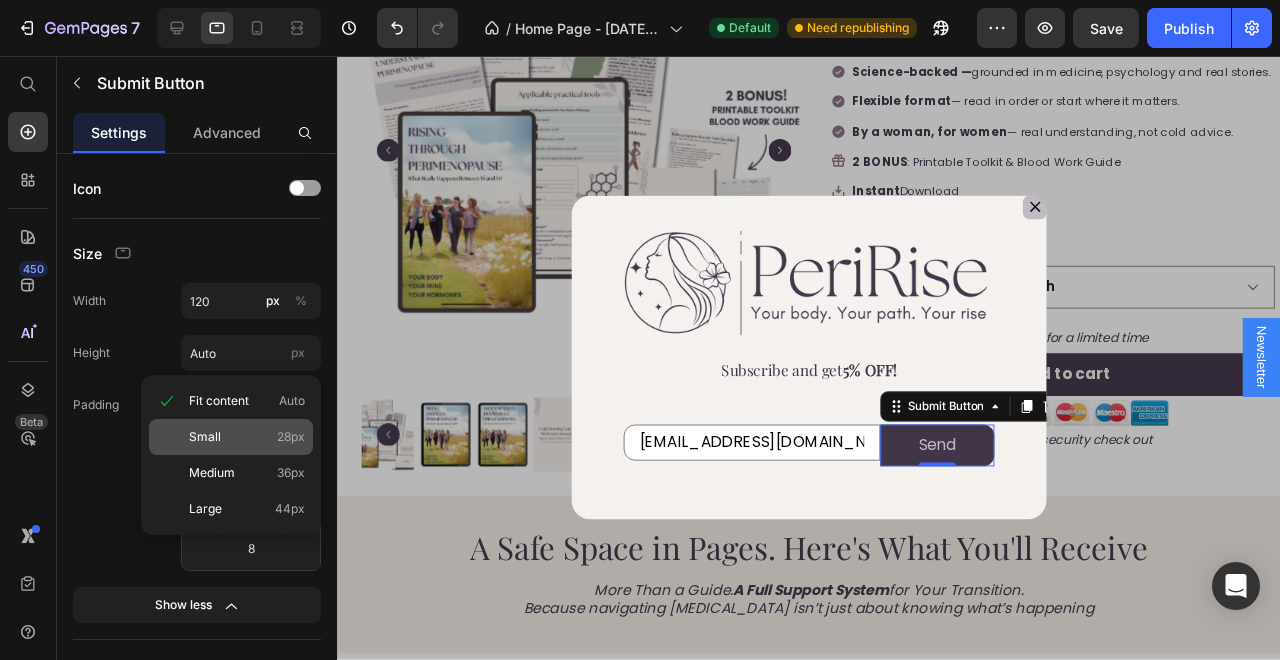 click on "Small" at bounding box center [205, 437] 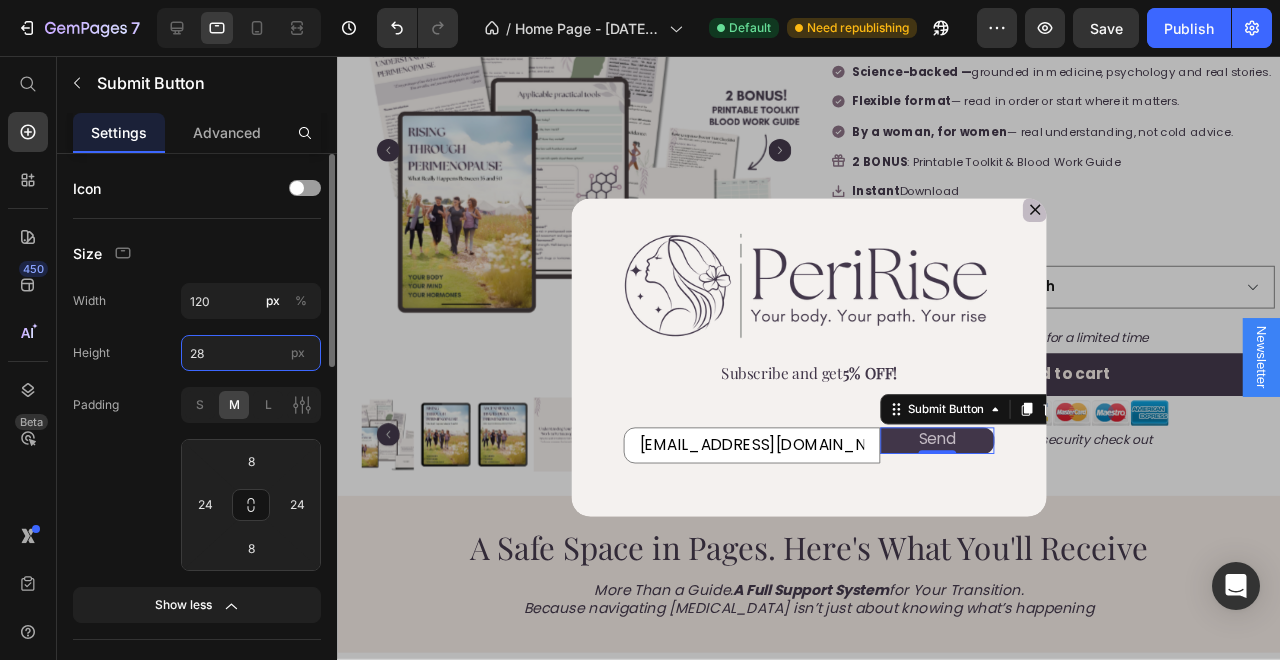 click on "28" at bounding box center (251, 353) 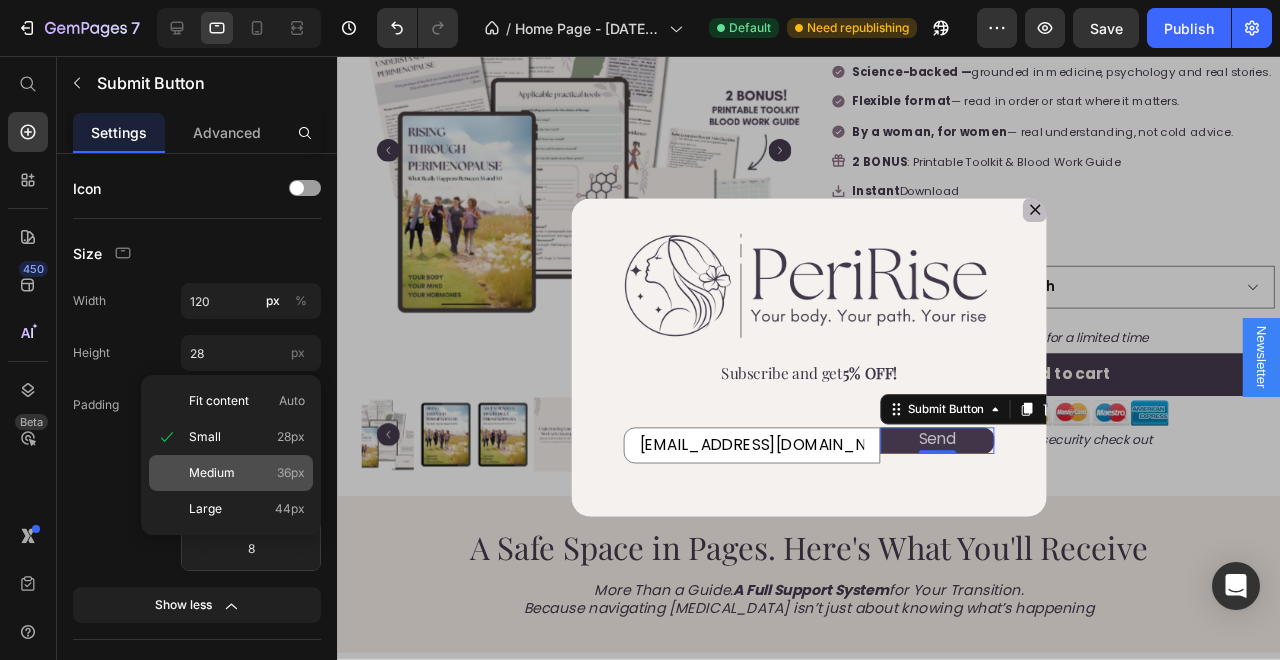click on "Medium 36px" 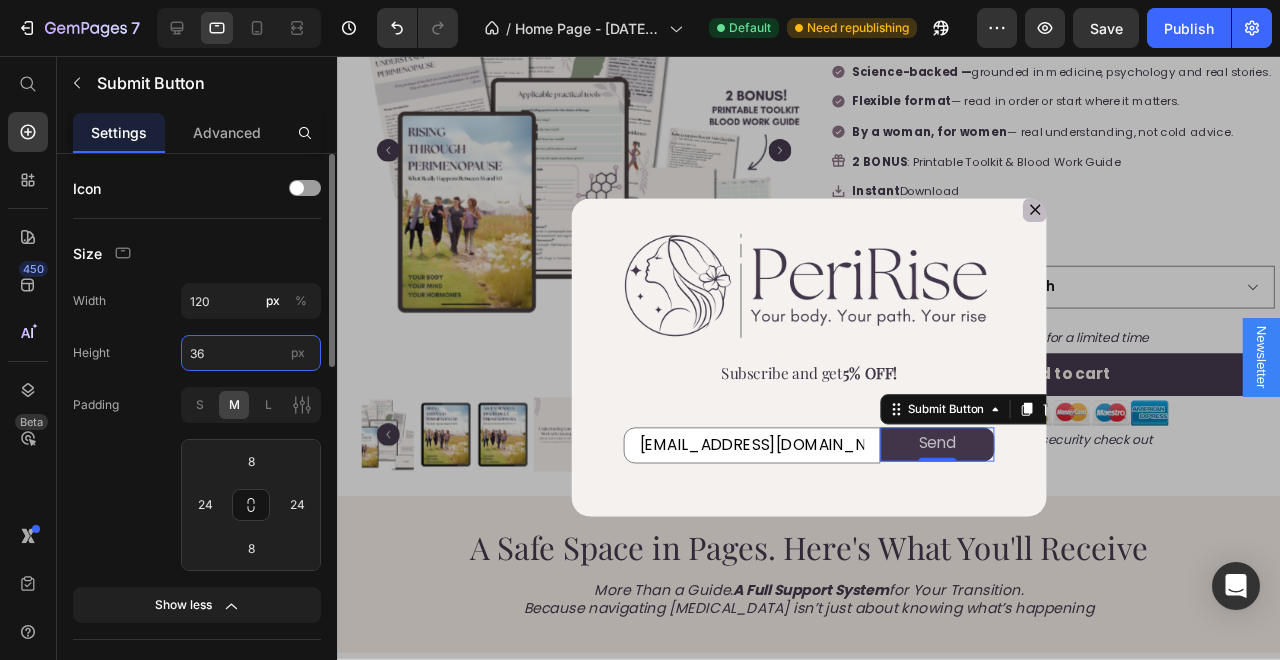 click on "36" at bounding box center (251, 353) 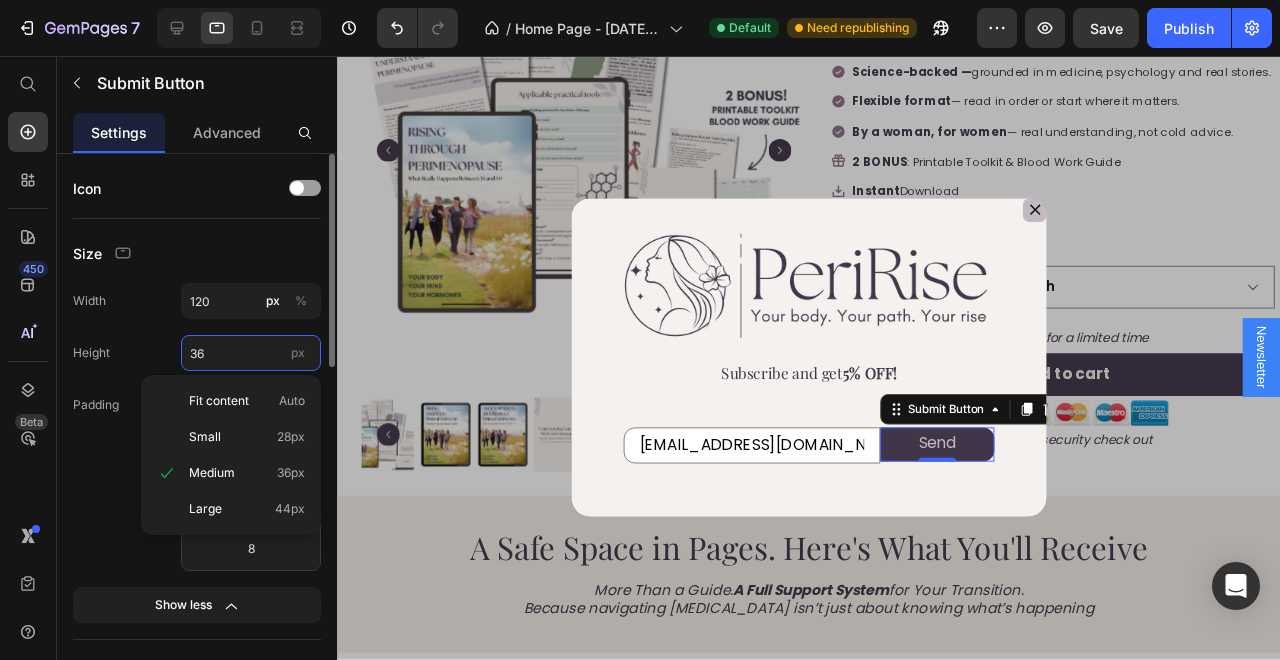 click on "36" at bounding box center [251, 353] 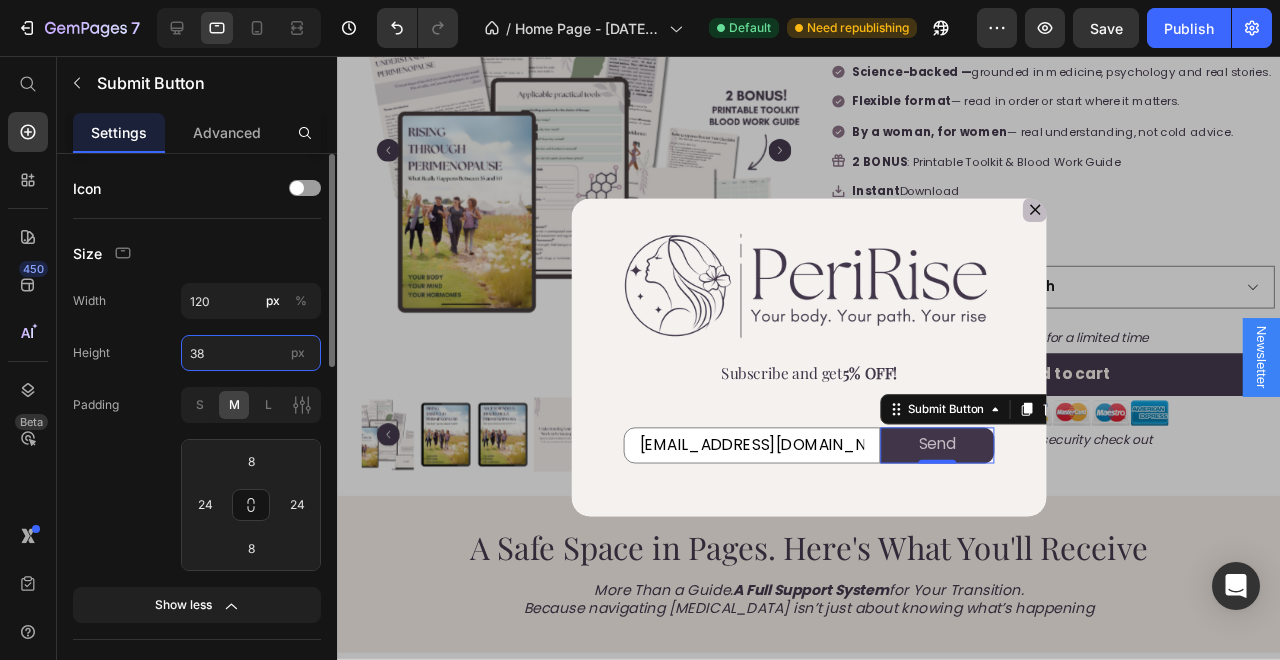 type on "38" 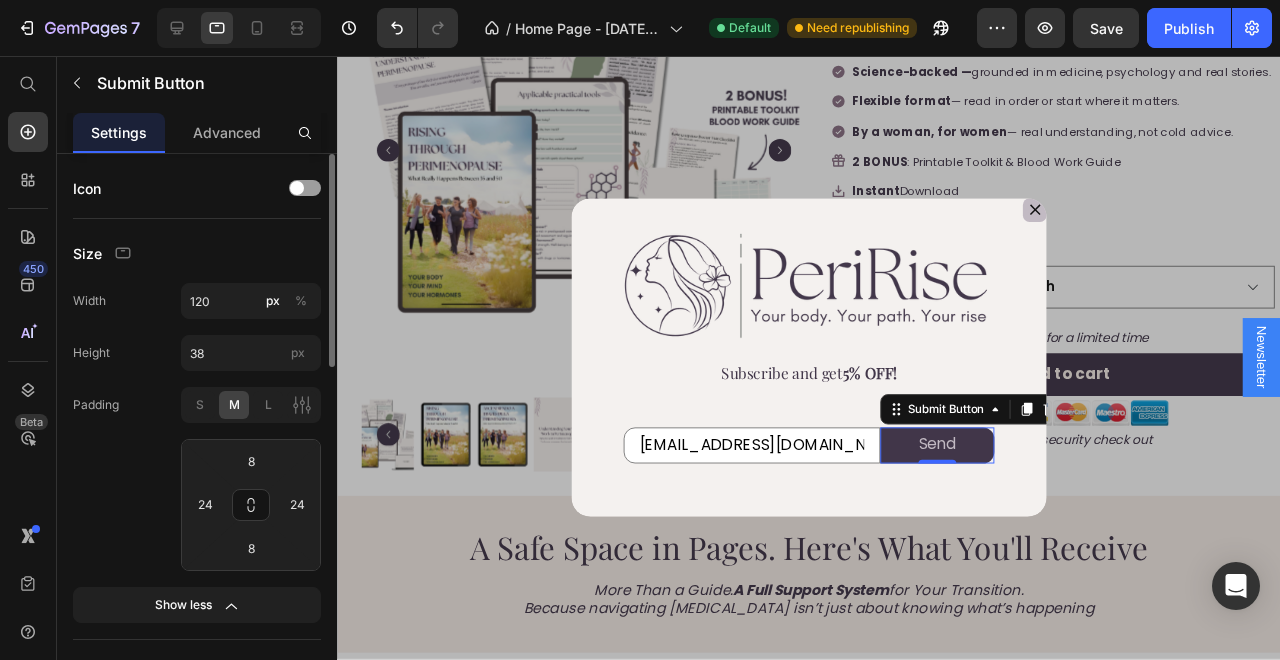 click on "Size" at bounding box center (197, 253) 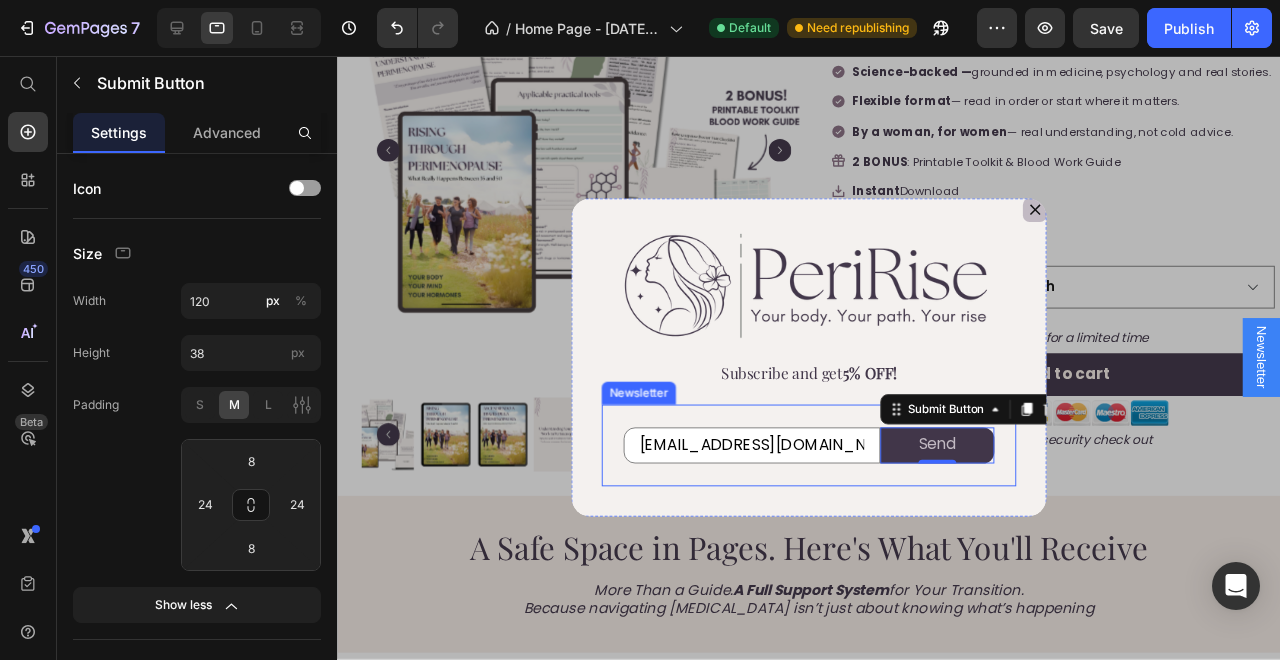 click on "[EMAIL_ADDRESS][DOMAIN_NAME] Email Field Send Submit Button   0 Row Newsletter" at bounding box center [833, 466] 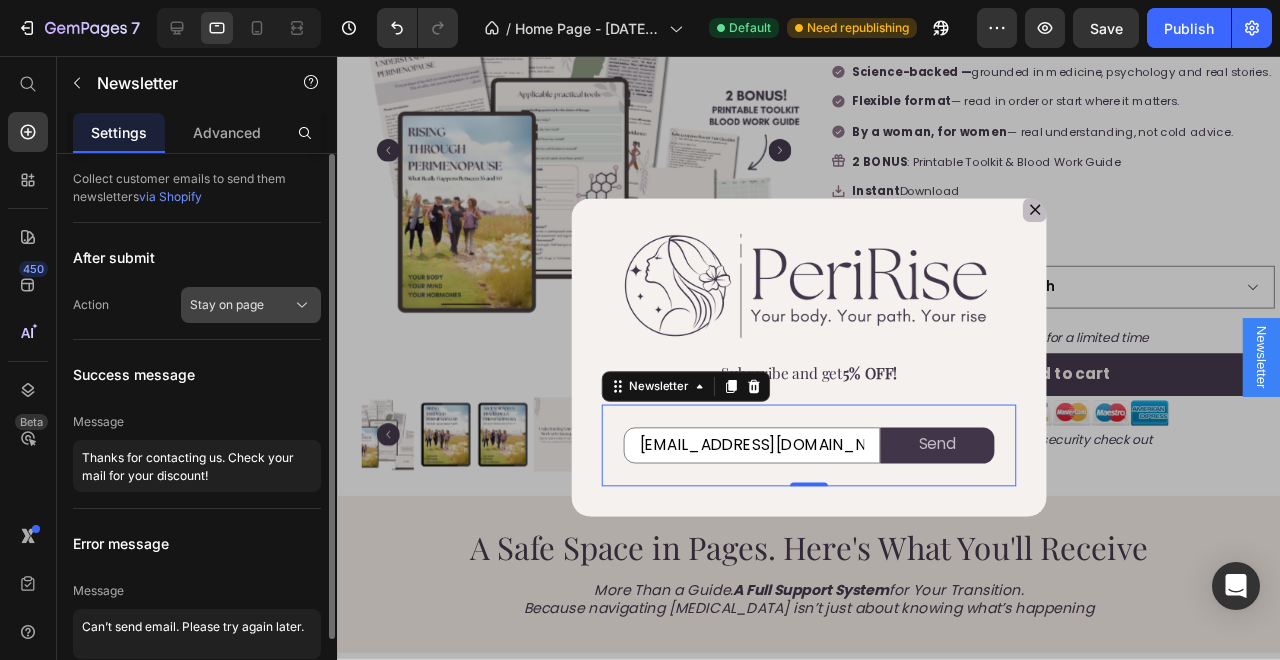 click on "Stay on page" at bounding box center [227, 305] 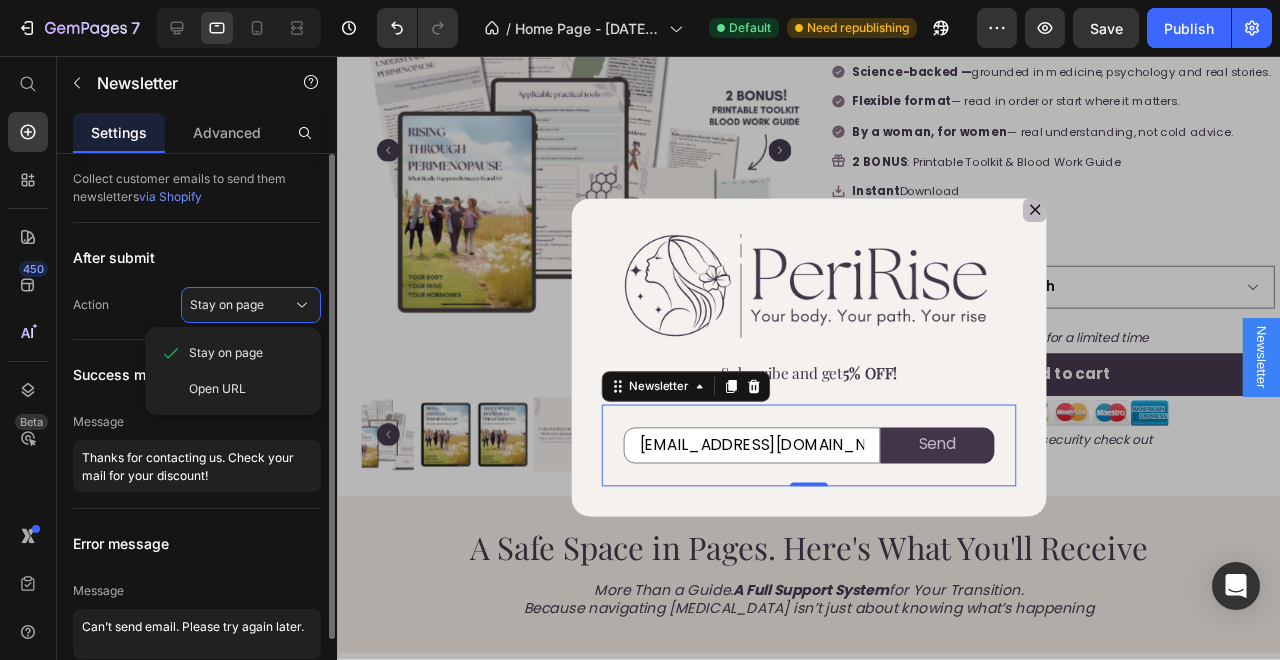 click on "After submit" at bounding box center (197, 257) 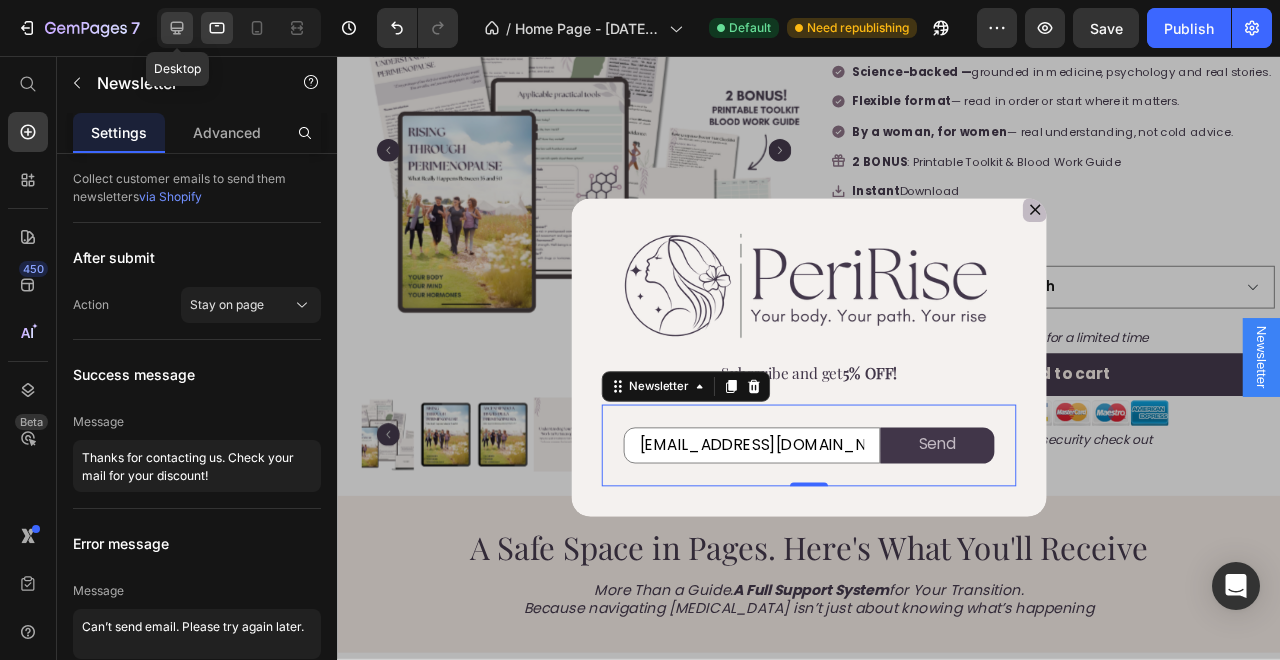 click 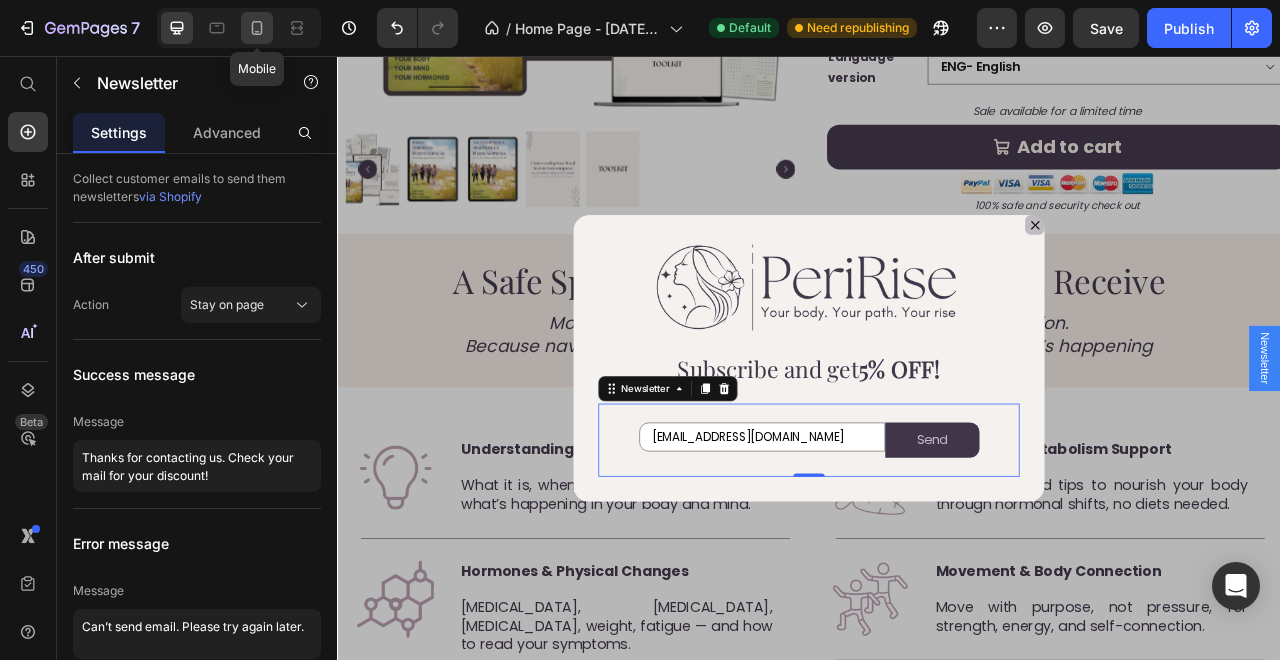 click 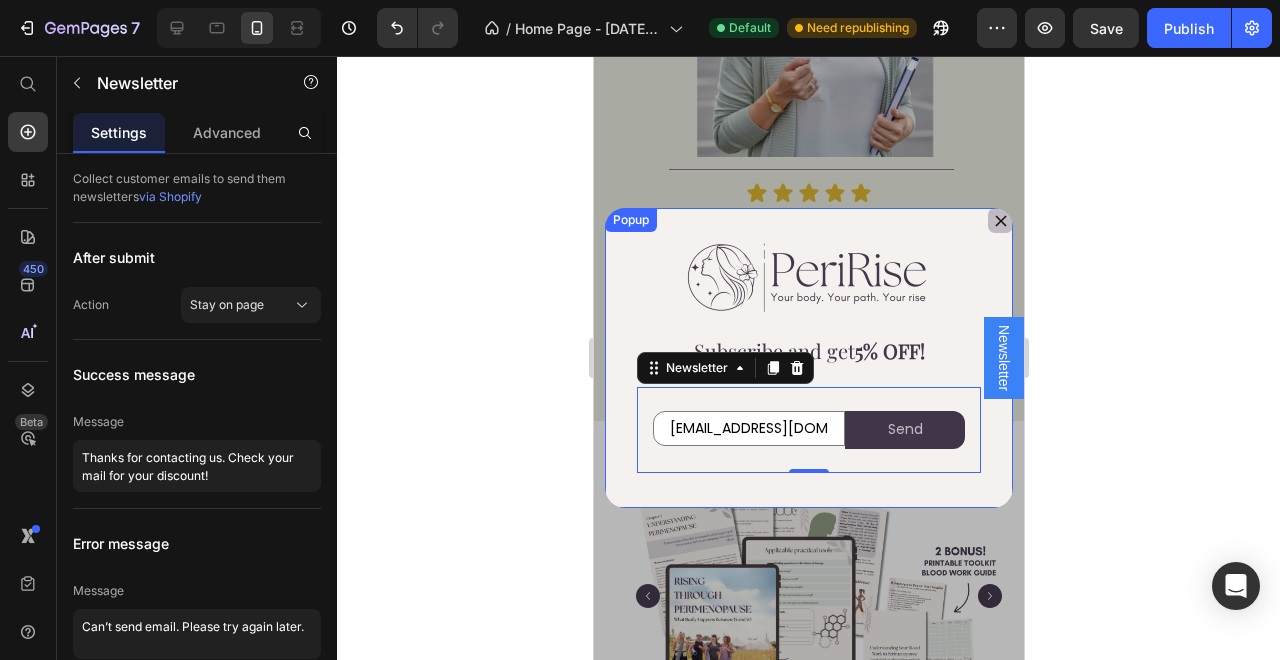 scroll, scrollTop: 2278, scrollLeft: 0, axis: vertical 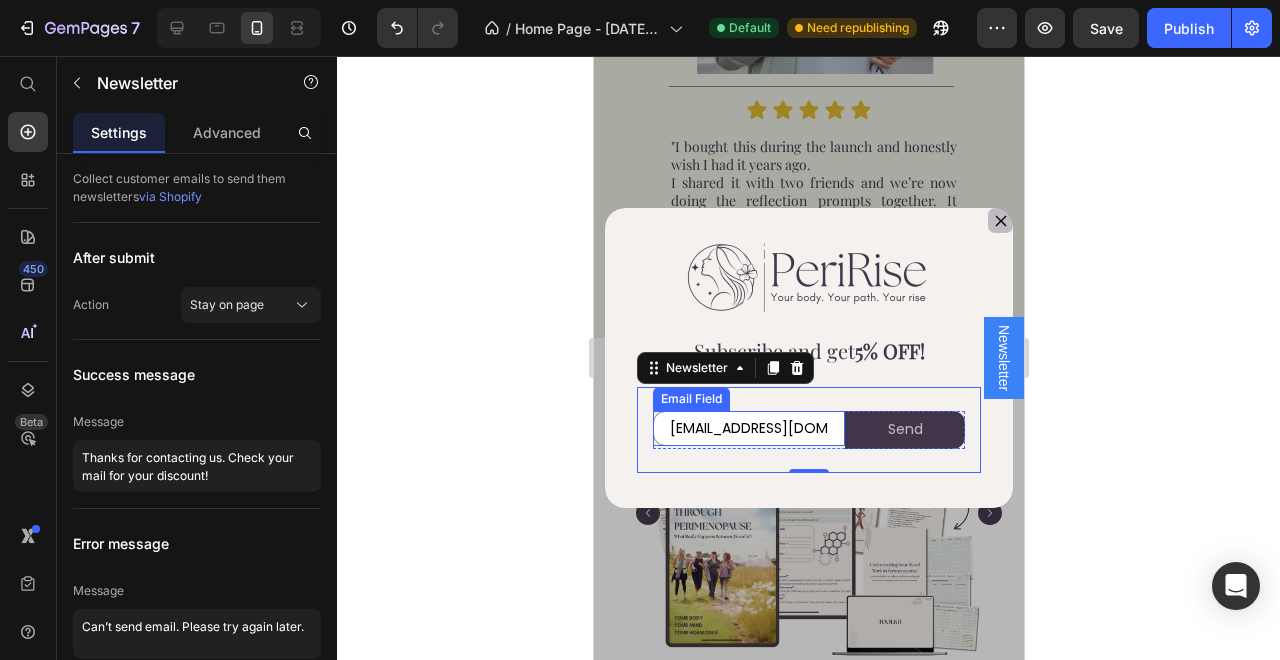 click on "[EMAIL_ADDRESS][DOMAIN_NAME]" at bounding box center [748, 428] 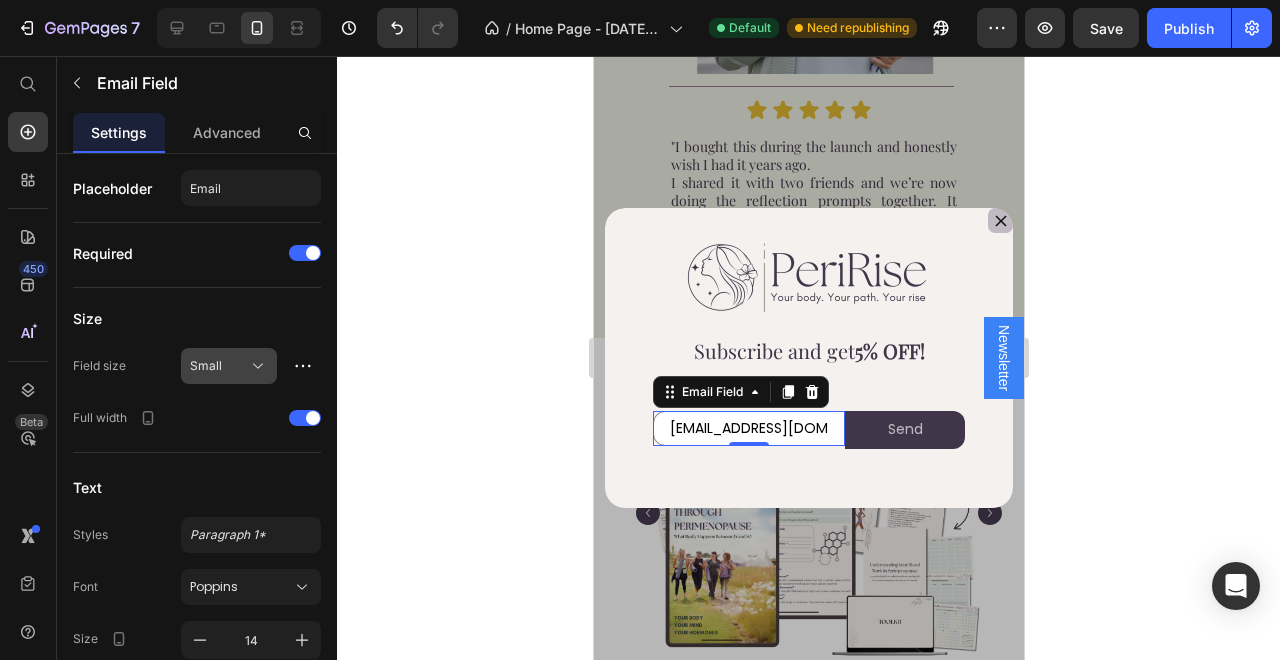 click 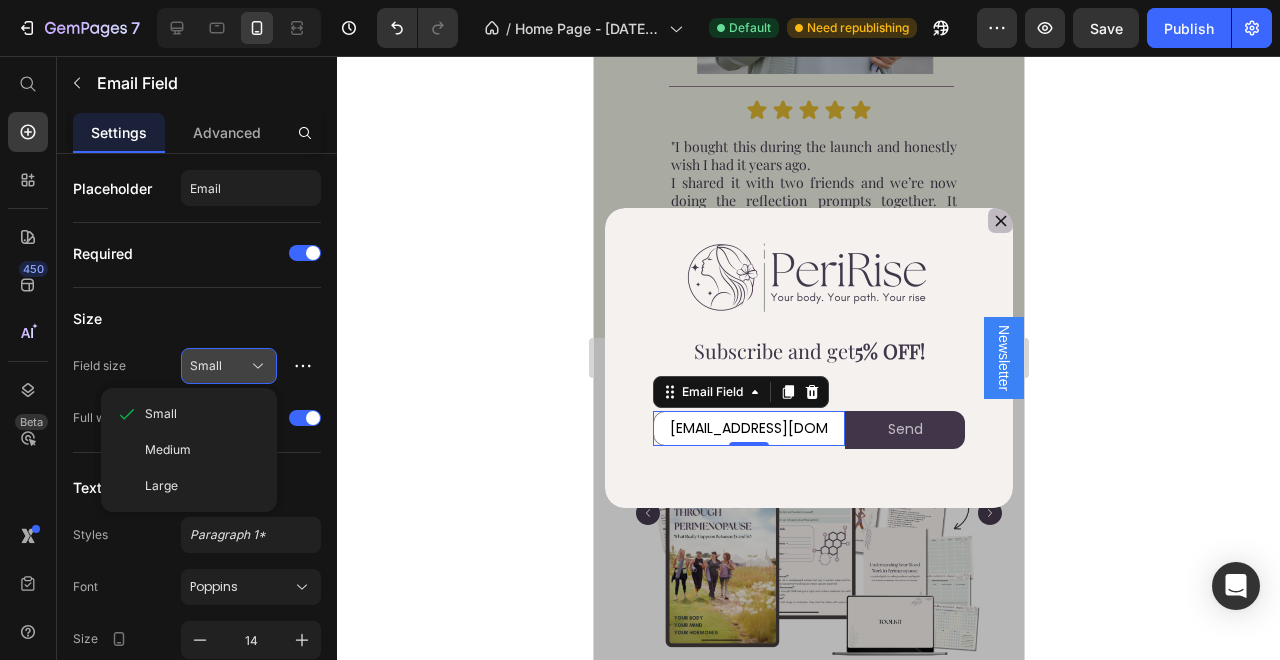 click on "Small" at bounding box center [229, 366] 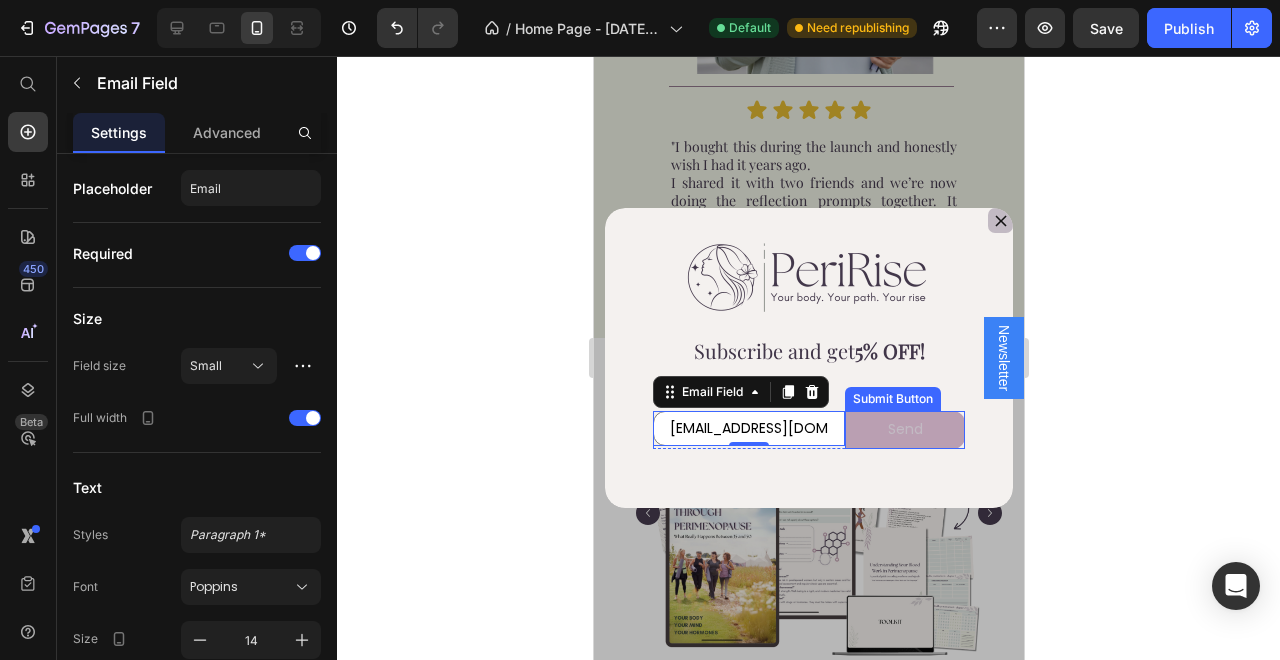 click on "Send" at bounding box center [904, 430] 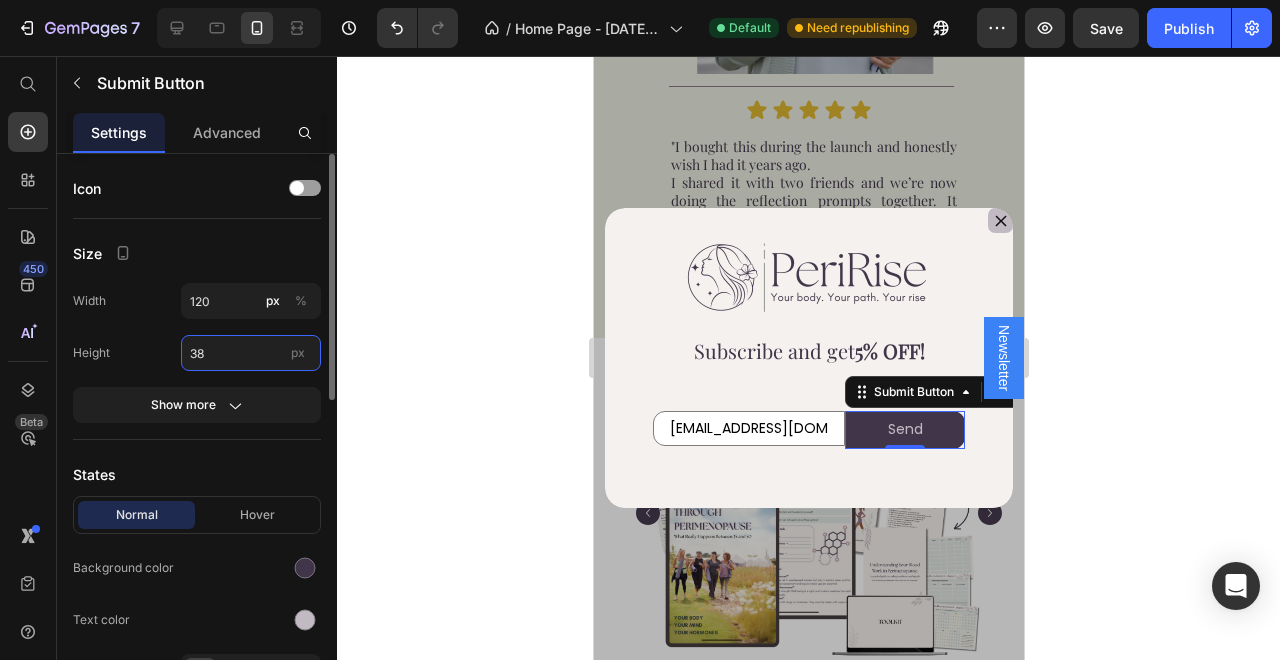 click on "38" at bounding box center [251, 353] 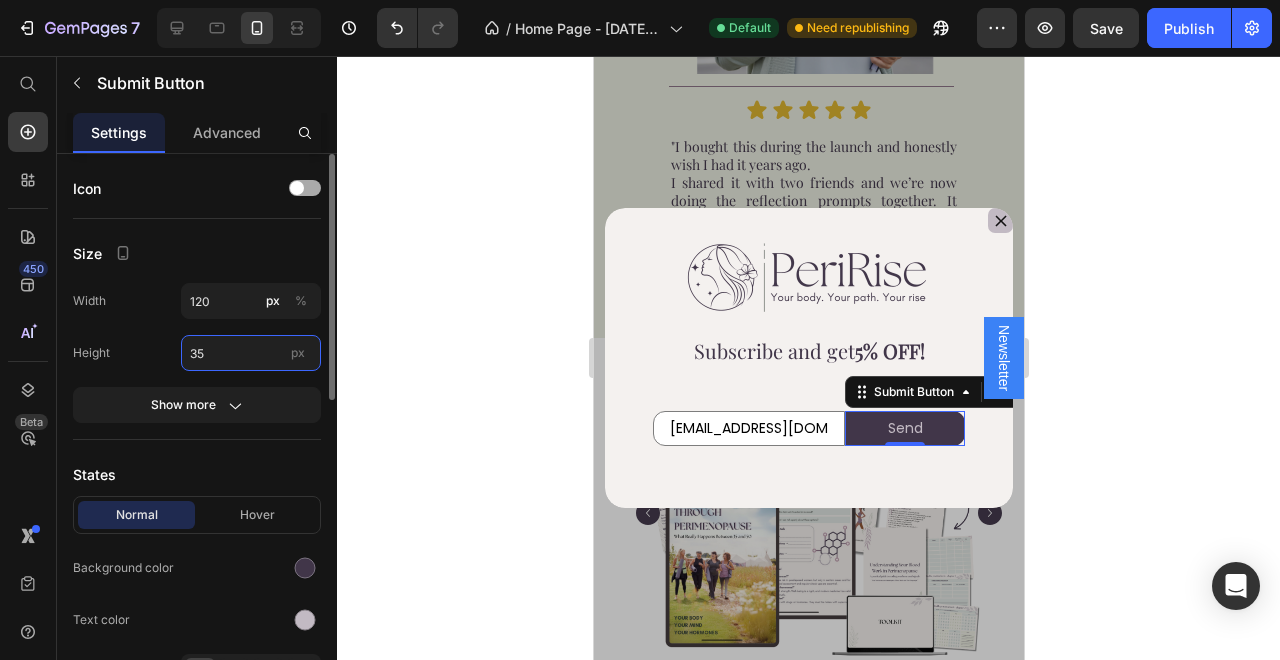 type on "35" 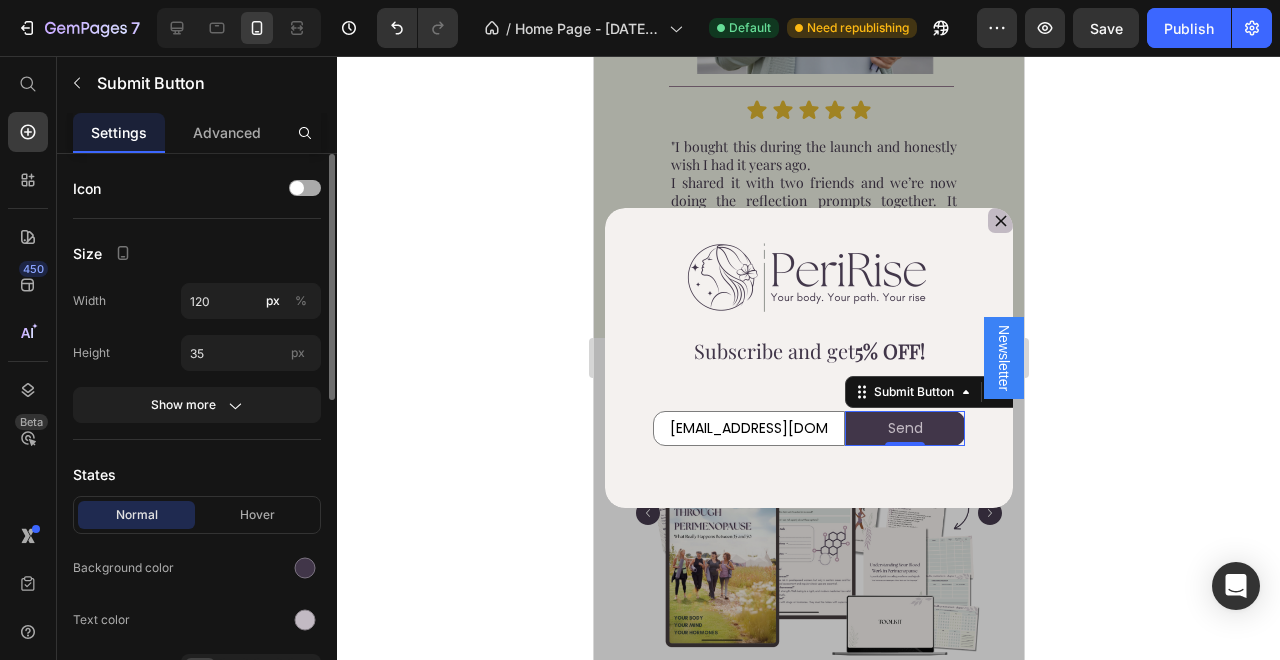 click on "Icon" 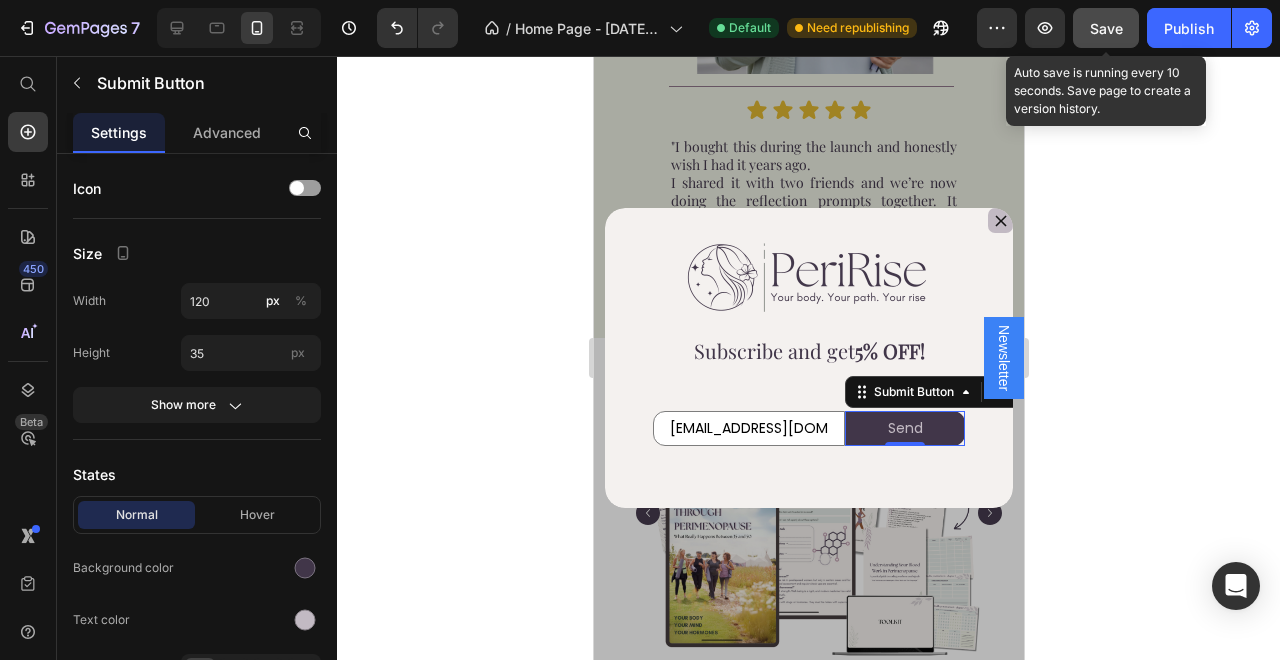 click on "Save" at bounding box center (1106, 28) 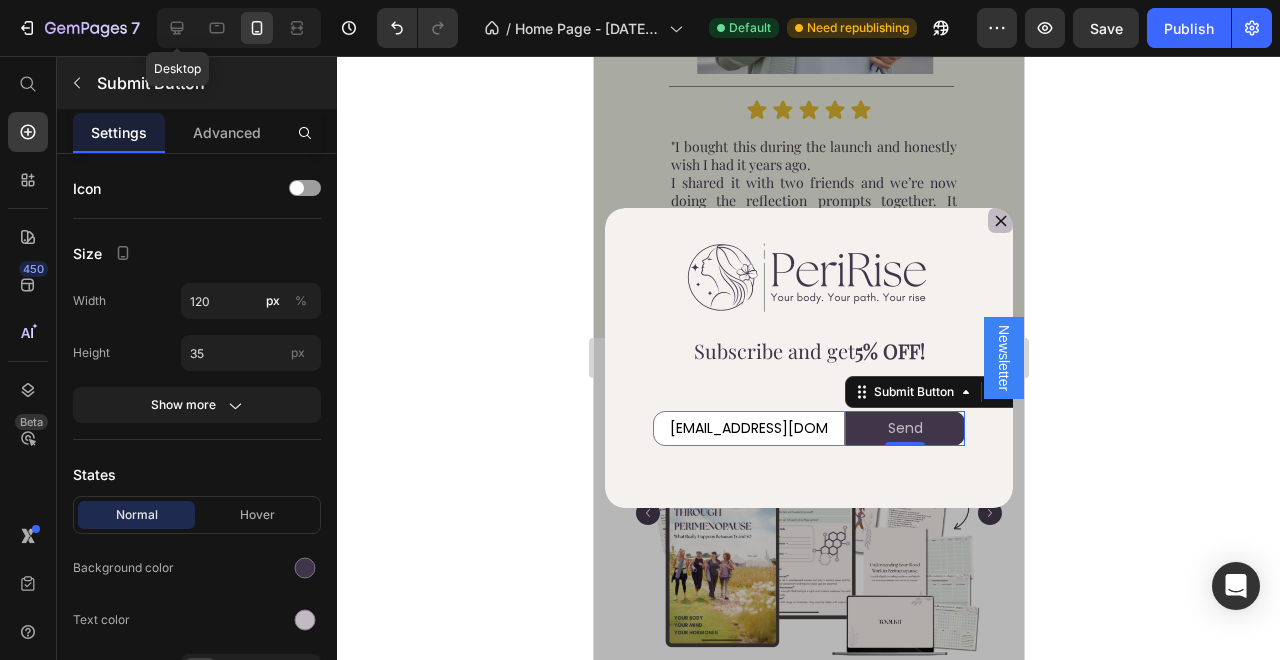 click 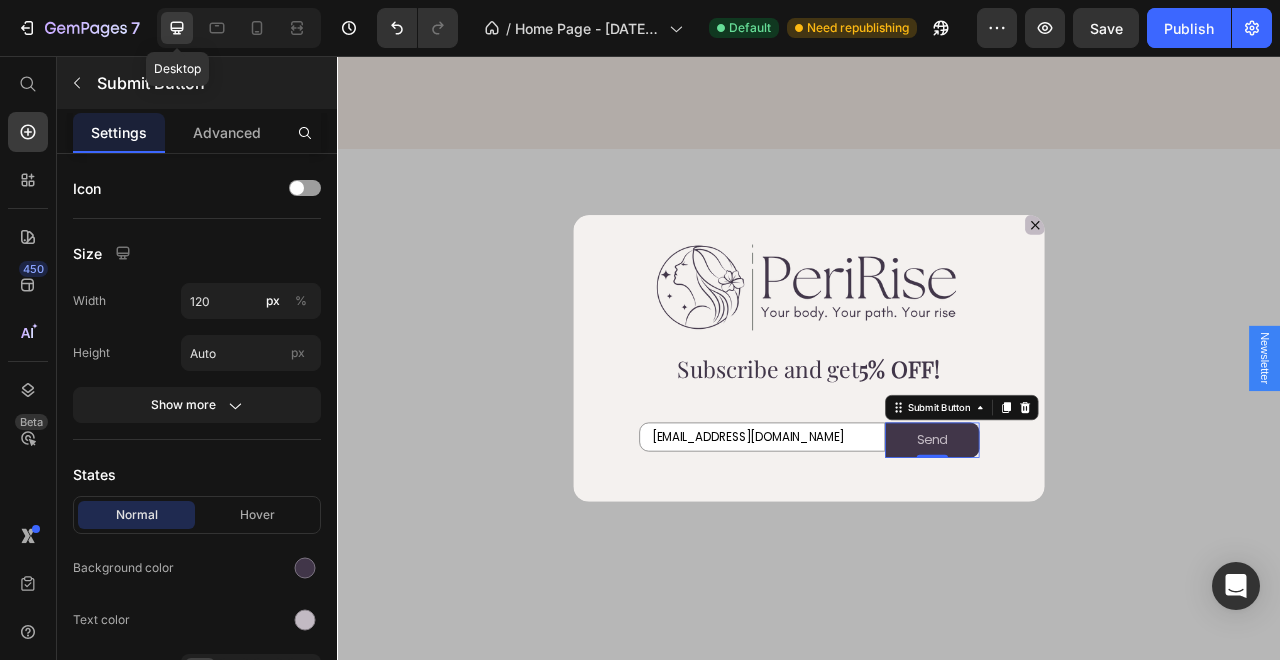 type on "16" 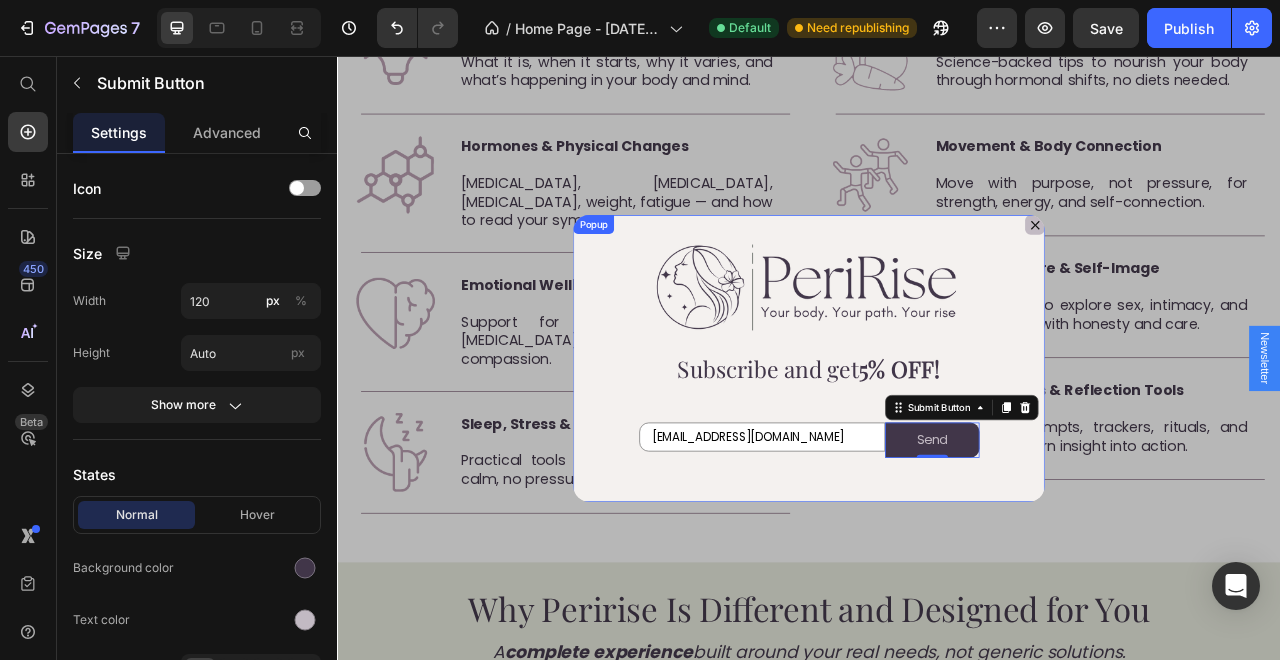 scroll, scrollTop: 2565, scrollLeft: 0, axis: vertical 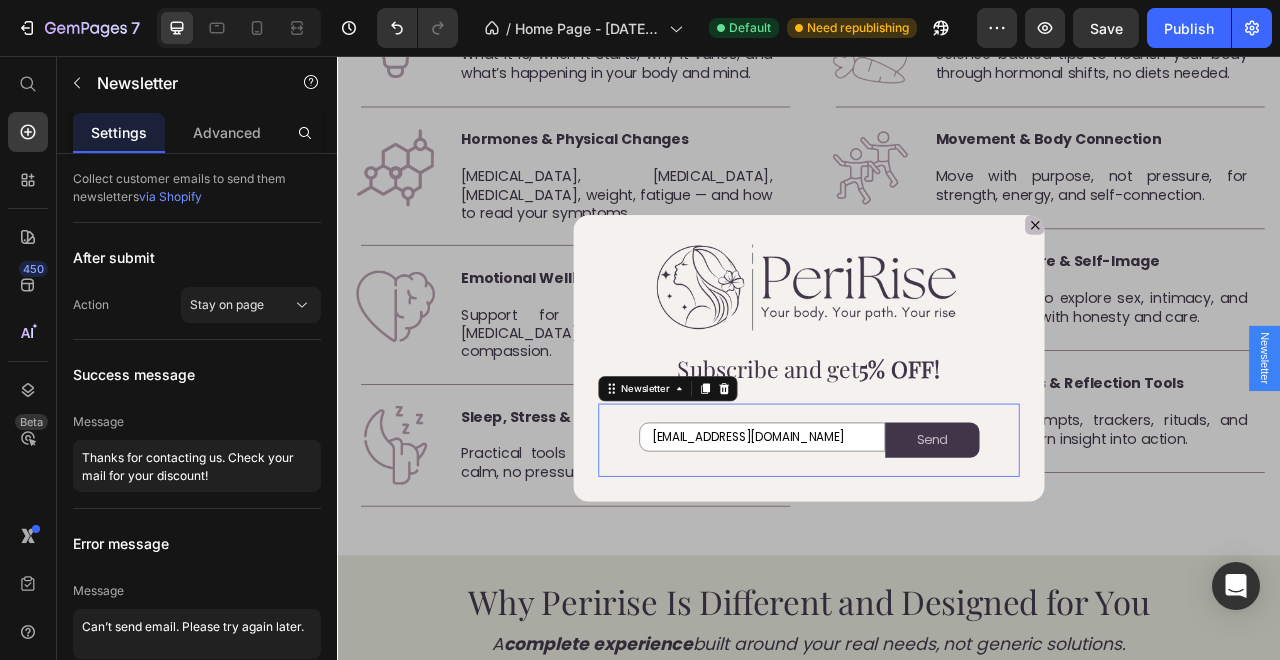 click on "[EMAIL_ADDRESS][DOMAIN_NAME] Email Field Send Submit Button Row Newsletter   0" at bounding box center (937, 544) 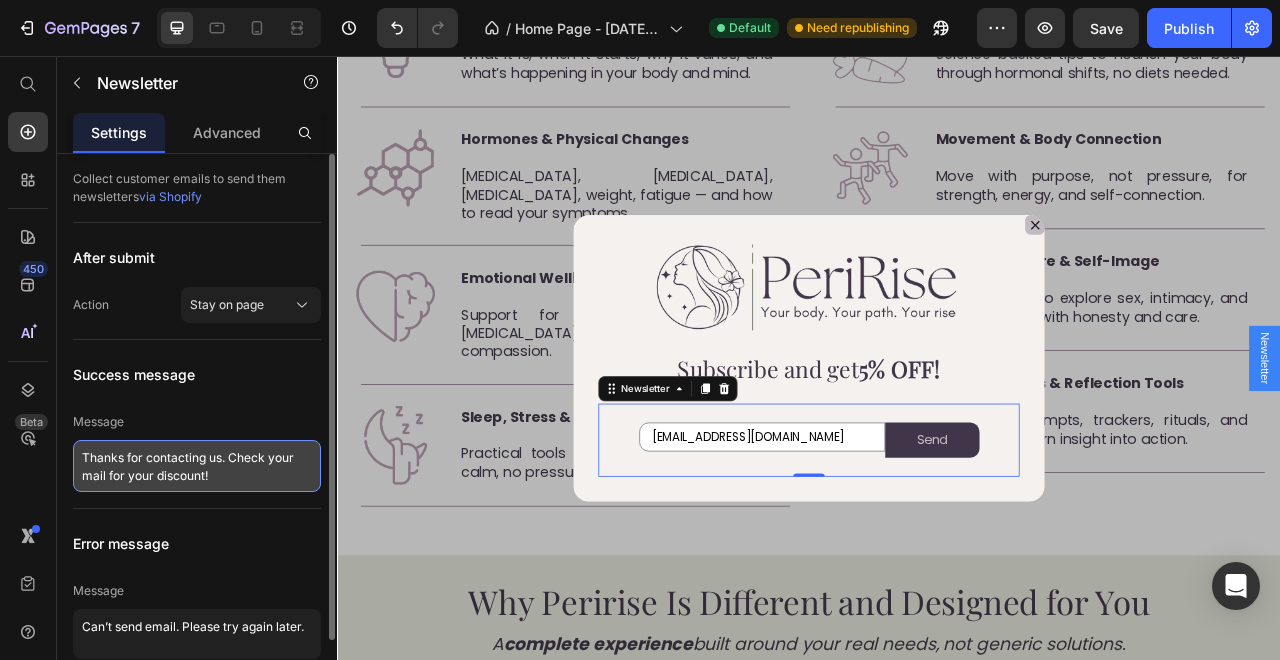 drag, startPoint x: 232, startPoint y: 462, endPoint x: 124, endPoint y: 454, distance: 108.29589 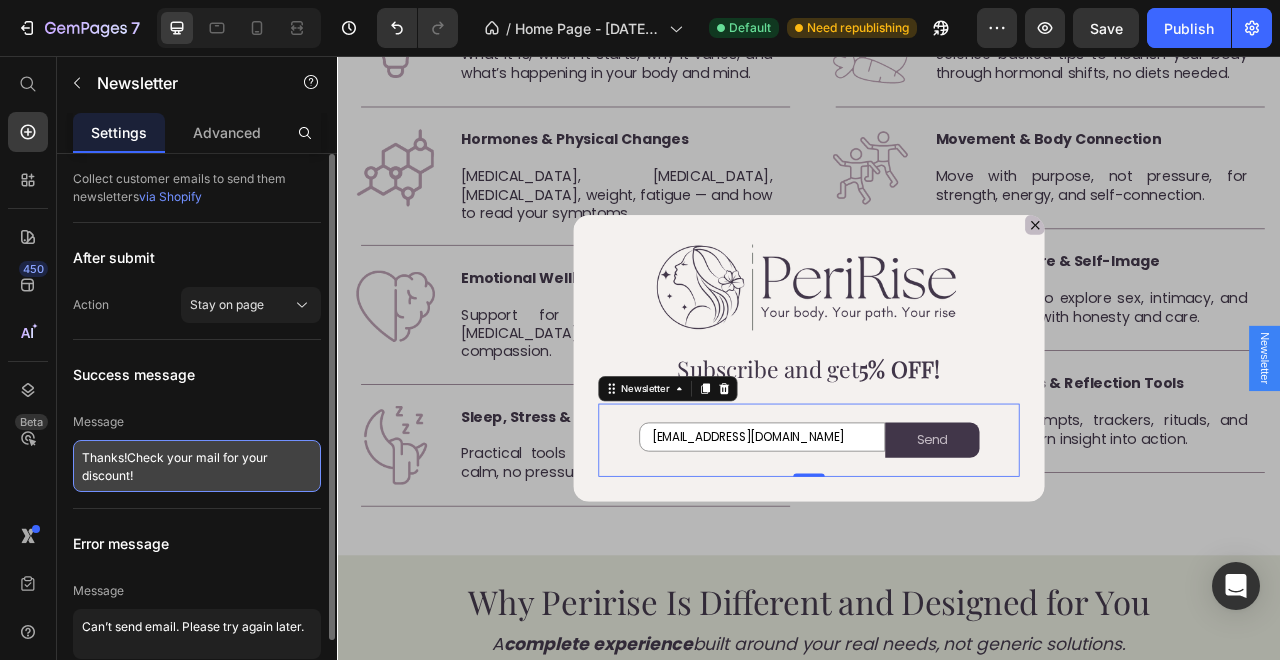 type on "Thanks! Check your mail for your discount!" 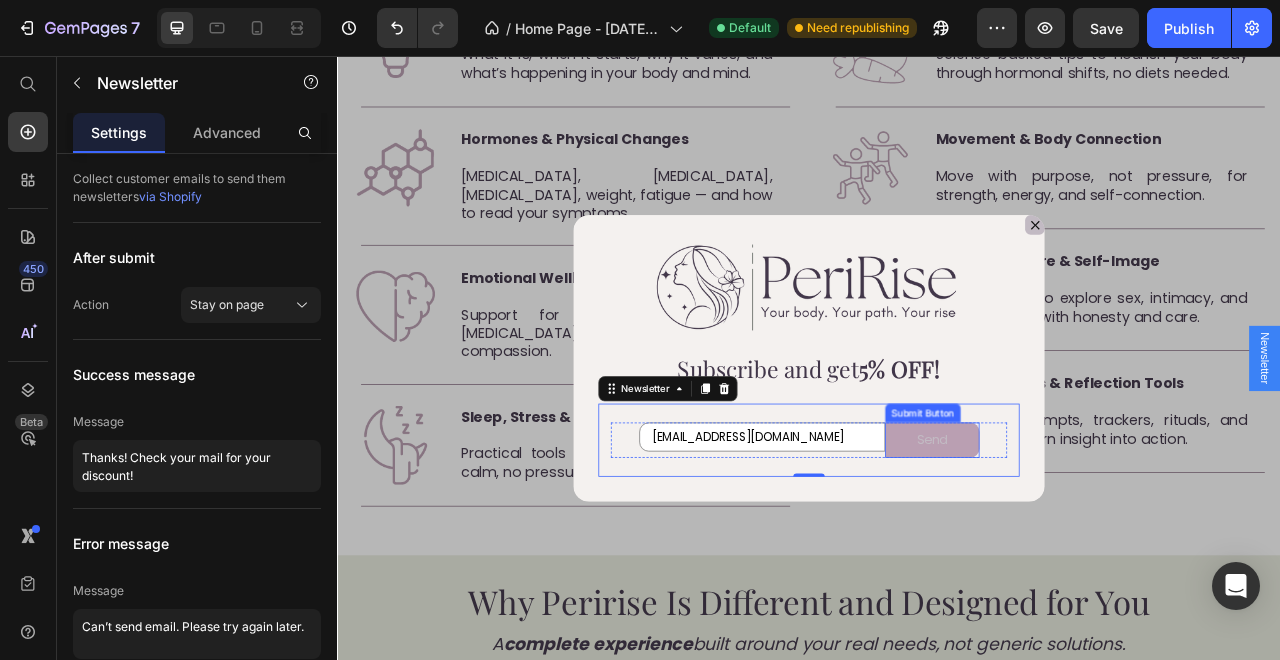 click on "Send" at bounding box center [1094, 544] 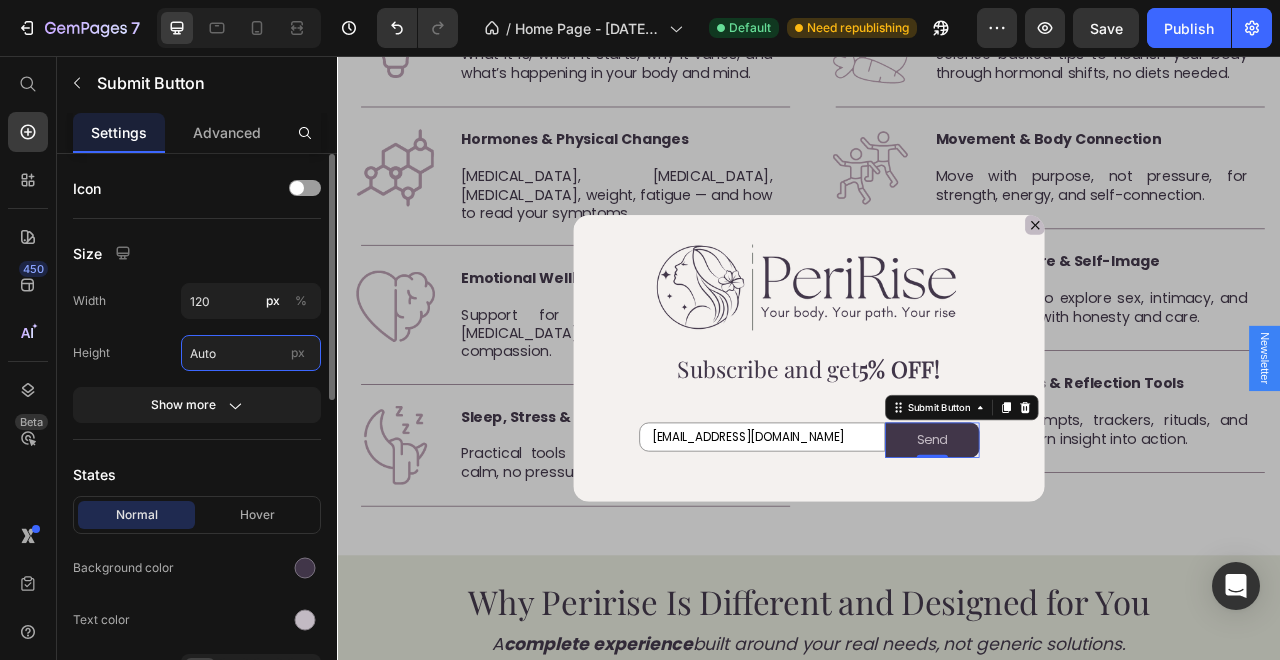 click on "Auto" at bounding box center (251, 353) 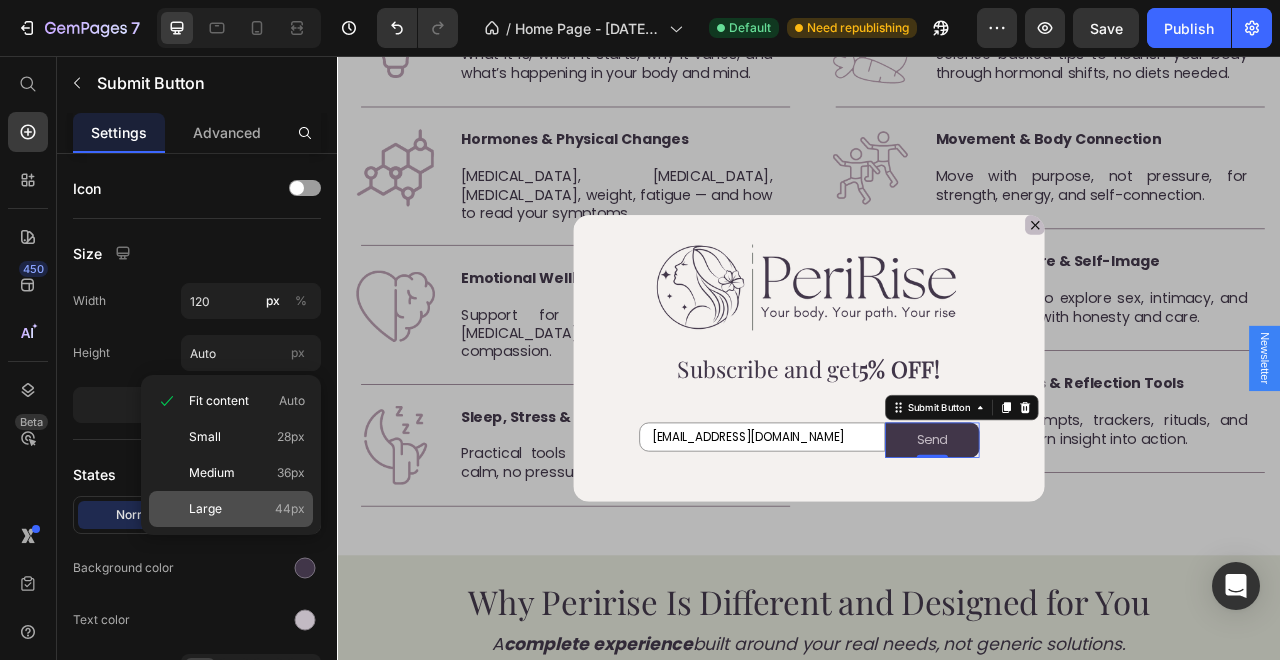 click on "Large 44px" 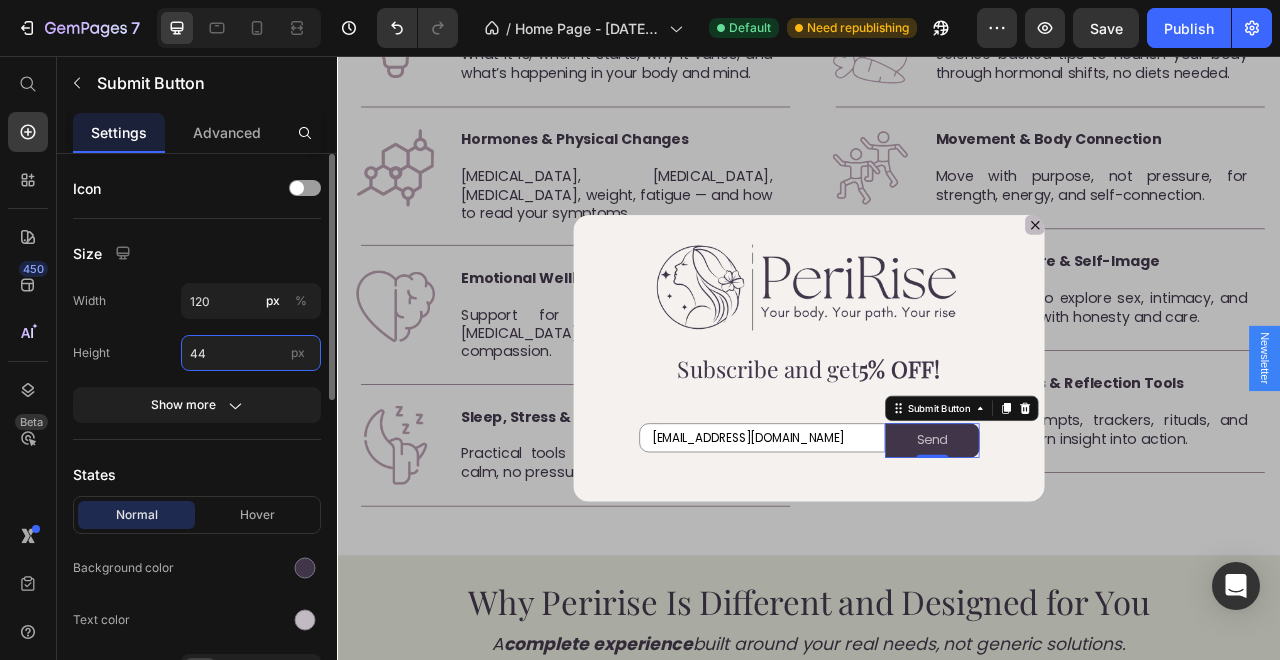click on "44" at bounding box center (251, 353) 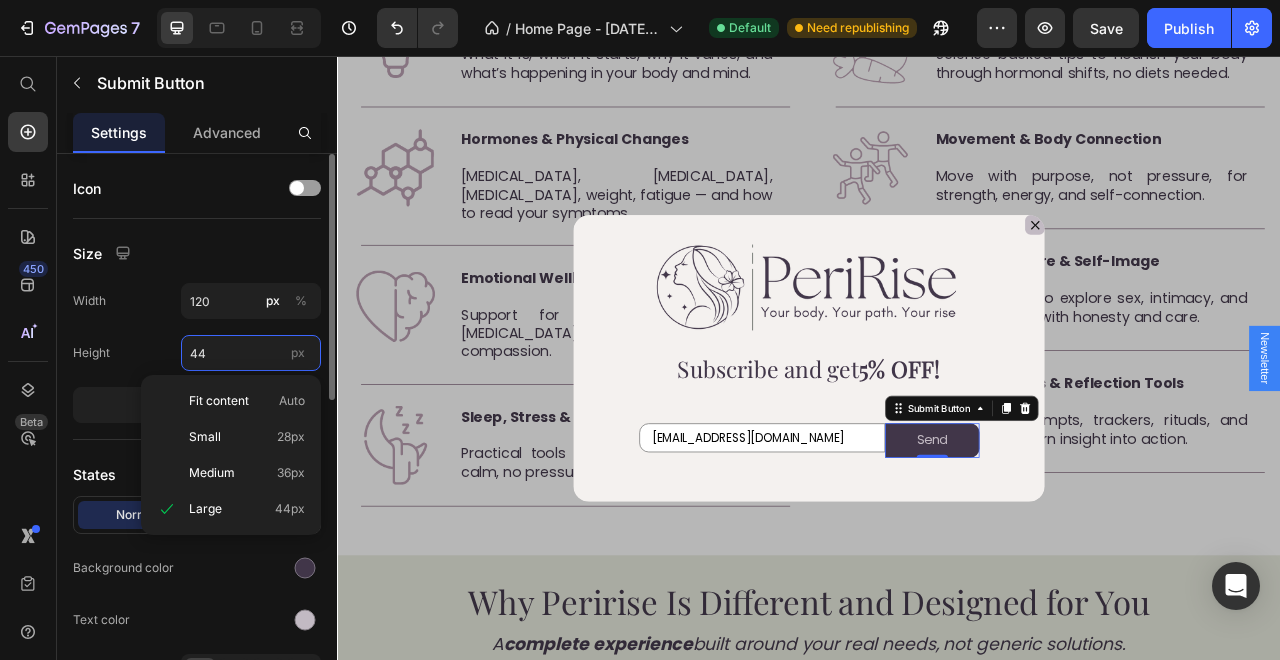 click on "44" at bounding box center (251, 353) 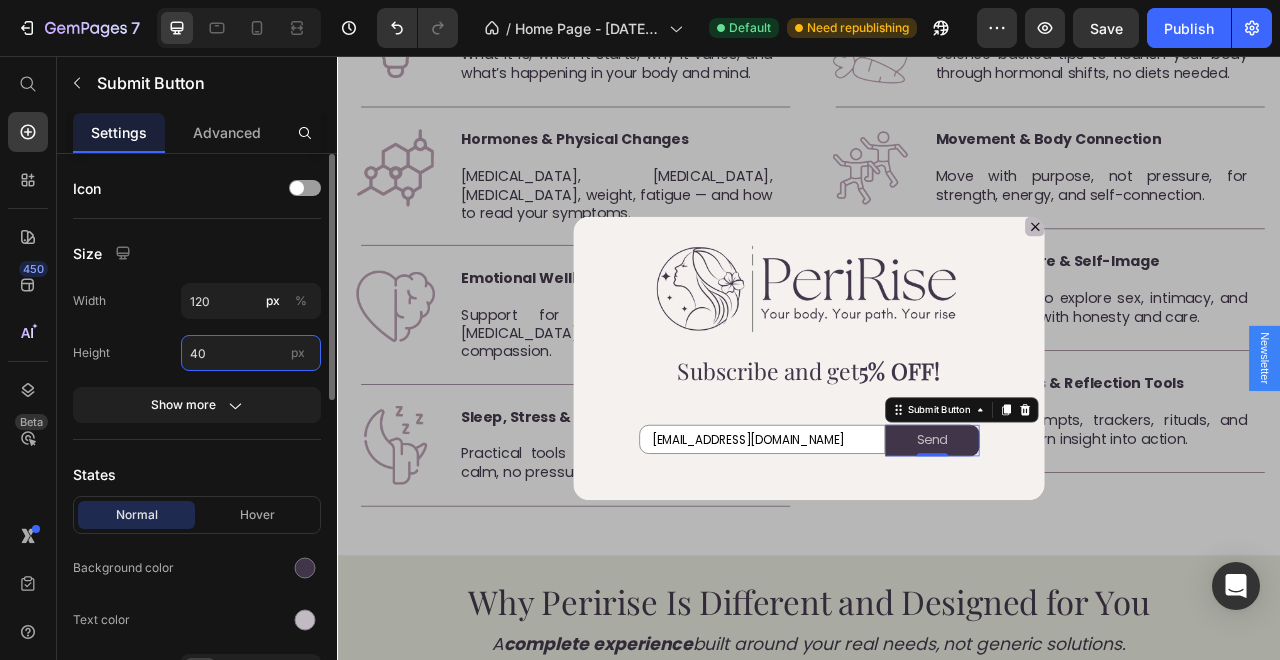 type on "4" 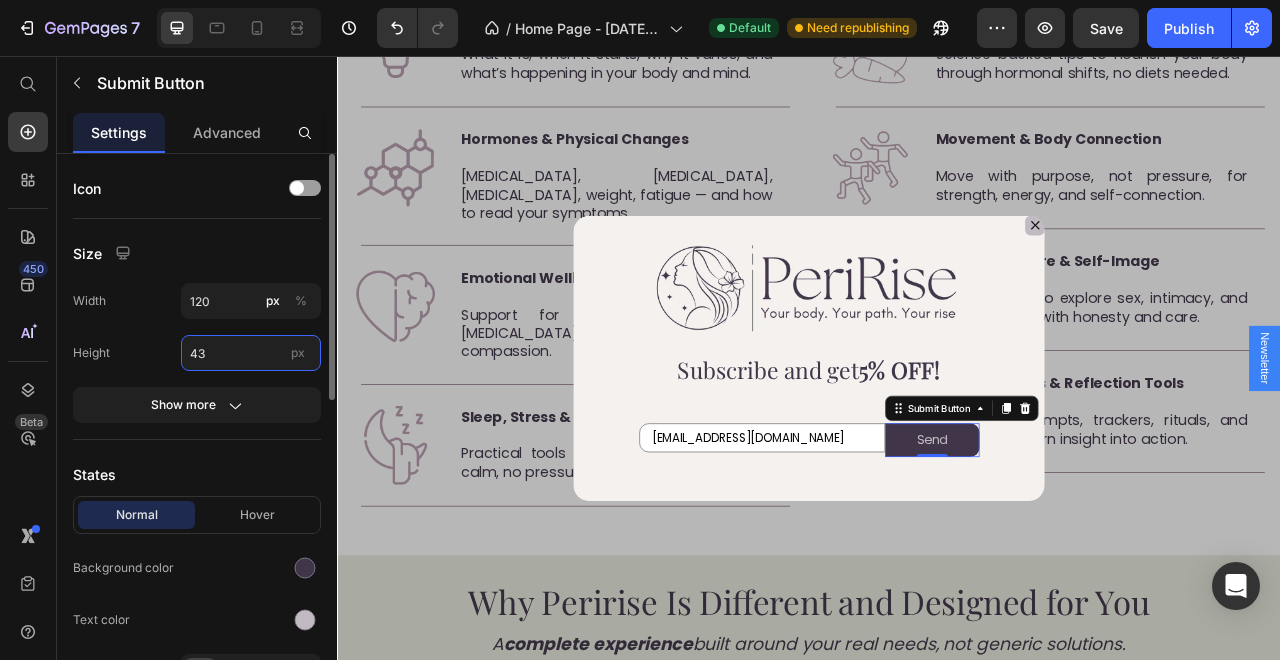 type on "4" 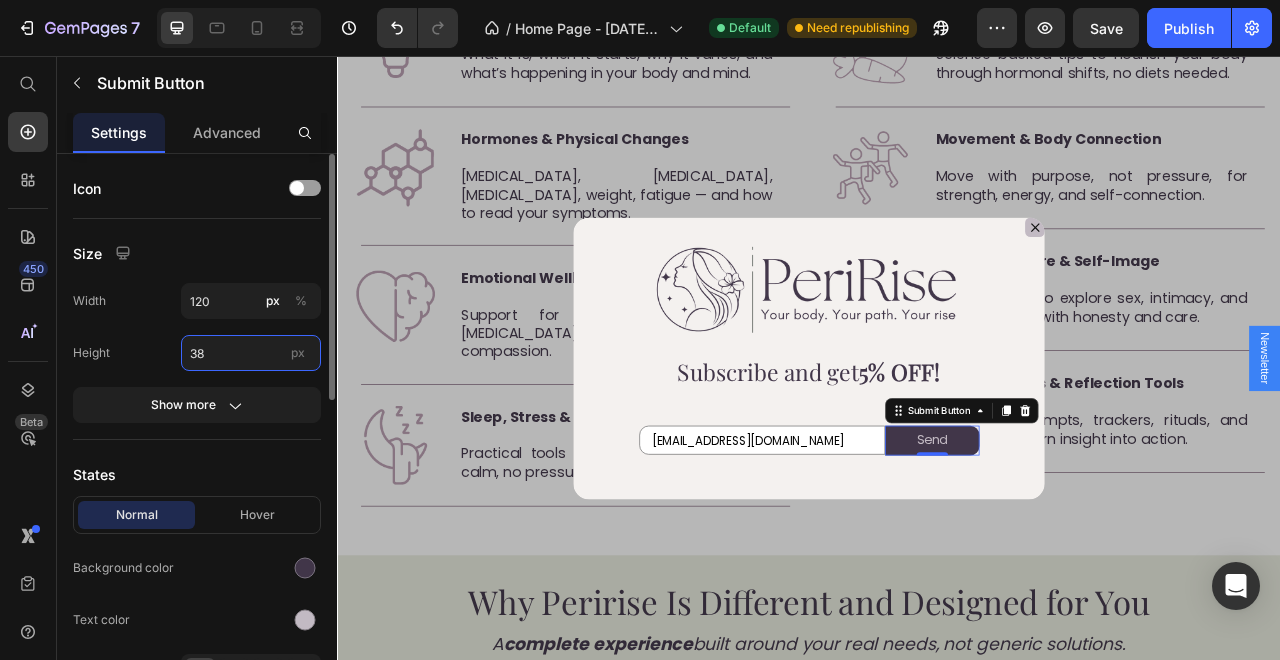 type on "38" 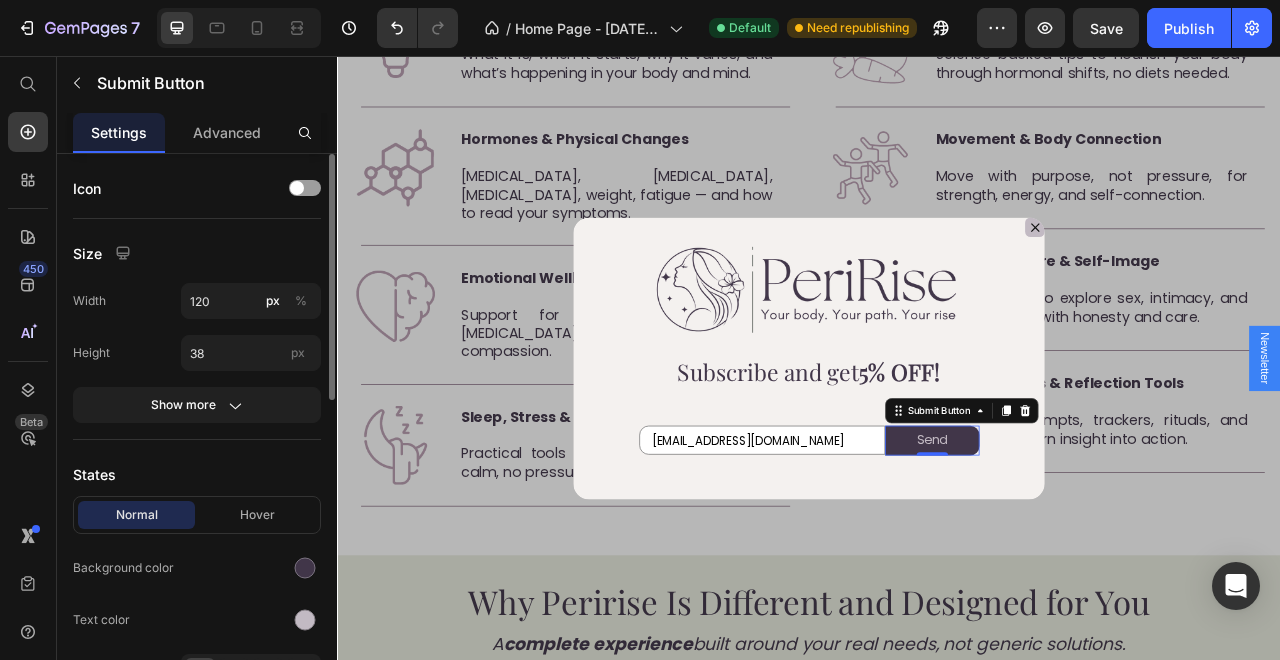 click on "Size" at bounding box center (197, 253) 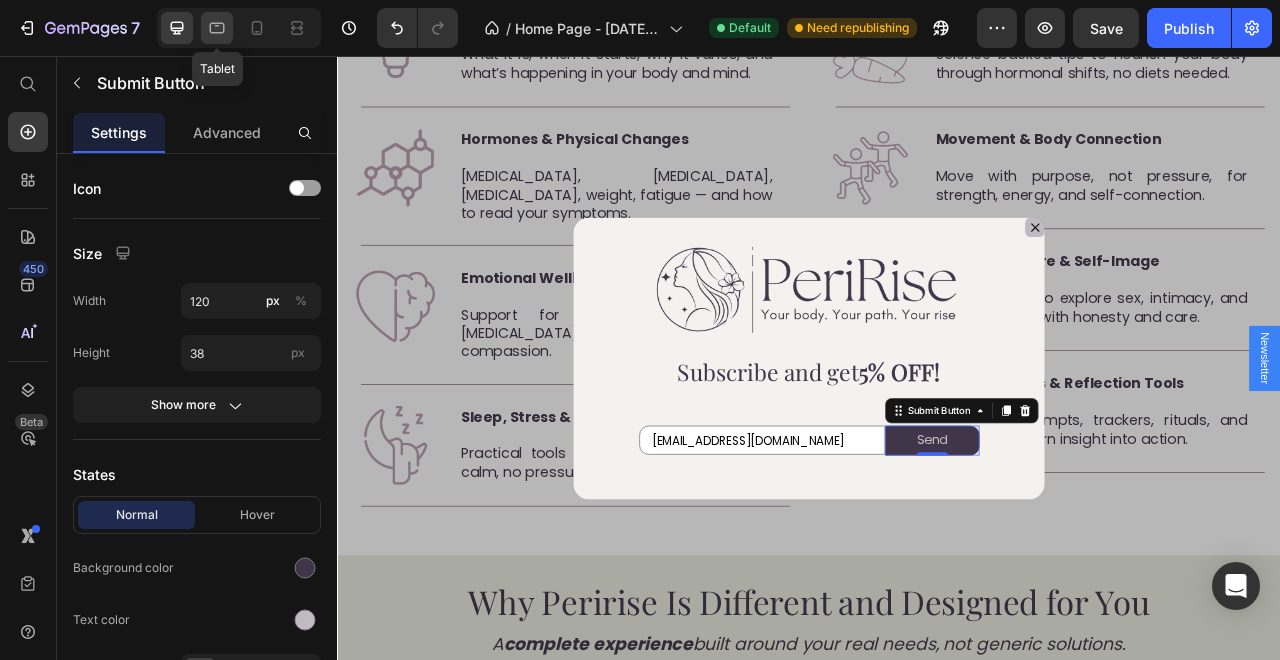 click 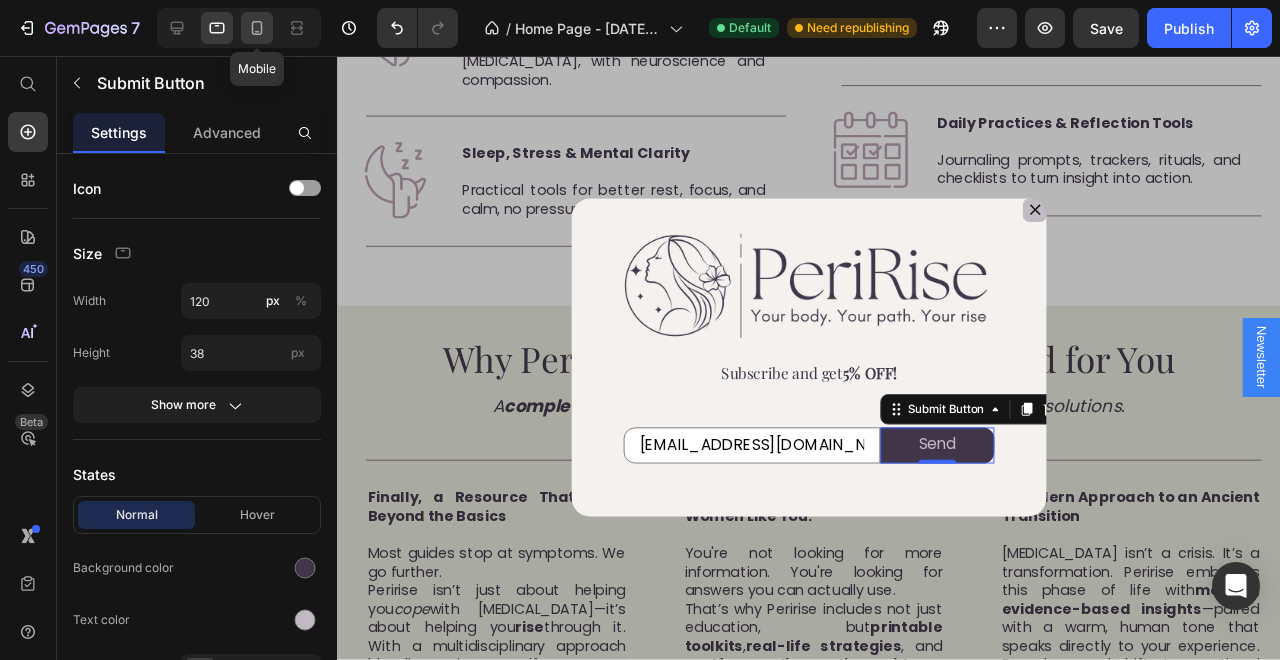 scroll, scrollTop: 2867, scrollLeft: 0, axis: vertical 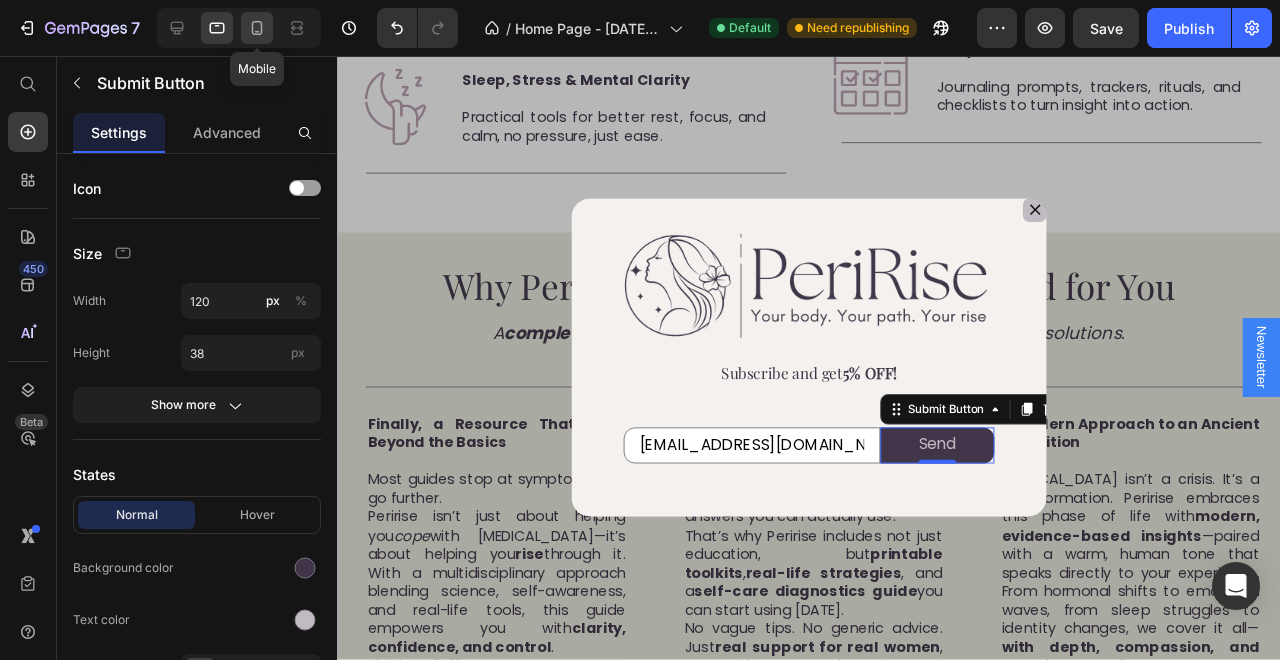 click 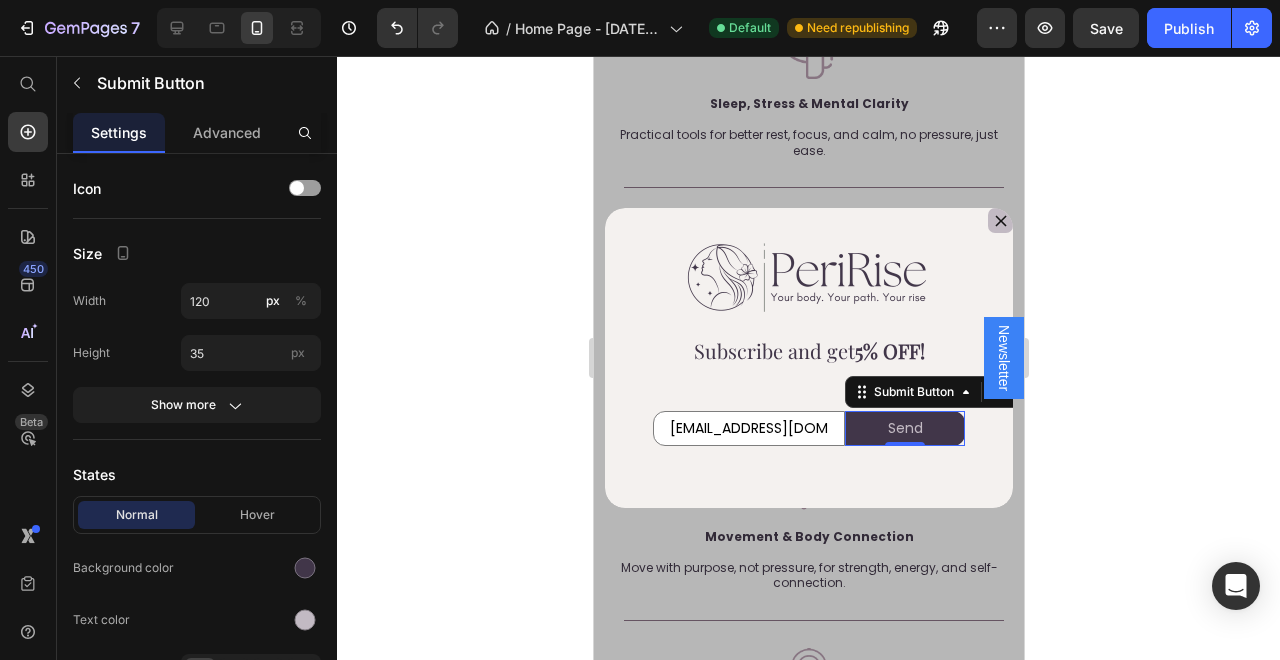 scroll, scrollTop: 3238, scrollLeft: 0, axis: vertical 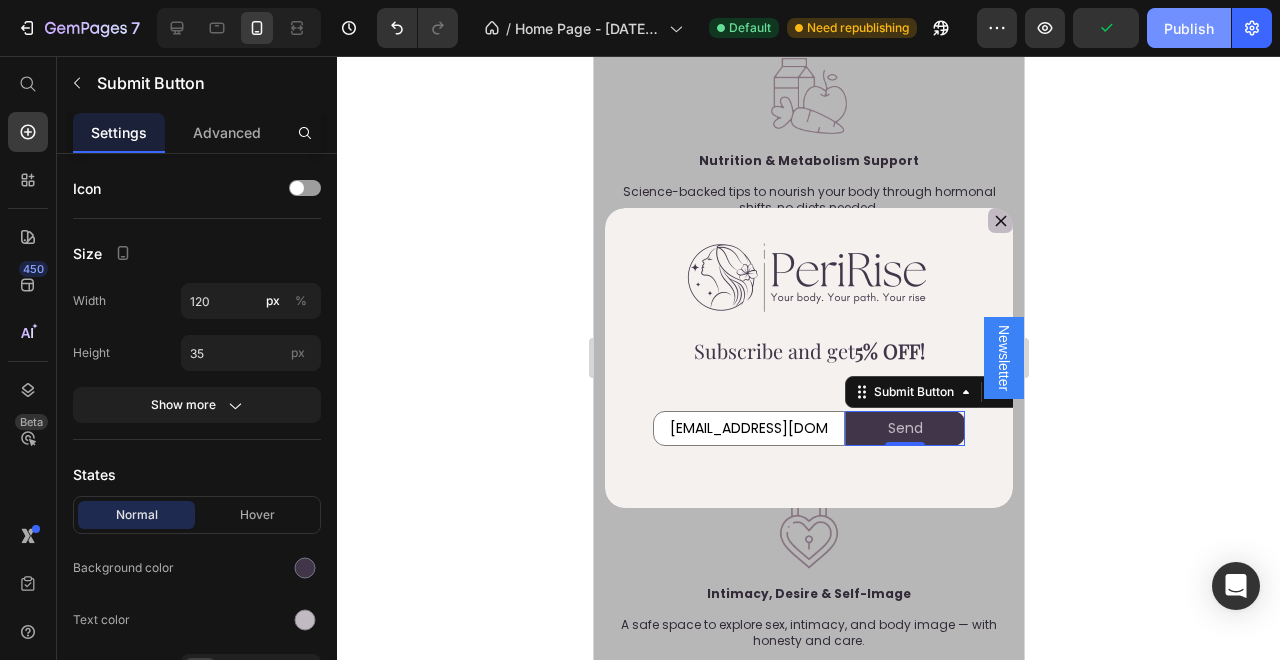click on "Publish" at bounding box center [1189, 28] 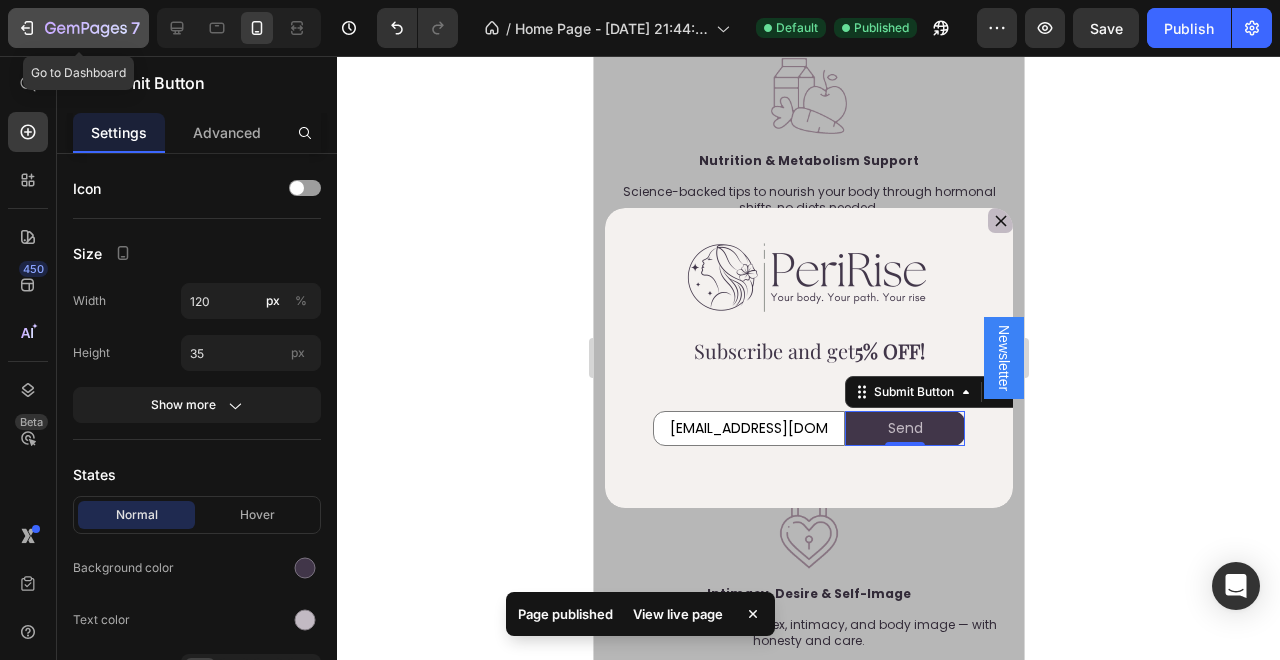 click 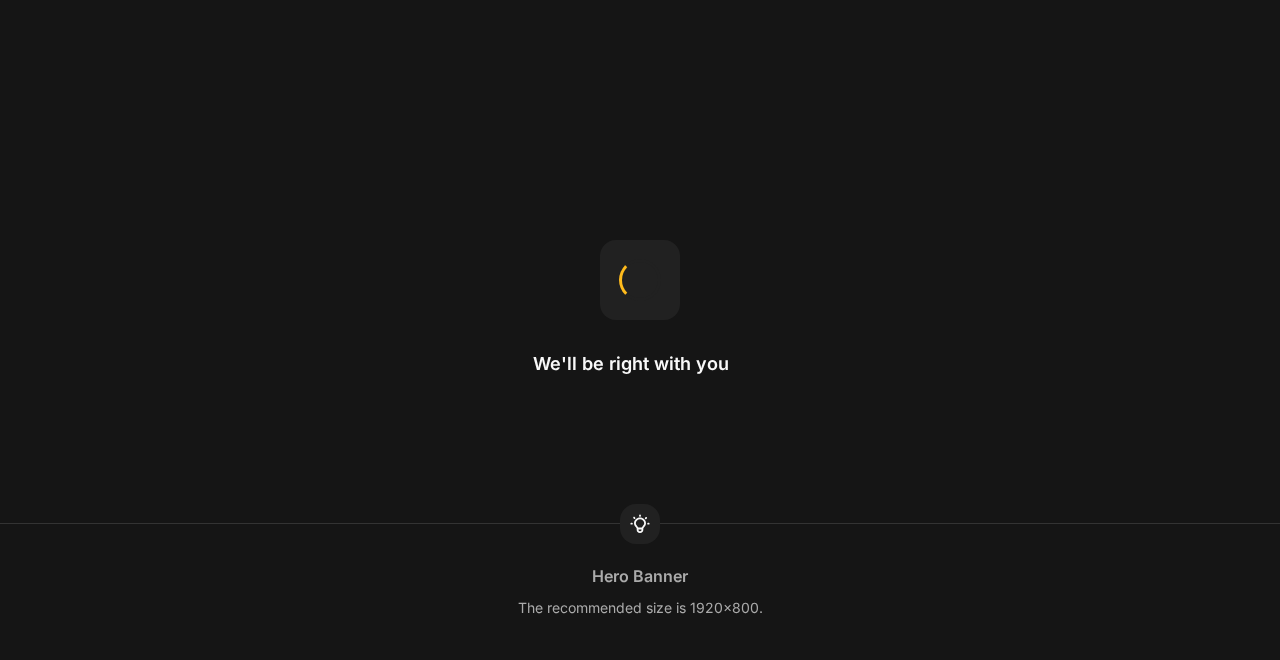 scroll, scrollTop: 0, scrollLeft: 0, axis: both 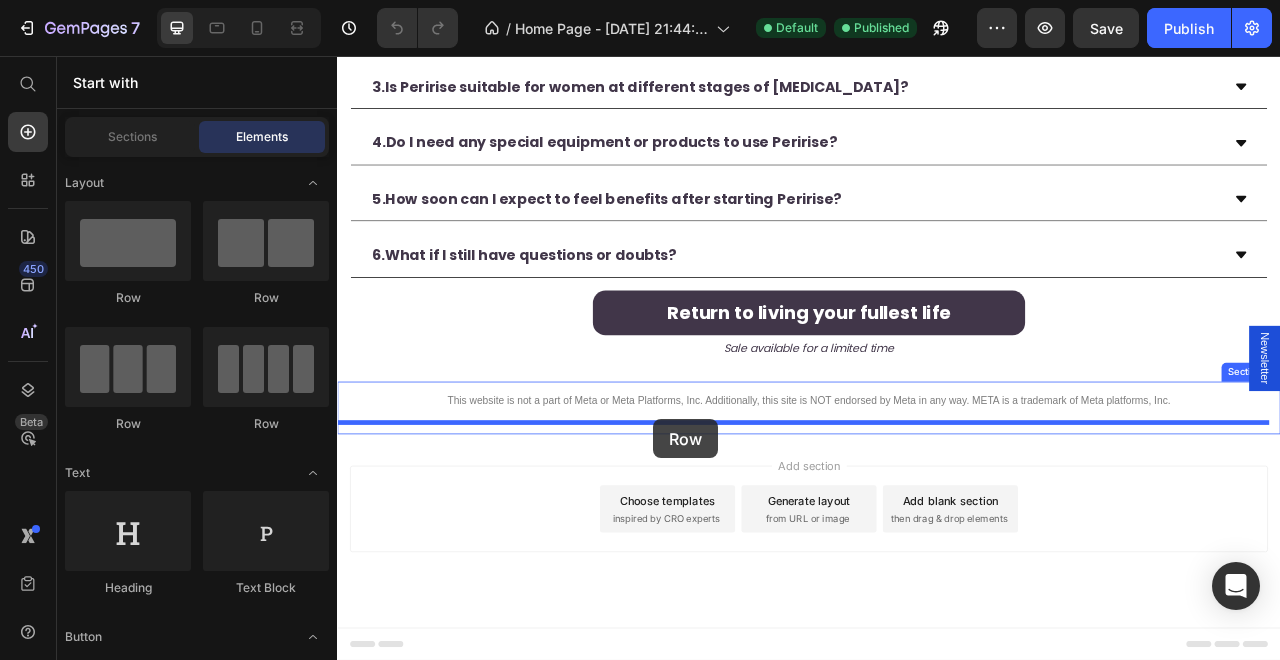 drag, startPoint x: 520, startPoint y: 341, endPoint x: 739, endPoint y: 518, distance: 281.5848 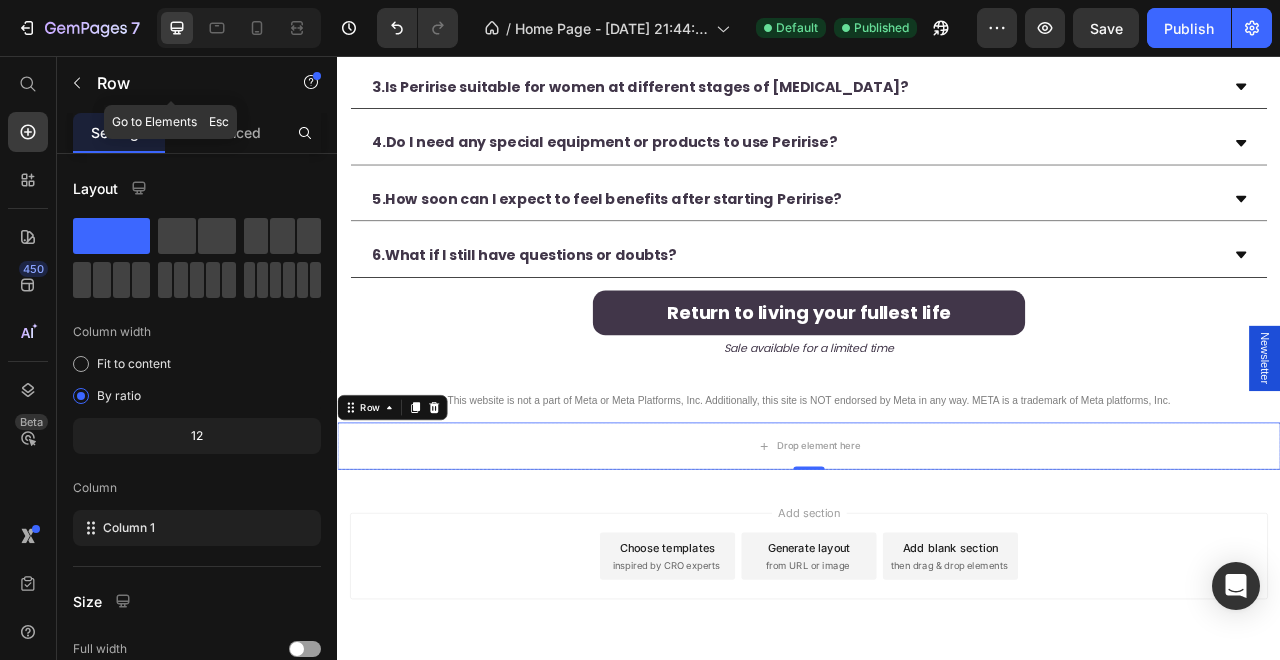 drag, startPoint x: 77, startPoint y: 87, endPoint x: 90, endPoint y: 135, distance: 49.729267 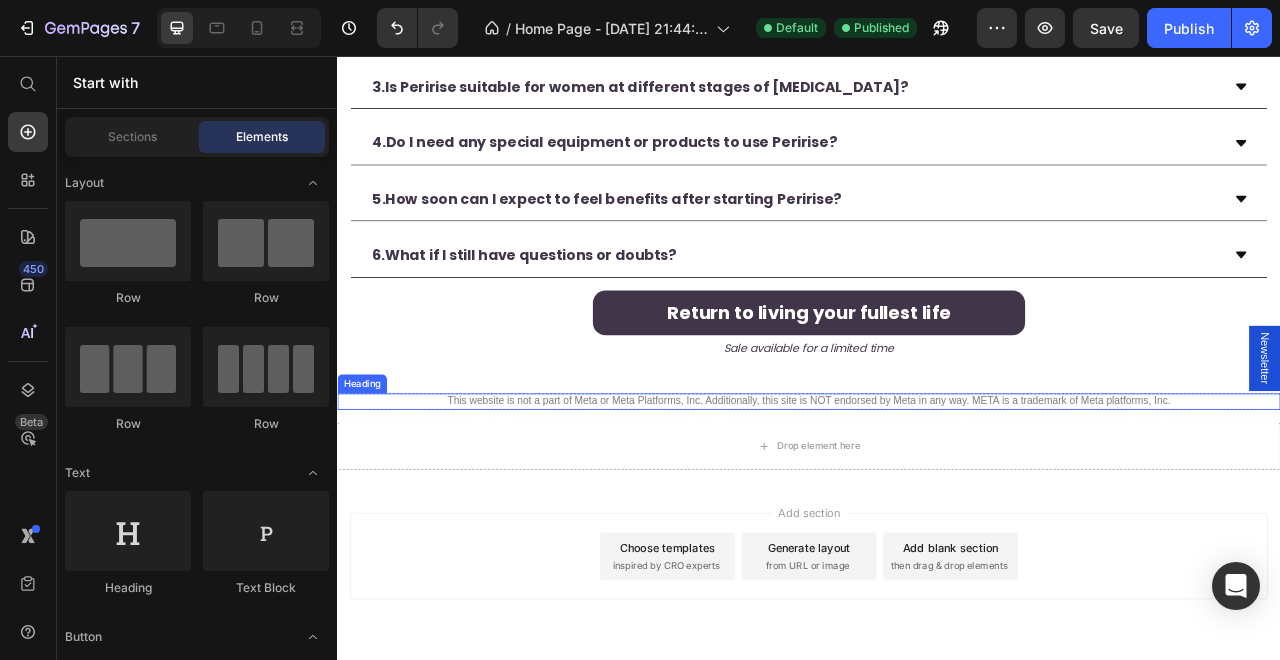 click on "This website is not a part of Meta or Meta Platforms, Inc. Additionally, this site is NOT endorsed by Meta in any way. META is a trademark of Meta platforms, Inc." at bounding box center (937, 495) 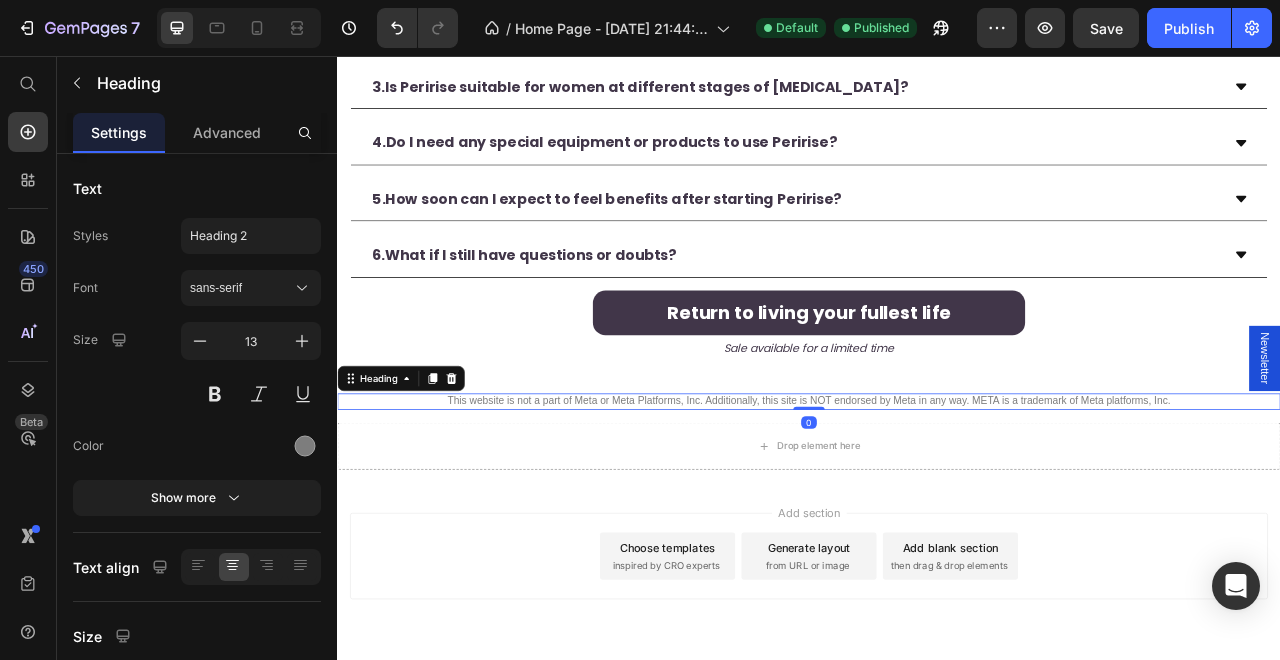 click on "Heading" at bounding box center (418, 466) 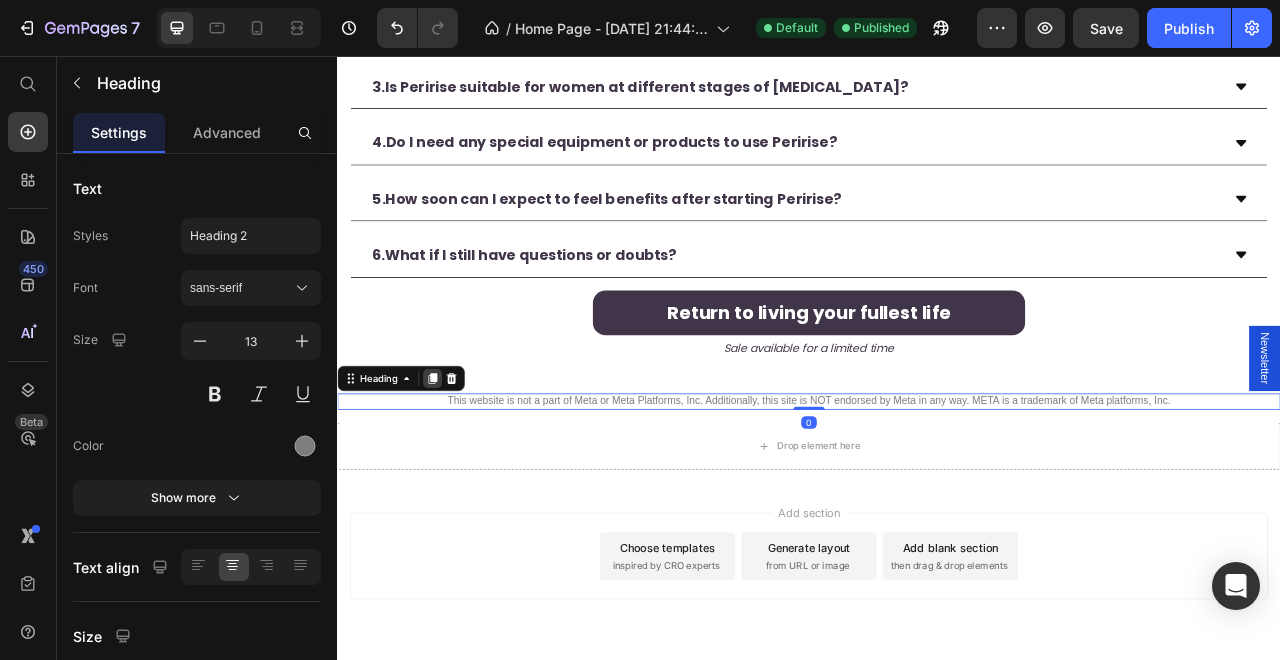 click at bounding box center (458, 466) 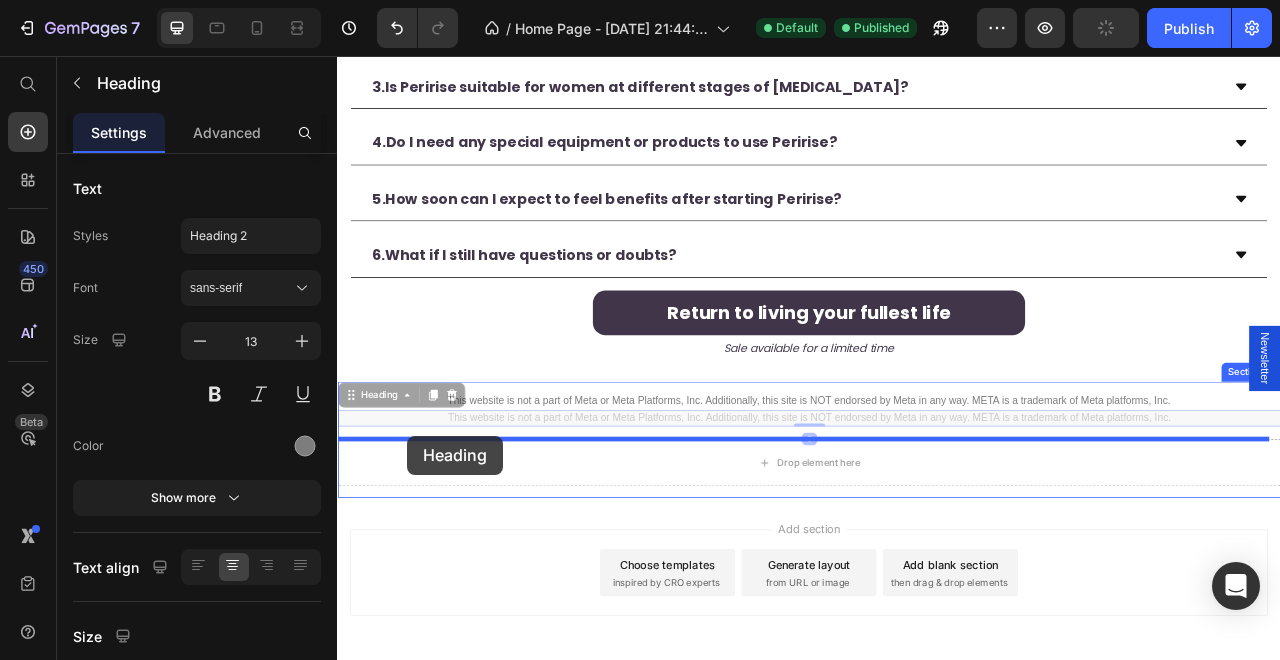 drag, startPoint x: 385, startPoint y: 487, endPoint x: 426, endPoint y: 539, distance: 66.21933 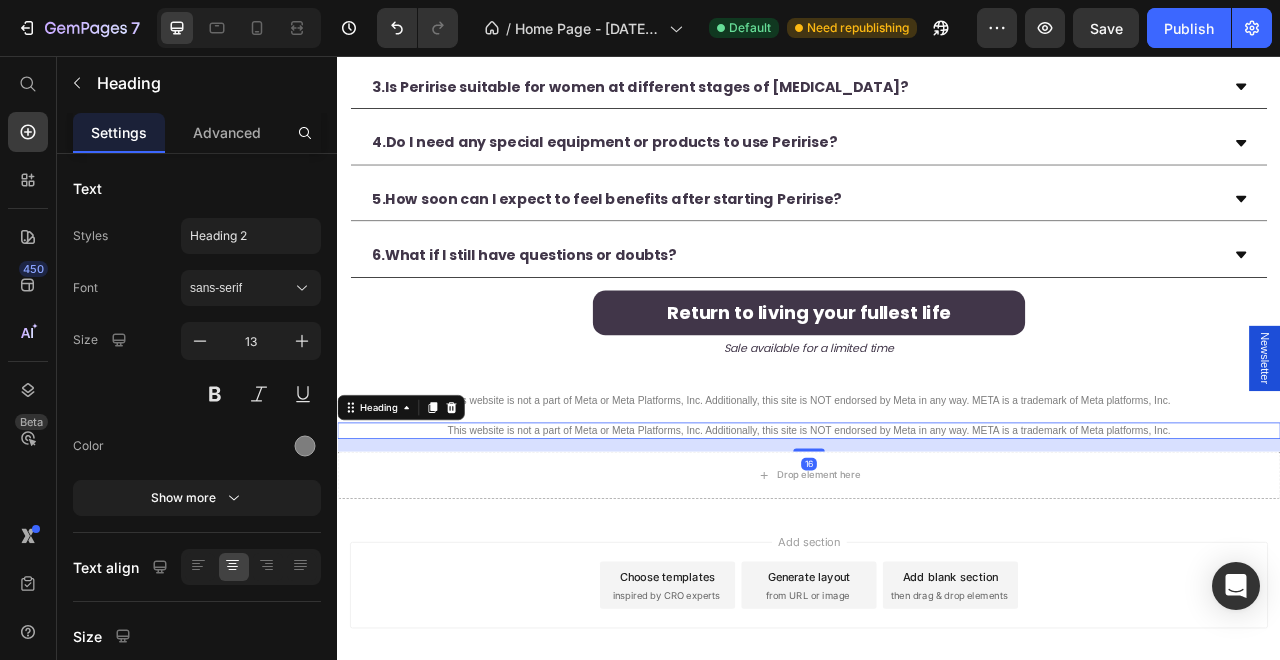 click on "This website is not a part of Meta or Meta Platforms, Inc. Additionally, this site is NOT endorsed by Meta in any way. META is a trademark of Meta platforms, Inc." at bounding box center (937, 532) 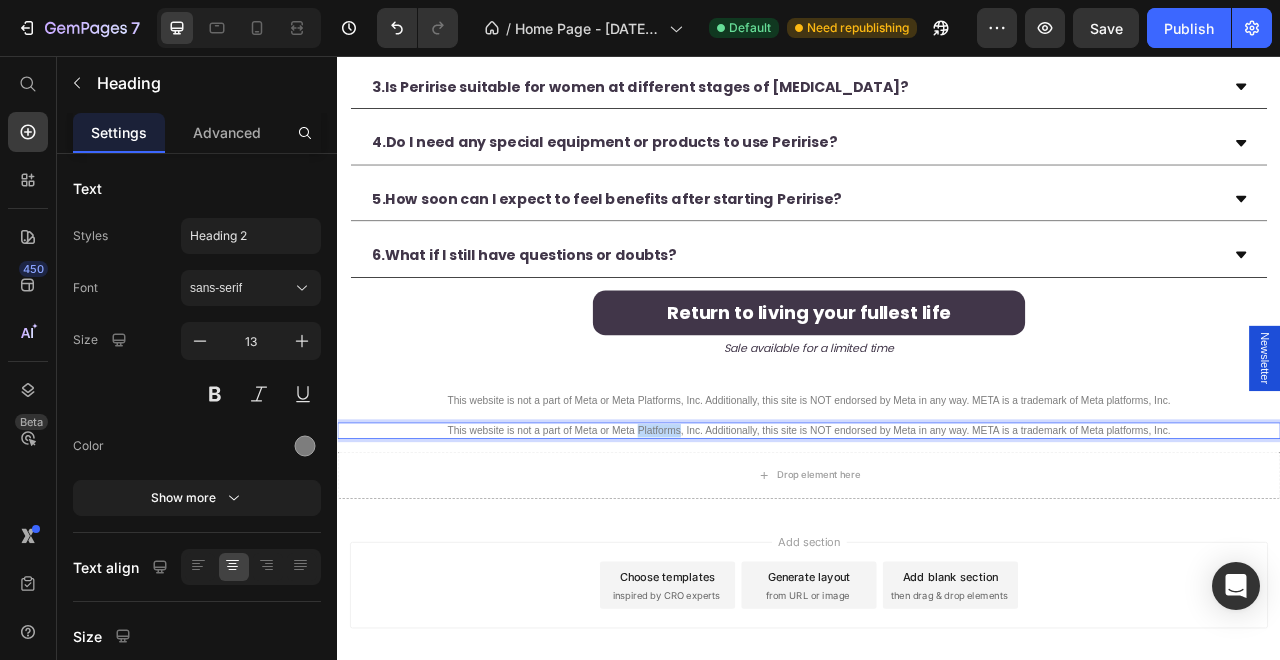 click on "This website is not a part of Meta or Meta Platforms, Inc. Additionally, this site is NOT endorsed by Meta in any way. META is a trademark of Meta platforms, Inc." at bounding box center [937, 532] 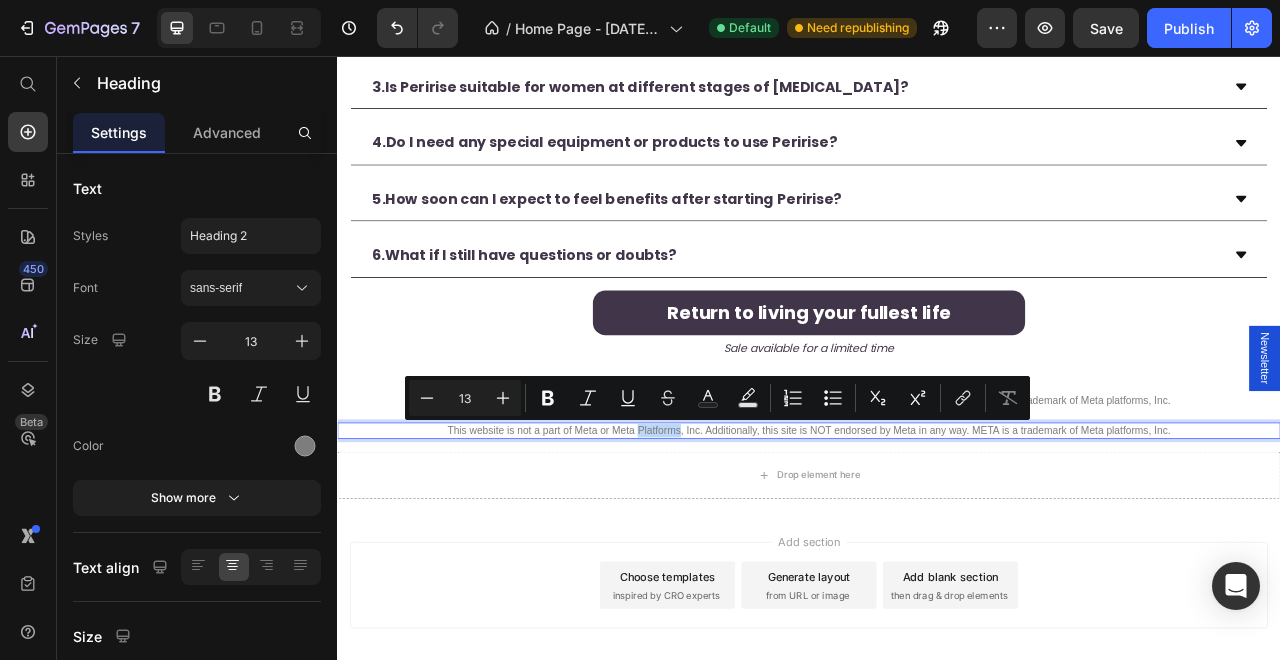 click on "This website is not a part of Meta or Meta Platforms, Inc. Additionally, this site is NOT endorsed by Meta in any way. META is a trademark of Meta platforms, Inc." at bounding box center (937, 532) 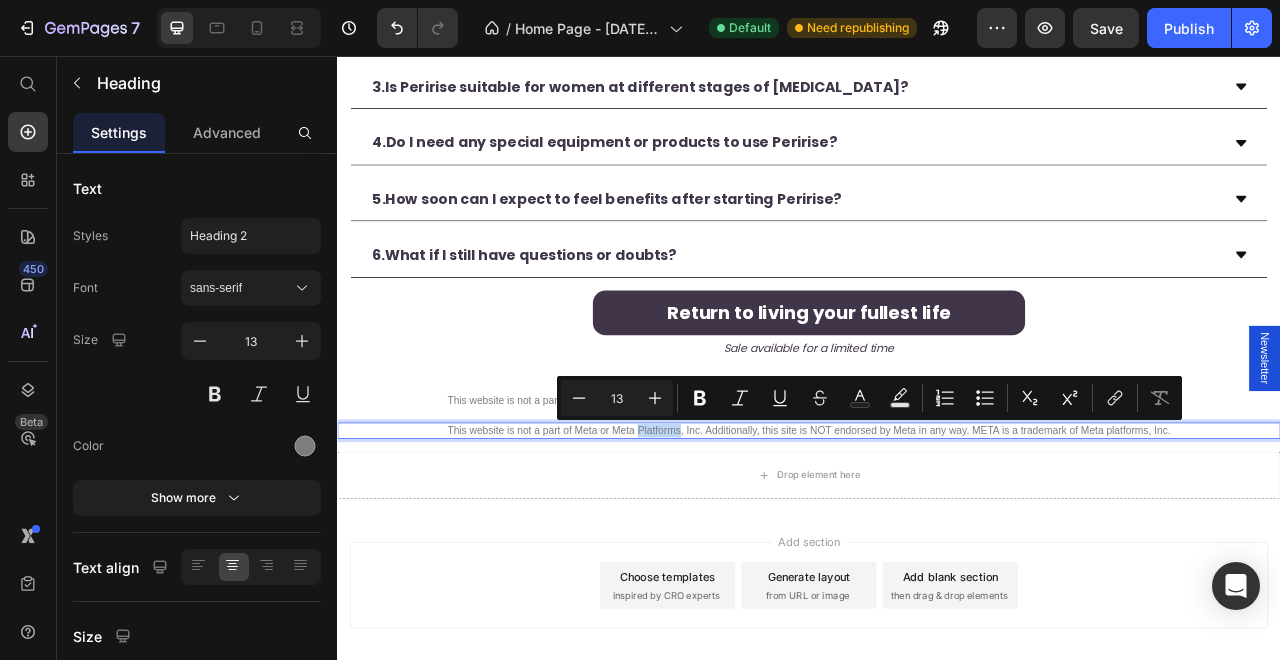 type on "14" 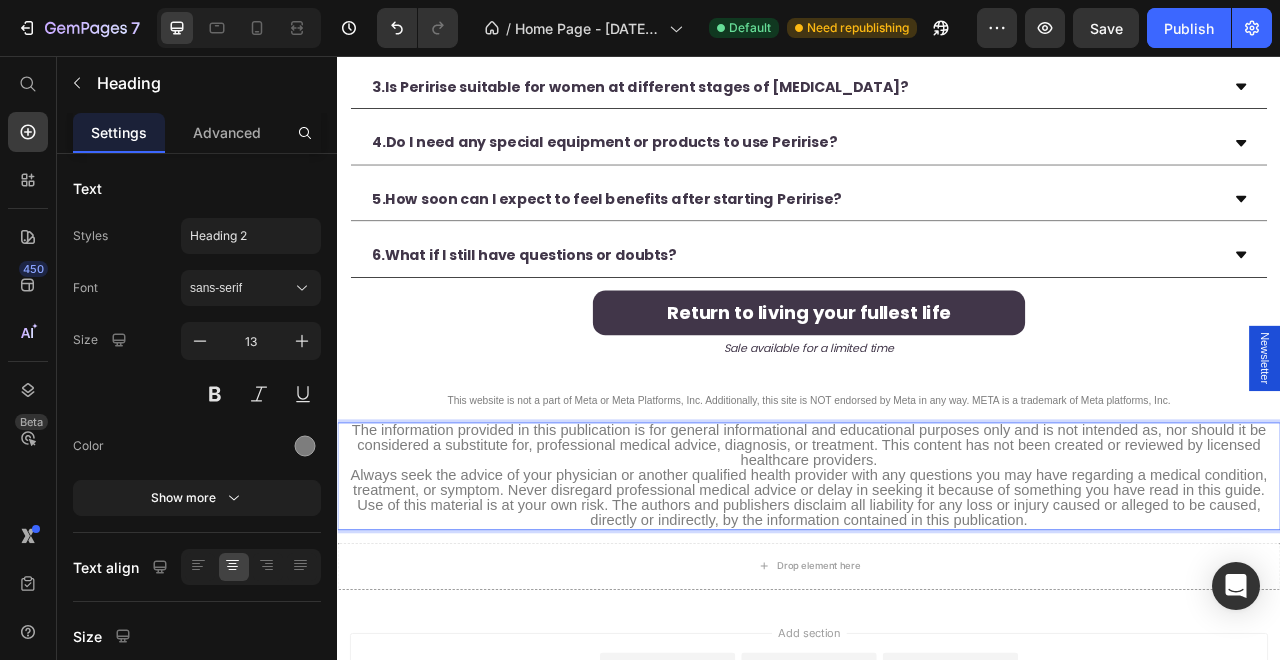 scroll, scrollTop: 15, scrollLeft: 0, axis: vertical 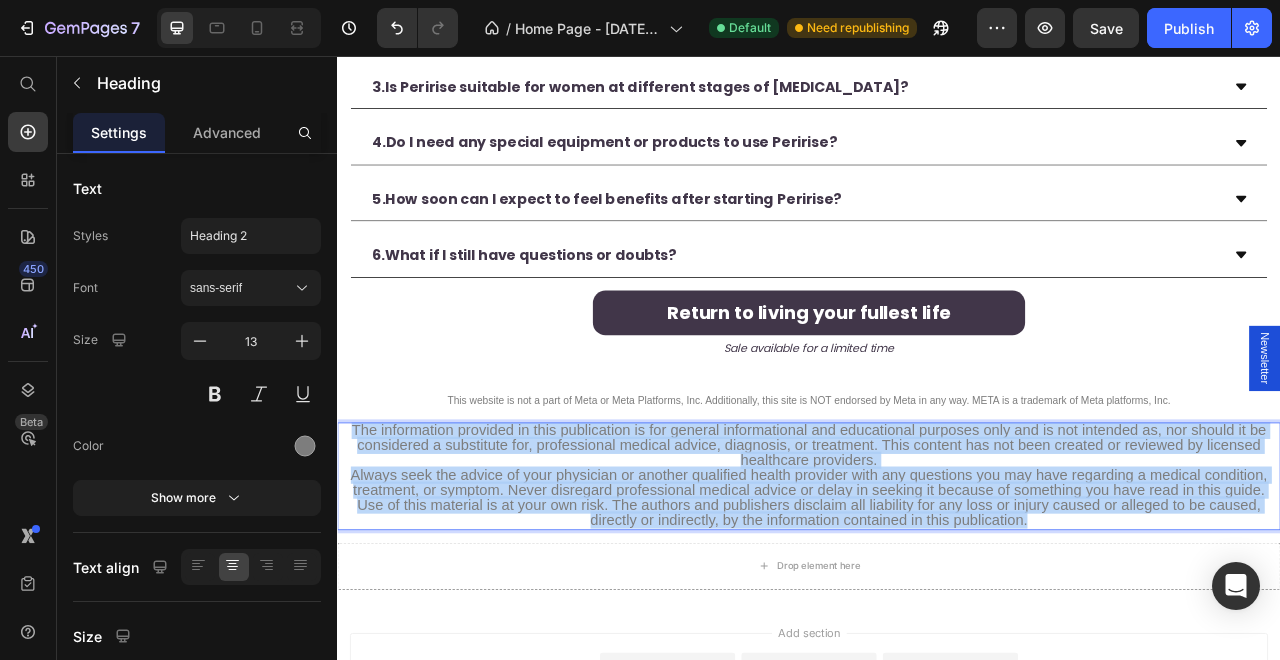 drag, startPoint x: 1263, startPoint y: 647, endPoint x: 348, endPoint y: 523, distance: 923.36395 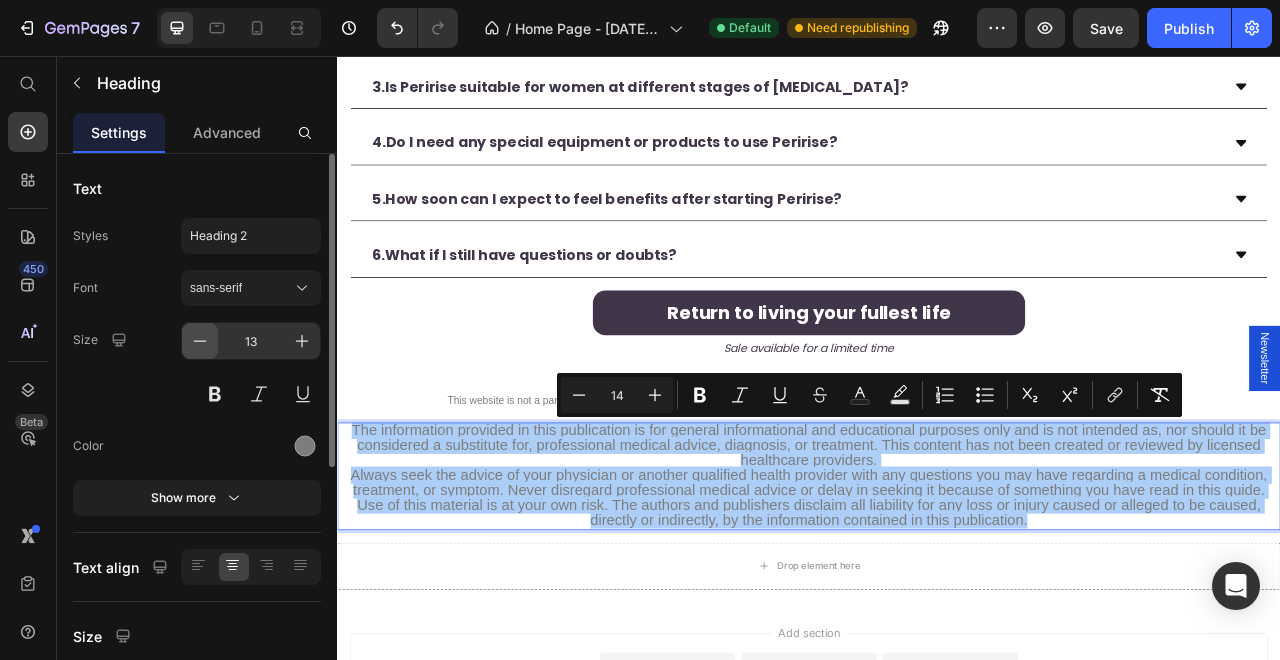 click 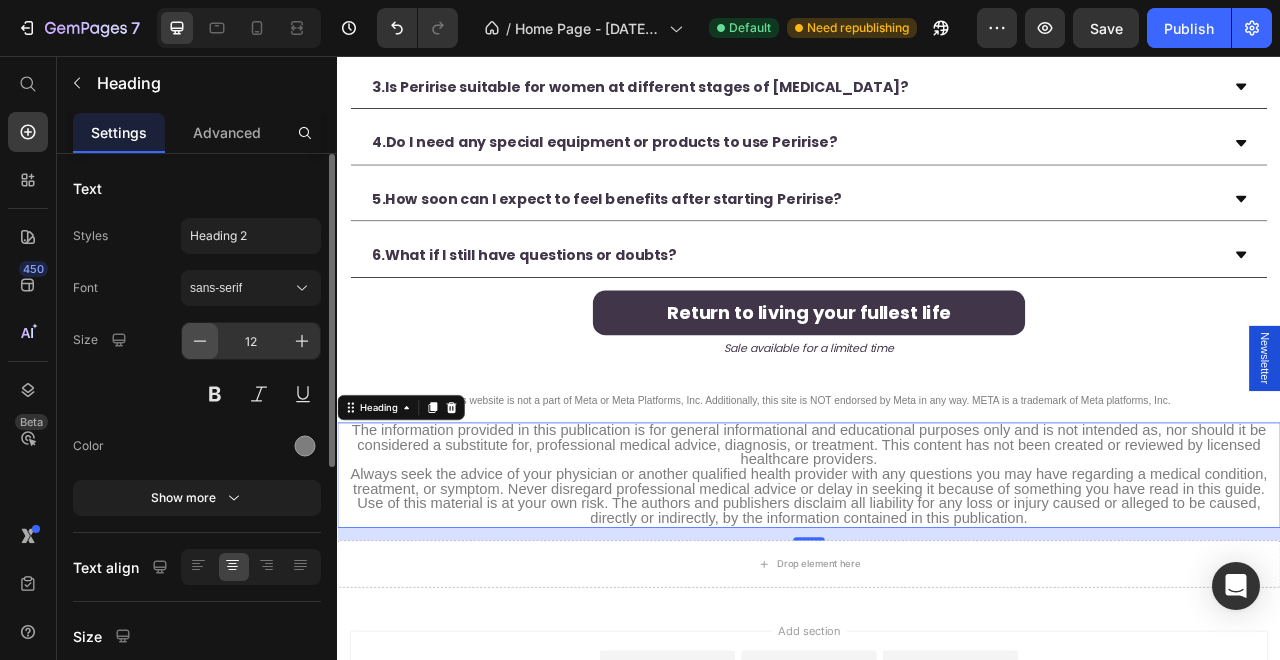 click 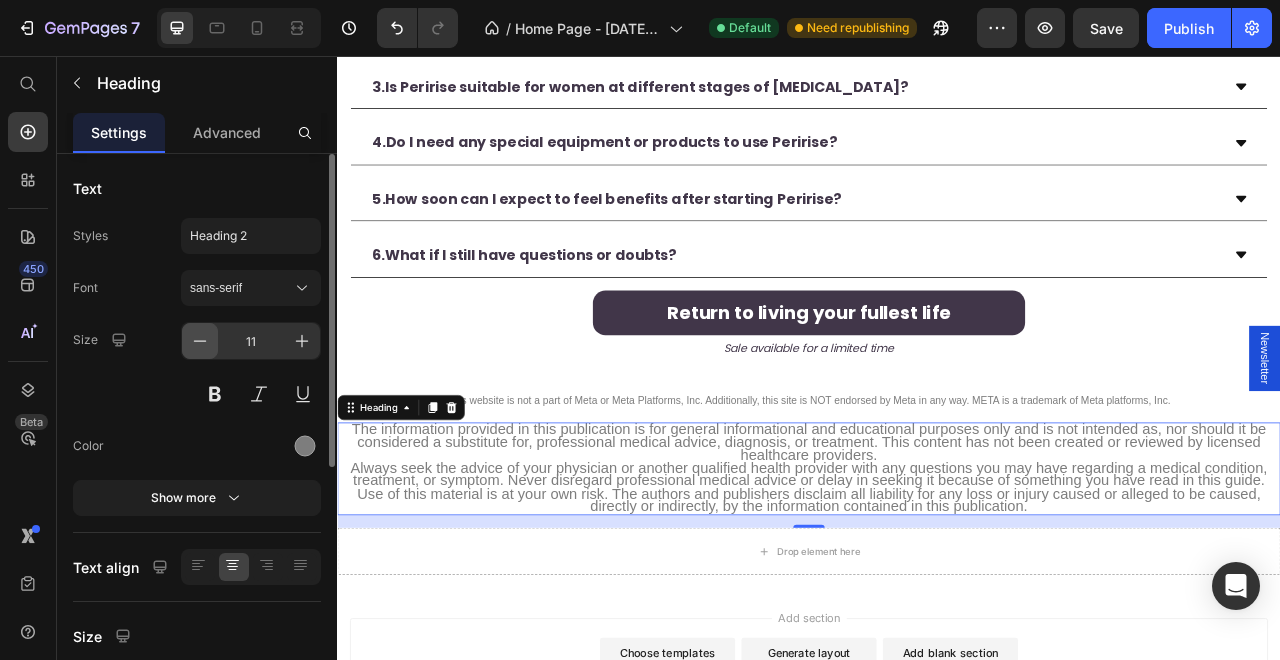 click 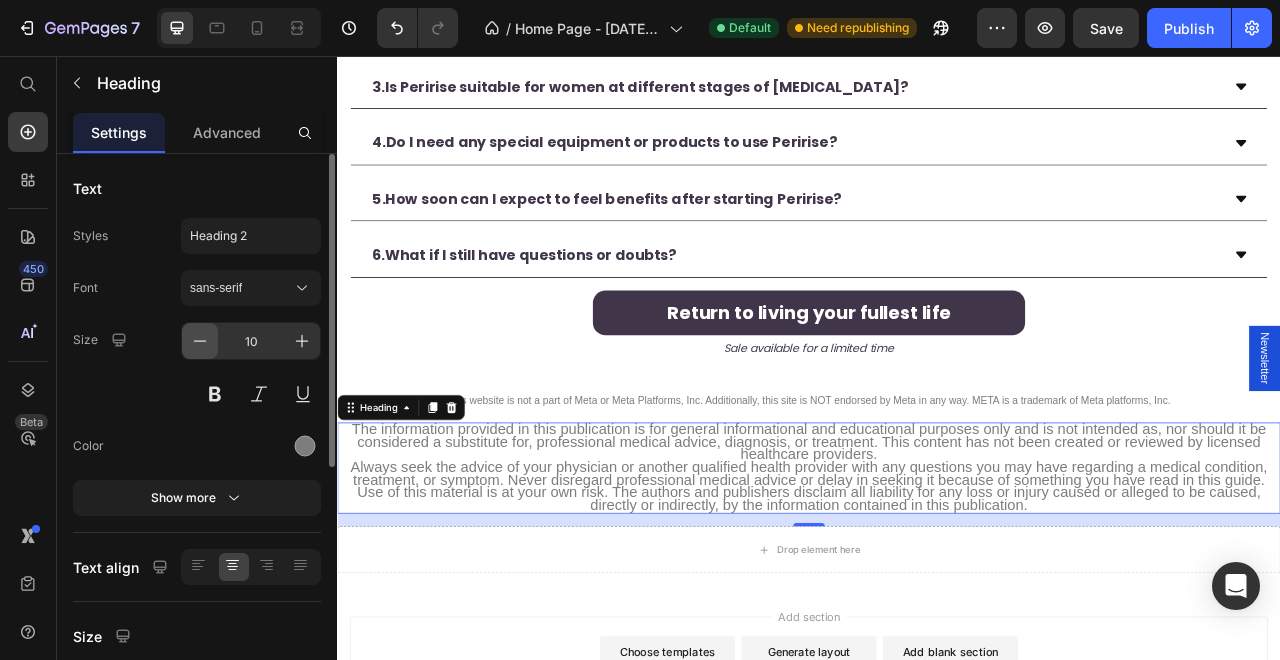 click 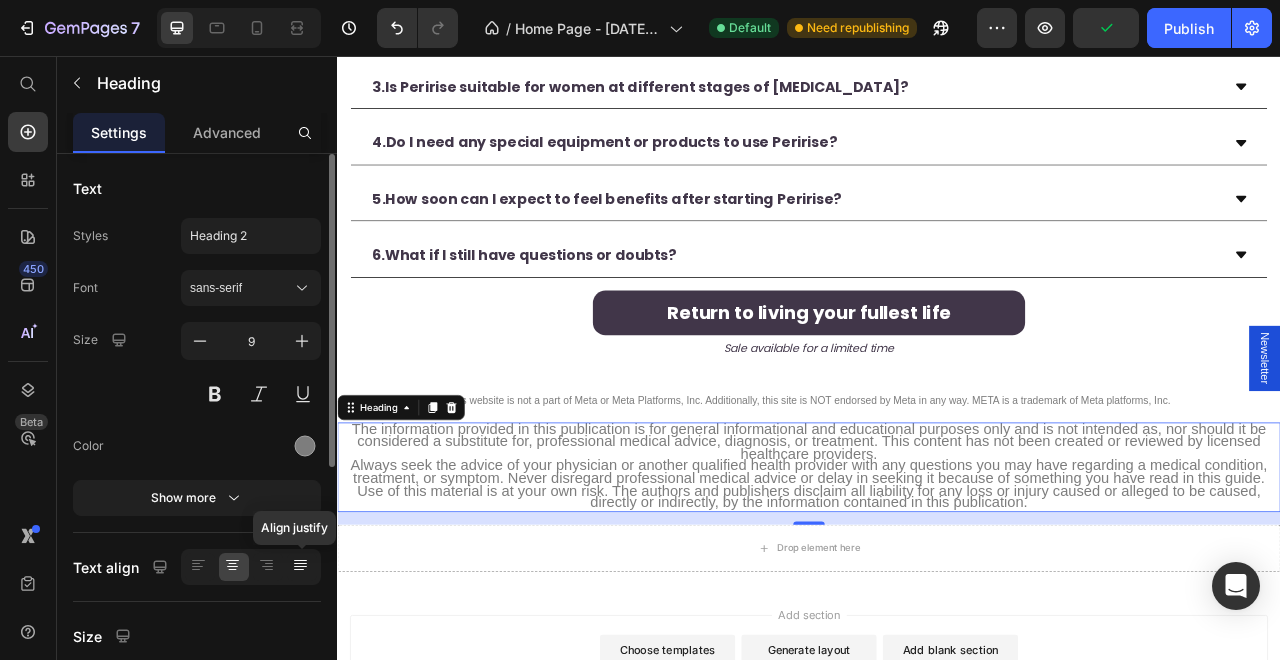 click 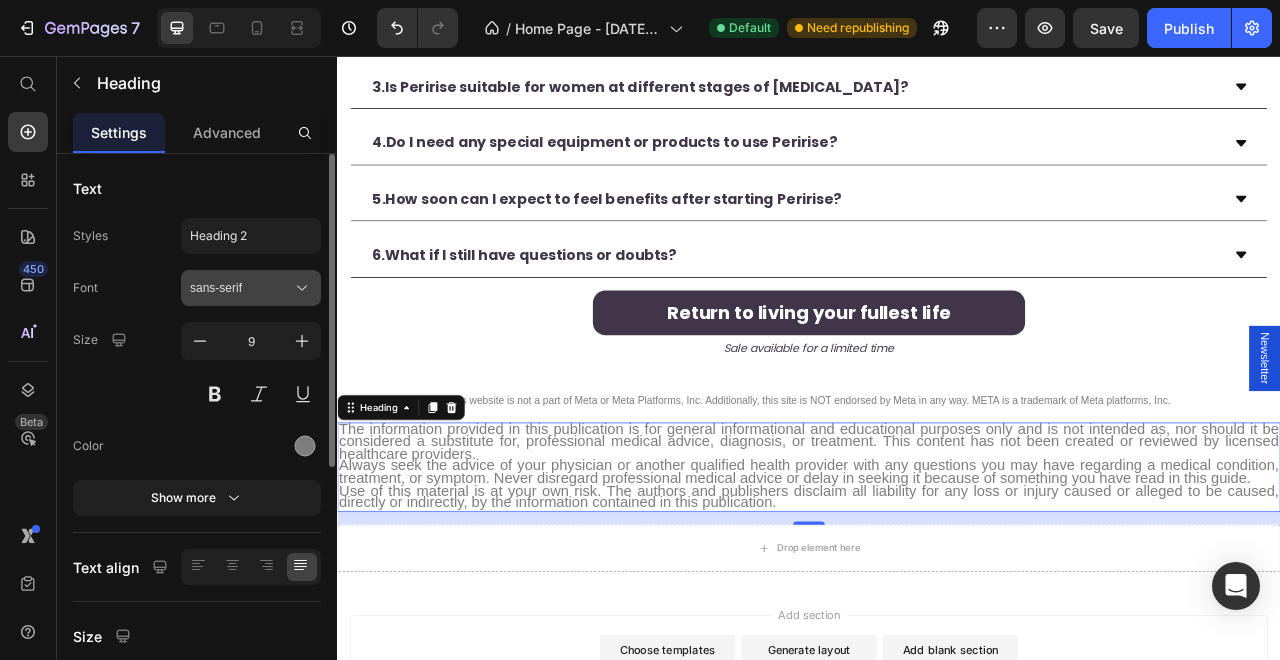click on "sans-serif" at bounding box center (251, 288) 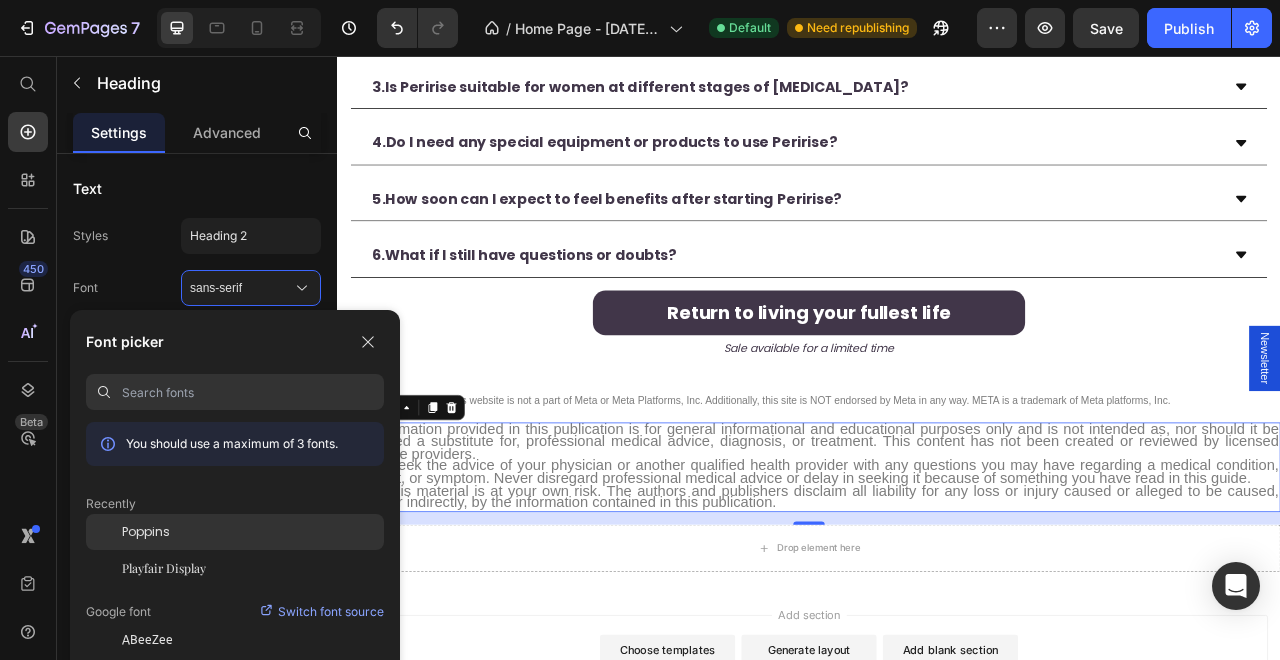 click on "Poppins" 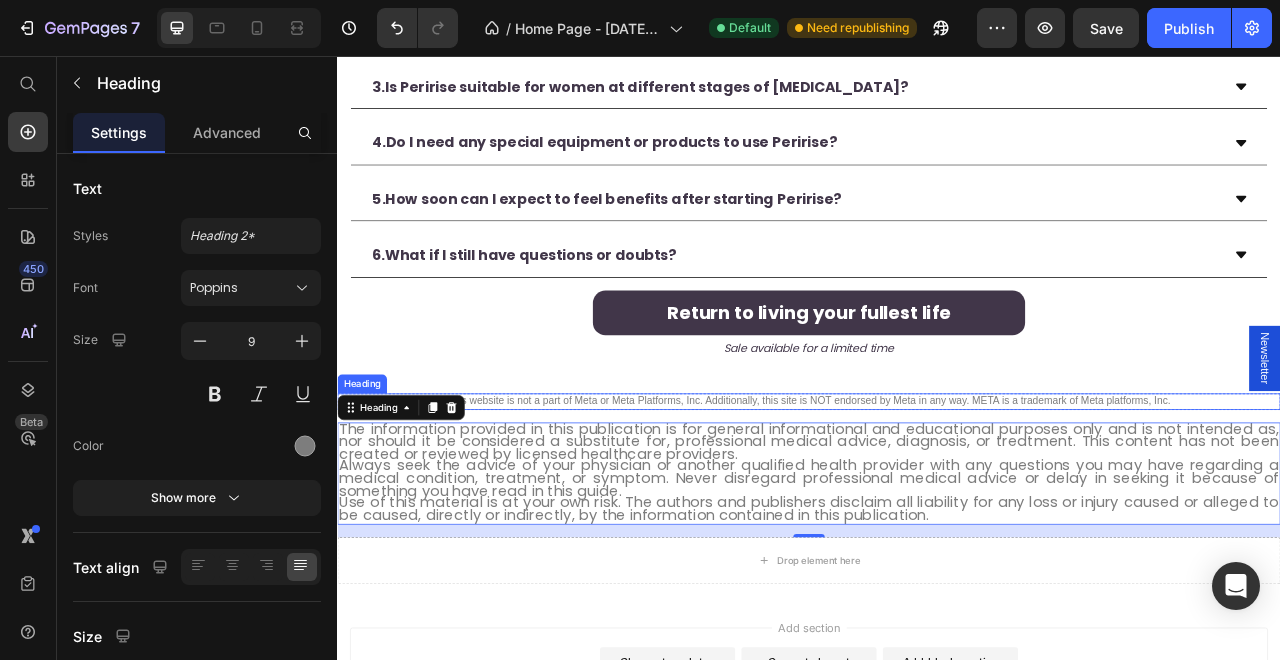 click on "This website is not a part of Meta or Meta Platforms, Inc. Additionally, this site is NOT endorsed by Meta in any way. META is a trademark of Meta platforms, Inc." at bounding box center (937, 495) 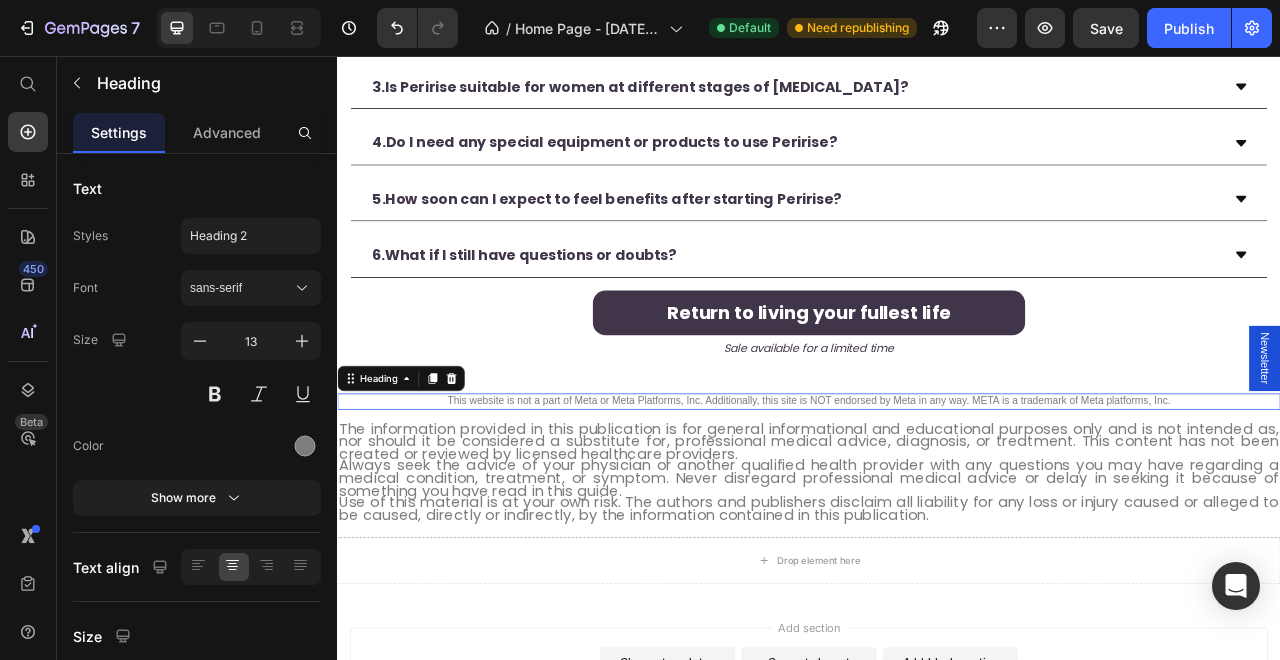 scroll, scrollTop: 0, scrollLeft: 0, axis: both 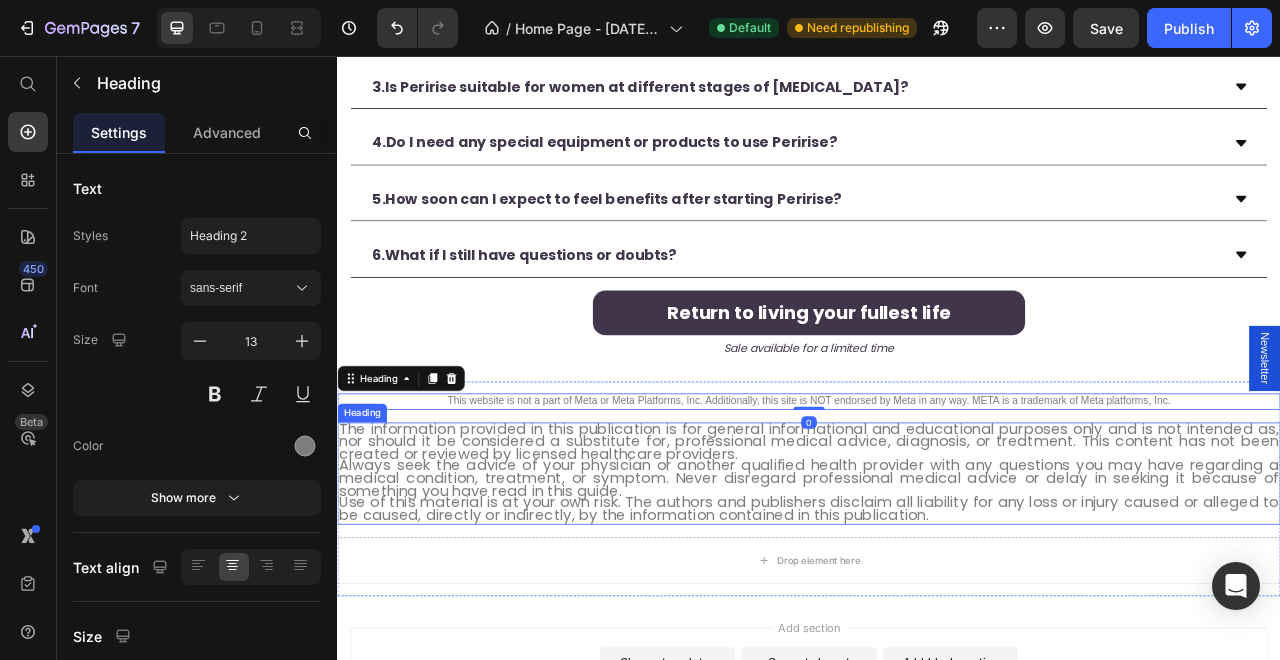 click on "The information provided in this publication is for general informational and educational purposes only and is not intended as, nor should it be considered a substitute for, professional medical advice, diagnosis, or treatment. This content has not been created or reviewed by licensed healthcare providers." at bounding box center [937, 545] 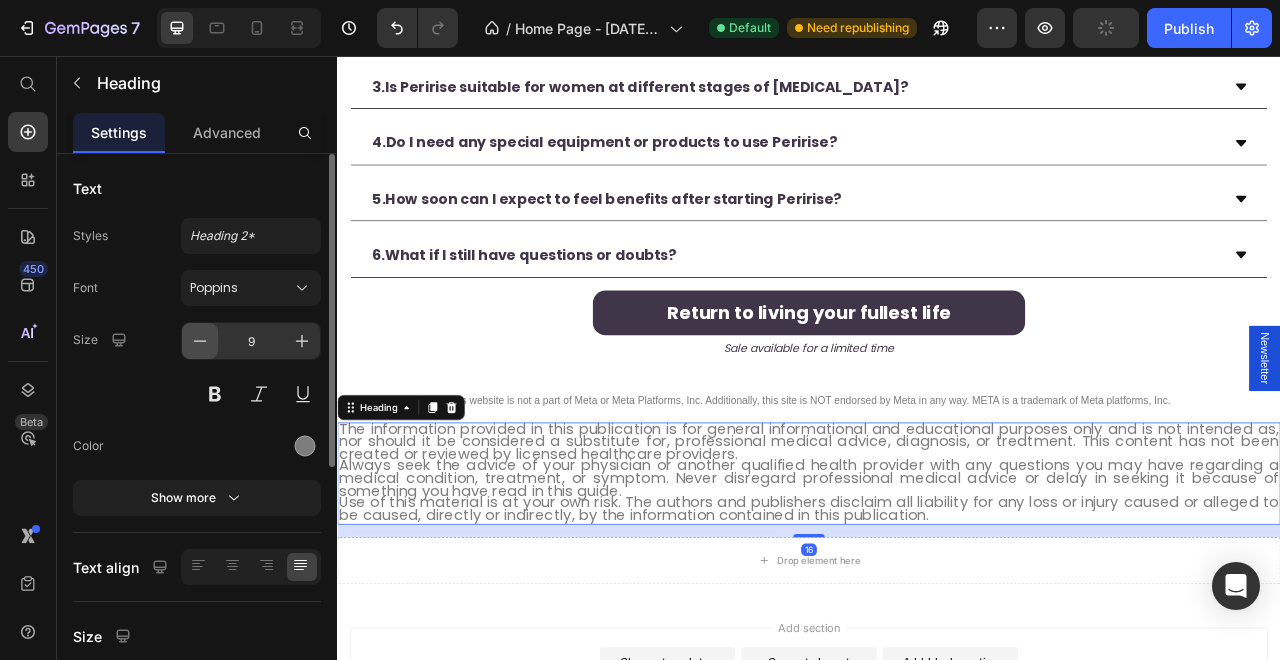 click 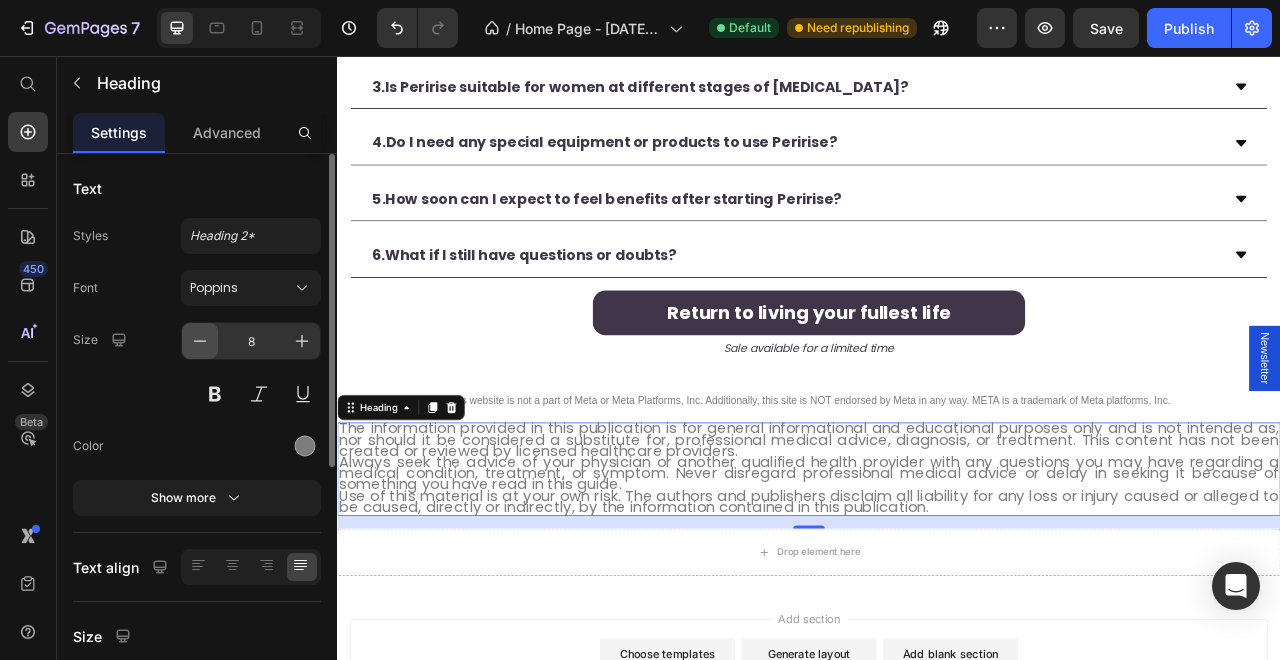 click 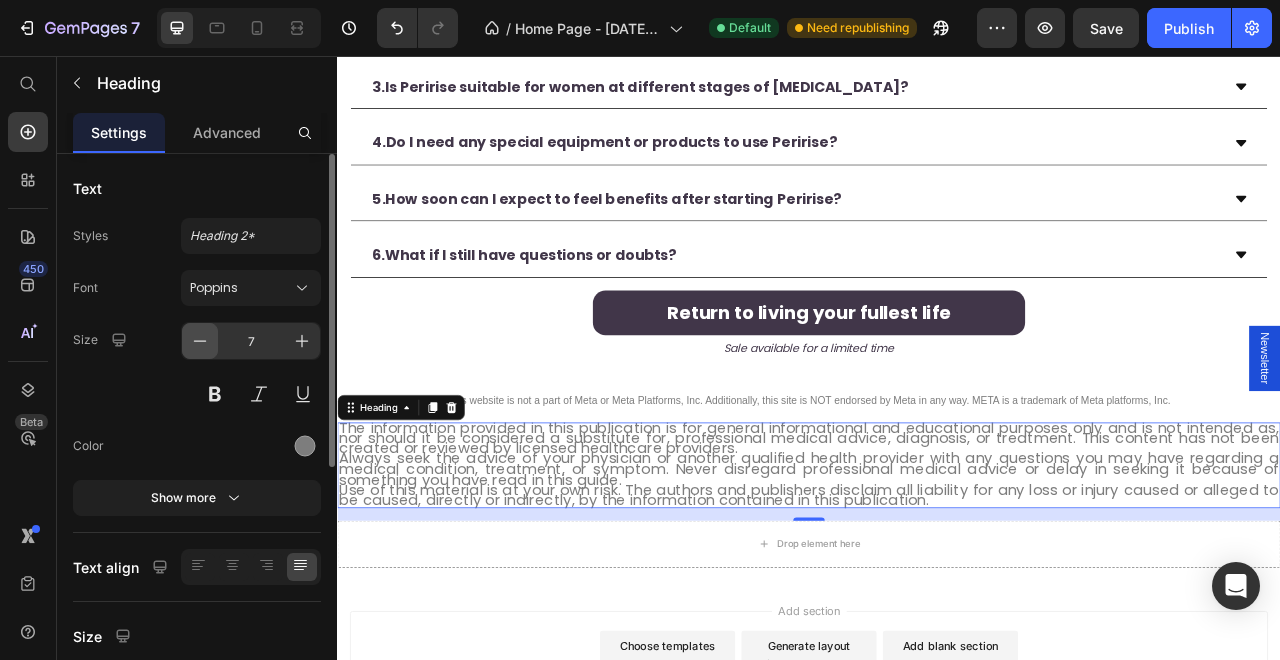 click 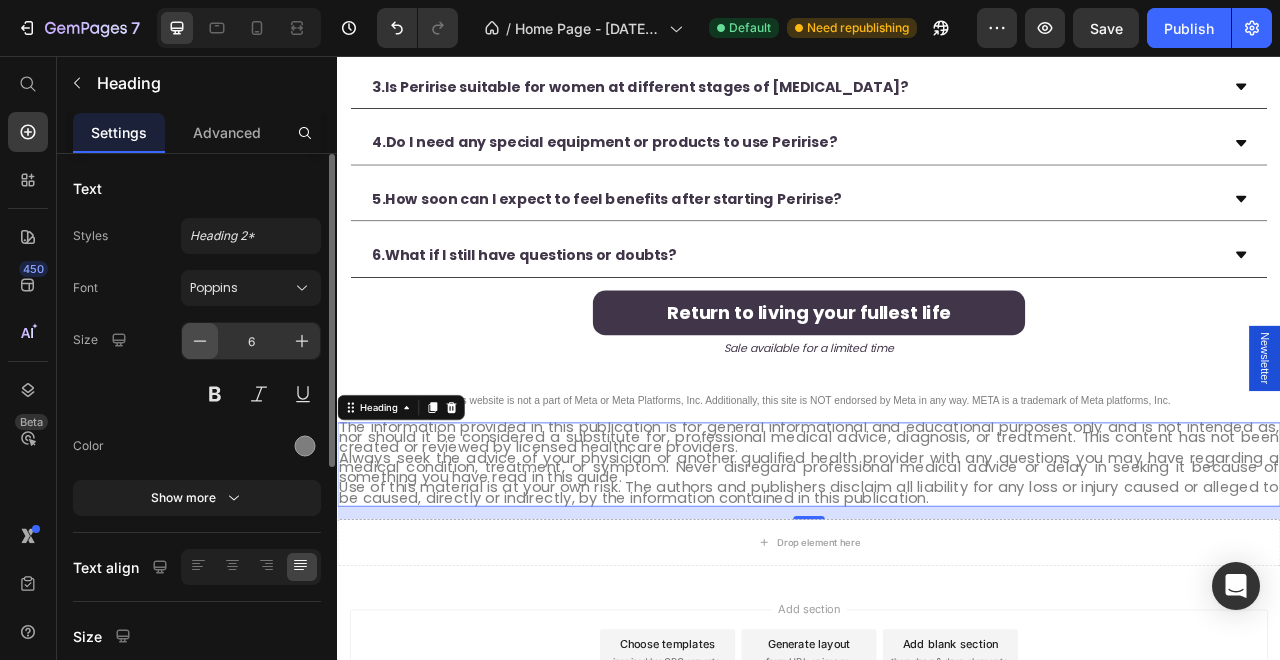 click 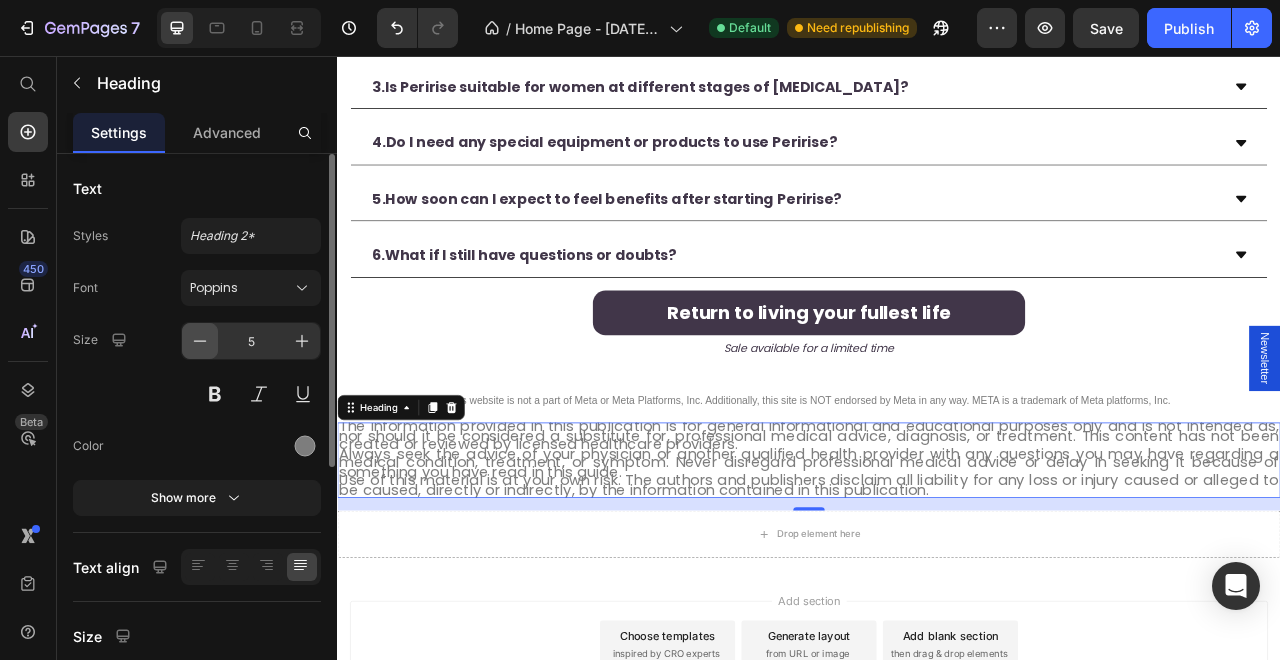 click 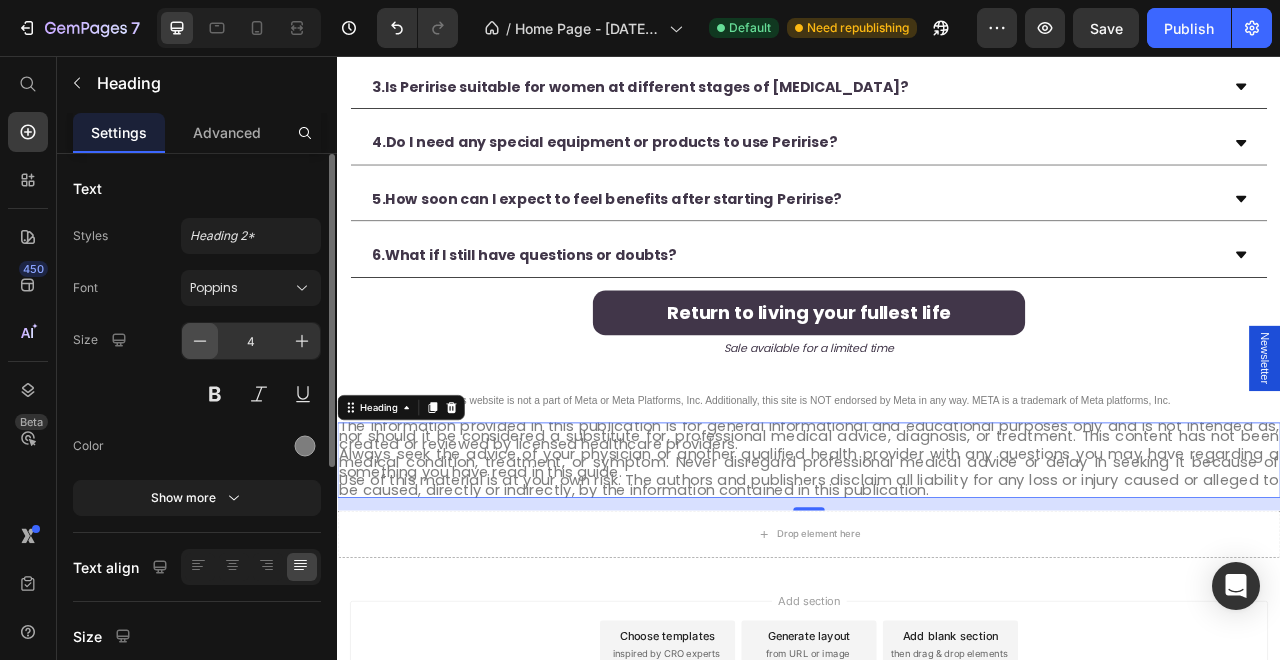 click 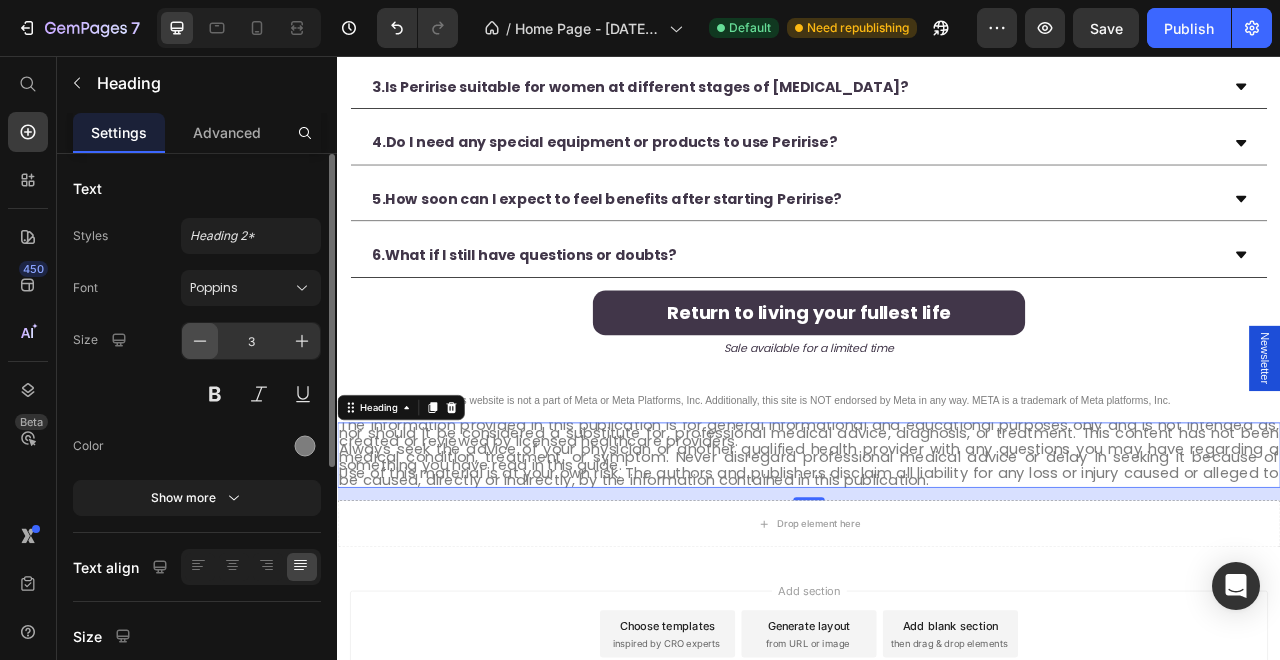 click 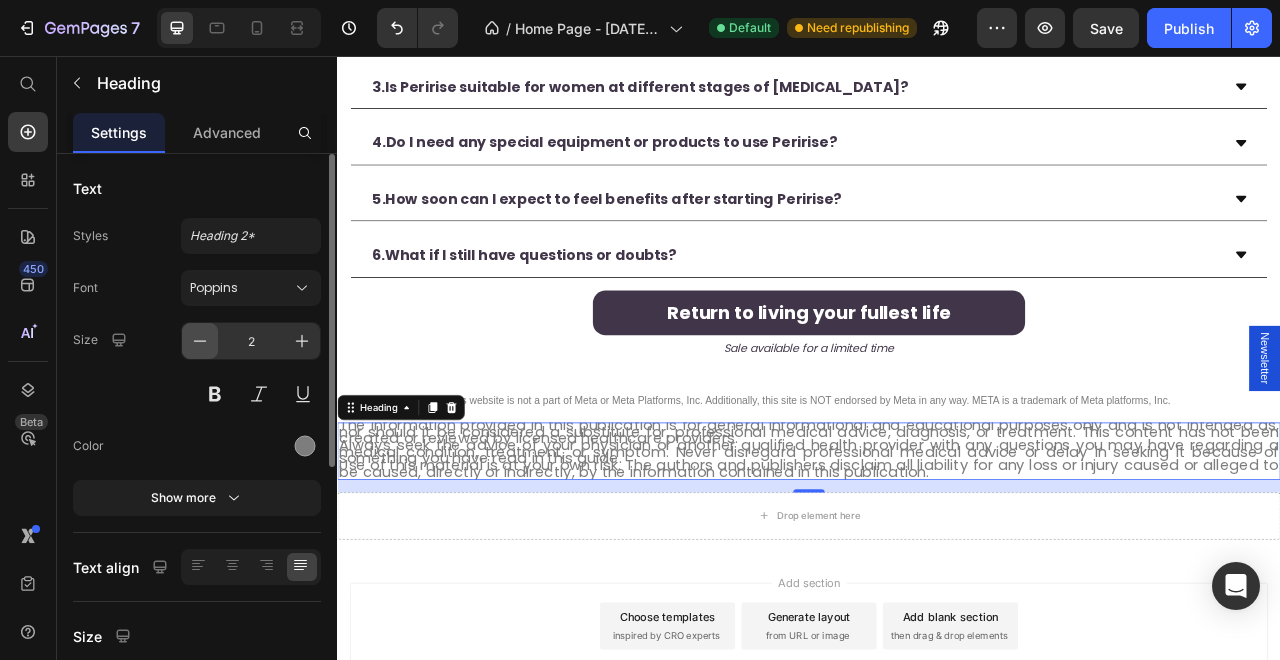 click 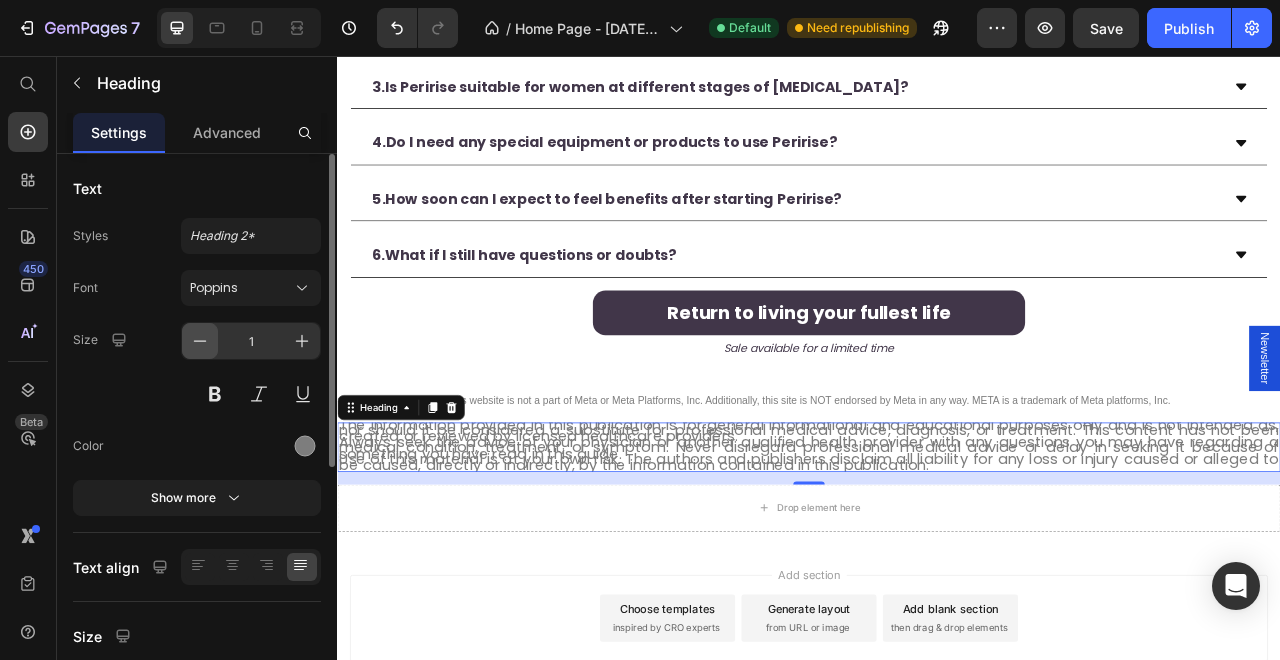 click 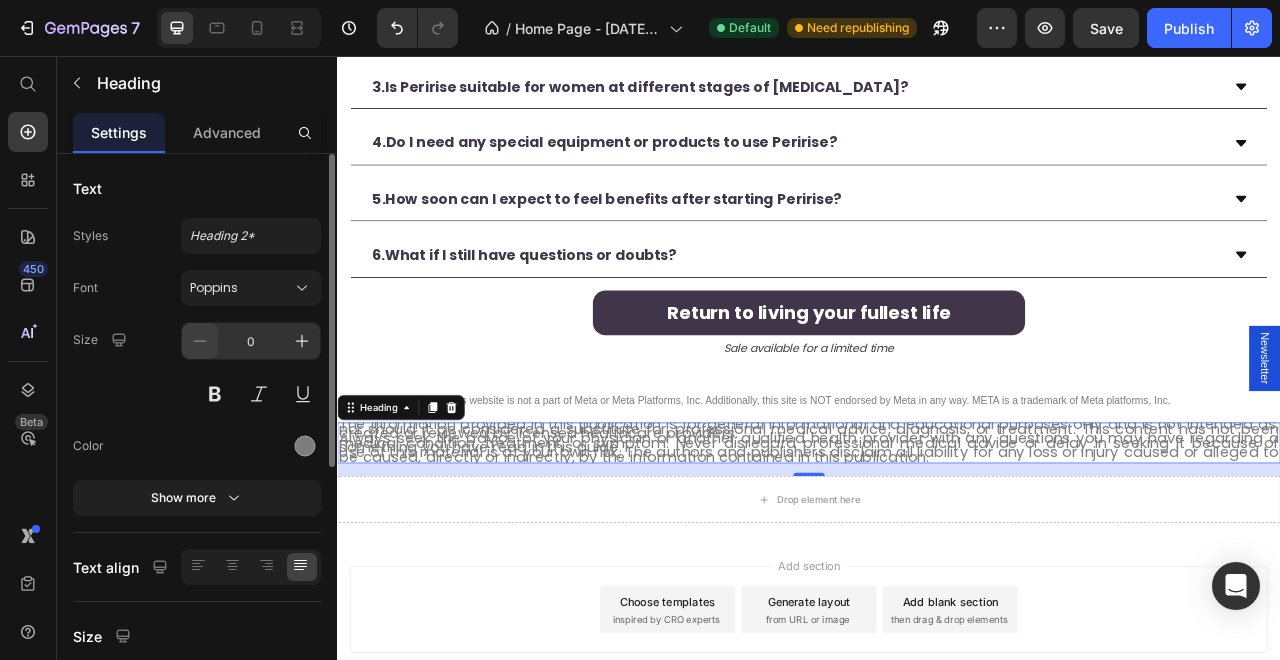 click 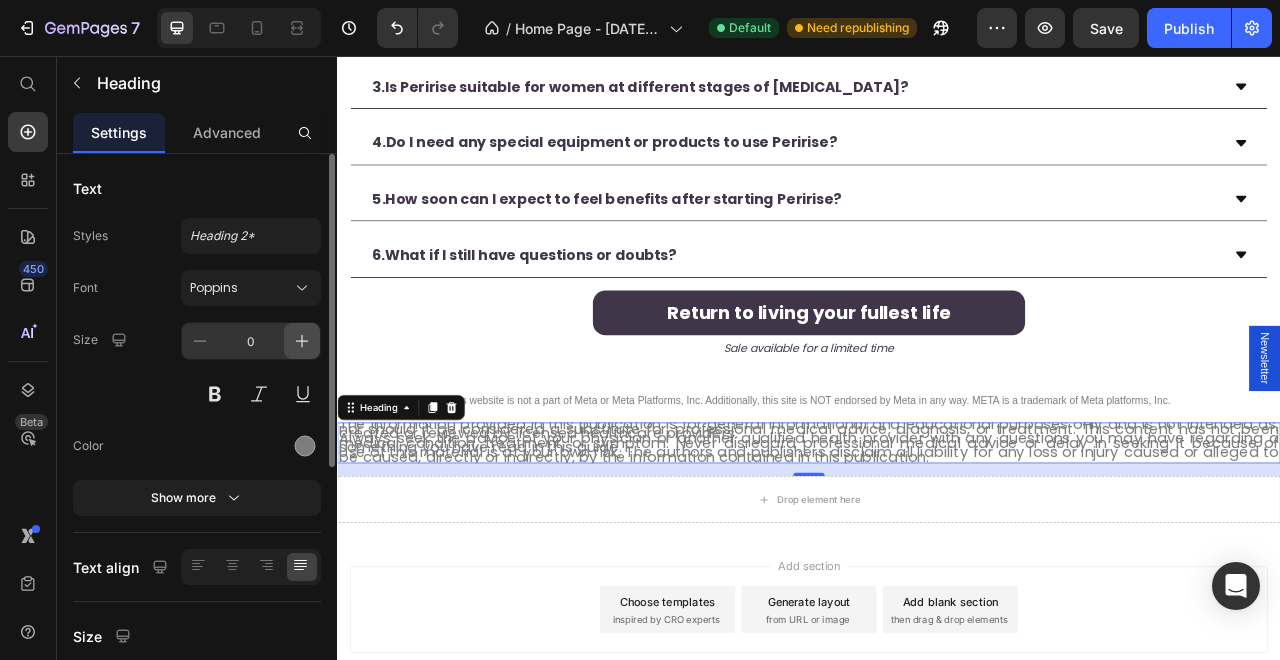 click 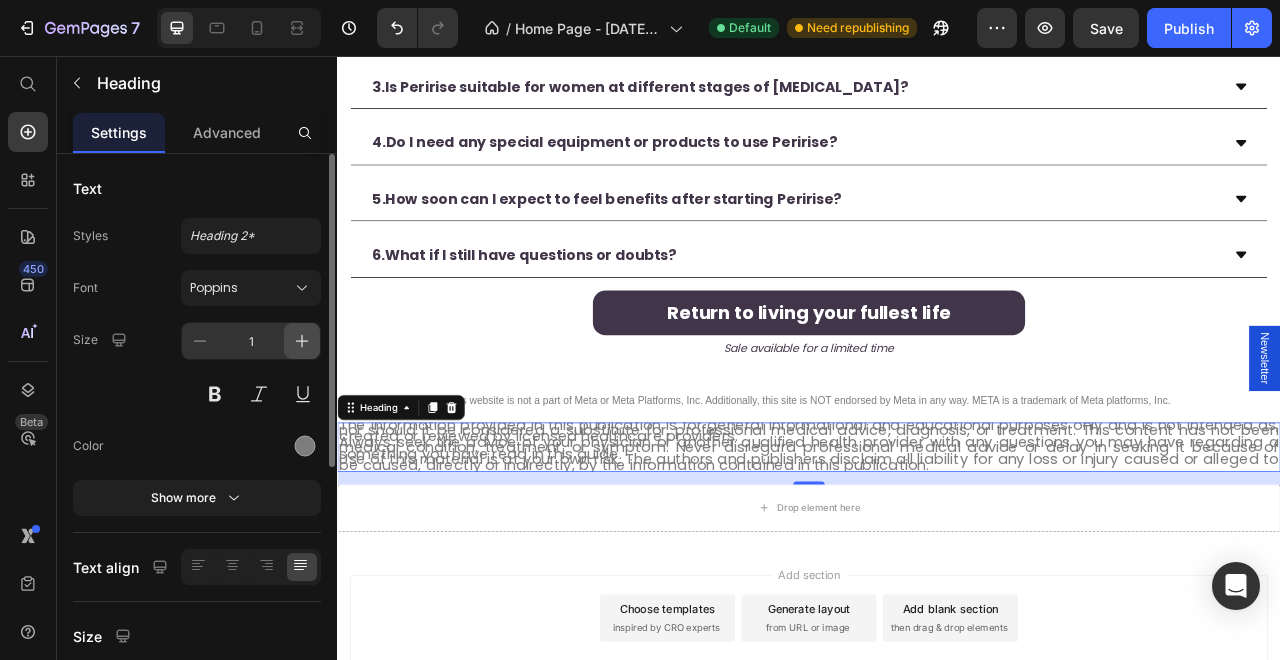 click 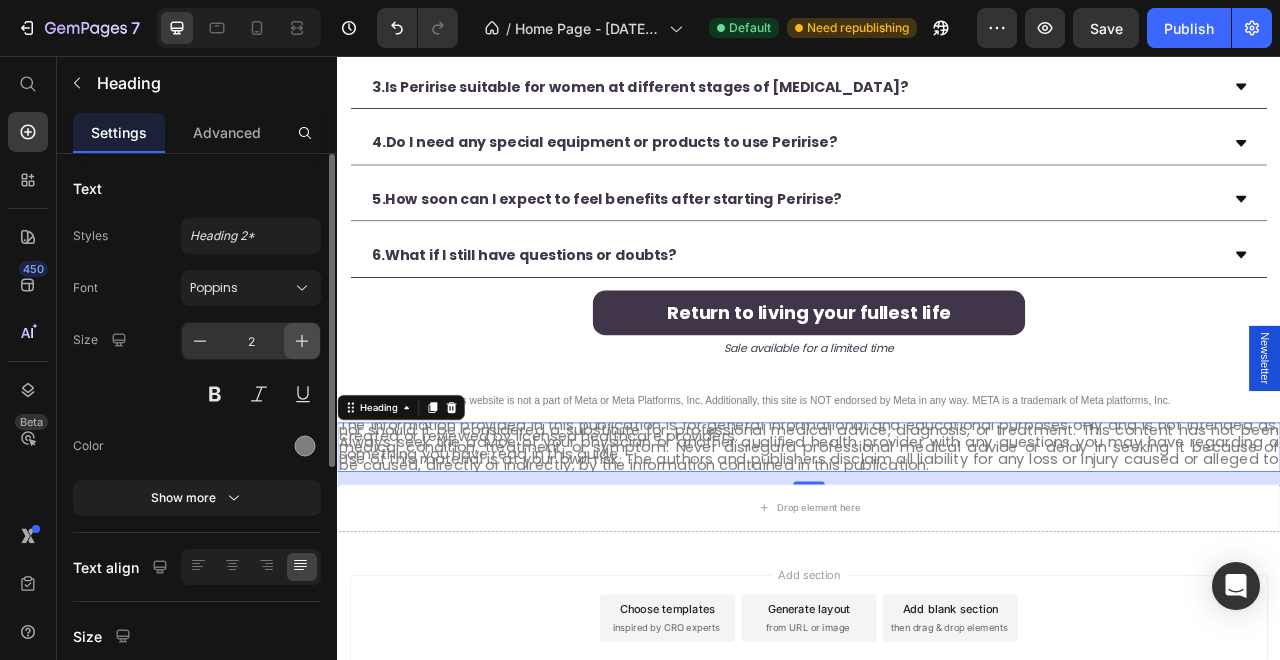 click 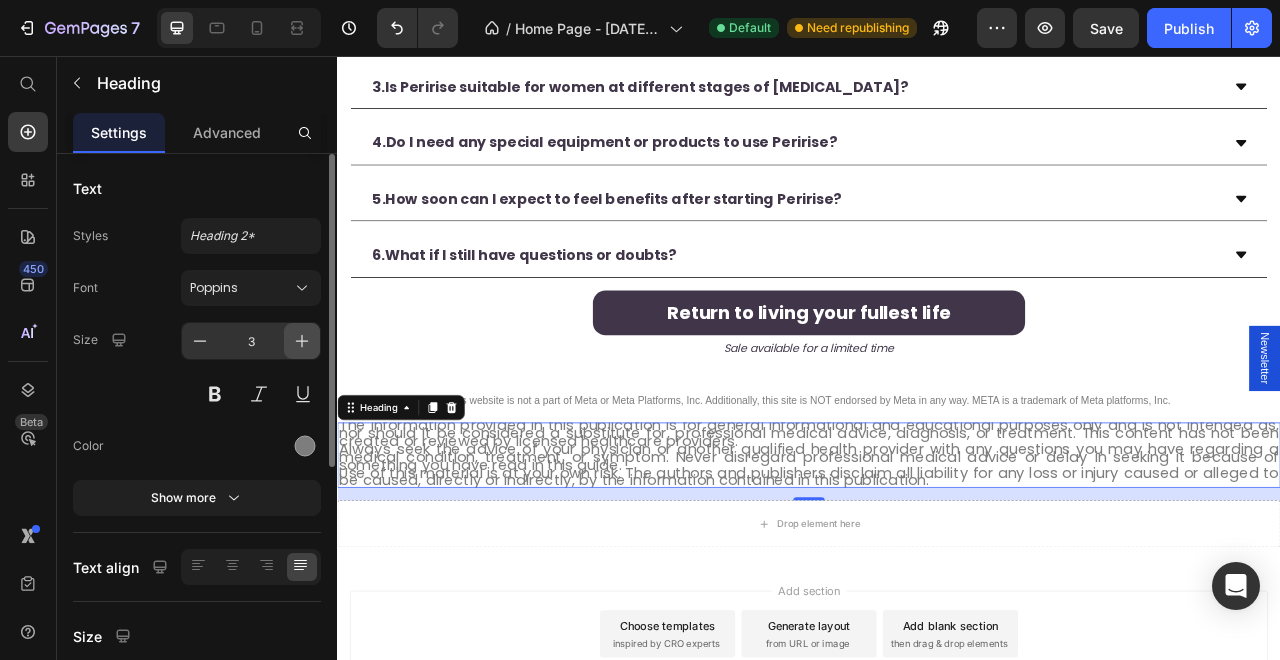click 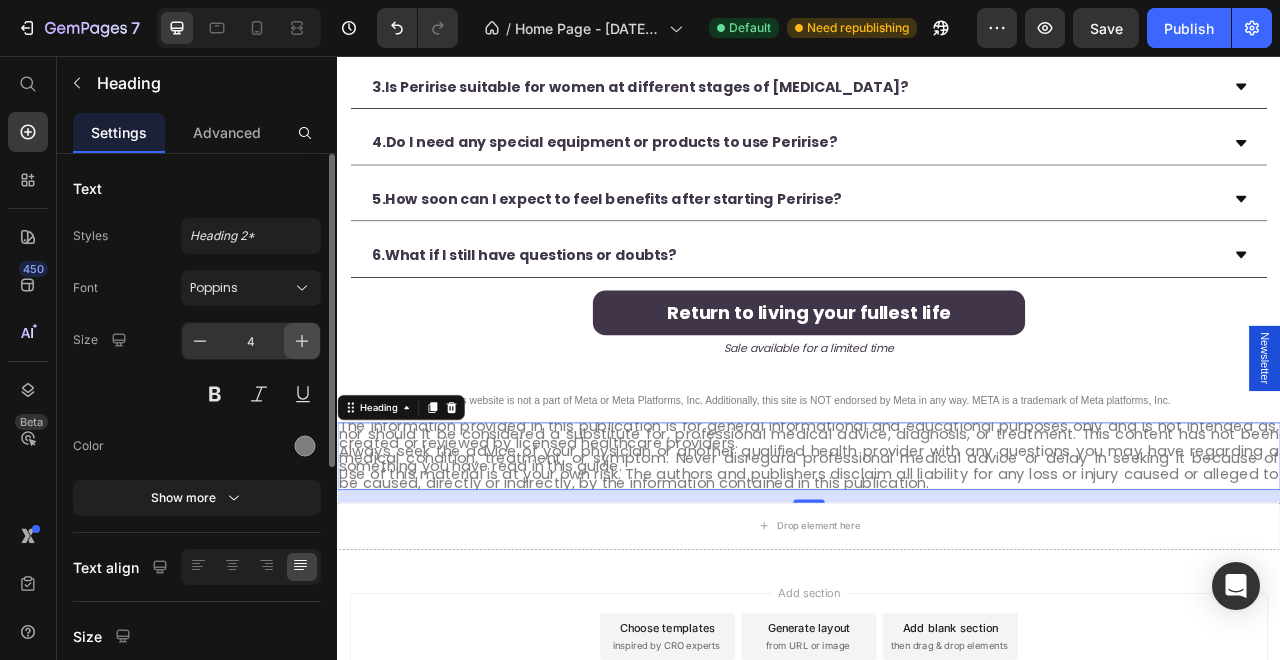 click 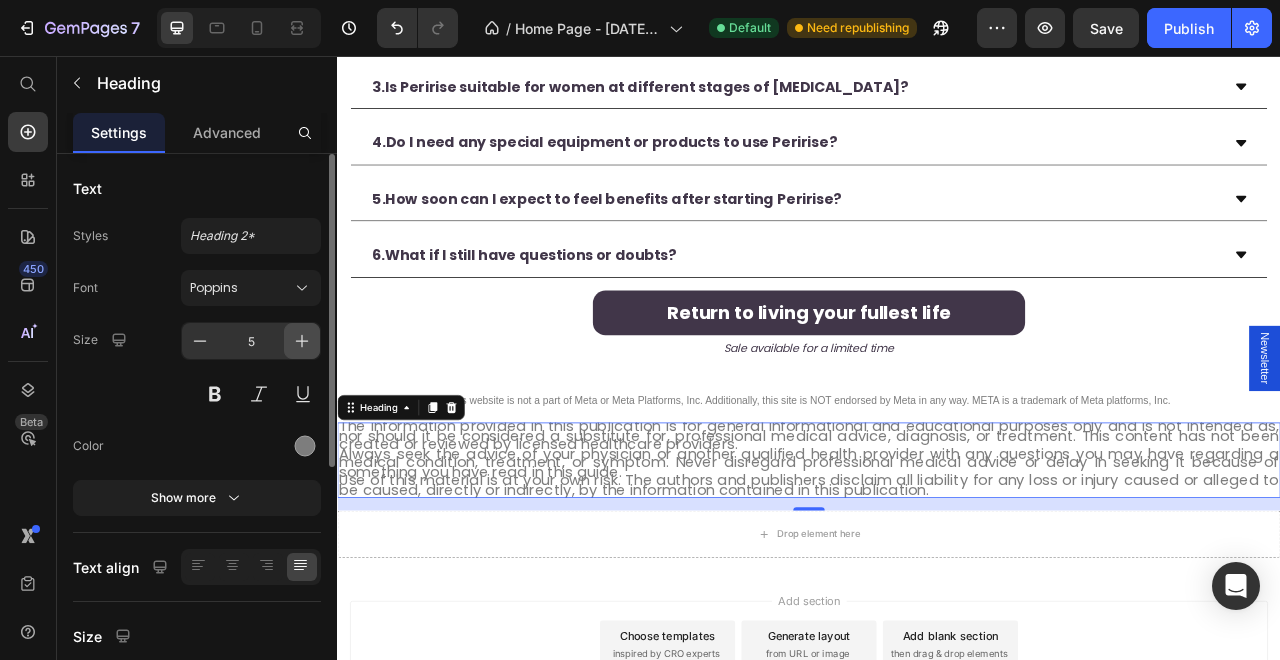 click 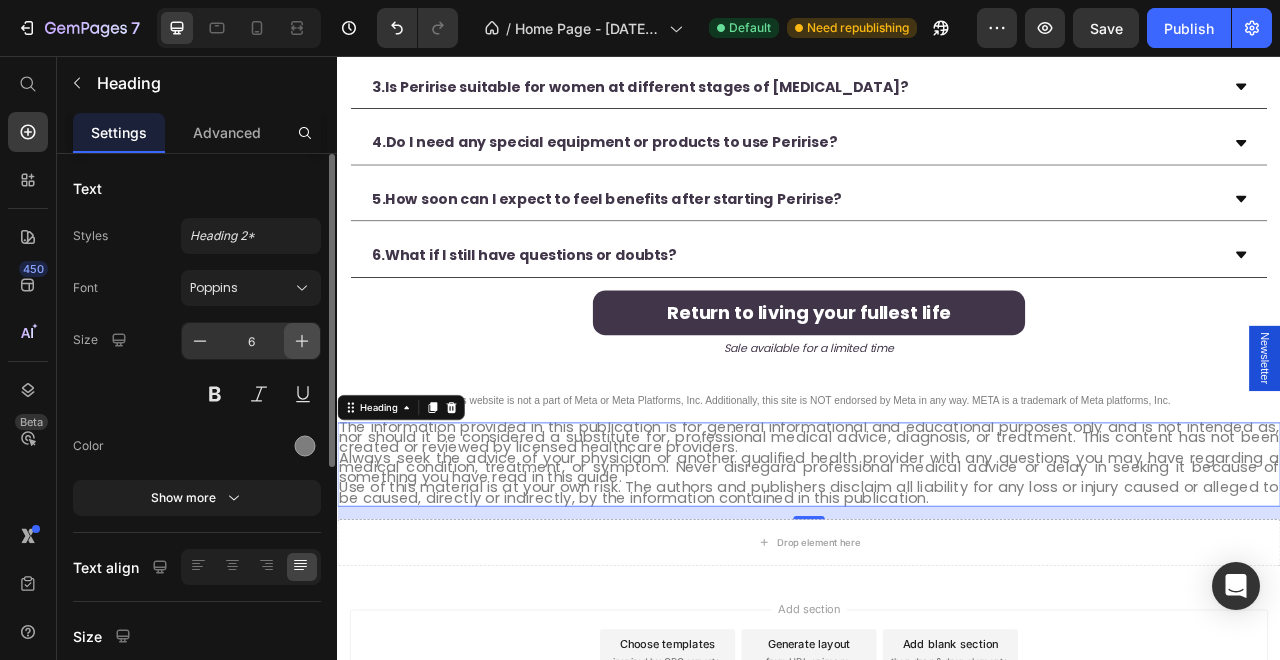 click 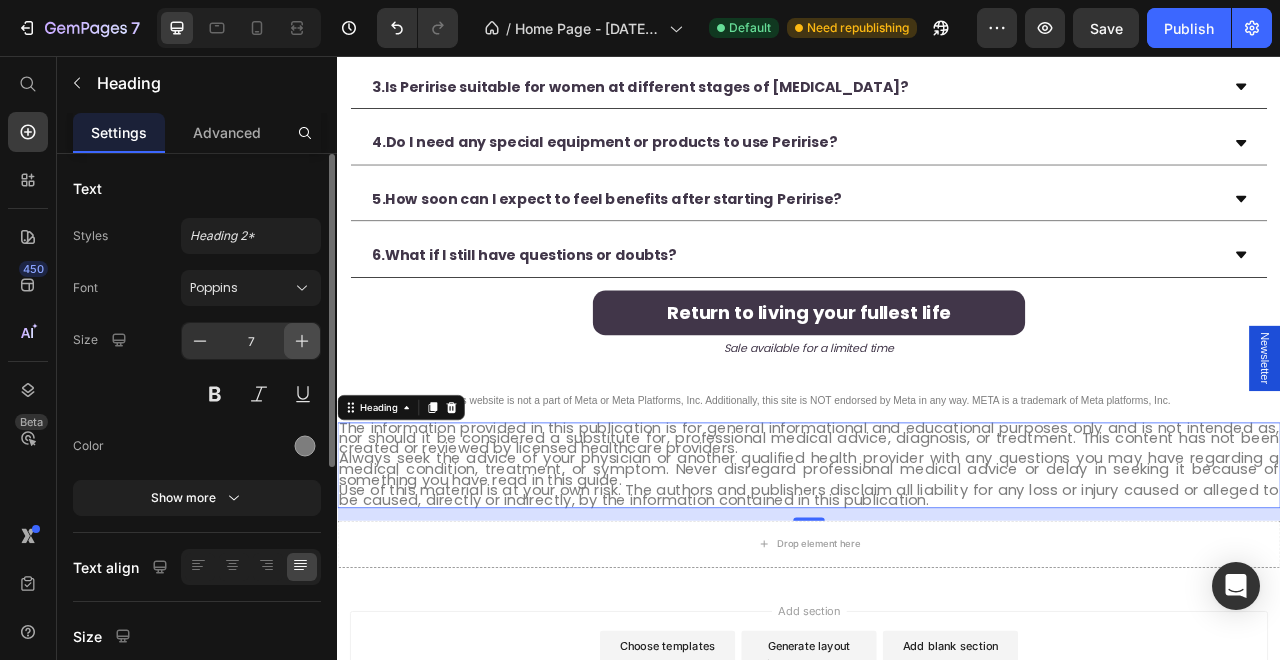 click 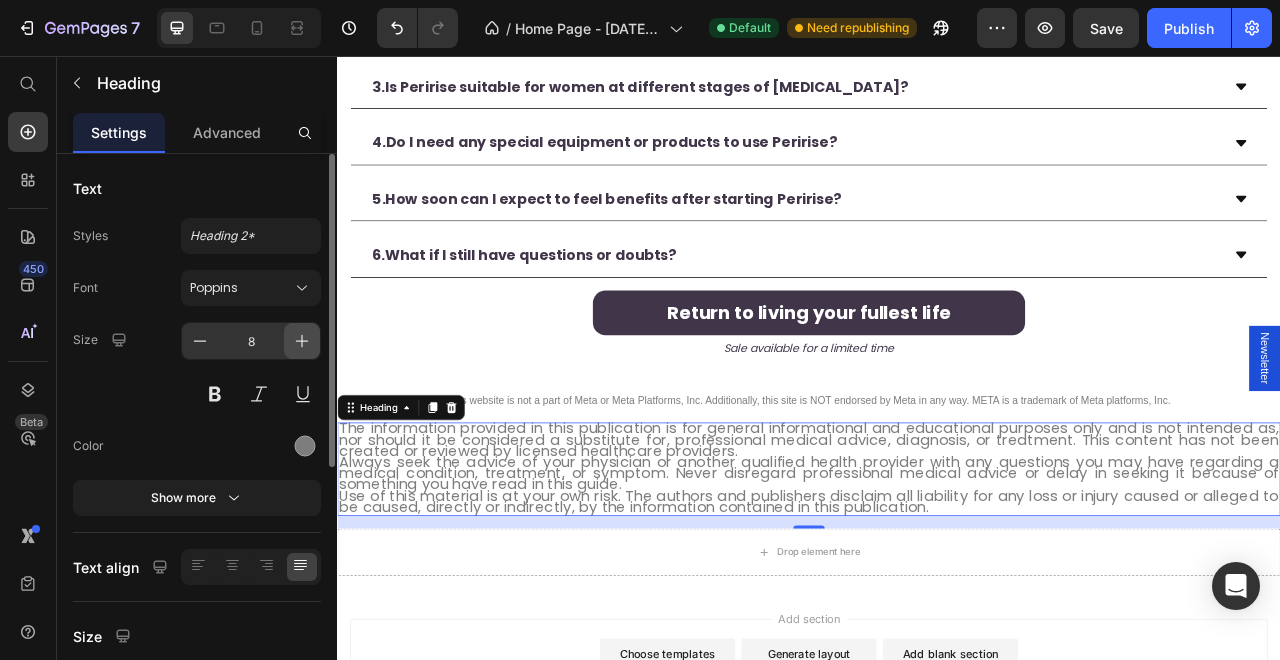 click 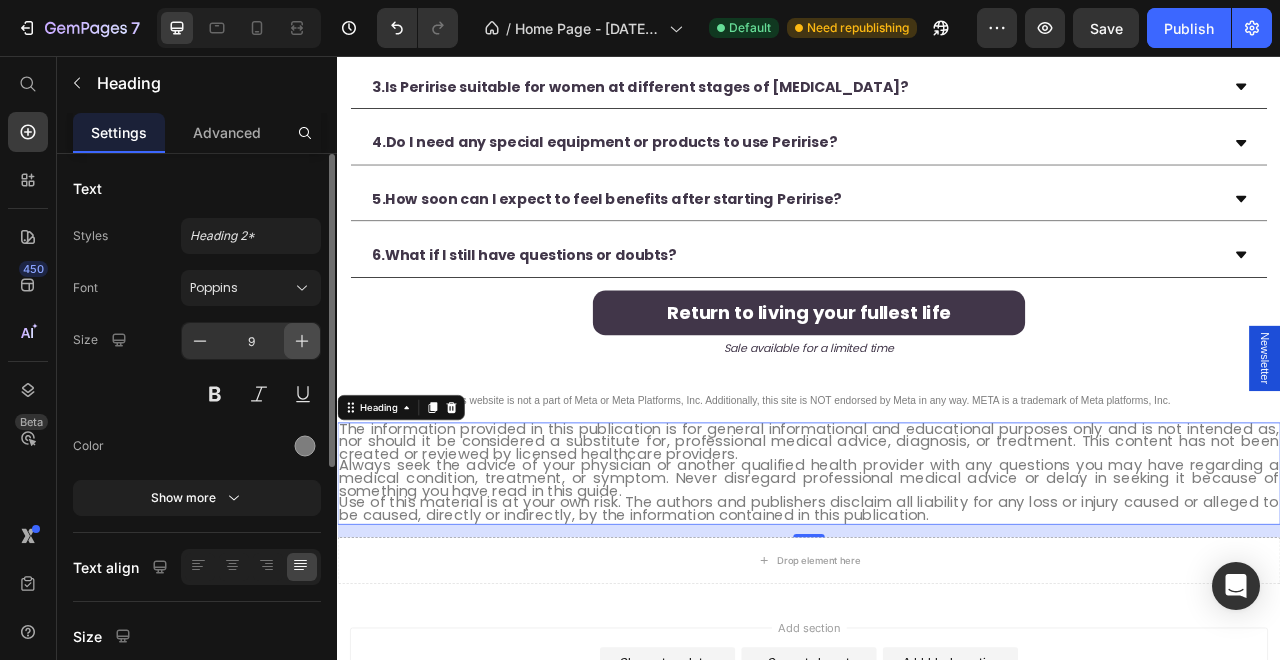 click 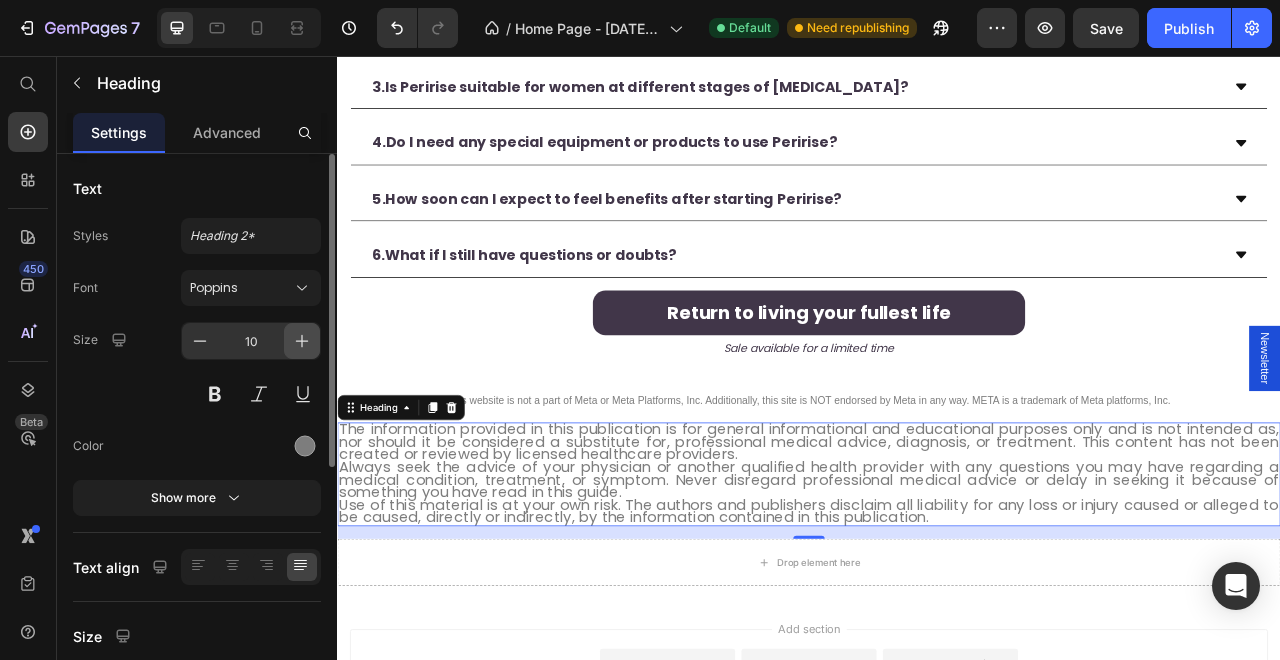 click 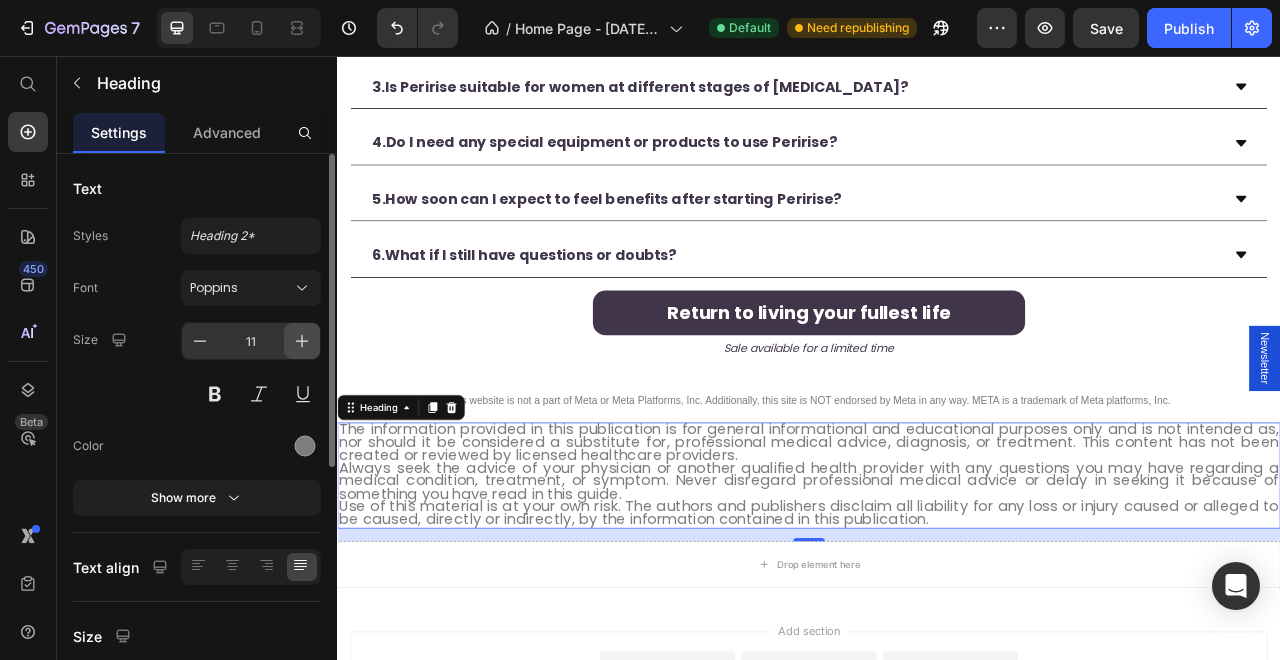 click 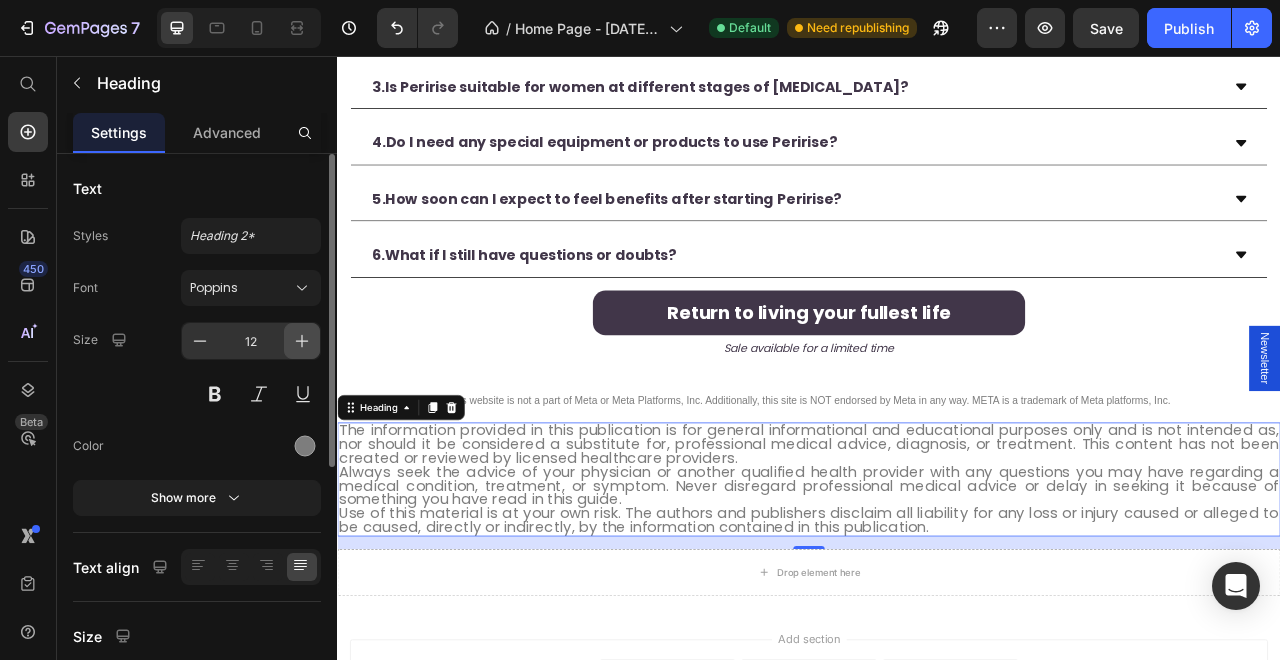 click 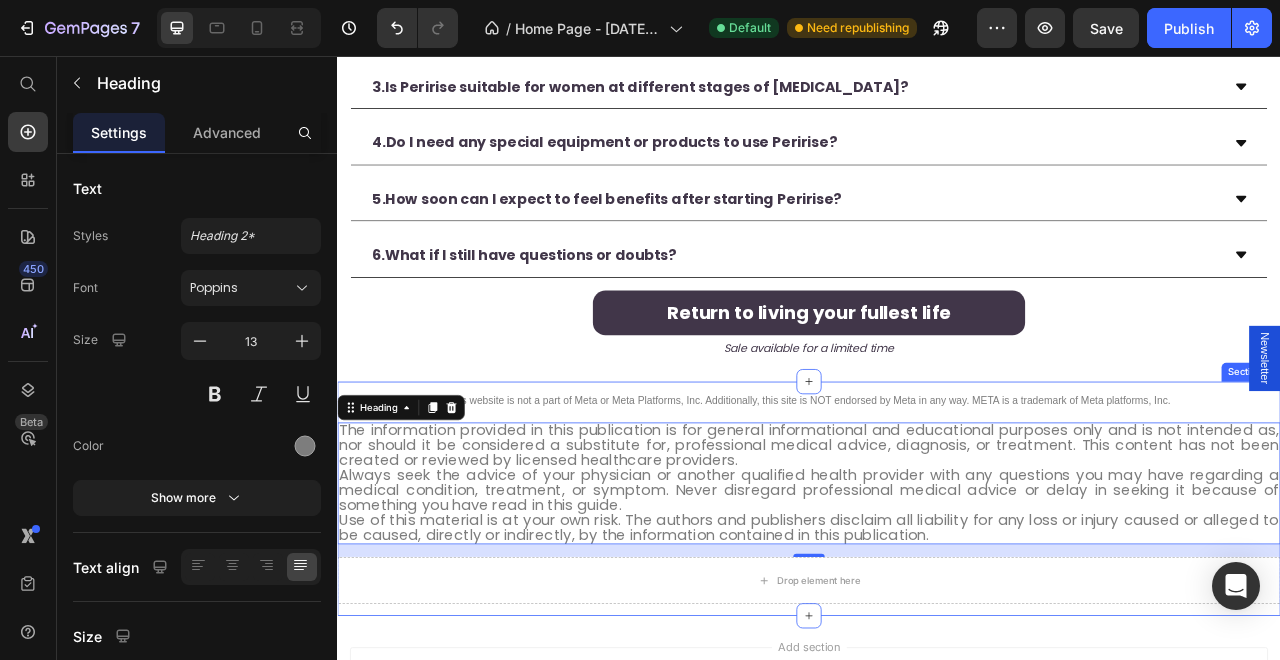 click on "This website is not a part of Meta or Meta Platforms, Inc. Additionally, this site is NOT endorsed by Meta in any way. META is a trademark of Meta platforms, Inc." at bounding box center [937, 495] 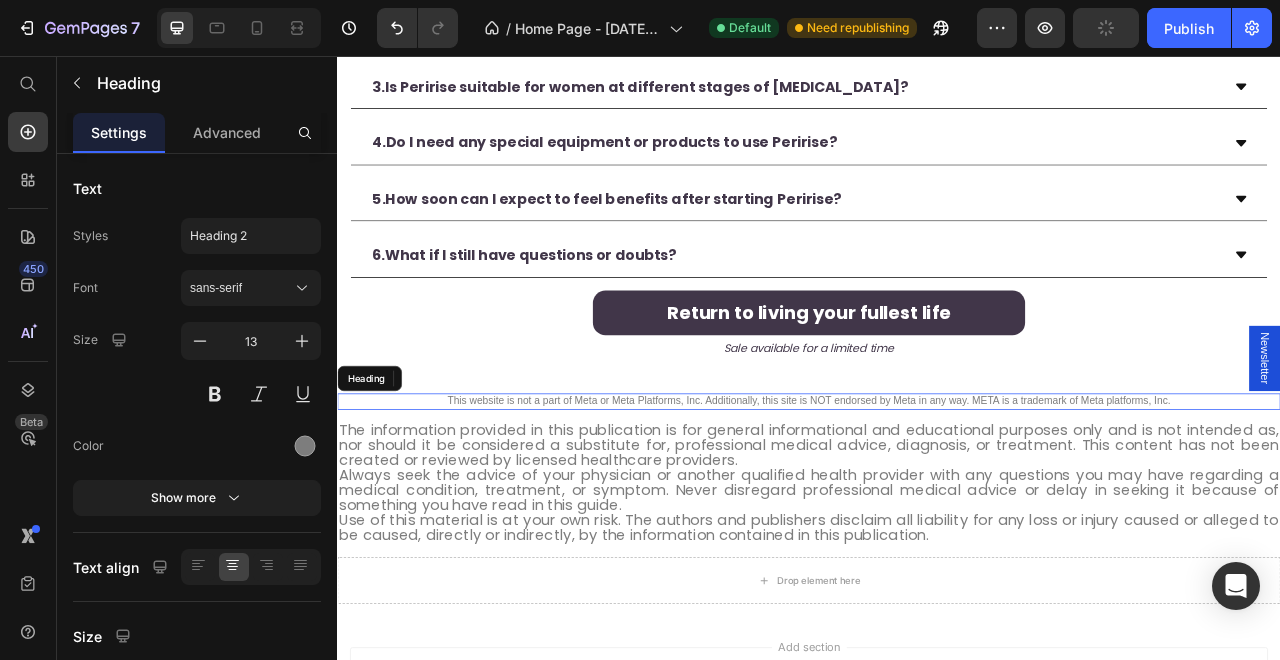 click on "This website is not a part of Meta or Meta Platforms, Inc. Additionally, this site is NOT endorsed by Meta in any way. META is a trademark of Meta platforms, Inc." at bounding box center (937, 495) 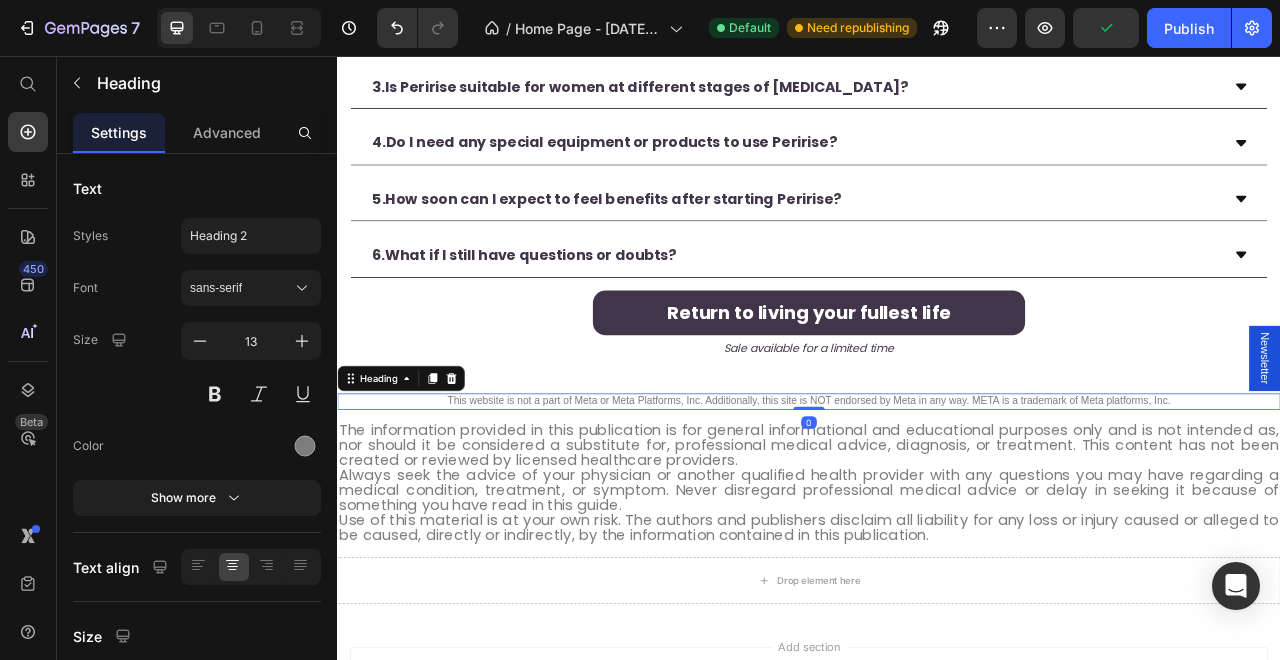 click on "The information provided in this publication is for general informational and educational purposes only and is not intended as, nor should it be considered a substitute for, professional medical advice, diagnosis, or treatment. This content has not been created or reviewed by licensed healthcare providers." at bounding box center [937, 550] 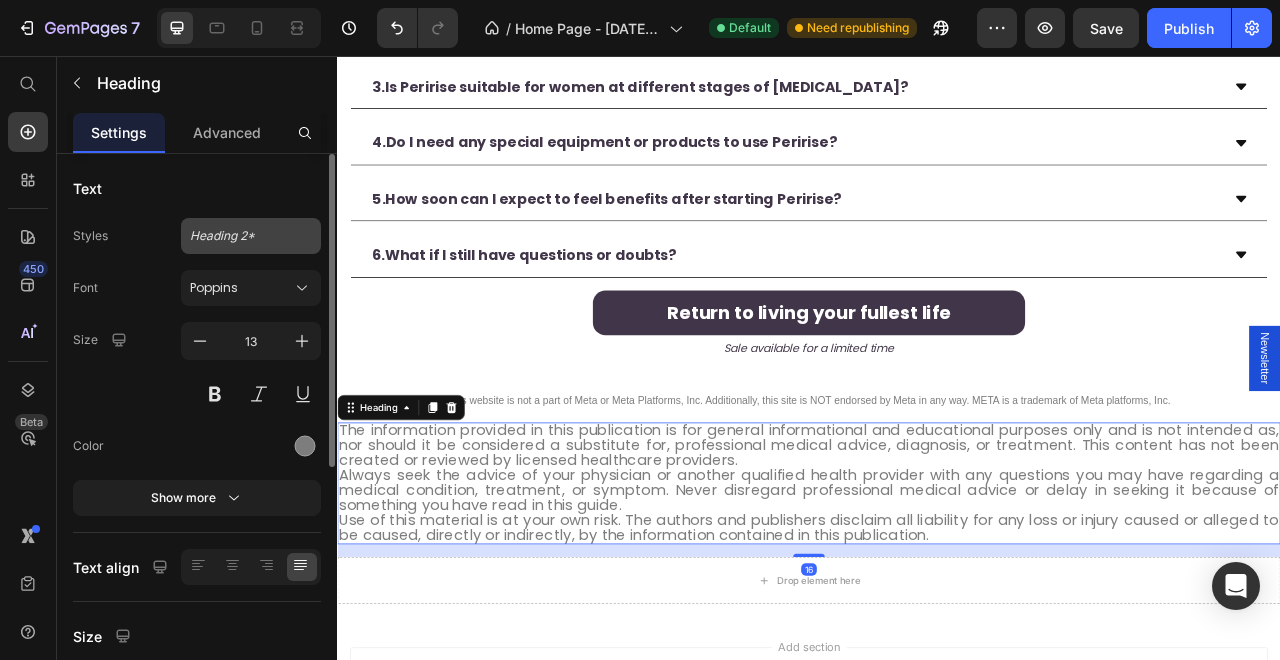 click on "Heading 2*" at bounding box center [251, 236] 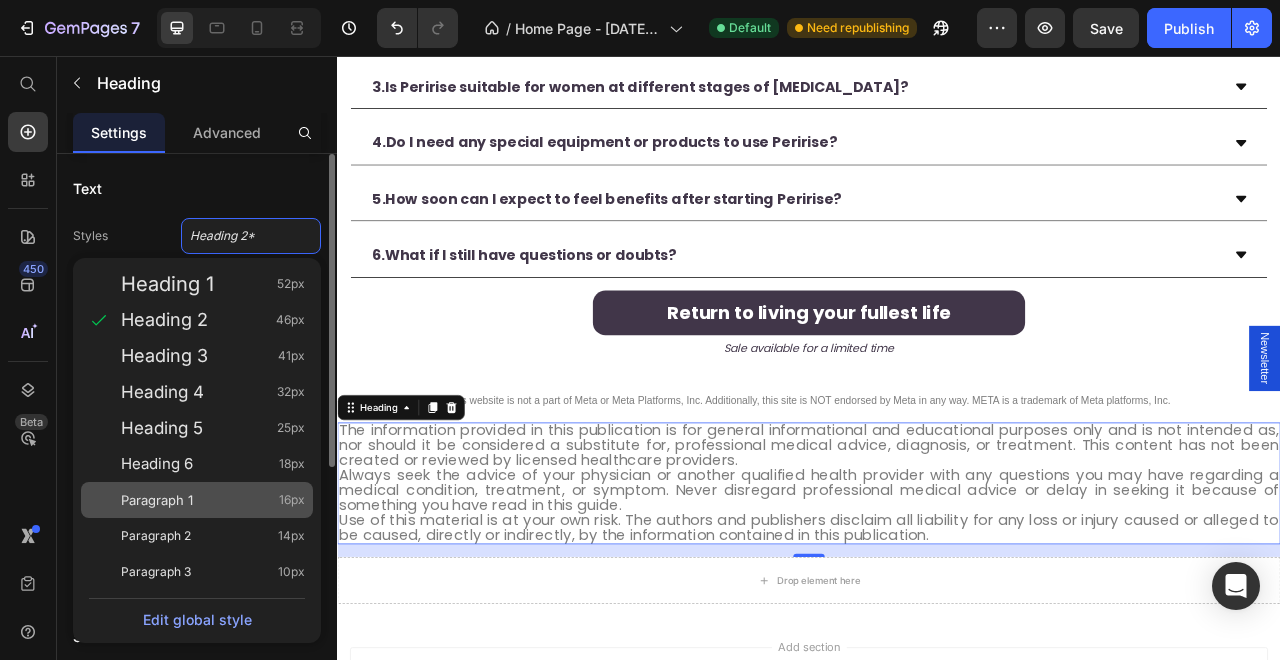 click on "Paragraph 1 16px" at bounding box center [213, 500] 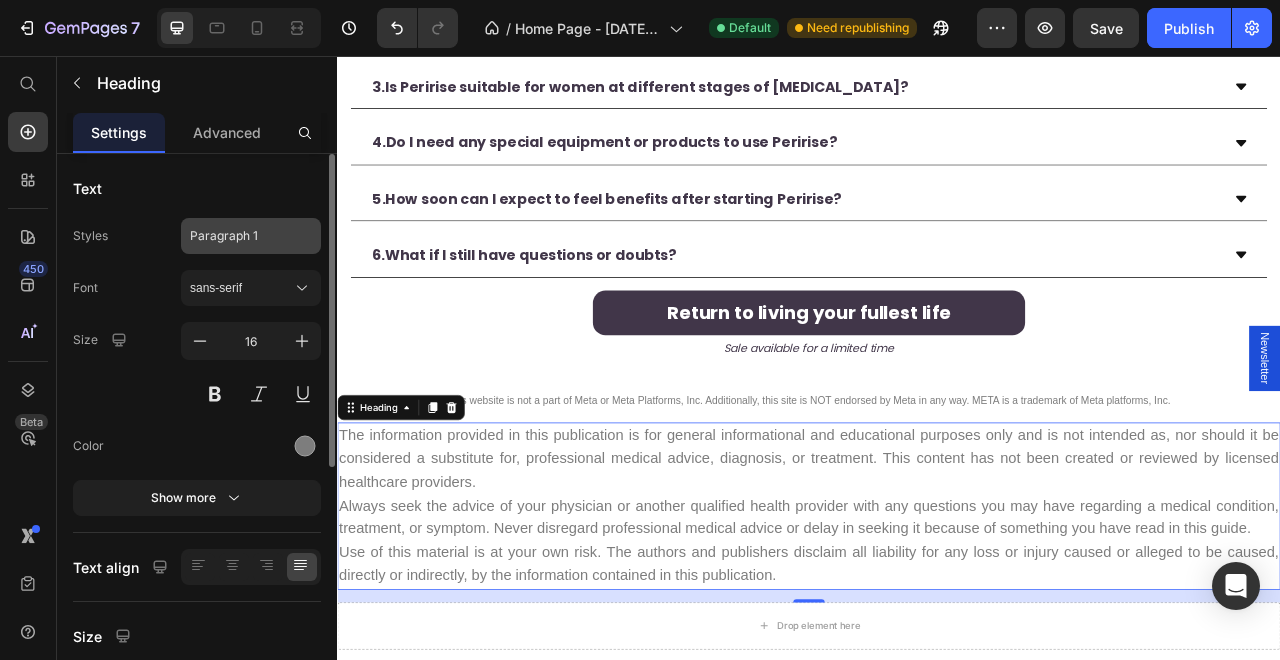 click on "Paragraph 1" 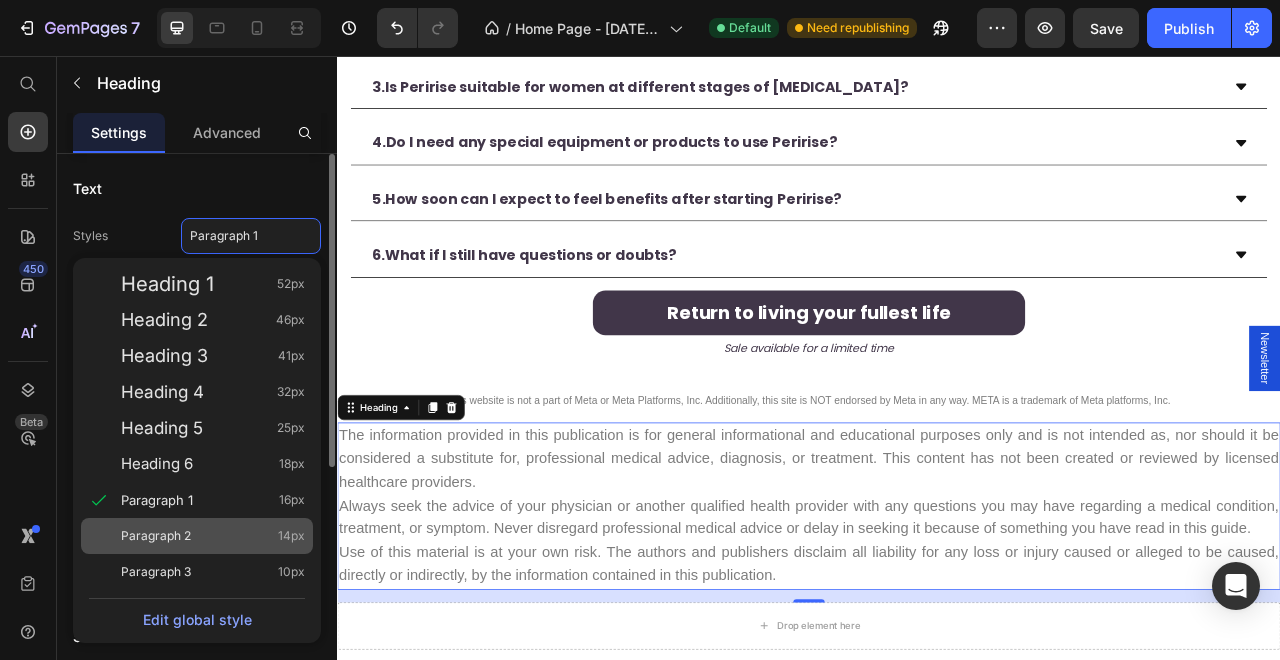 click on "Paragraph 2 14px" at bounding box center (213, 536) 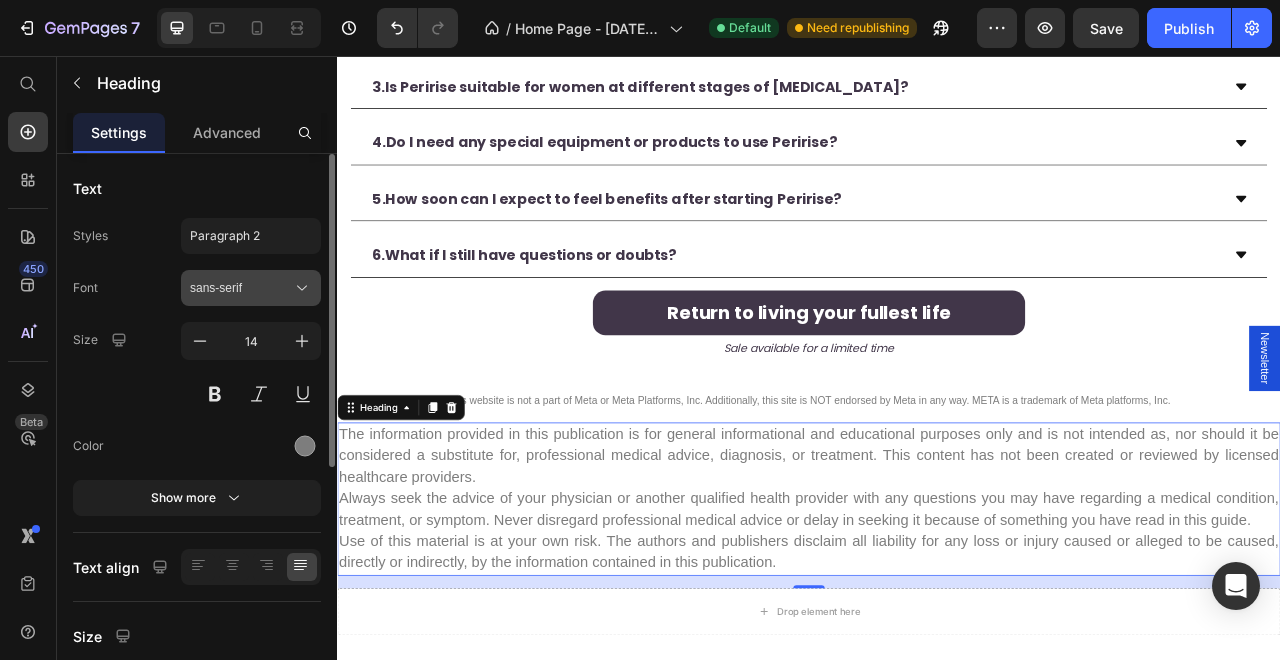 click on "sans-serif" at bounding box center (251, 288) 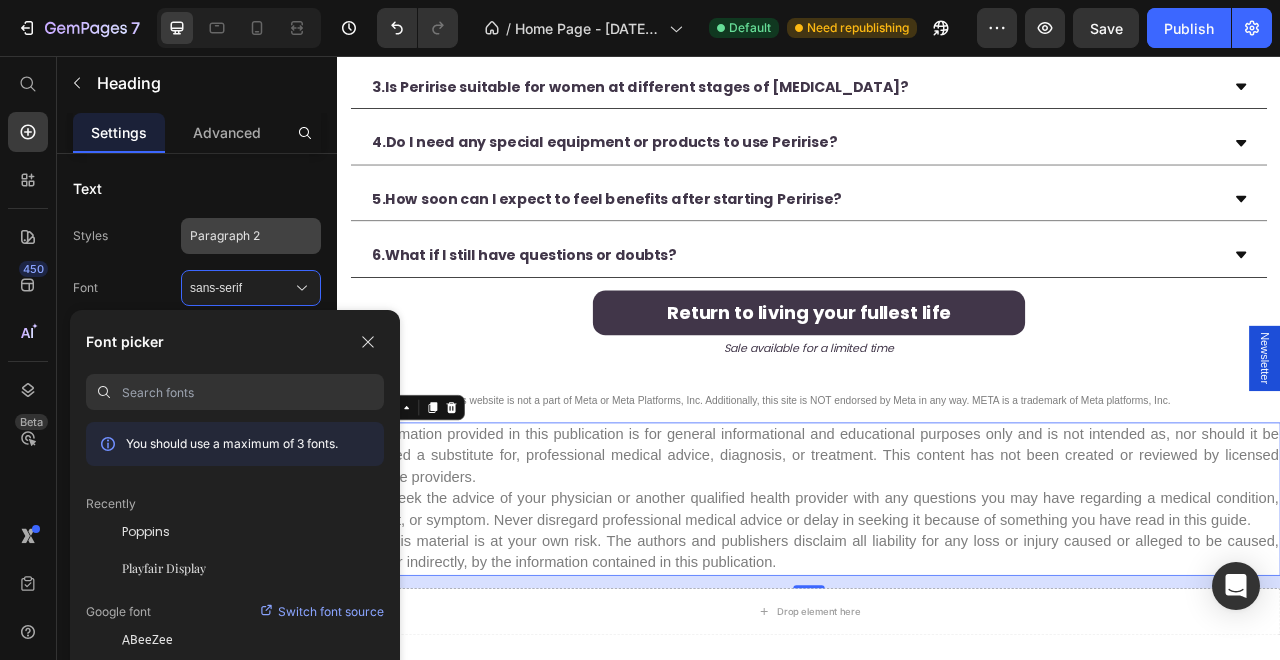 click on "Paragraph 2" at bounding box center [251, 236] 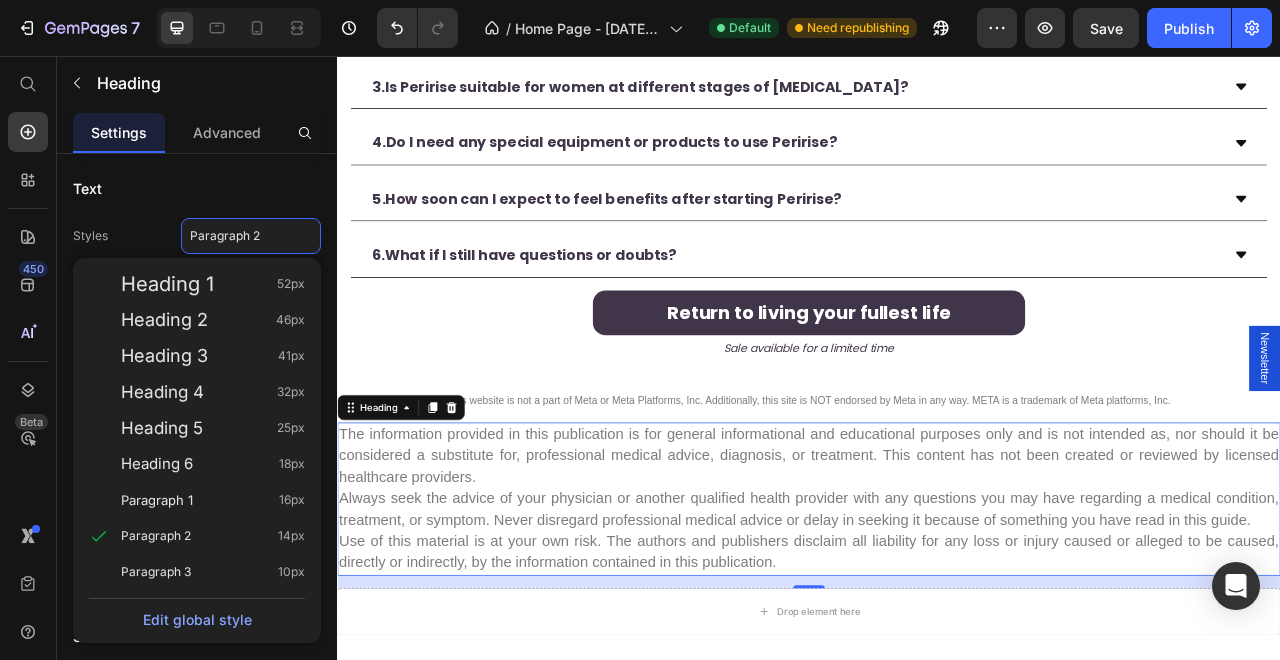 drag, startPoint x: 237, startPoint y: 572, endPoint x: 234, endPoint y: 482, distance: 90.04999 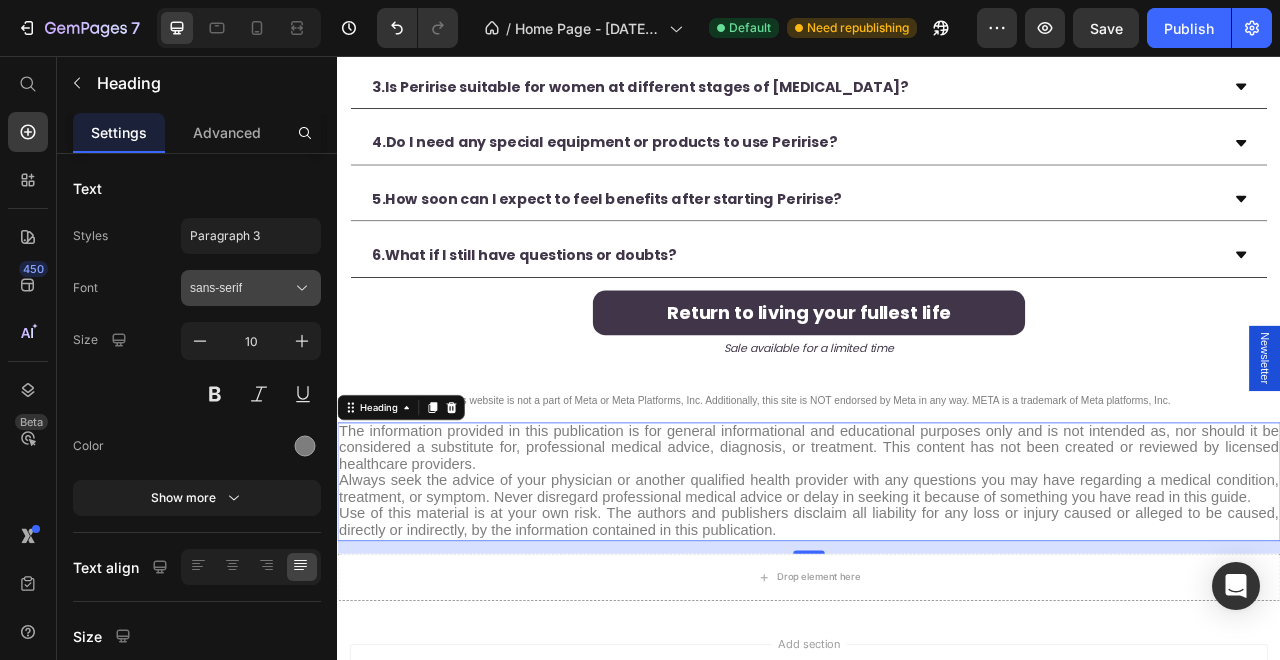 click on "sans-serif" at bounding box center (241, 288) 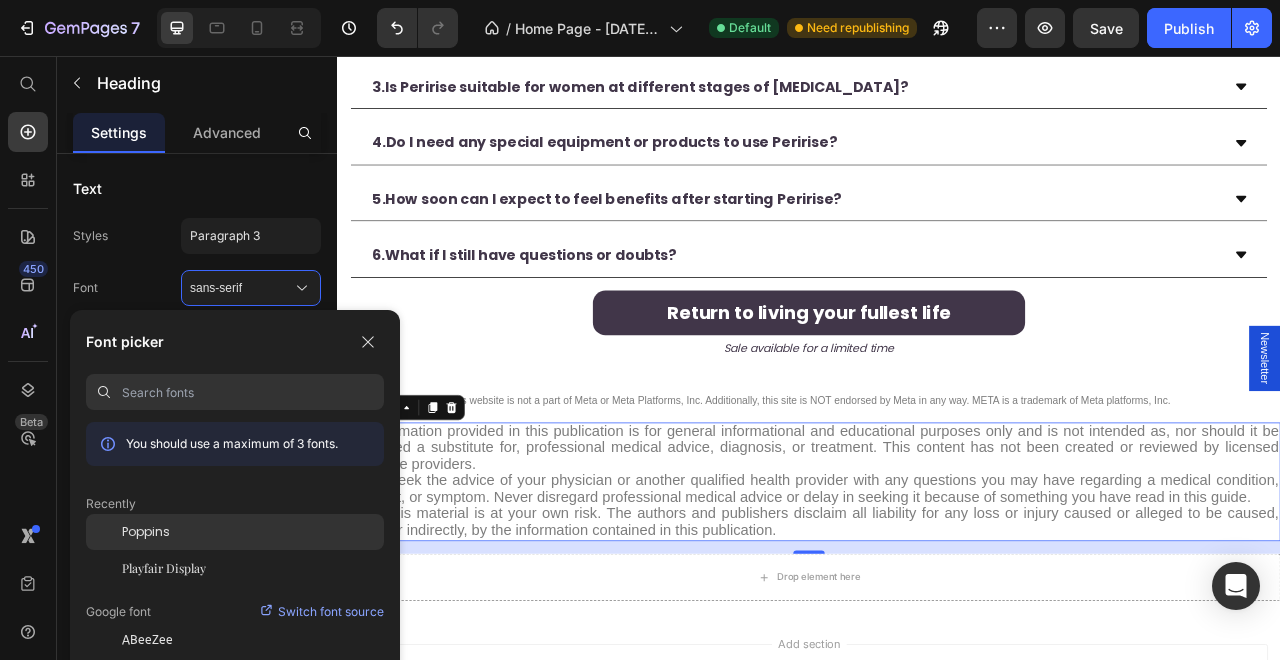 click on "Poppins" 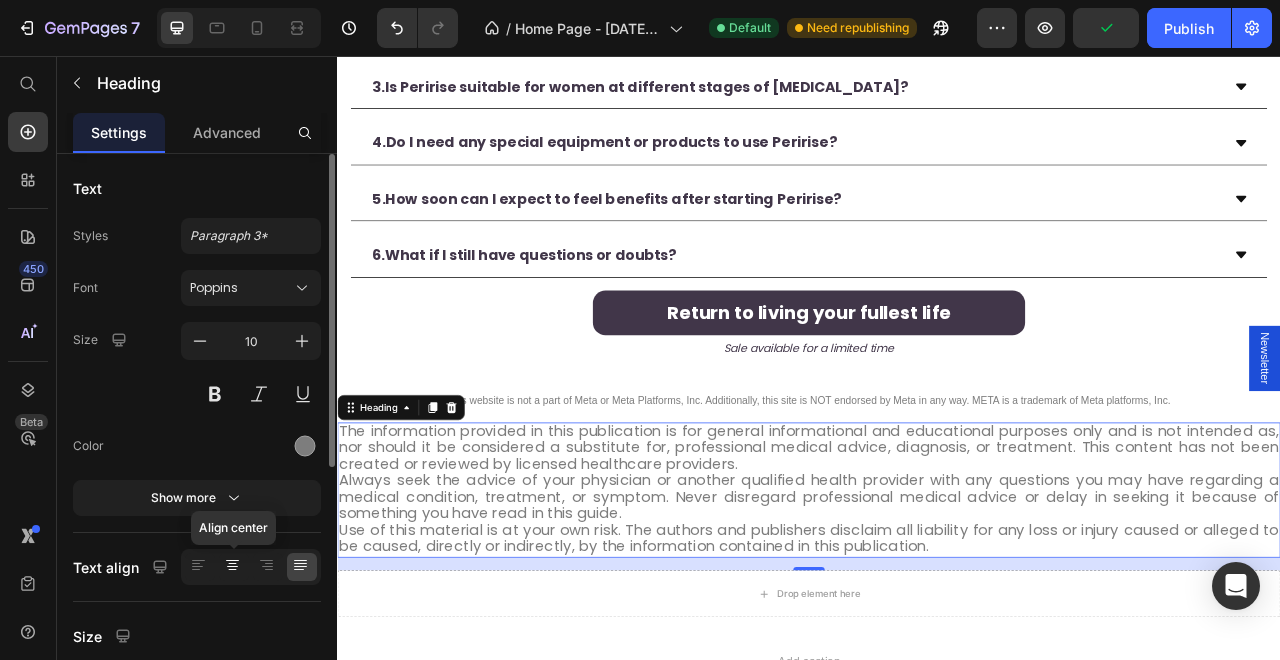 click 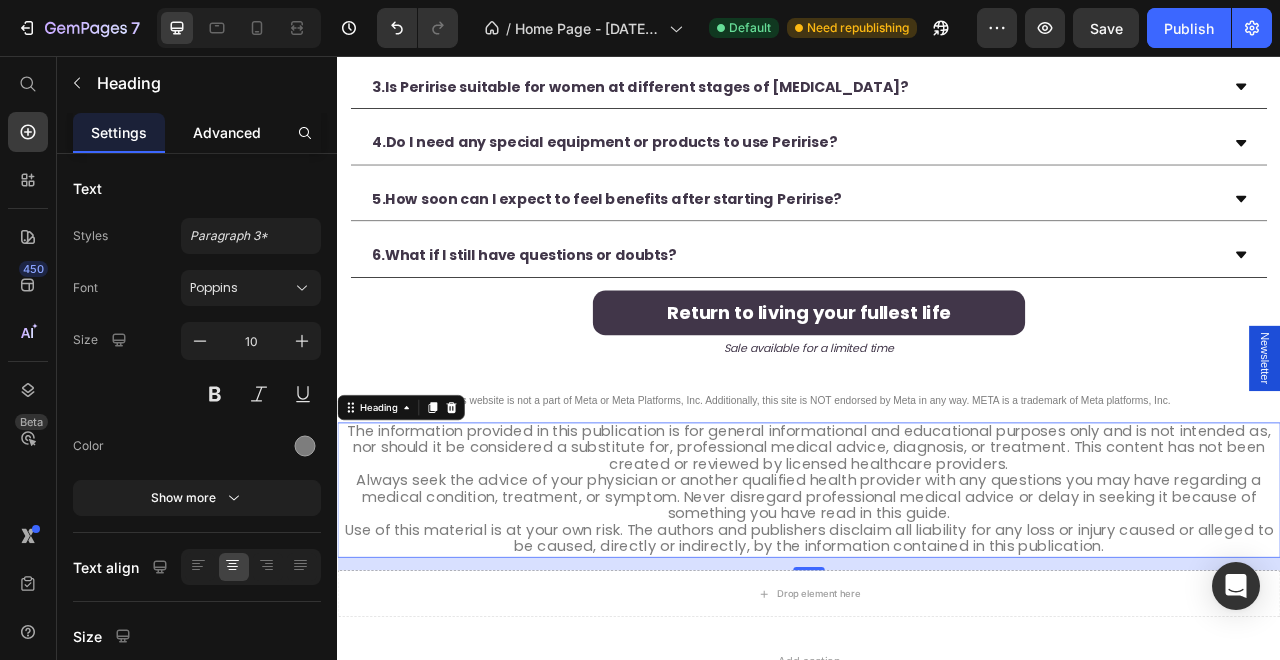 click on "Advanced" at bounding box center (227, 132) 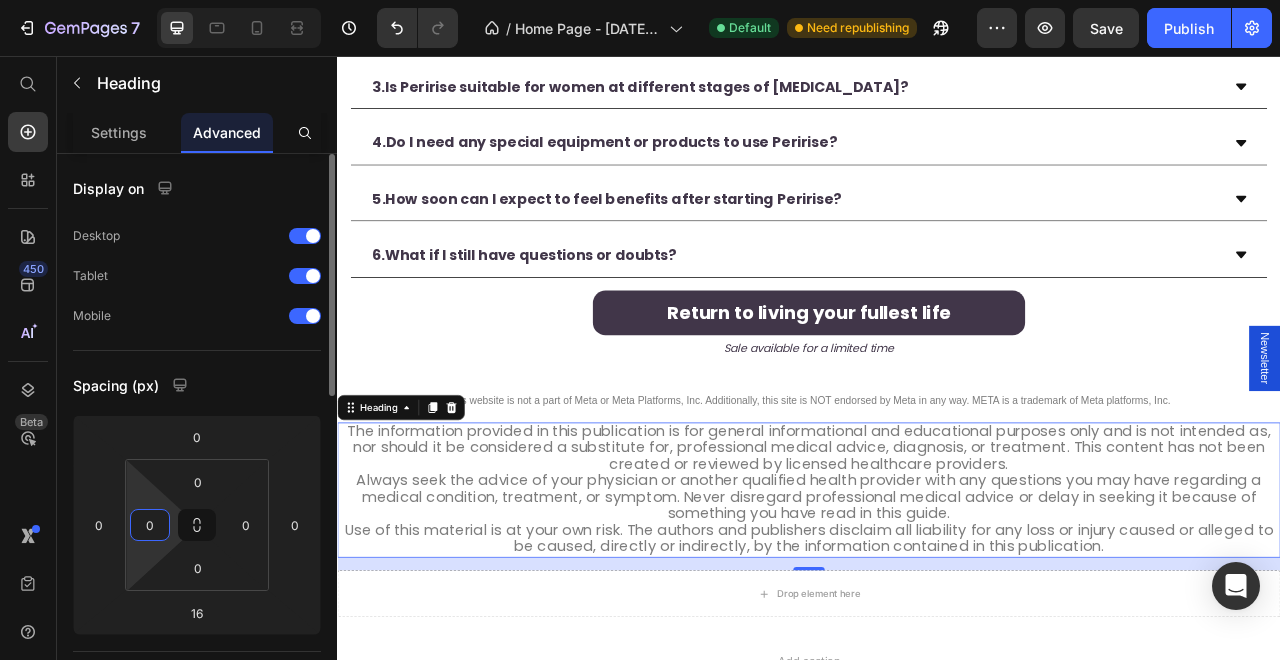 click on "0" at bounding box center (150, 525) 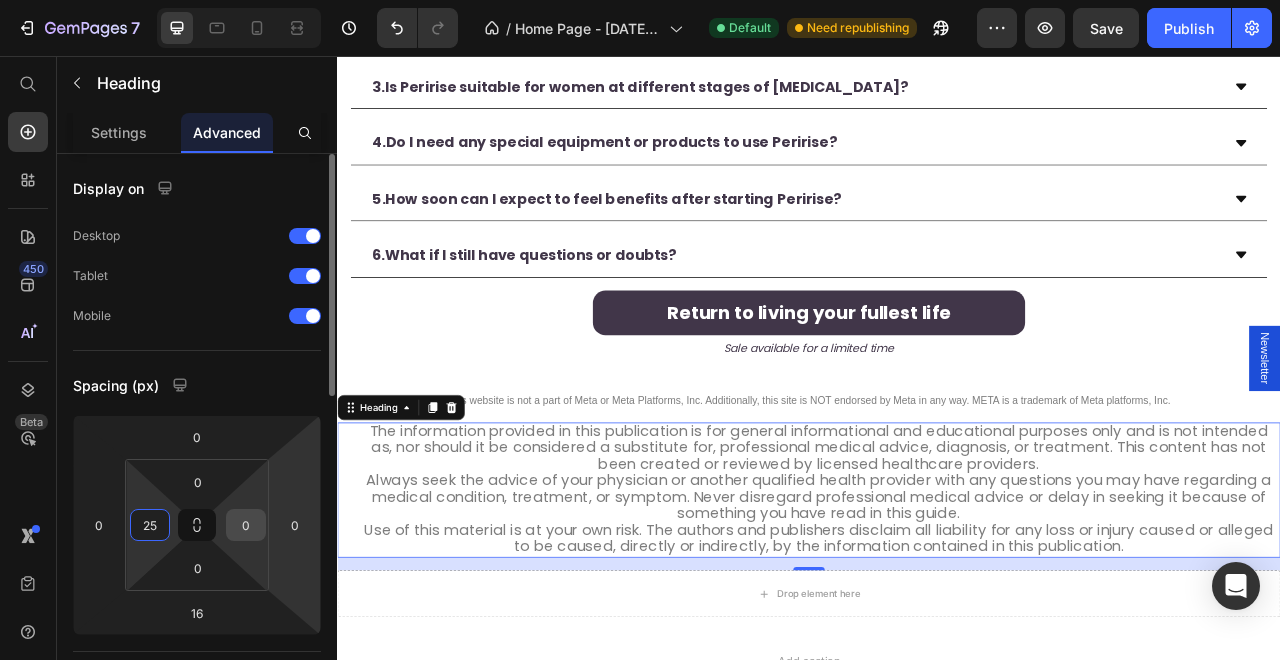 type on "25" 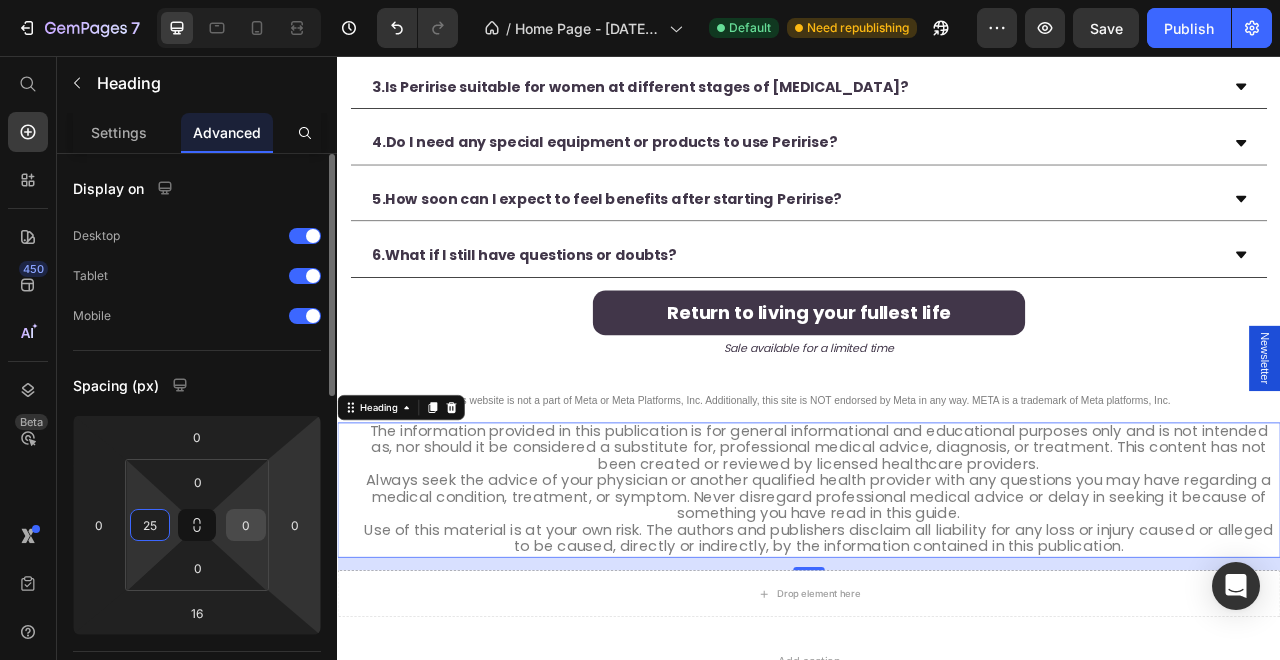 click on "0" at bounding box center [246, 525] 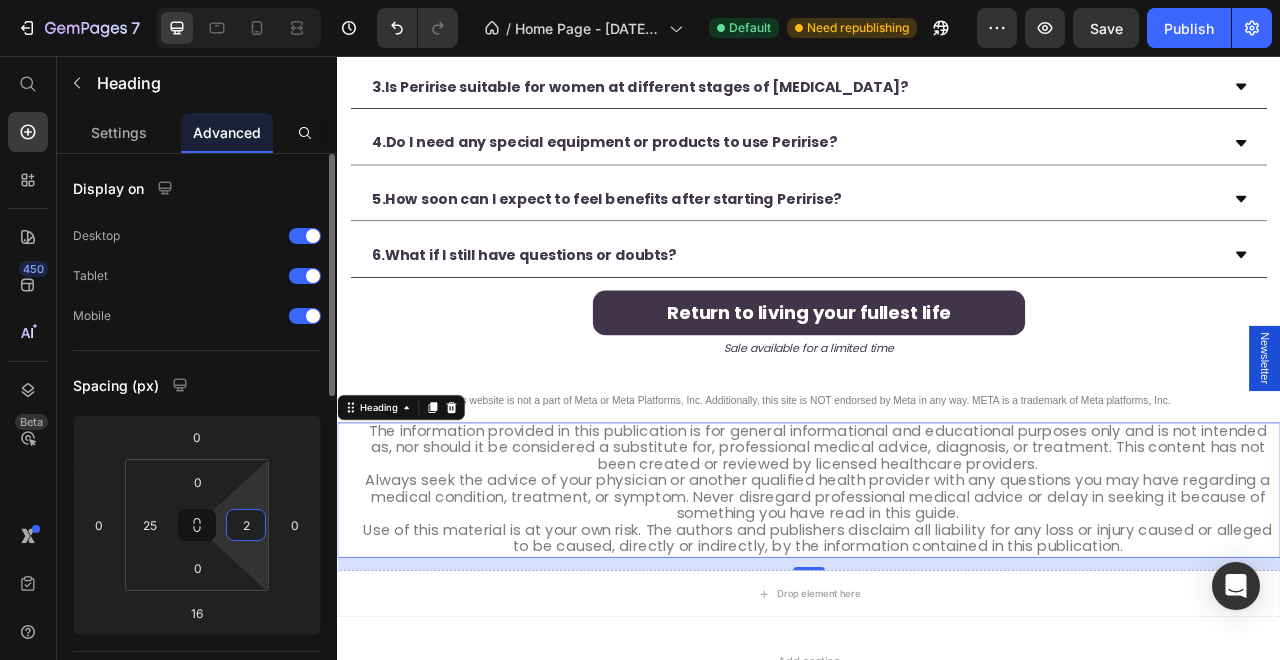 type on "25" 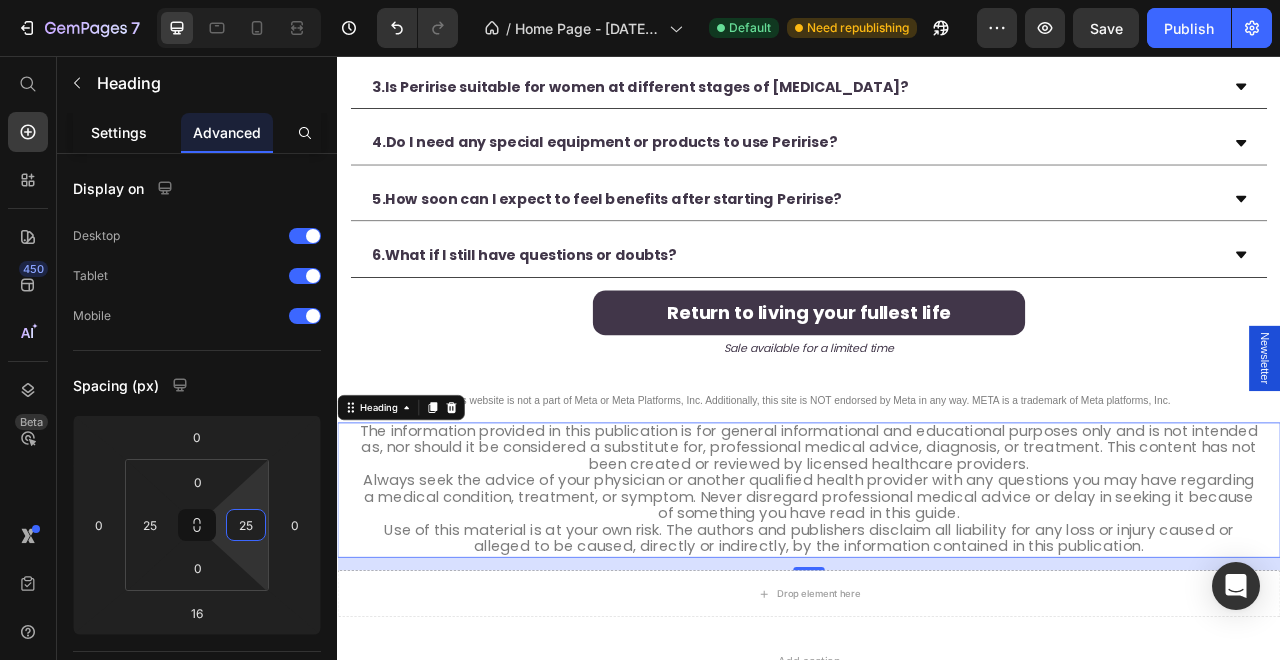 click on "Settings" 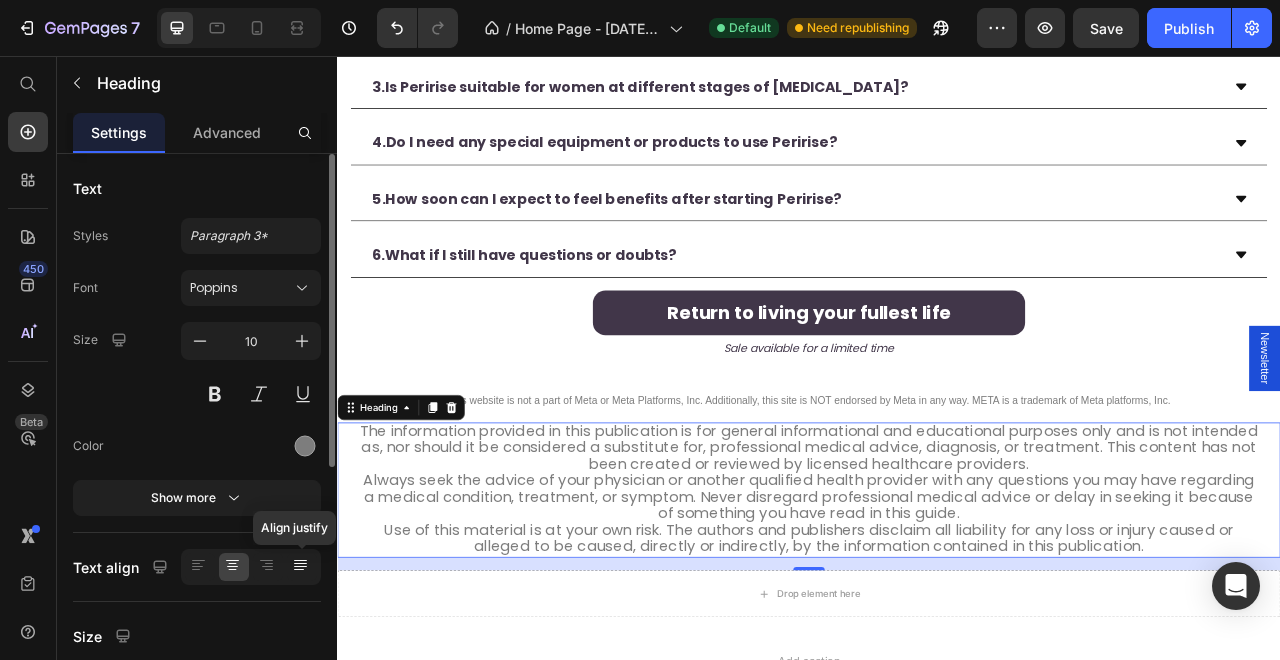 click 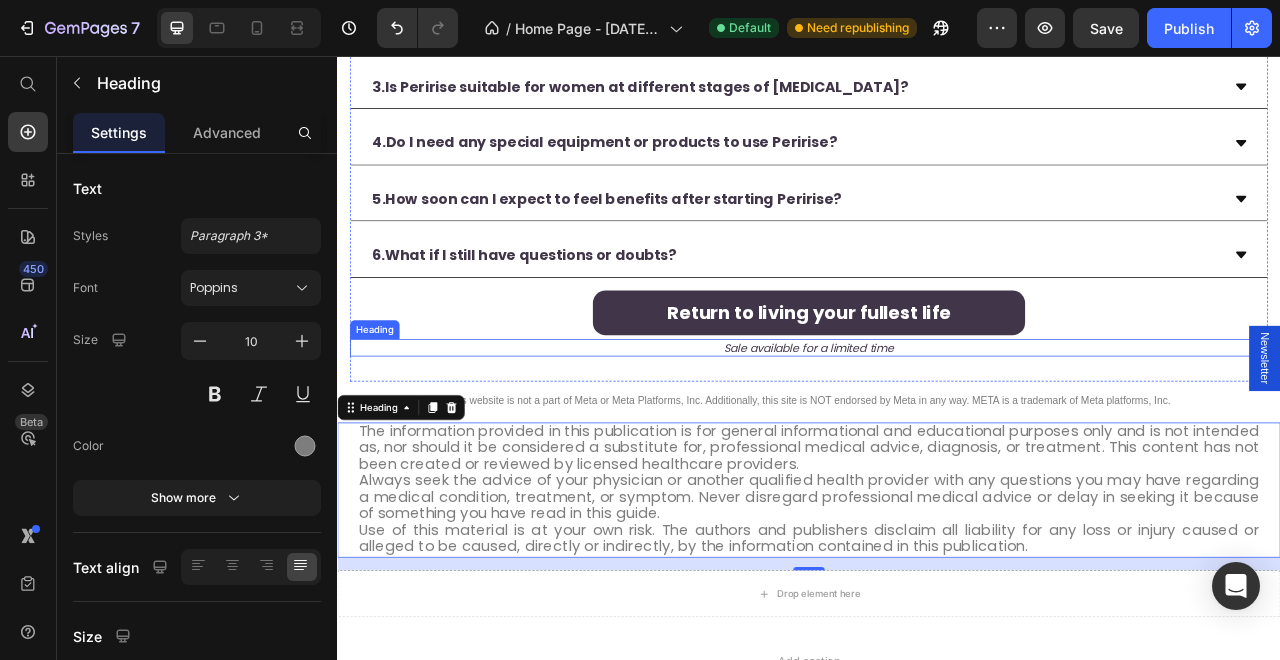 click on "Return to living your fullest life Button" at bounding box center (937, 382) 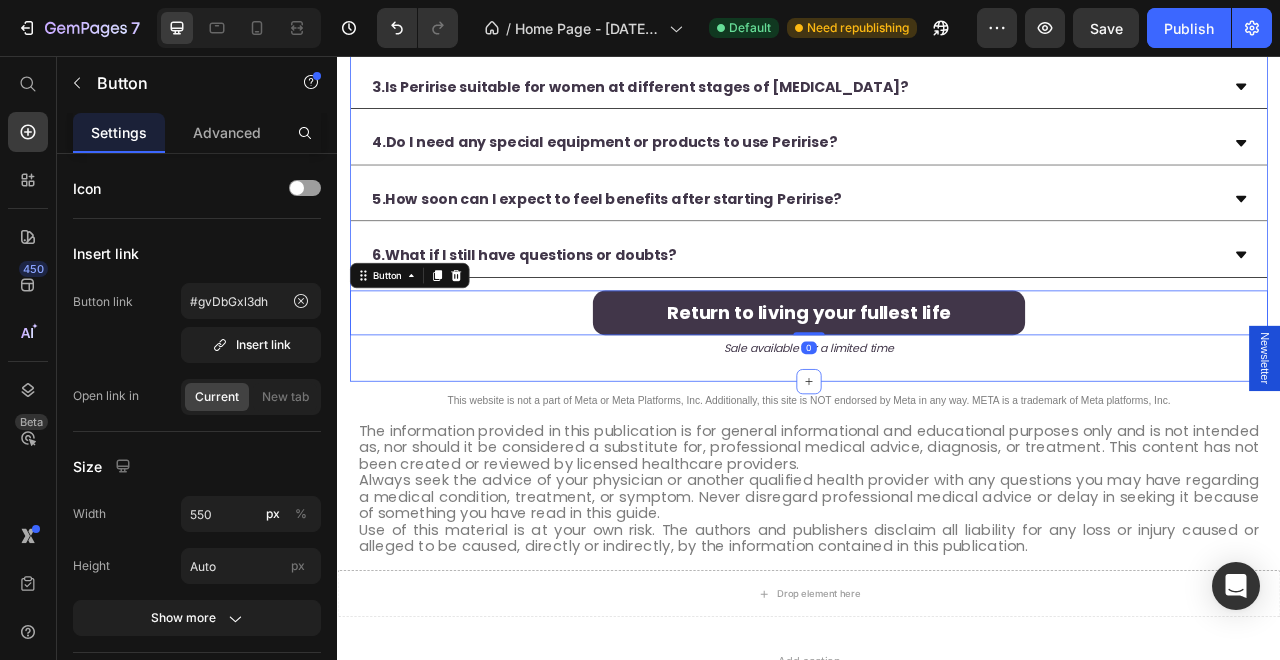scroll, scrollTop: 7143, scrollLeft: 0, axis: vertical 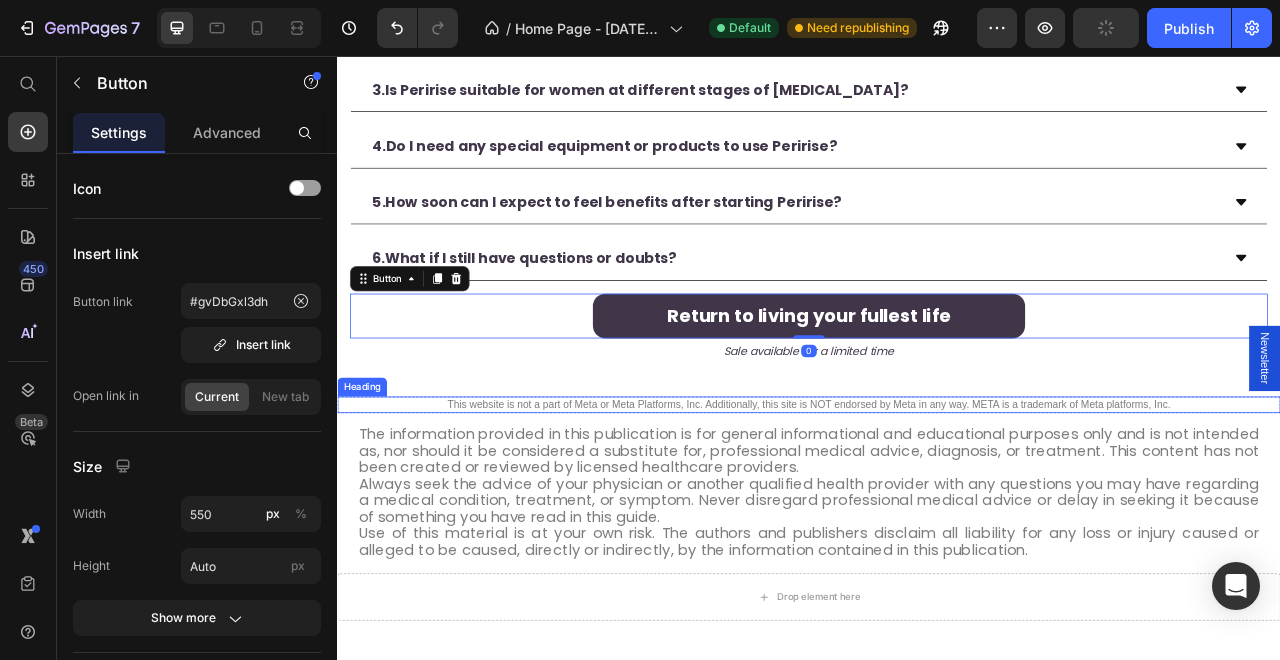 click on "This website is not a part of Meta or Meta Platforms, Inc. Additionally, this site is NOT endorsed by Meta in any way. META is a trademark of Meta platforms, Inc." at bounding box center [937, 499] 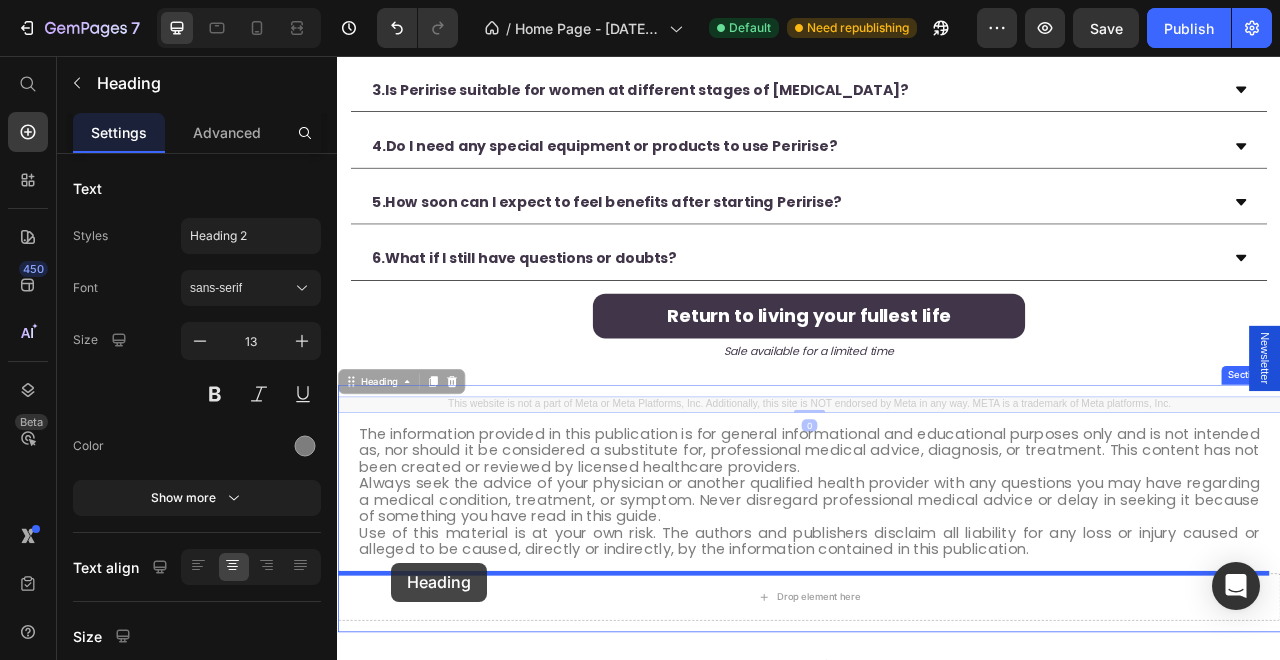 scroll, scrollTop: 7395, scrollLeft: 0, axis: vertical 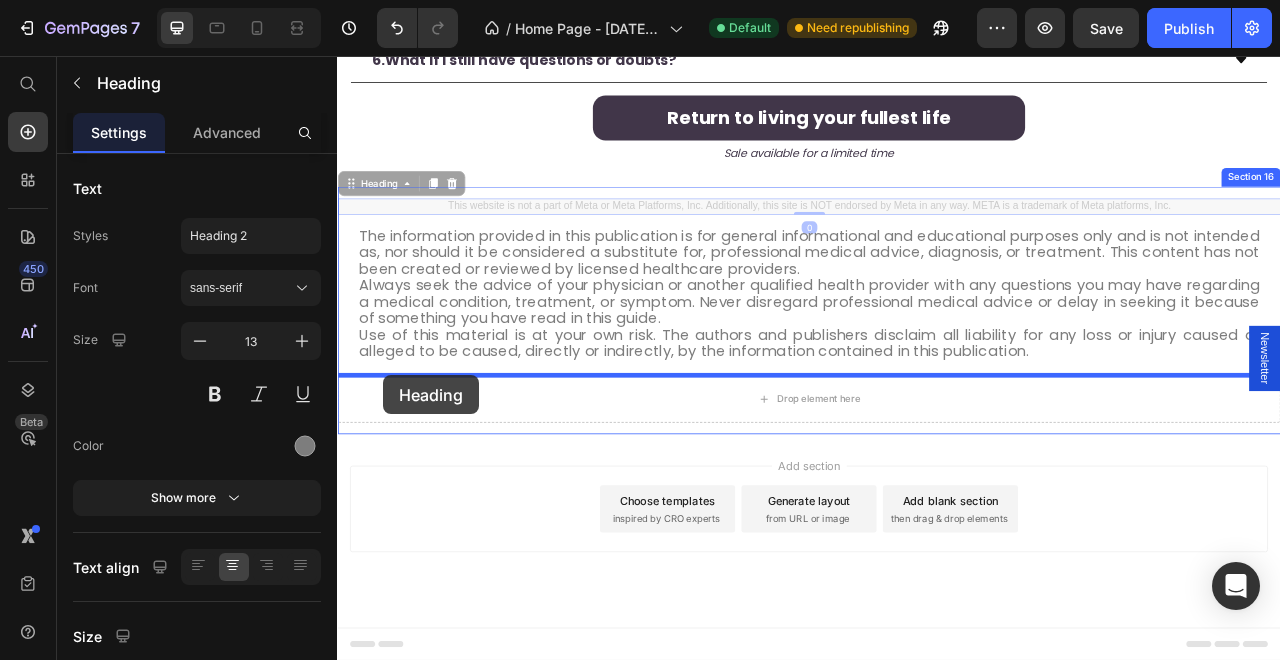 drag, startPoint x: 377, startPoint y: 480, endPoint x: 396, endPoint y: 462, distance: 26.172504 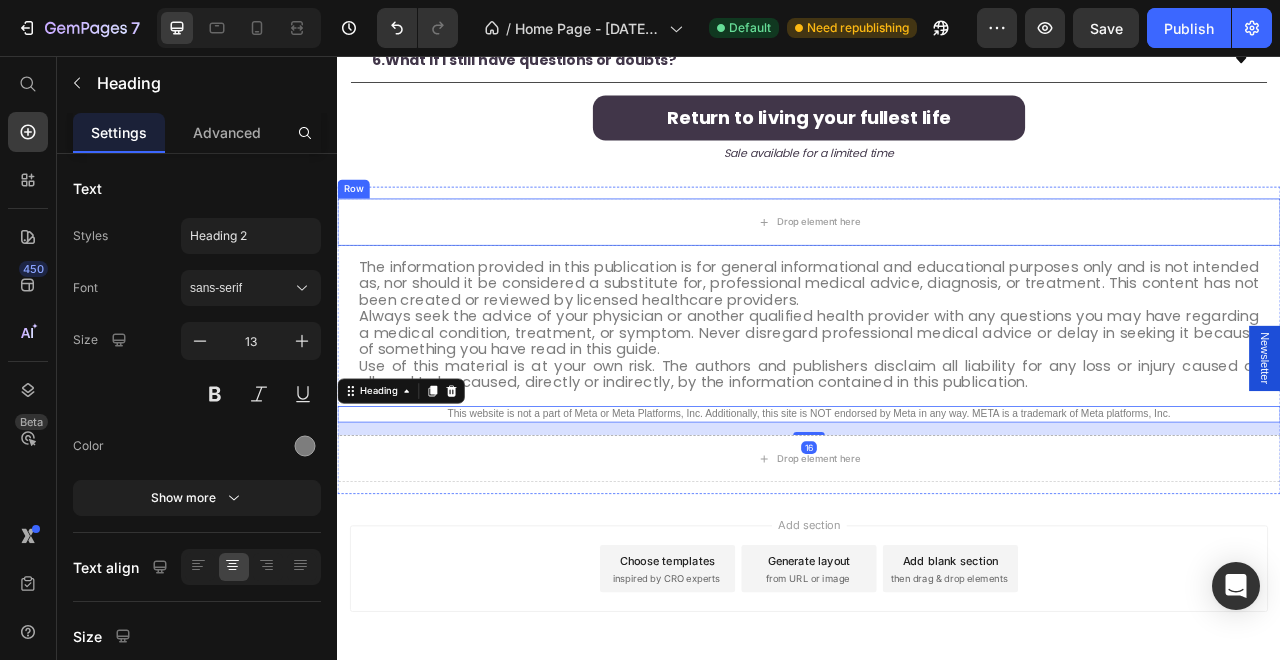 click on "Drop element here" at bounding box center [937, 267] 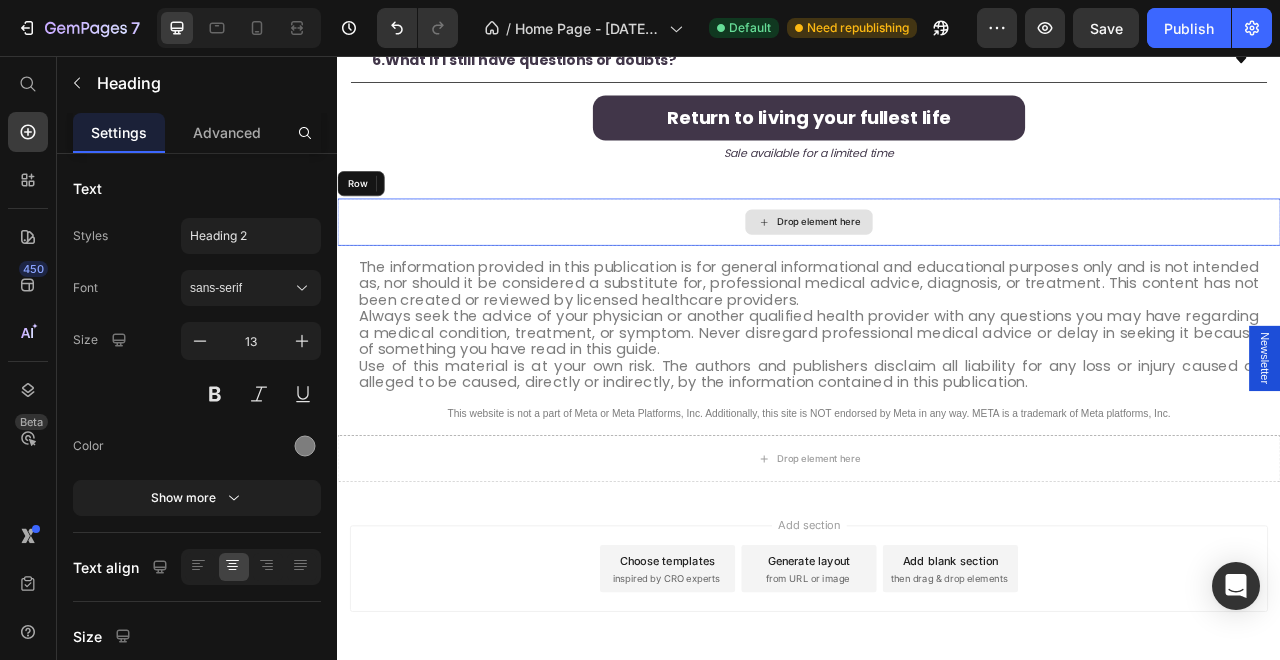 scroll, scrollTop: 7116, scrollLeft: 0, axis: vertical 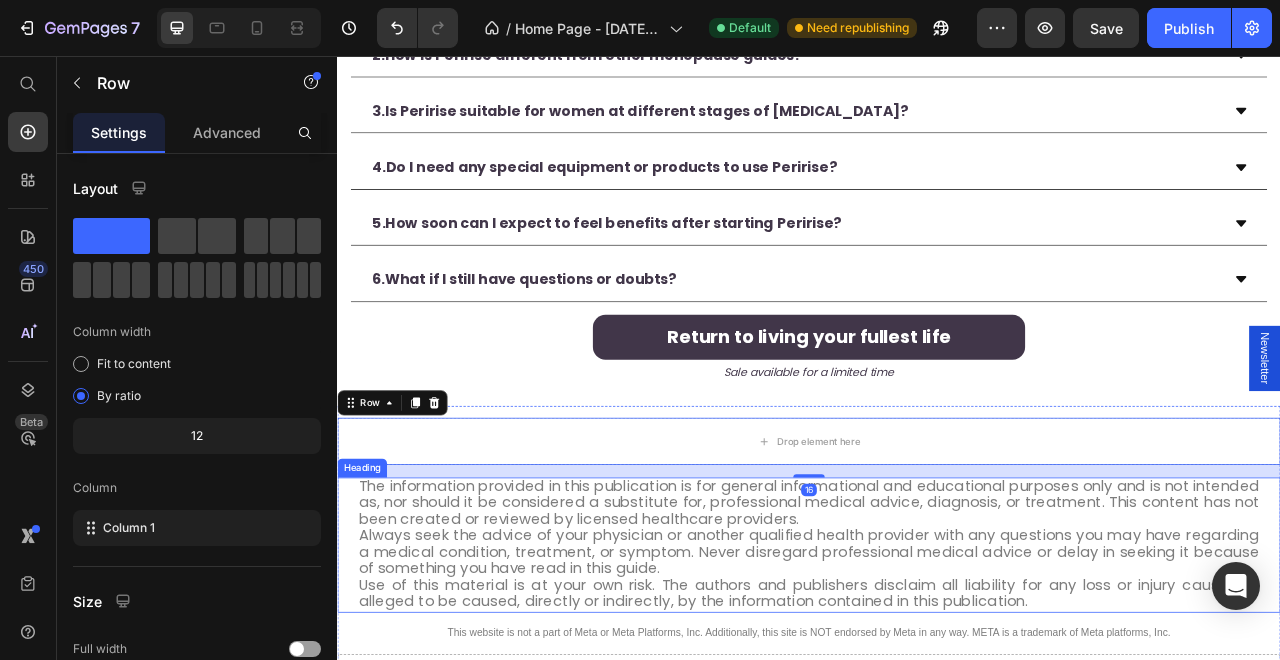 click on "The information provided in this publication is for general informational and educational purposes only and is not intended as, nor should it be considered a substitute for, professional medical advice, diagnosis, or treatment. This content has not been created or reviewed by licensed healthcare providers." at bounding box center [937, 623] 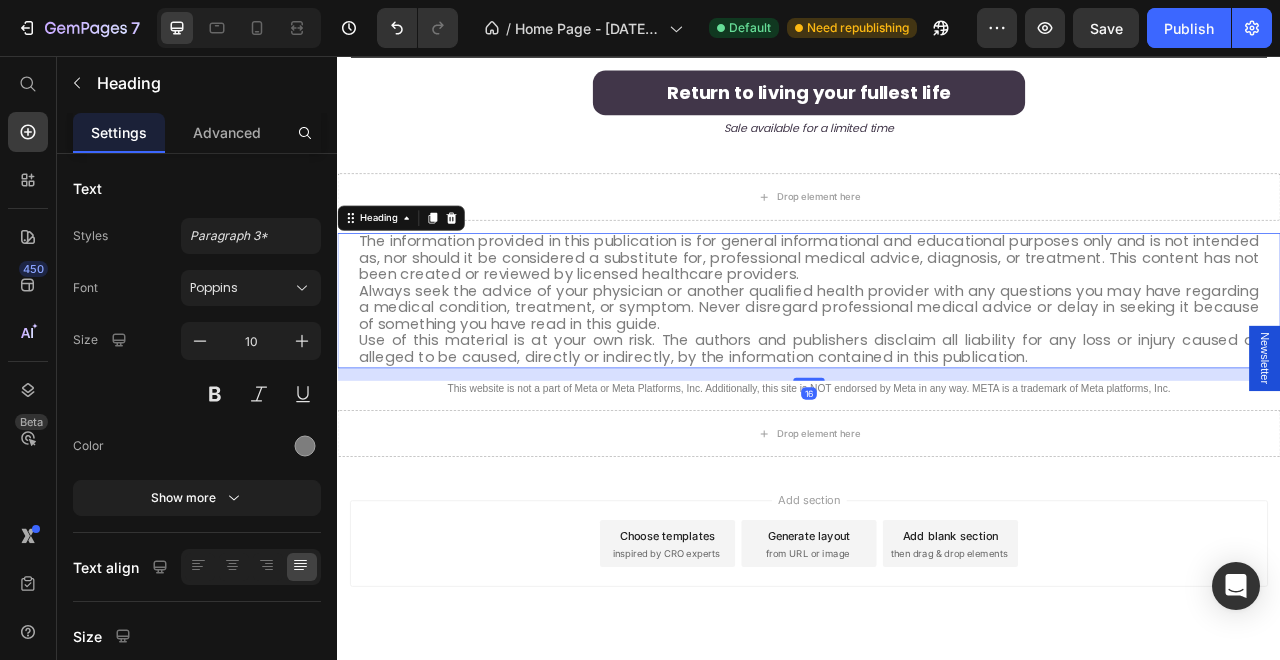 scroll, scrollTop: 7423, scrollLeft: 0, axis: vertical 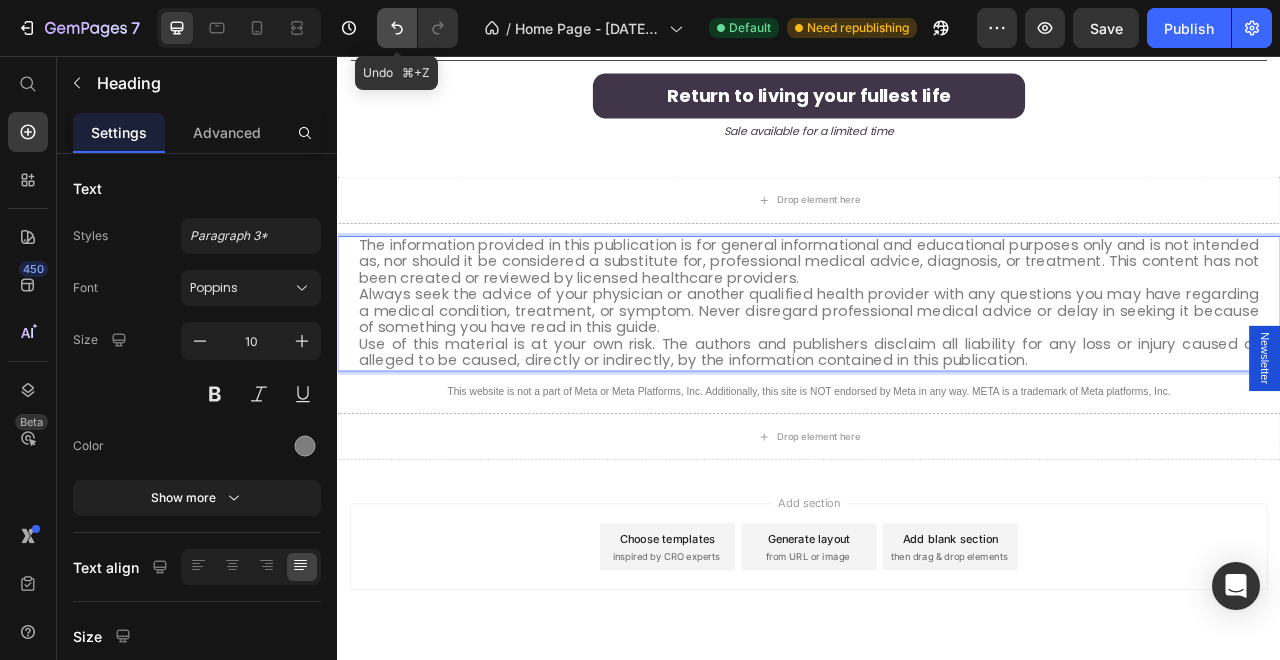 click 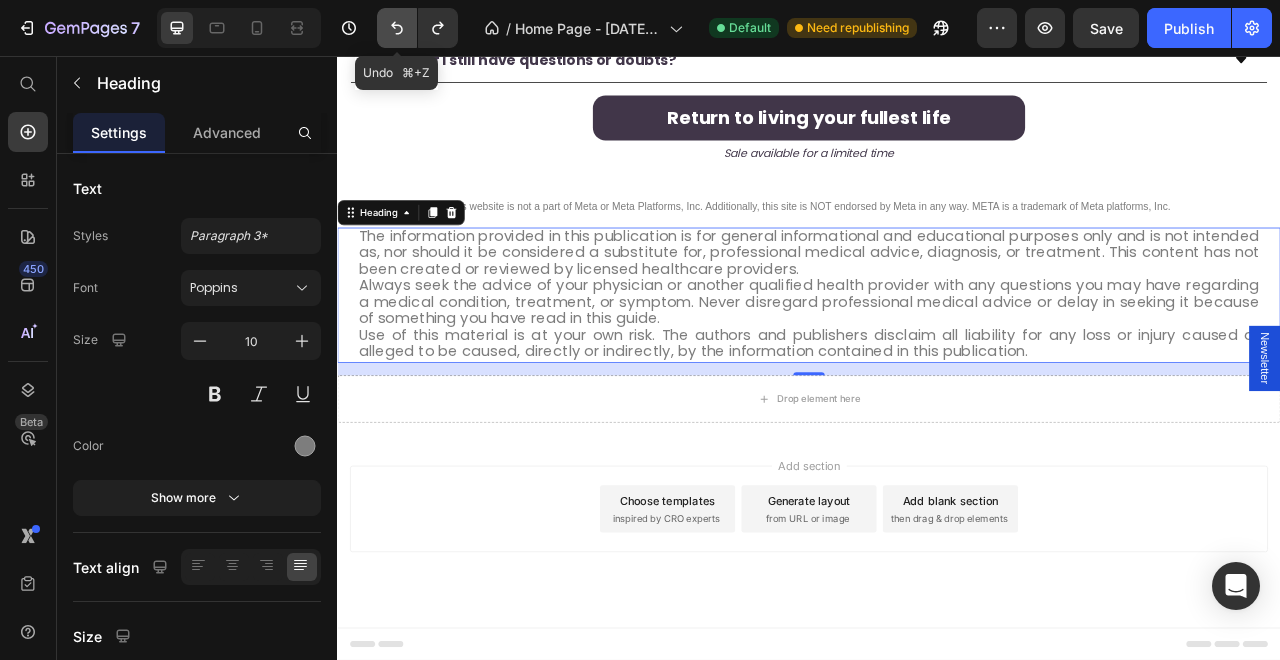click 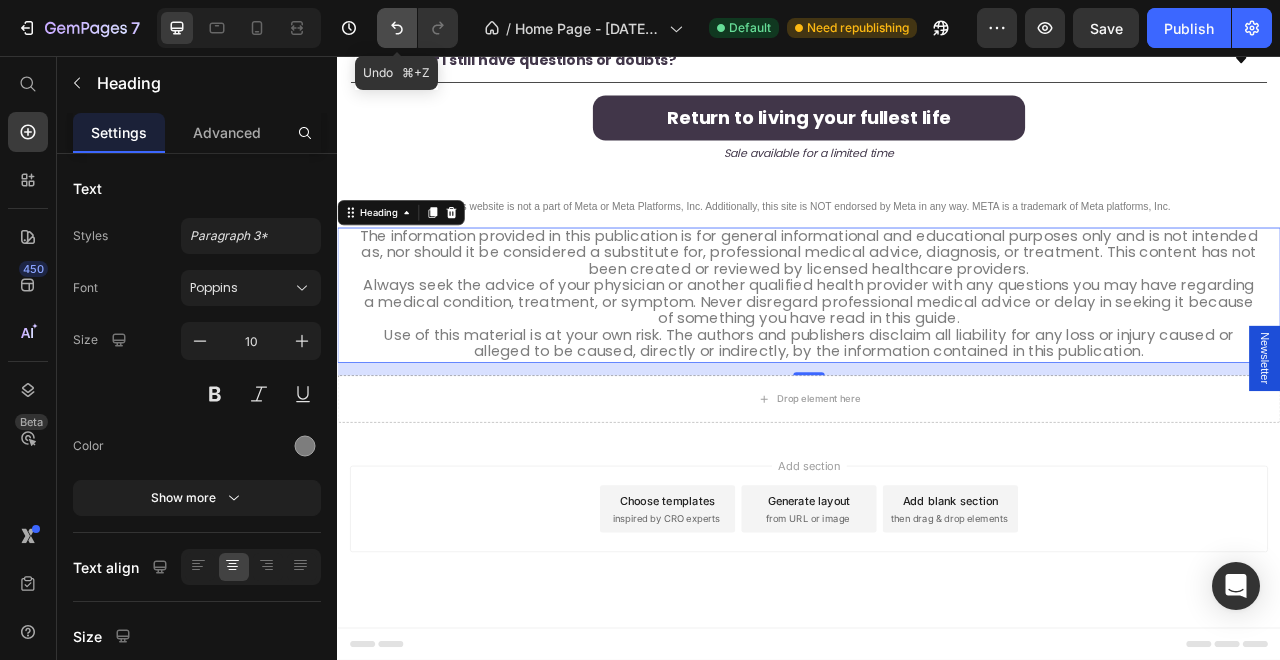 scroll, scrollTop: 7395, scrollLeft: 0, axis: vertical 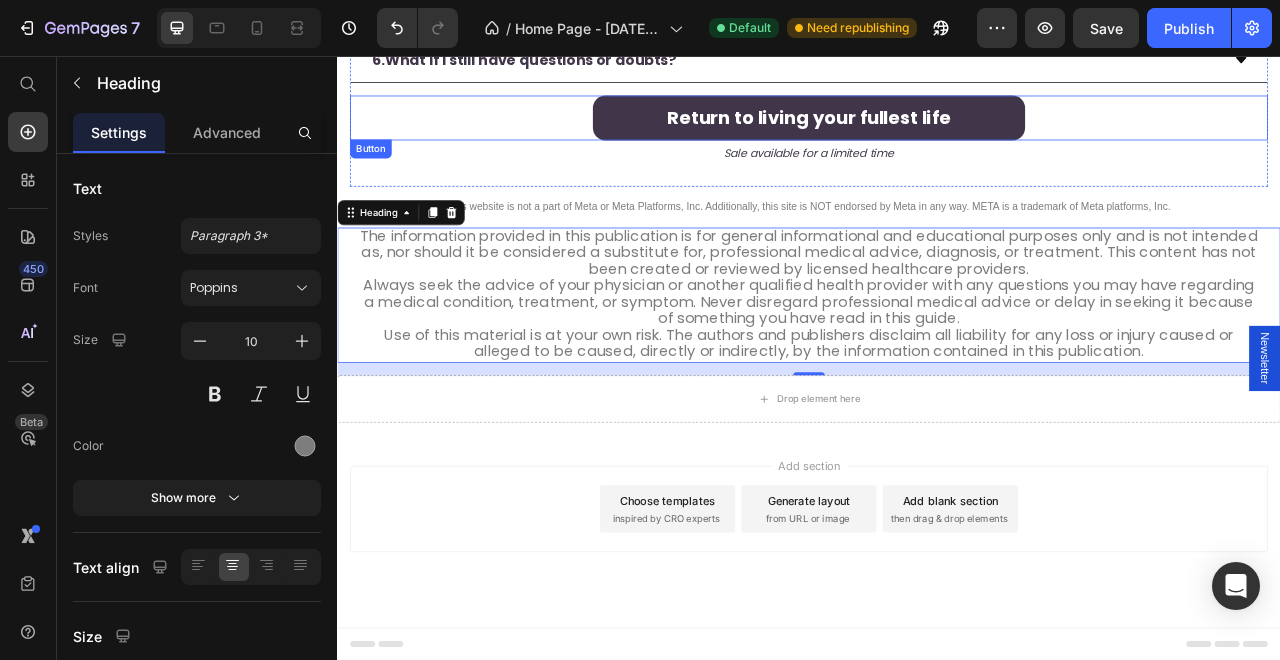 click on "Return to living your fullest life Button" at bounding box center [937, 134] 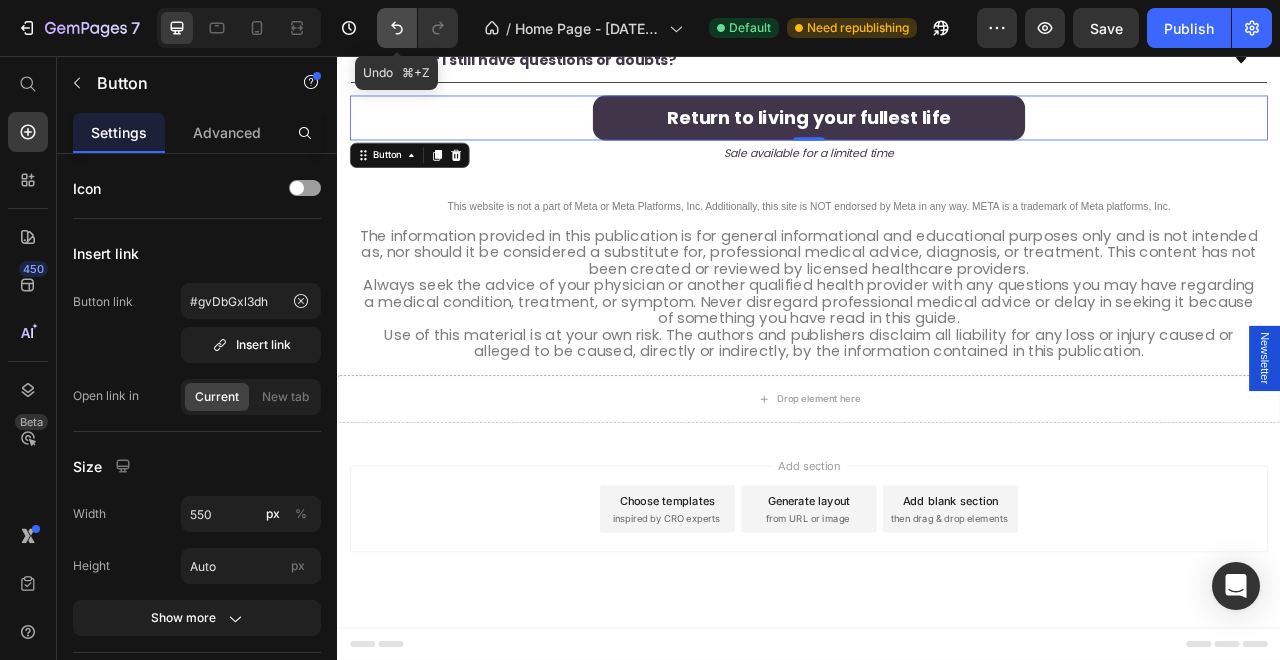 click 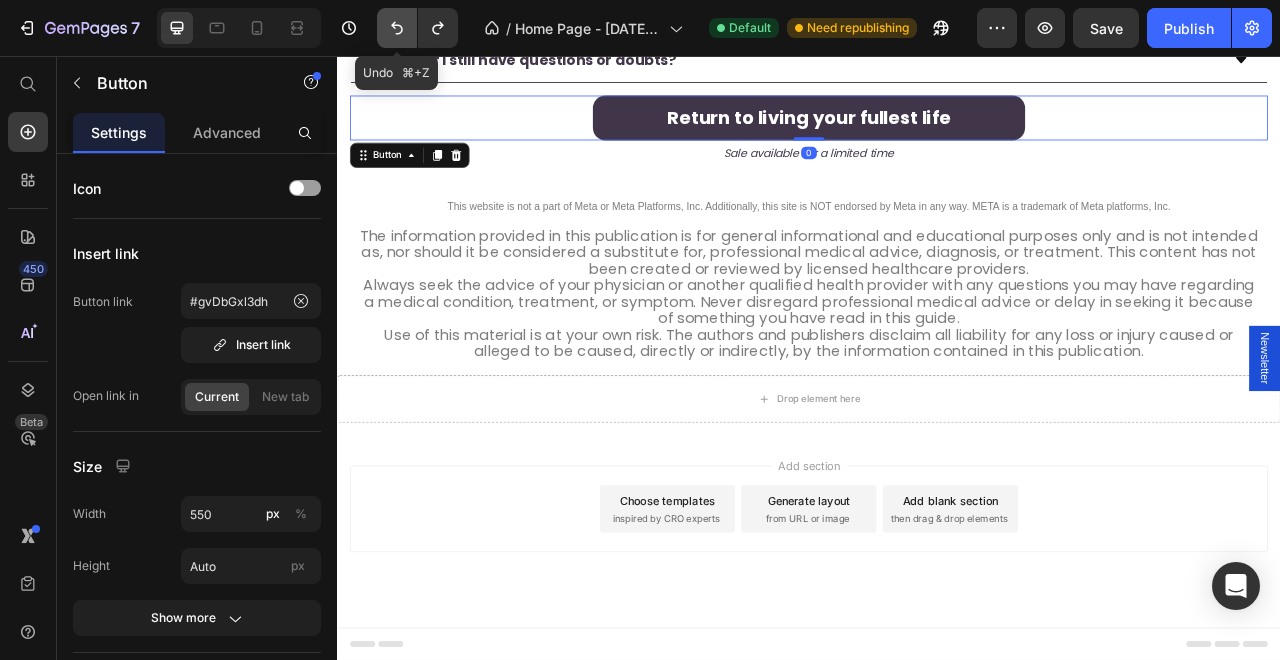 click 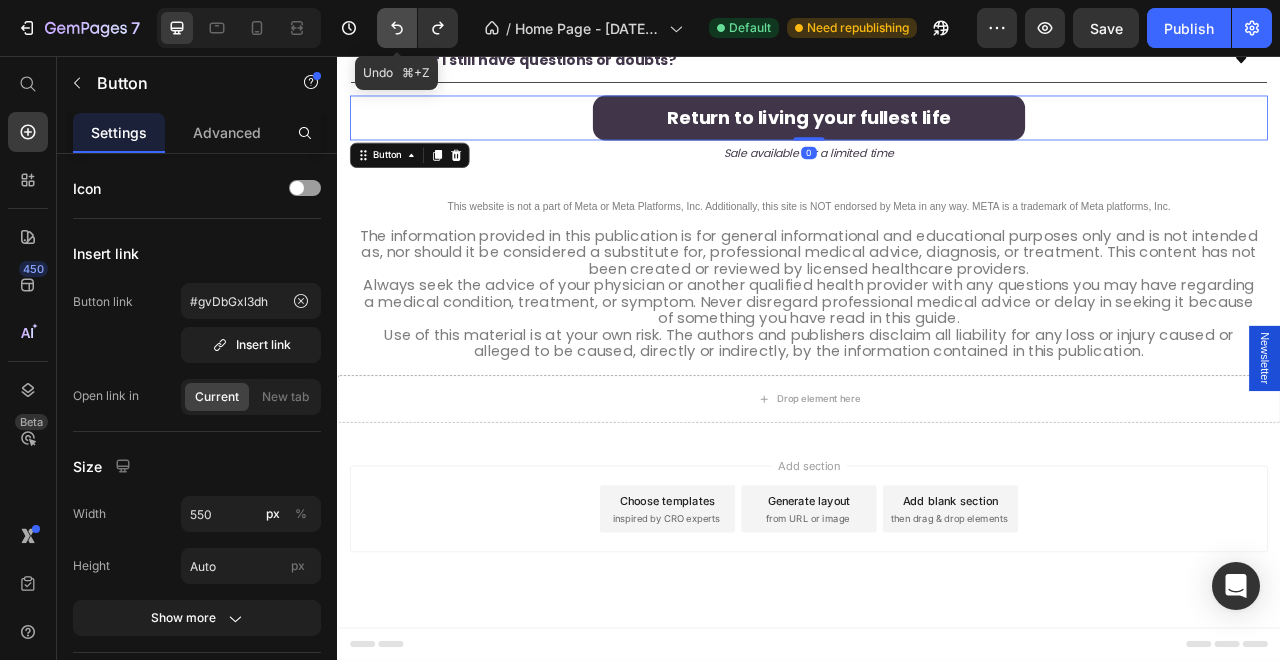 click 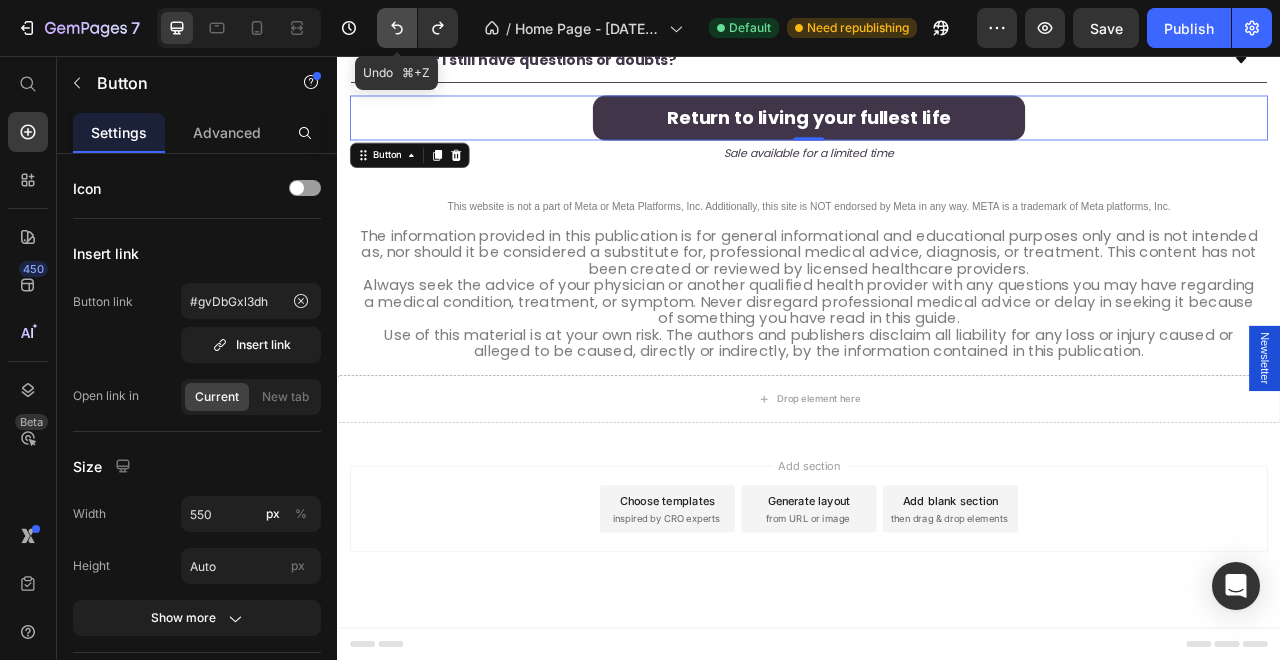 click 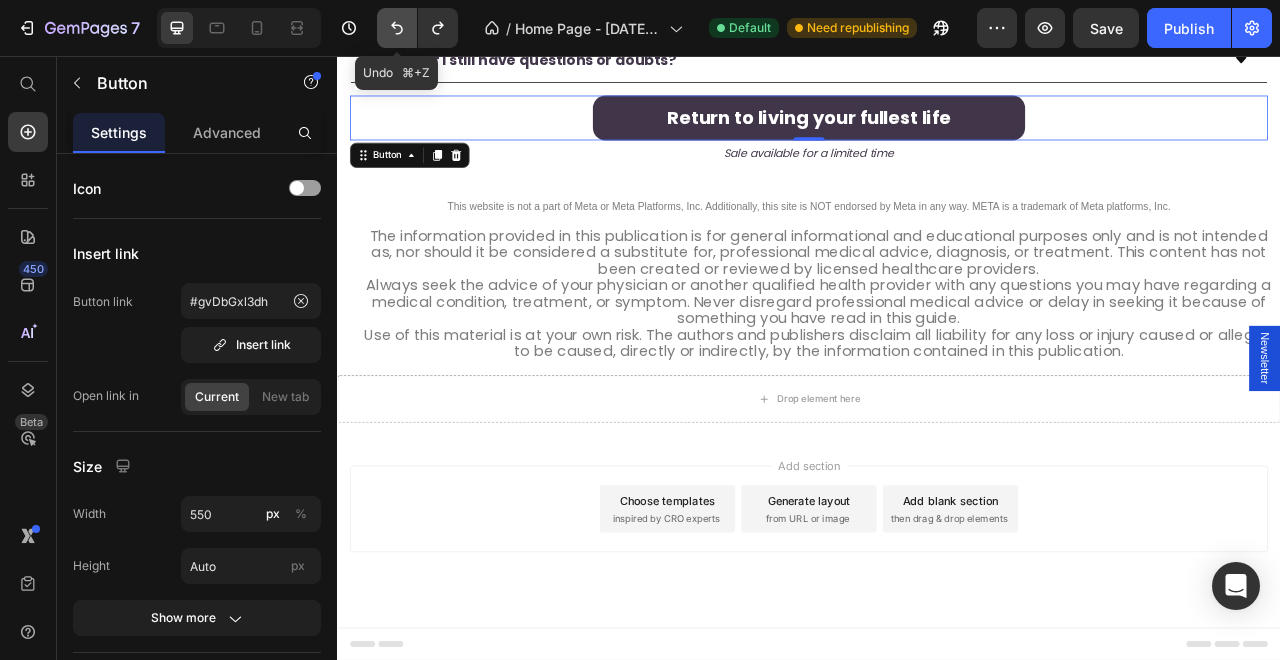 click 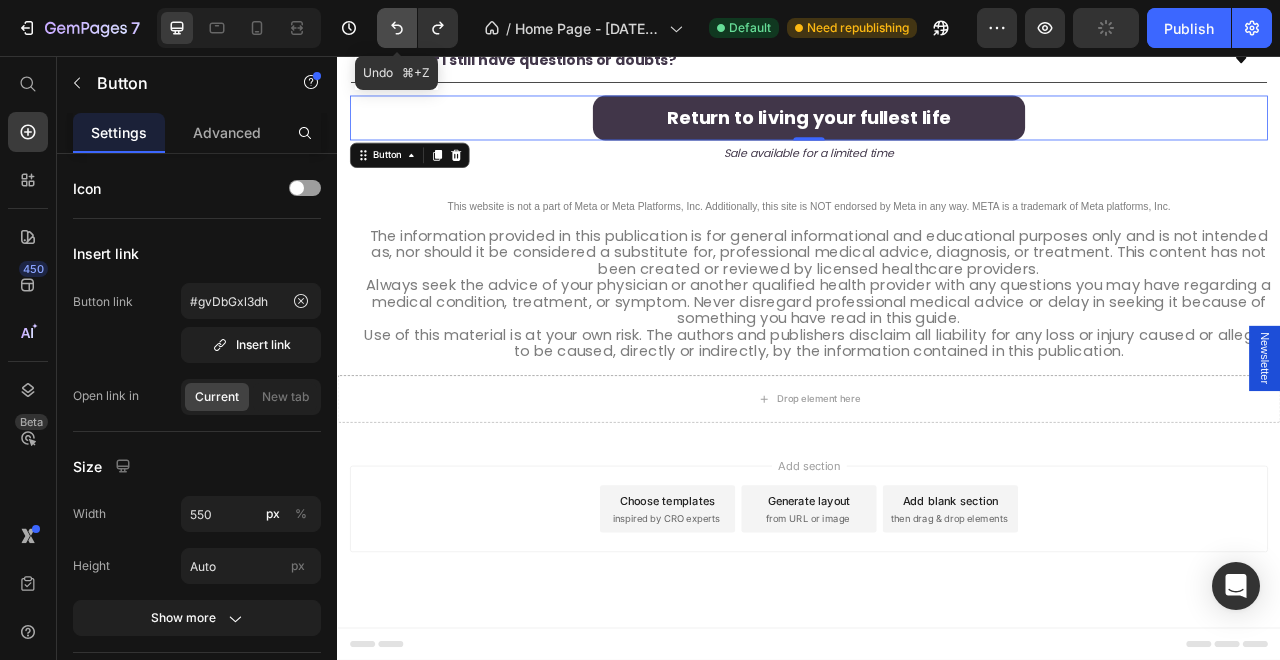 click 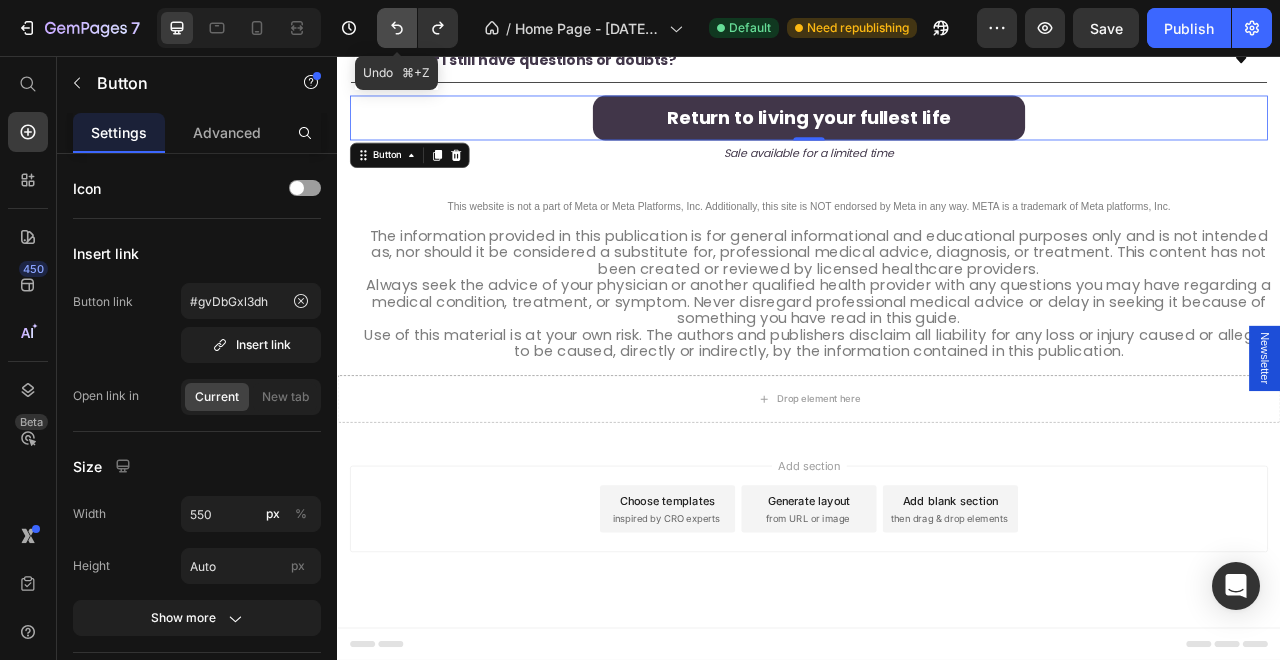 click 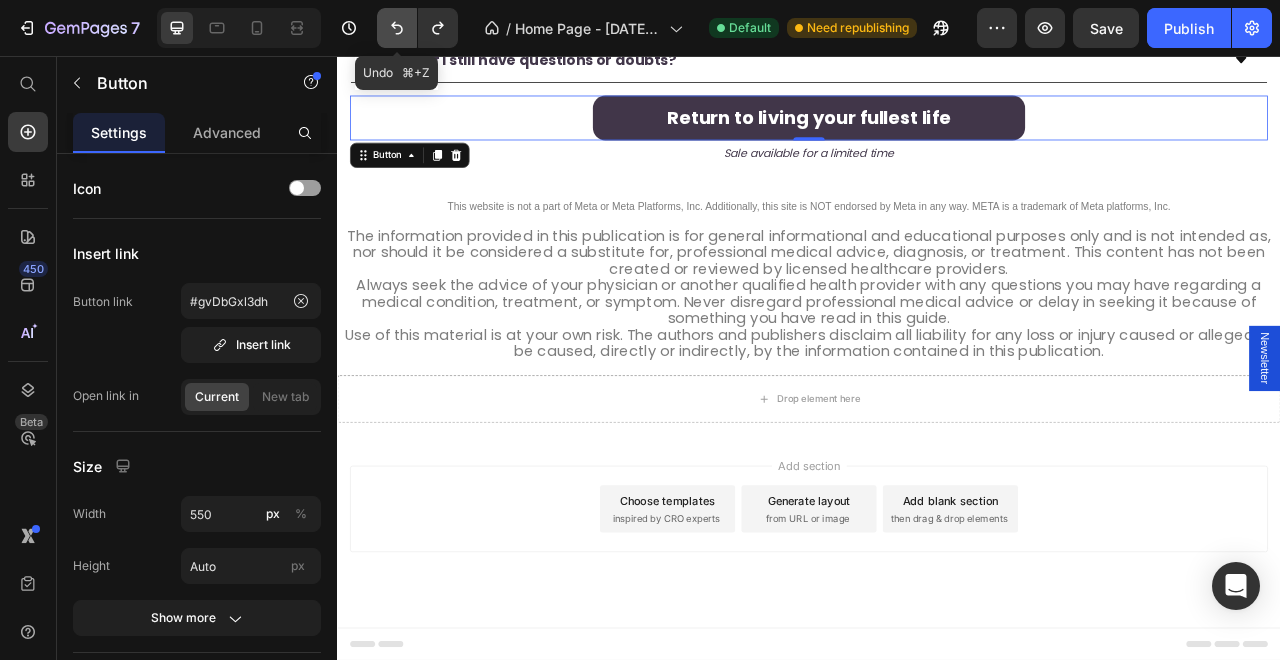 click 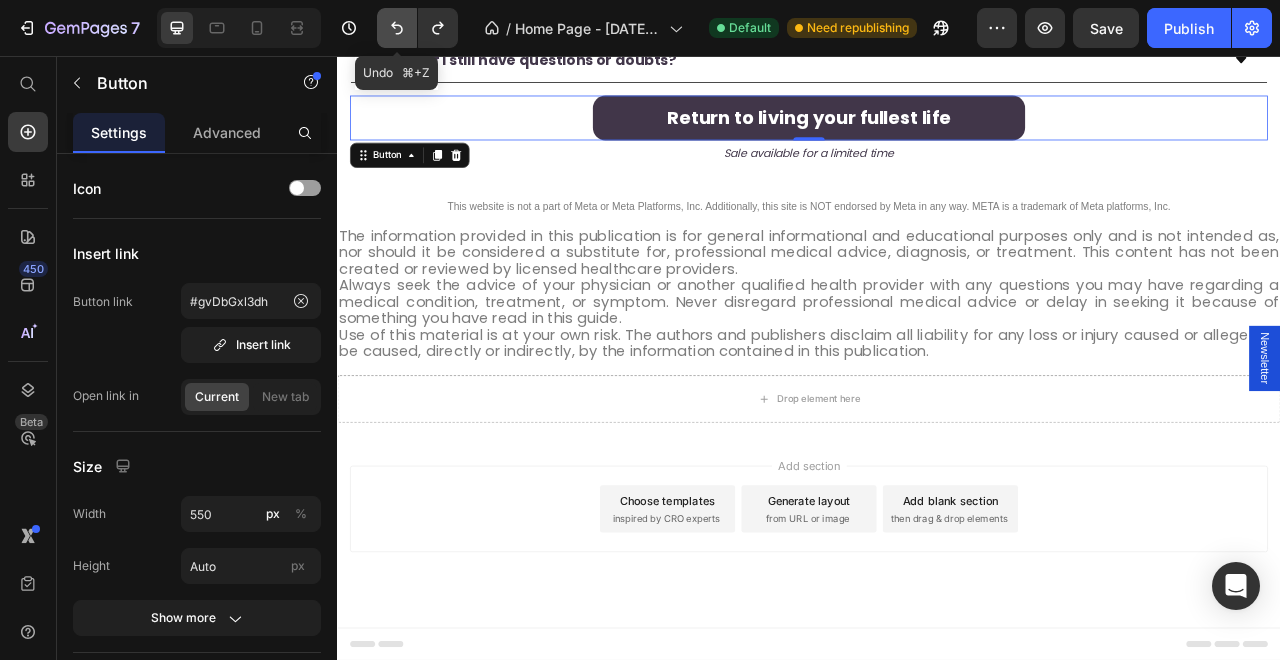 click 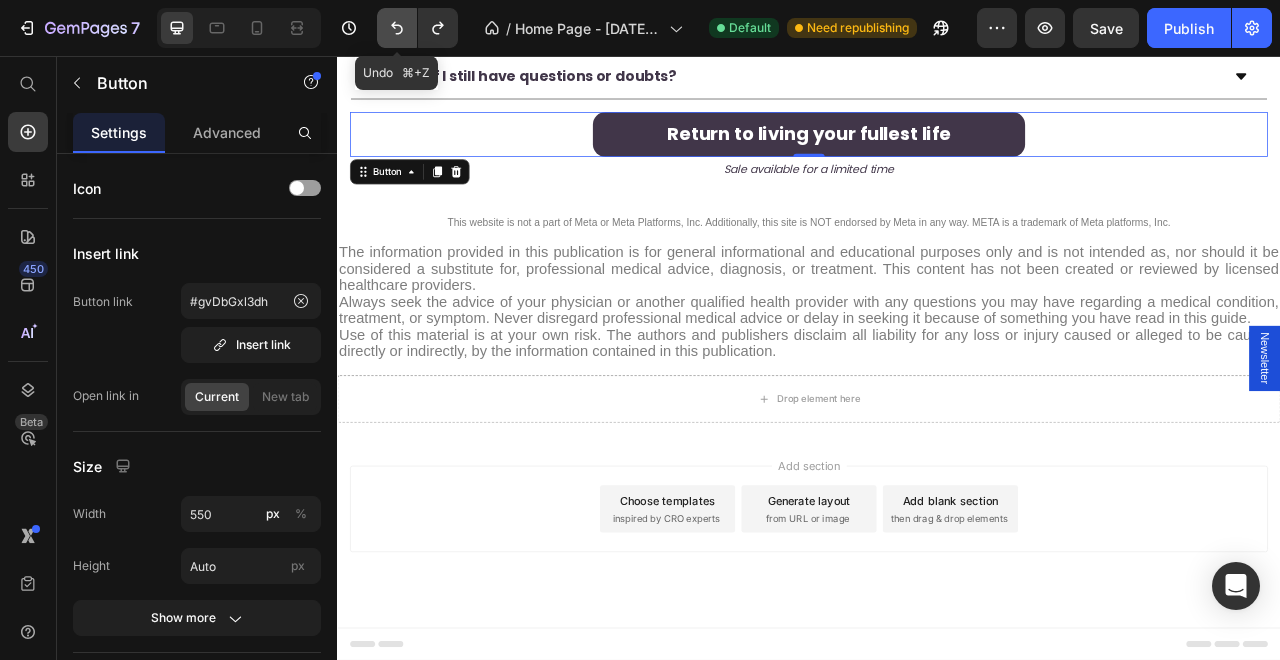 scroll, scrollTop: 7367, scrollLeft: 0, axis: vertical 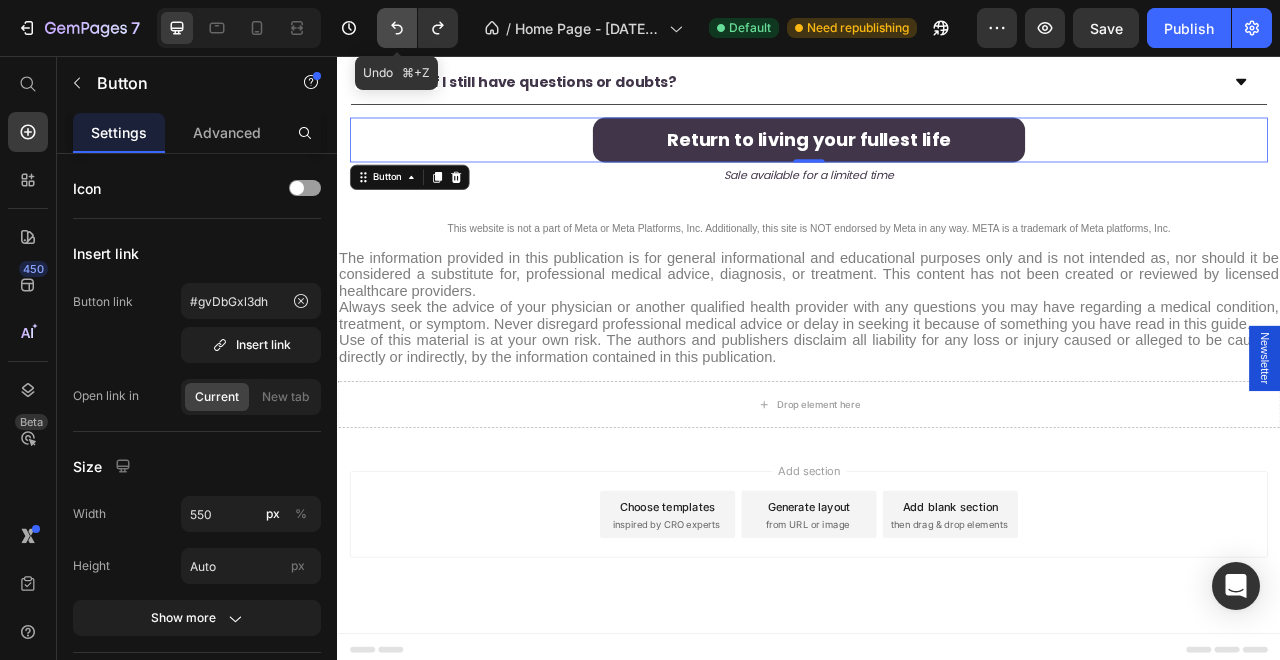 click 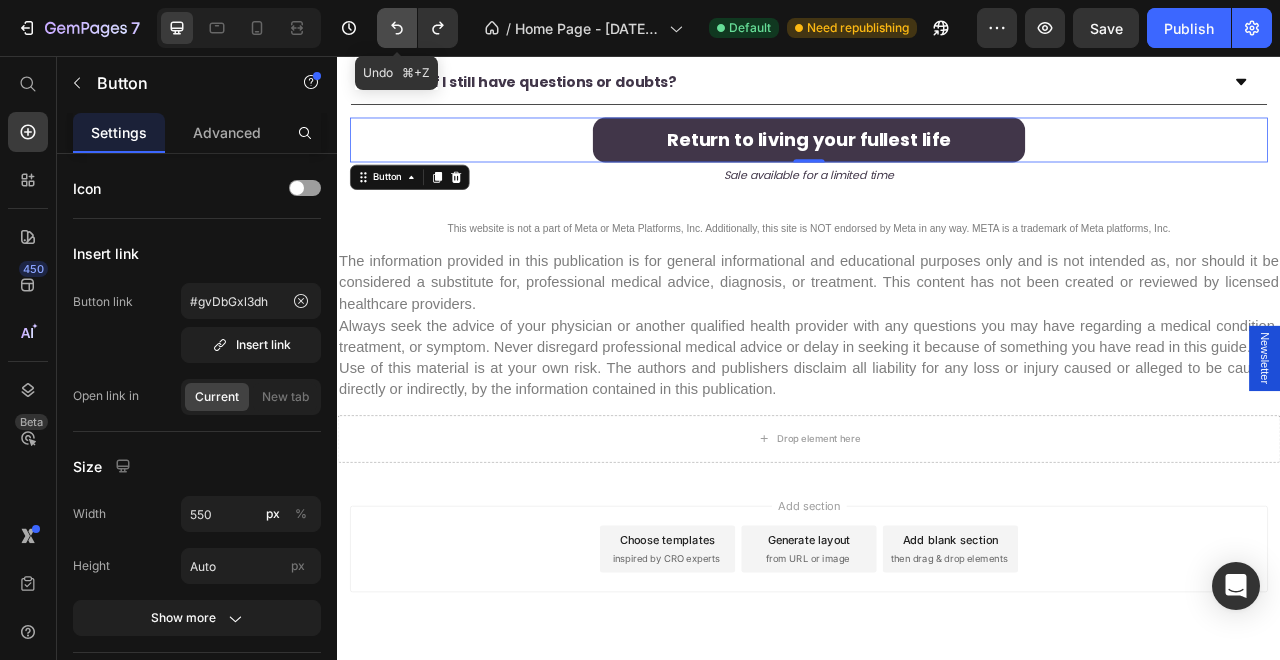 scroll, scrollTop: 7417, scrollLeft: 0, axis: vertical 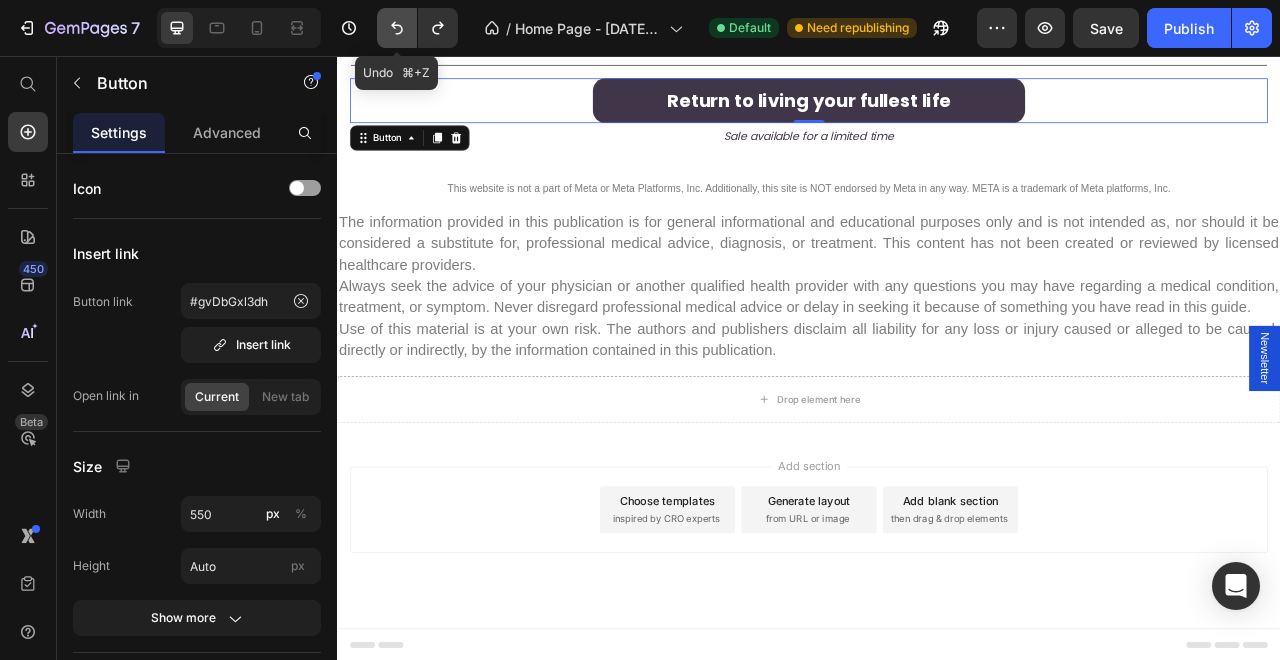 click 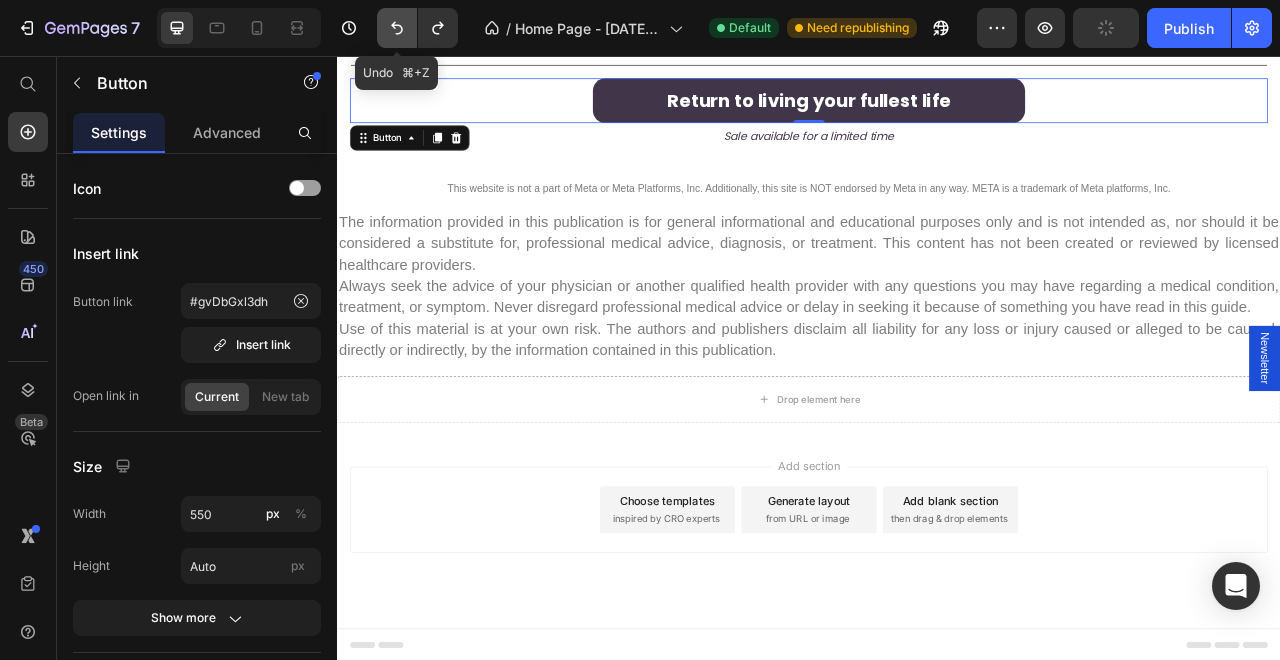 click 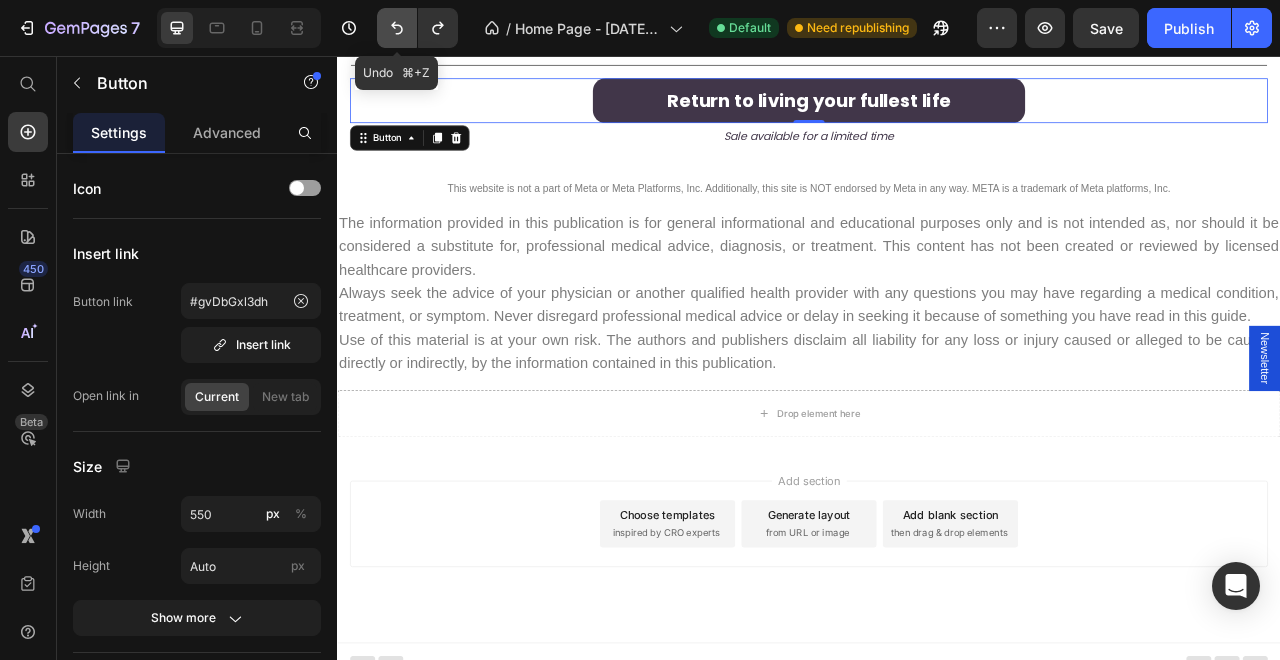 scroll, scrollTop: 7423, scrollLeft: 0, axis: vertical 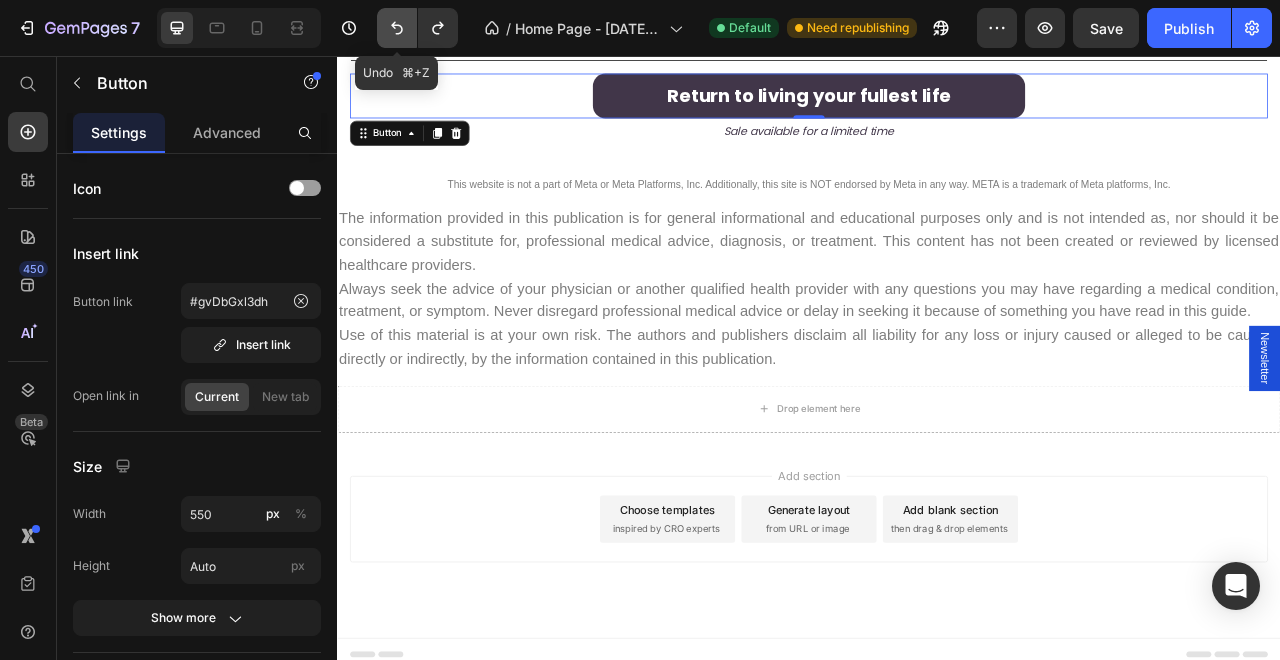 click 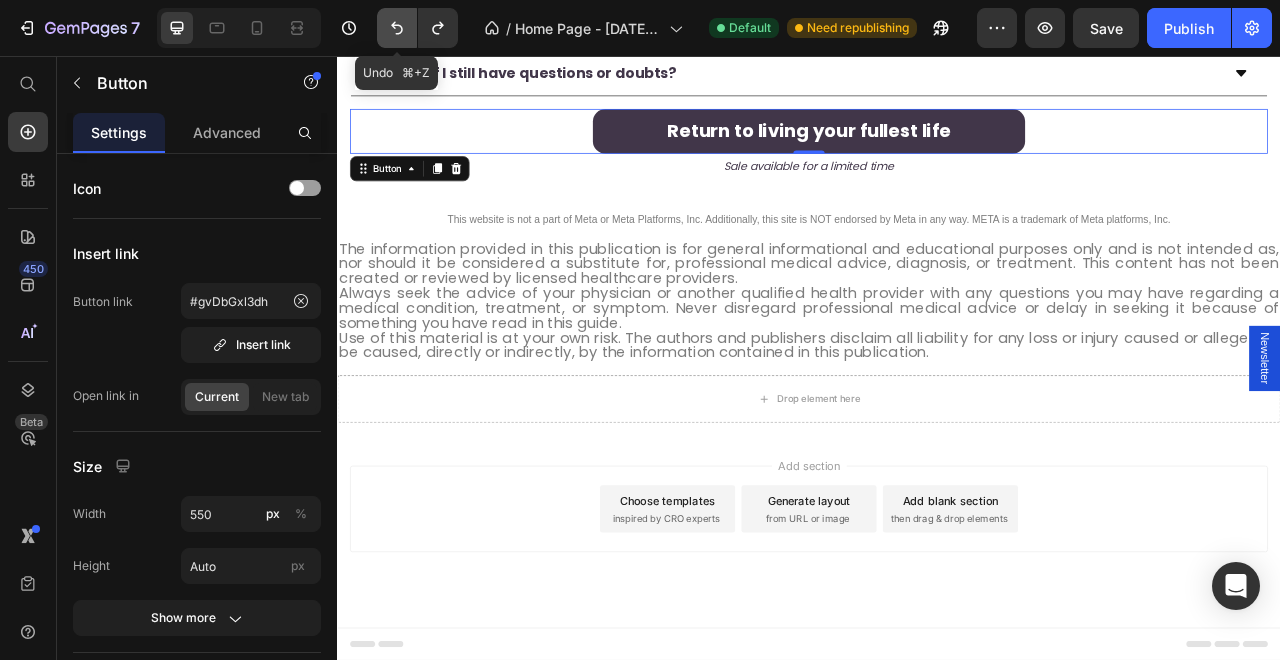 click 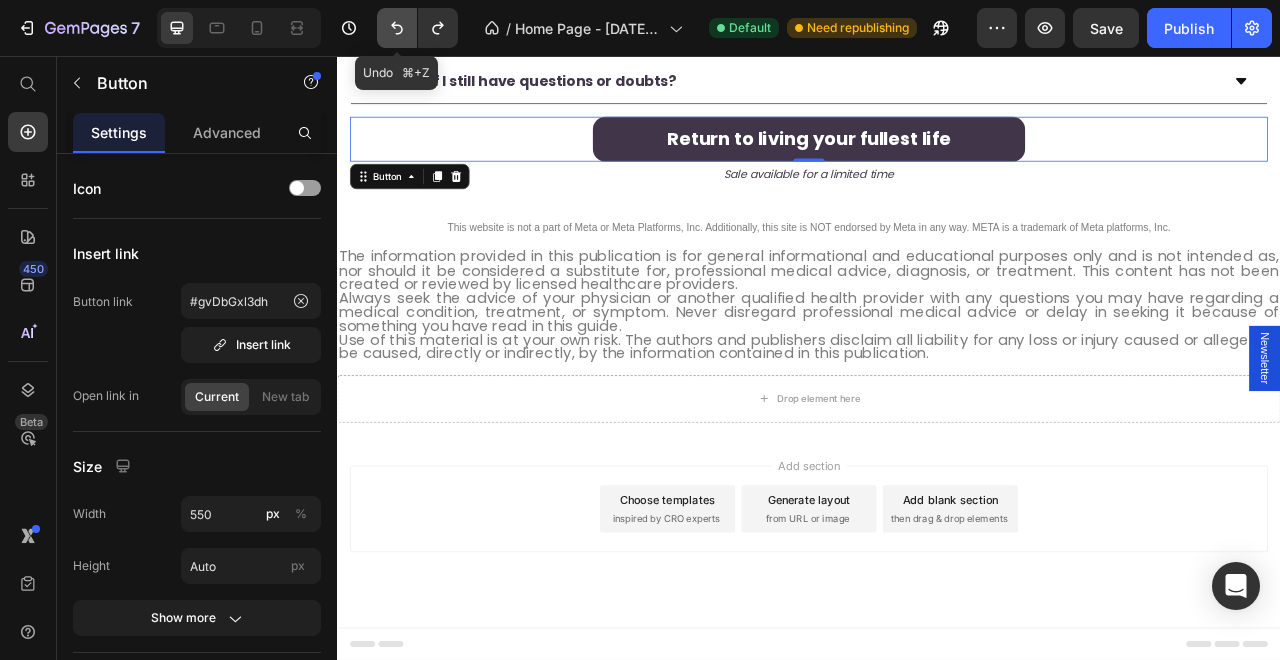 scroll, scrollTop: 7368, scrollLeft: 0, axis: vertical 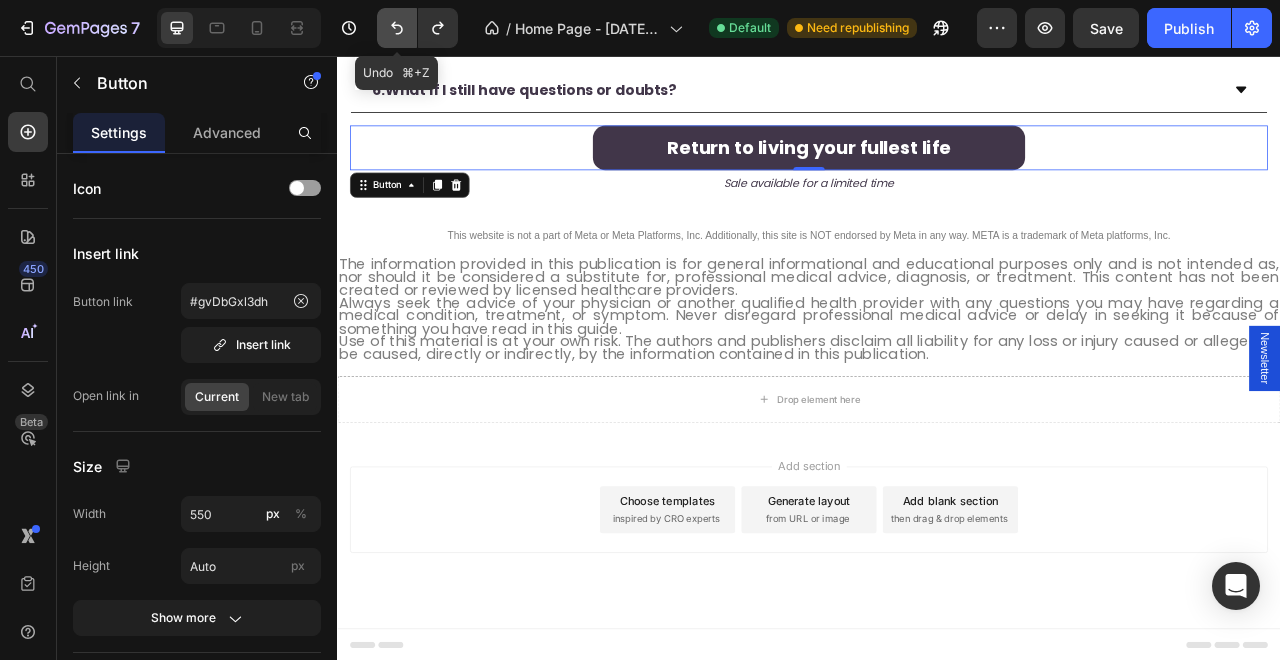click 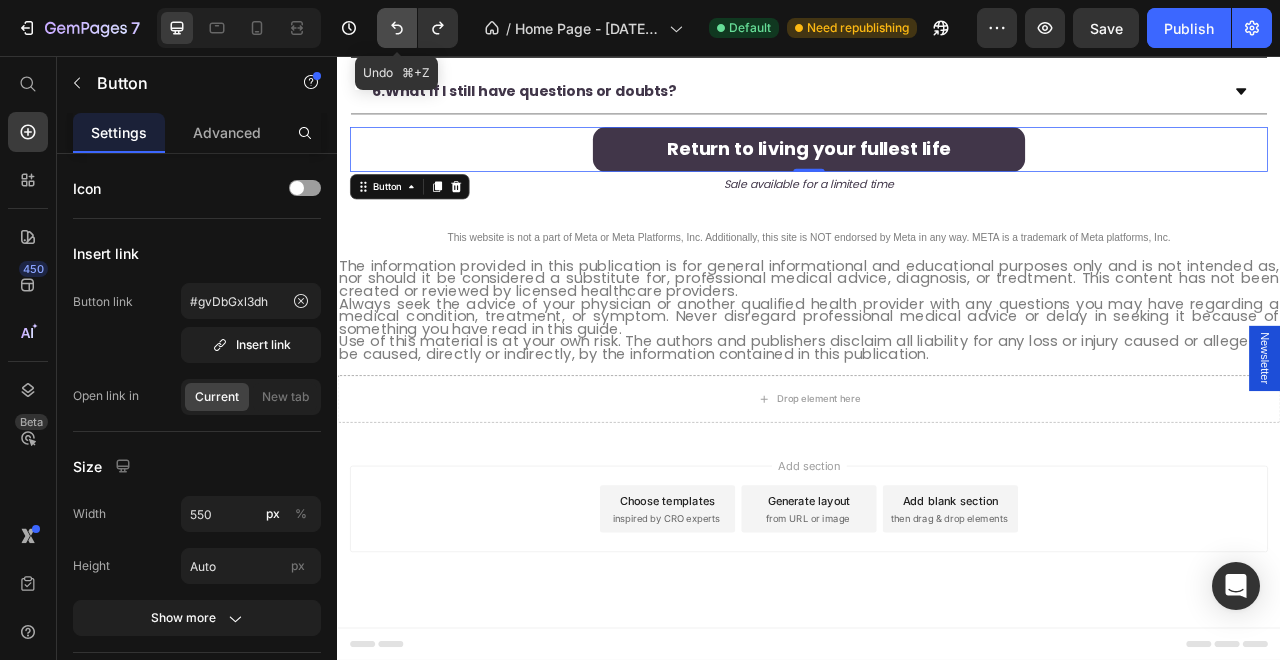 click 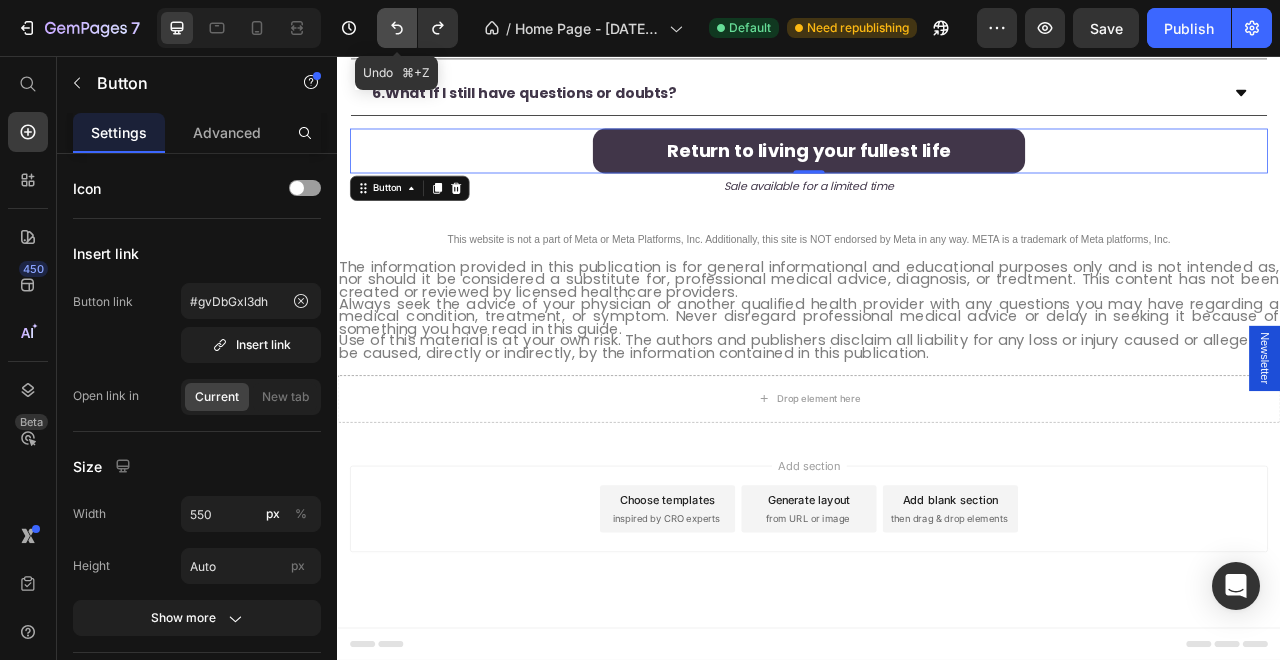 click 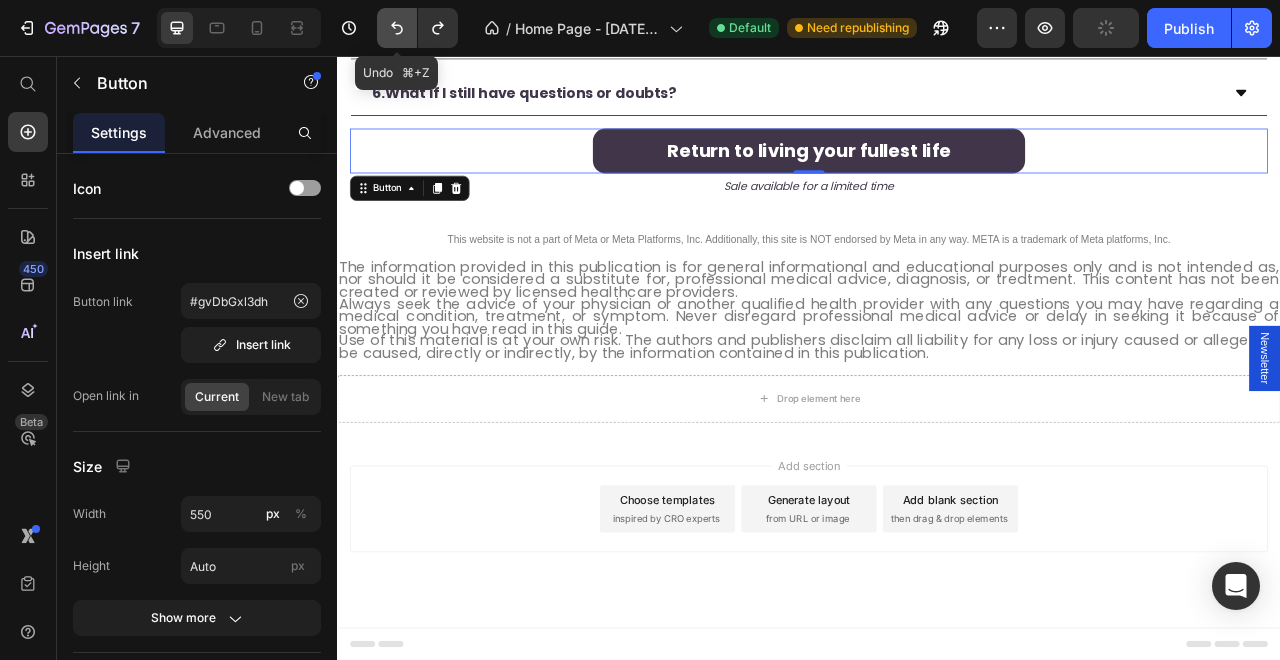 click 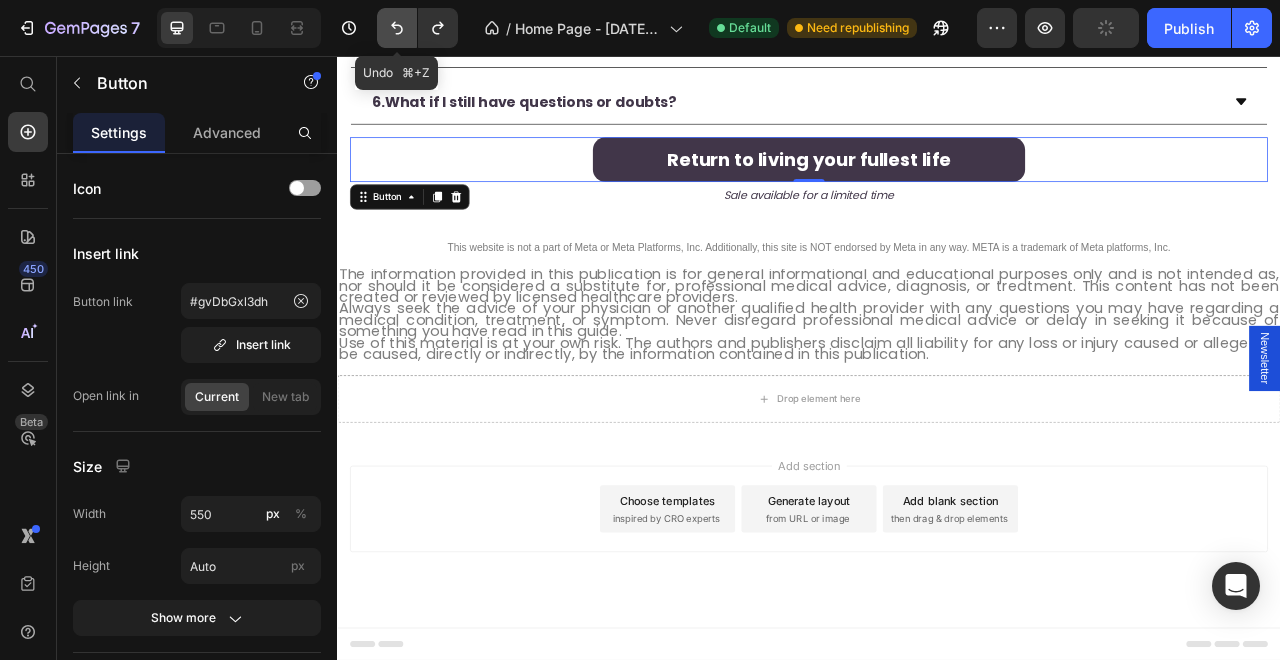 scroll, scrollTop: 7342, scrollLeft: 0, axis: vertical 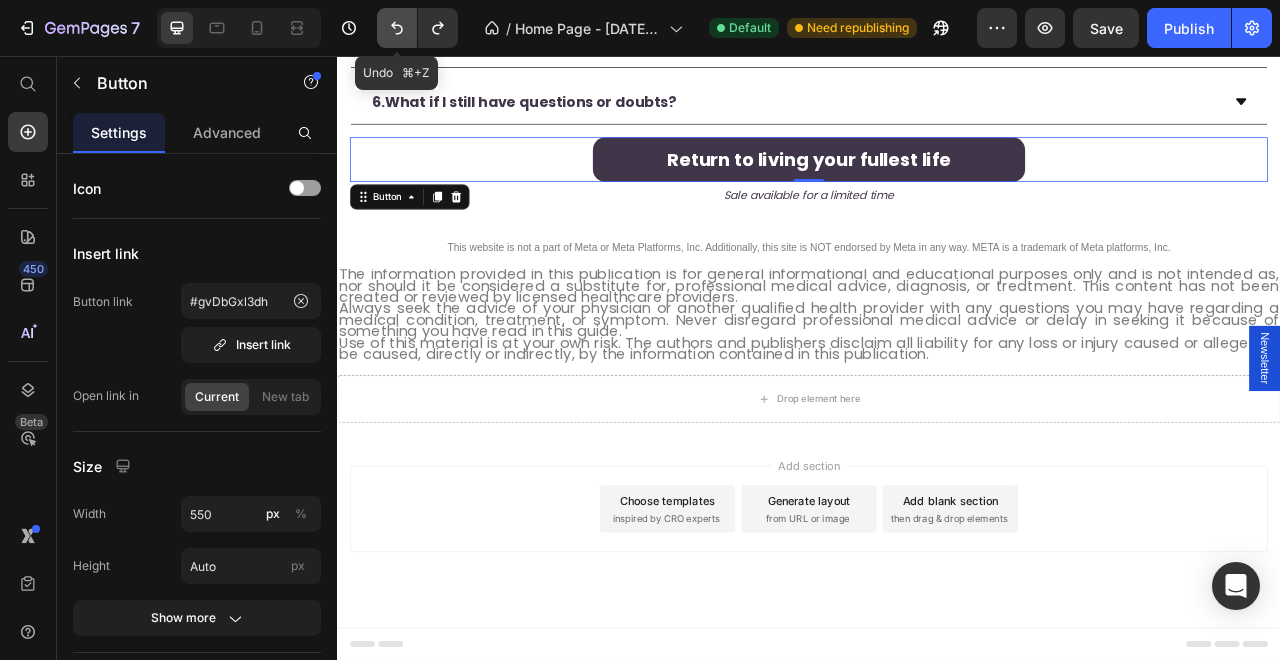 click 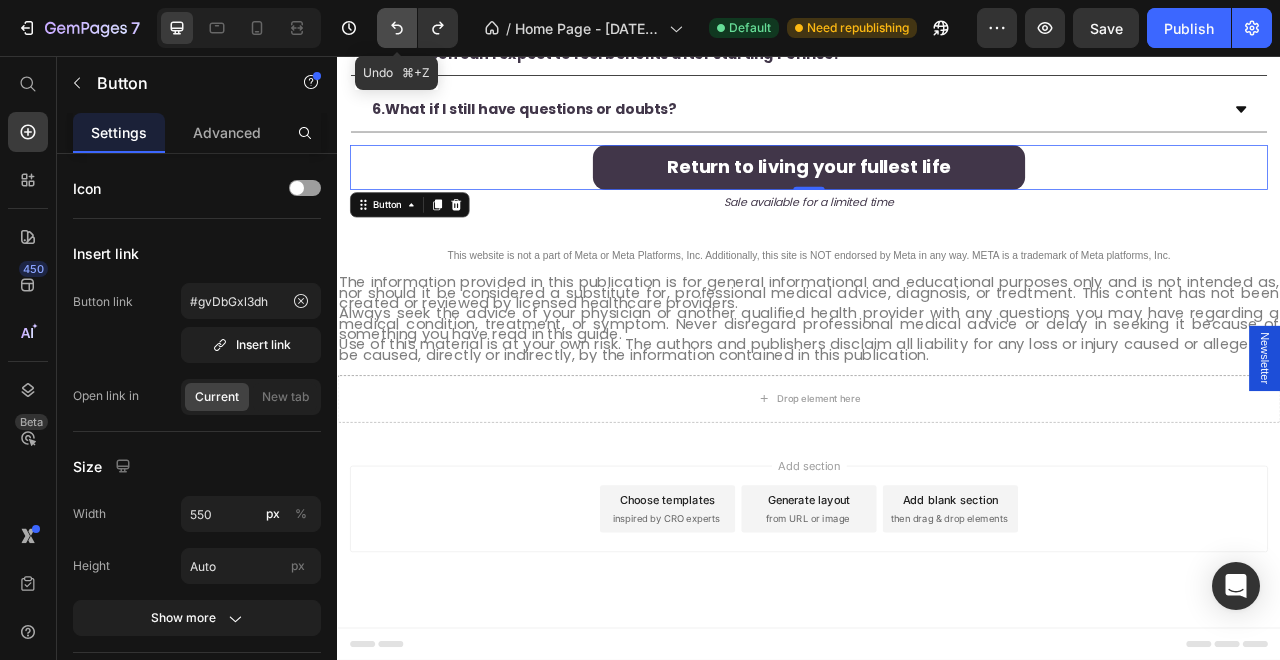 scroll, scrollTop: 7332, scrollLeft: 0, axis: vertical 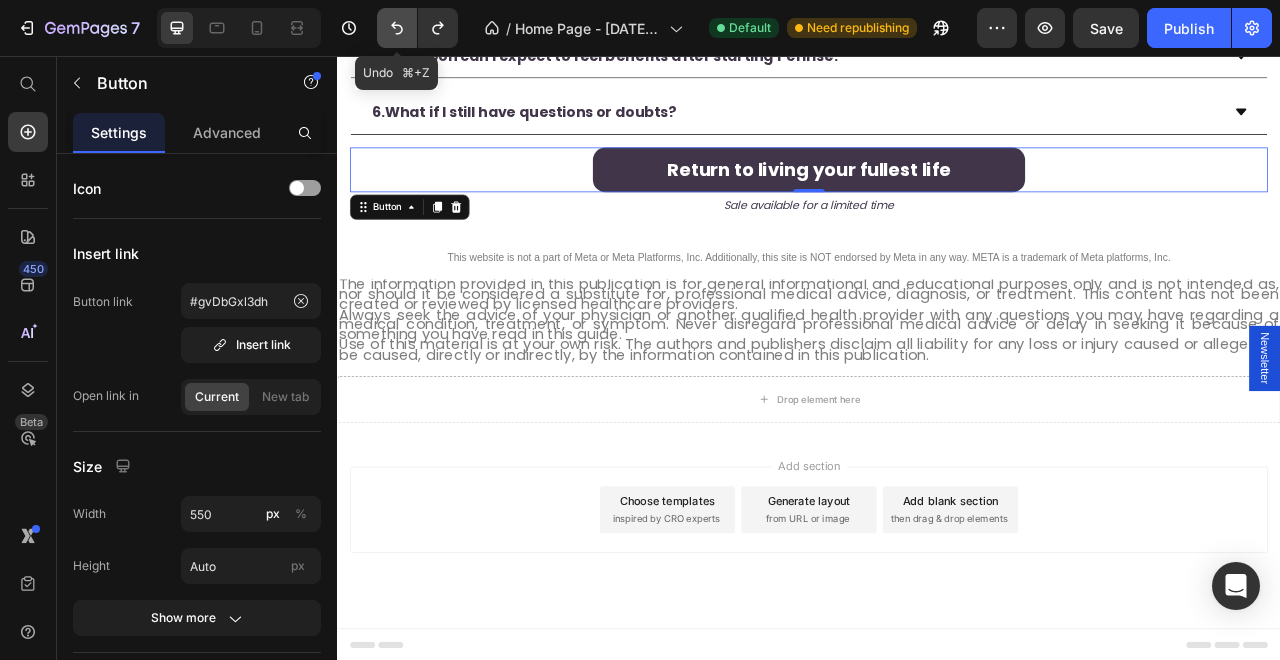 click 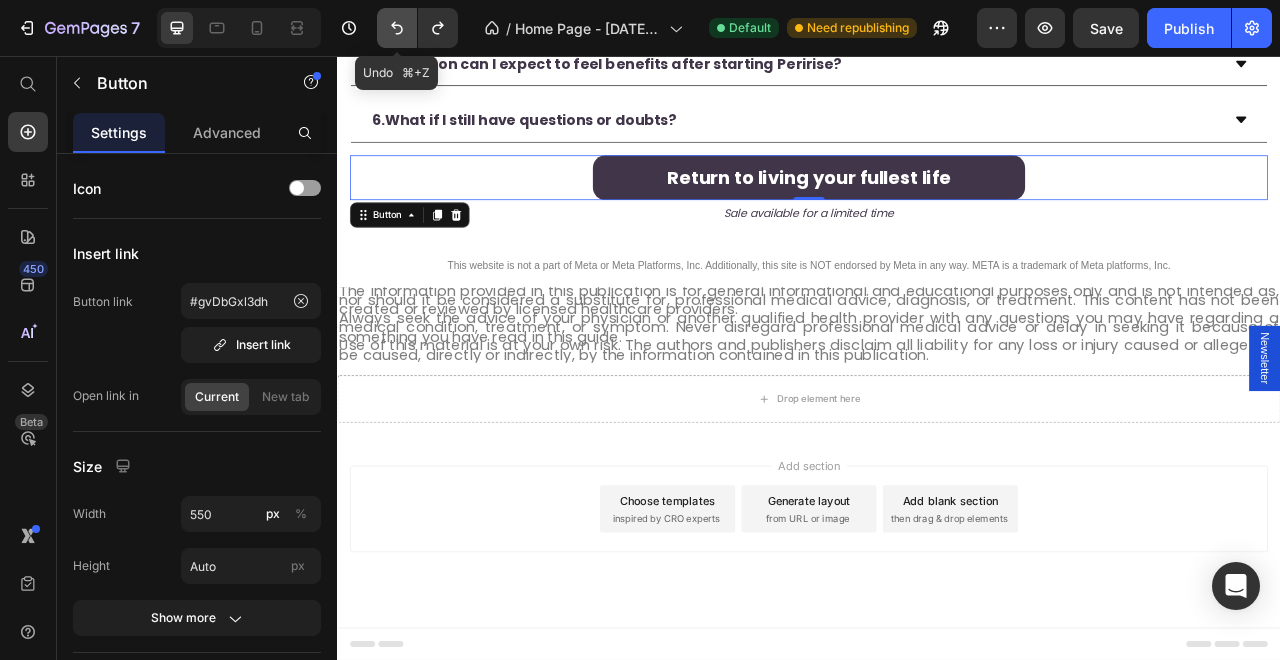 scroll, scrollTop: 7319, scrollLeft: 0, axis: vertical 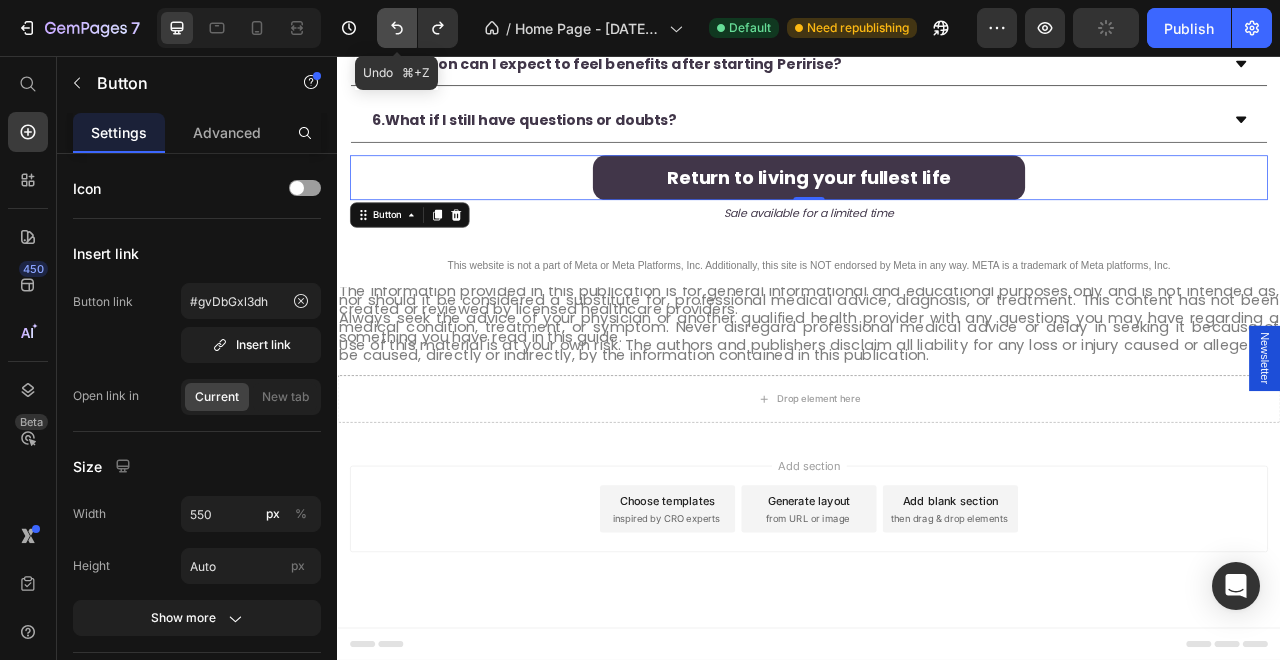 click 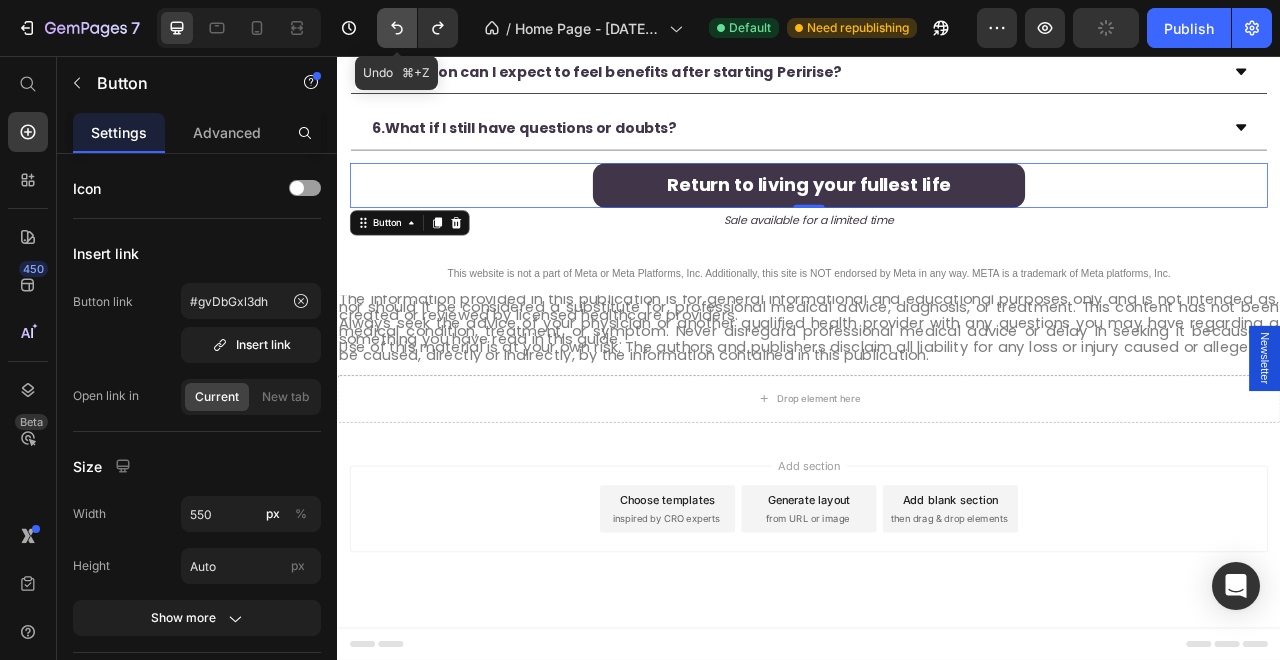 scroll, scrollTop: 7309, scrollLeft: 0, axis: vertical 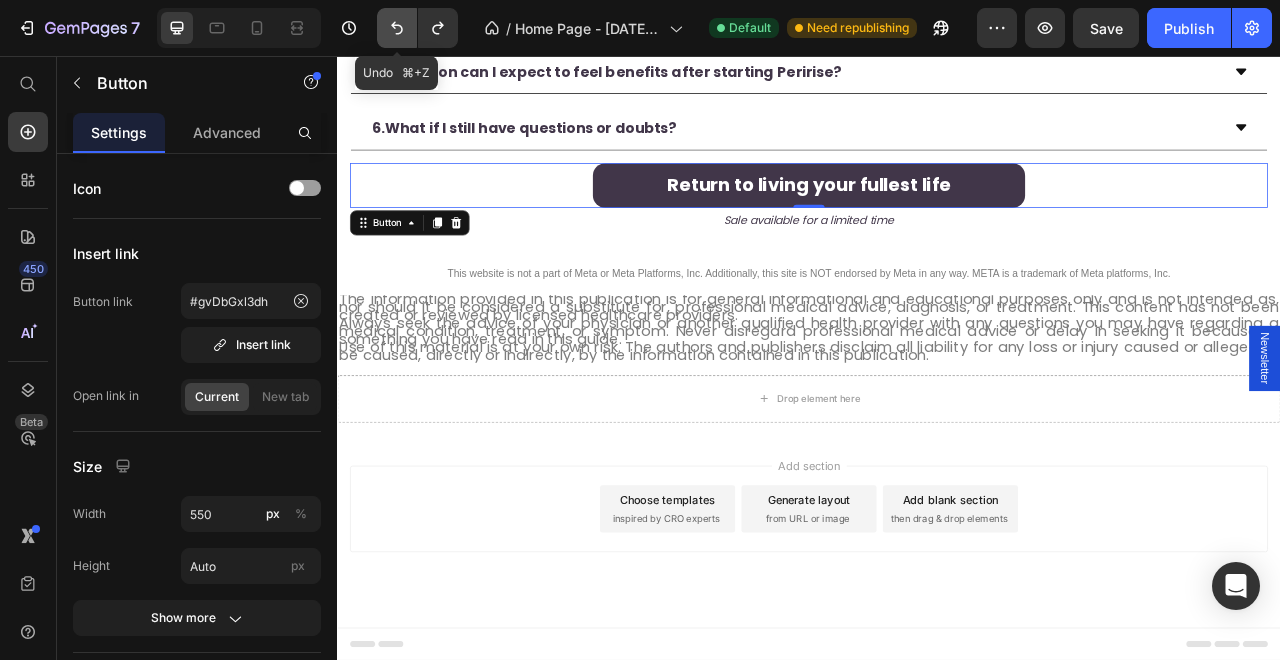 click 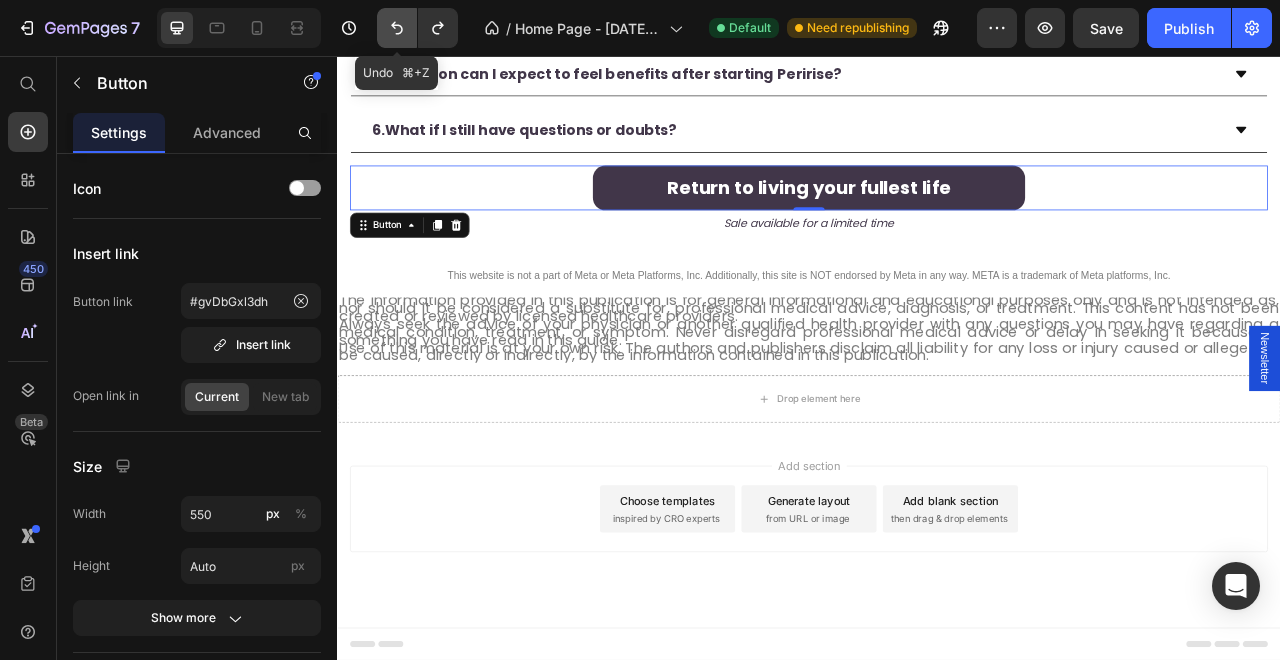scroll, scrollTop: 7306, scrollLeft: 0, axis: vertical 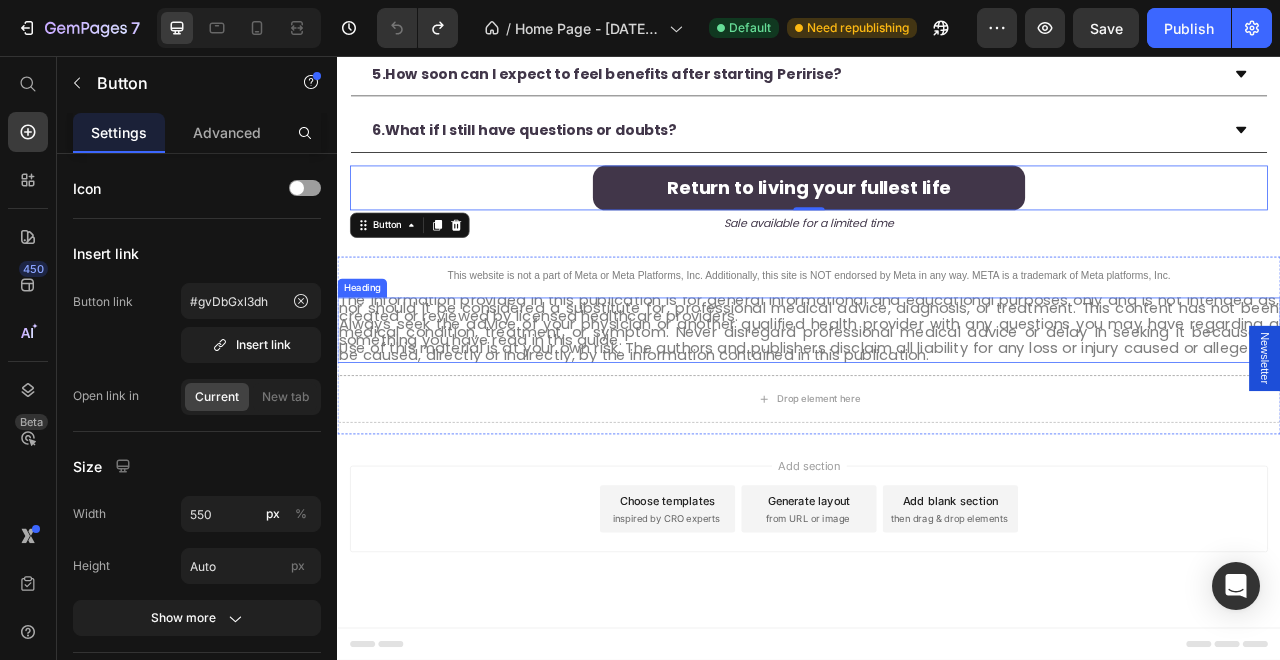 click on "The information provided in this publication is for general informational and educational purposes only and is not intended as, nor should it be considered a substitute for, professional medical advice, diagnosis, or treatment. This content has not been created or reviewed by licensed healthcare providers." at bounding box center [937, 376] 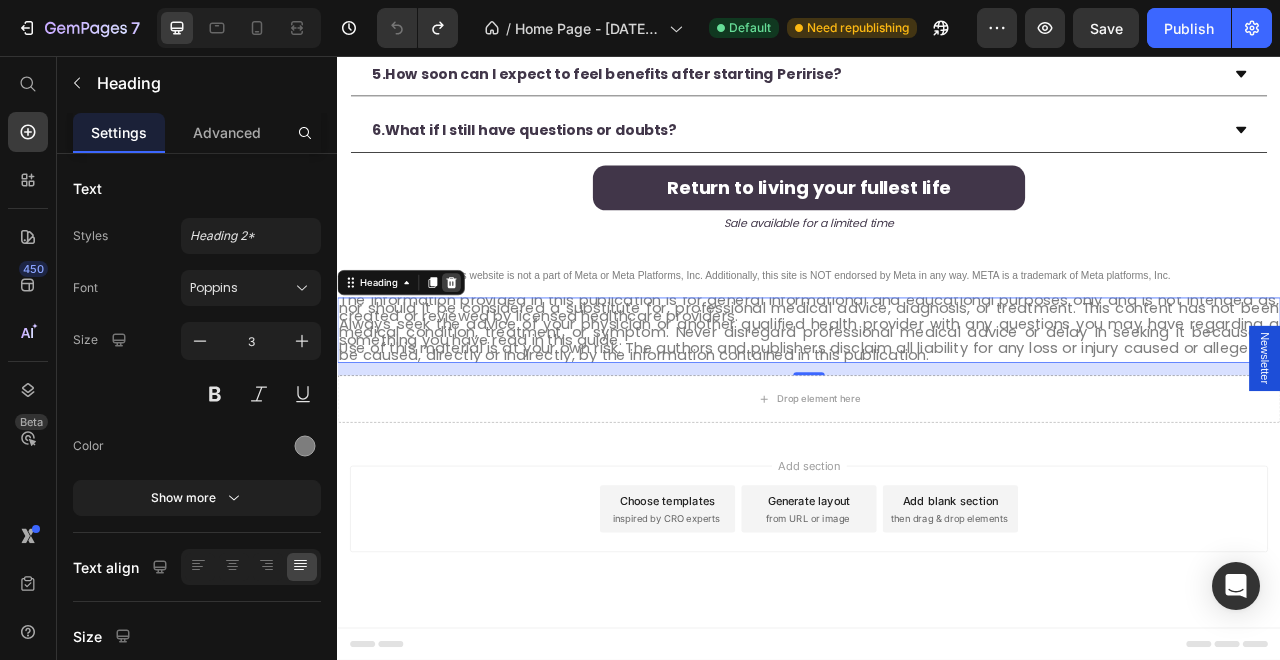click 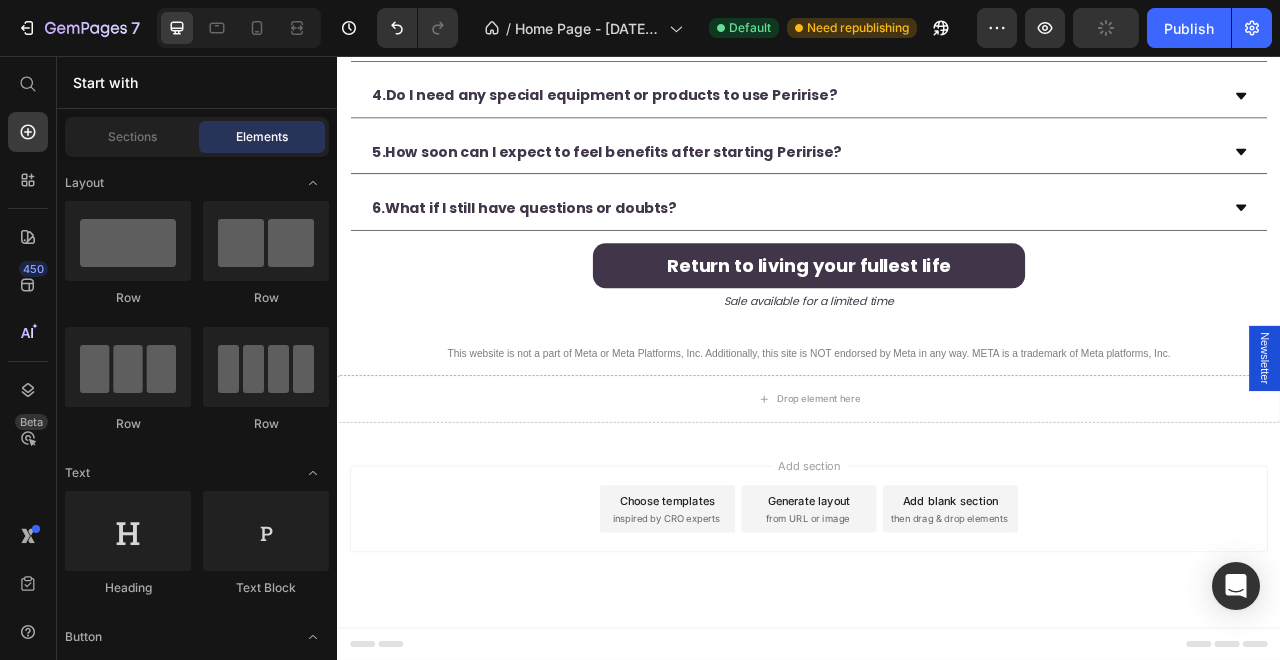 scroll, scrollTop: 7207, scrollLeft: 0, axis: vertical 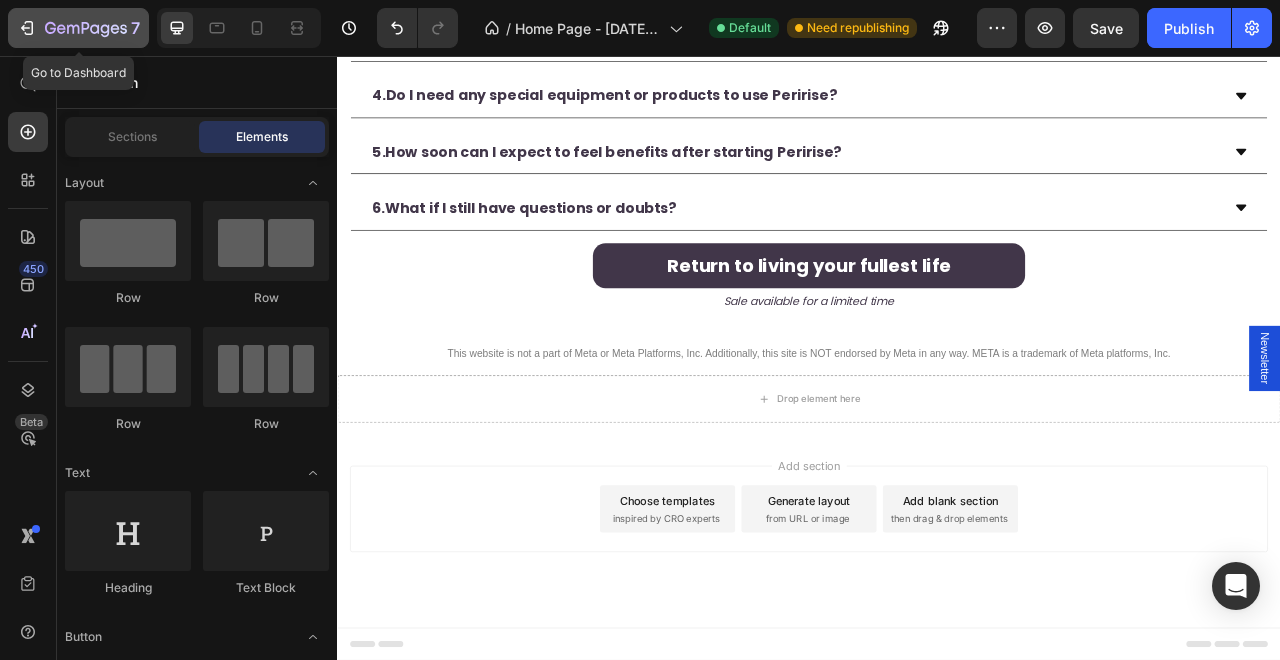 click 